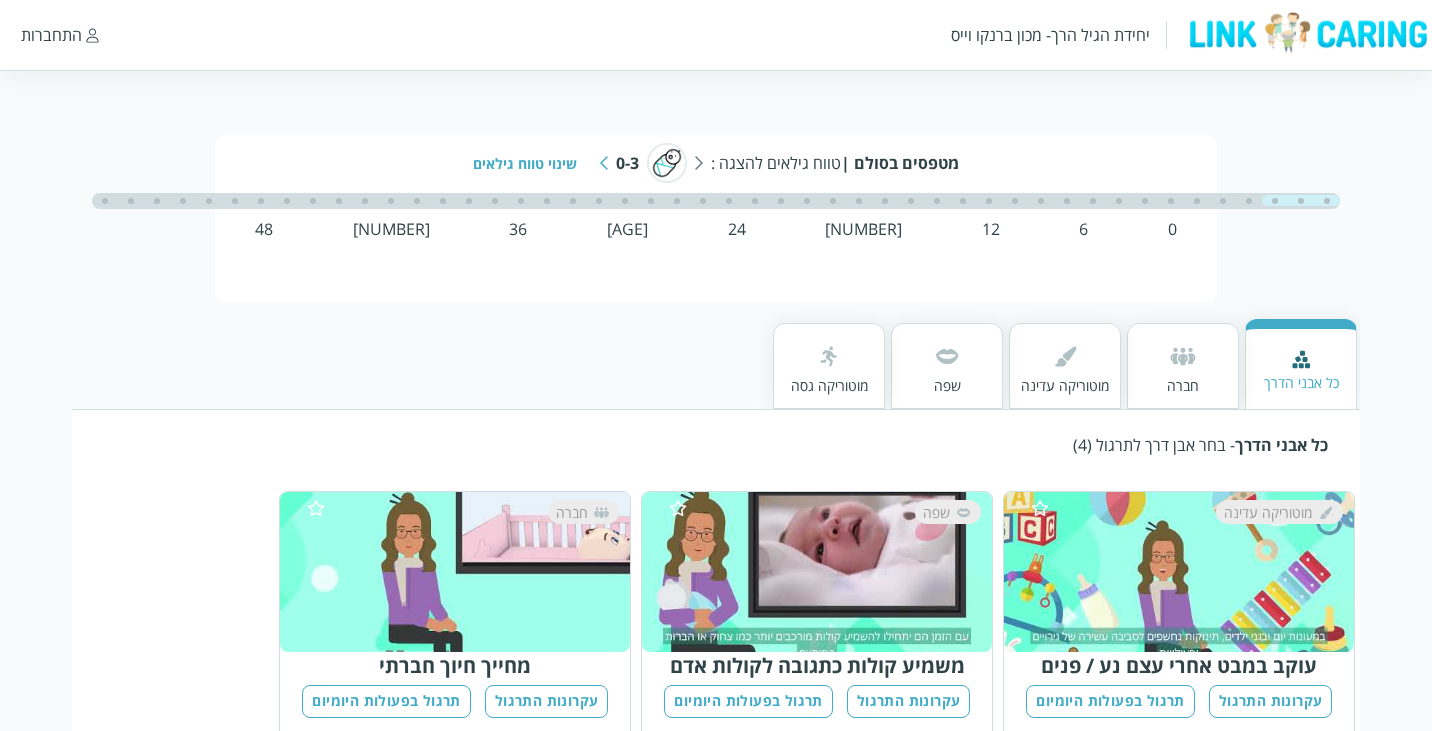 scroll, scrollTop: 77, scrollLeft: 0, axis: vertical 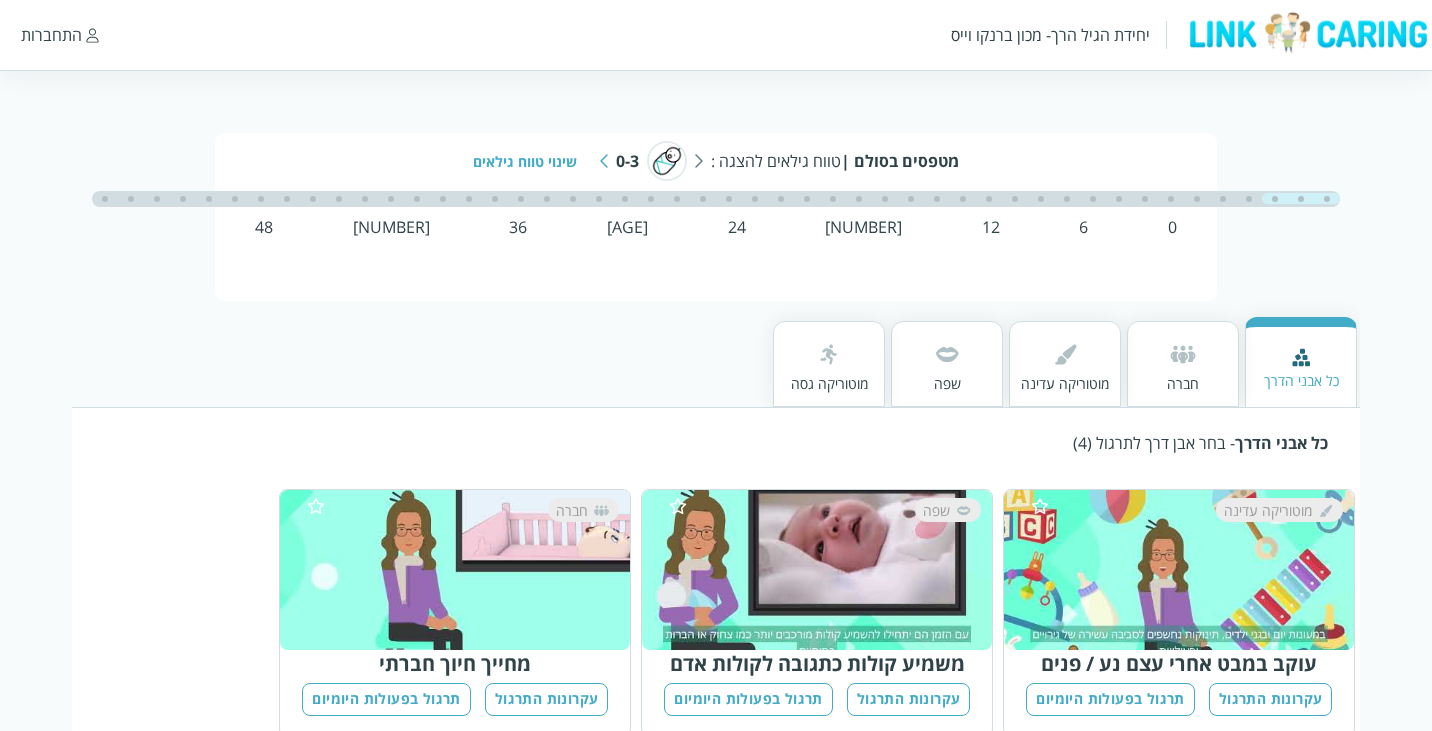 click at bounding box center [947, 354] 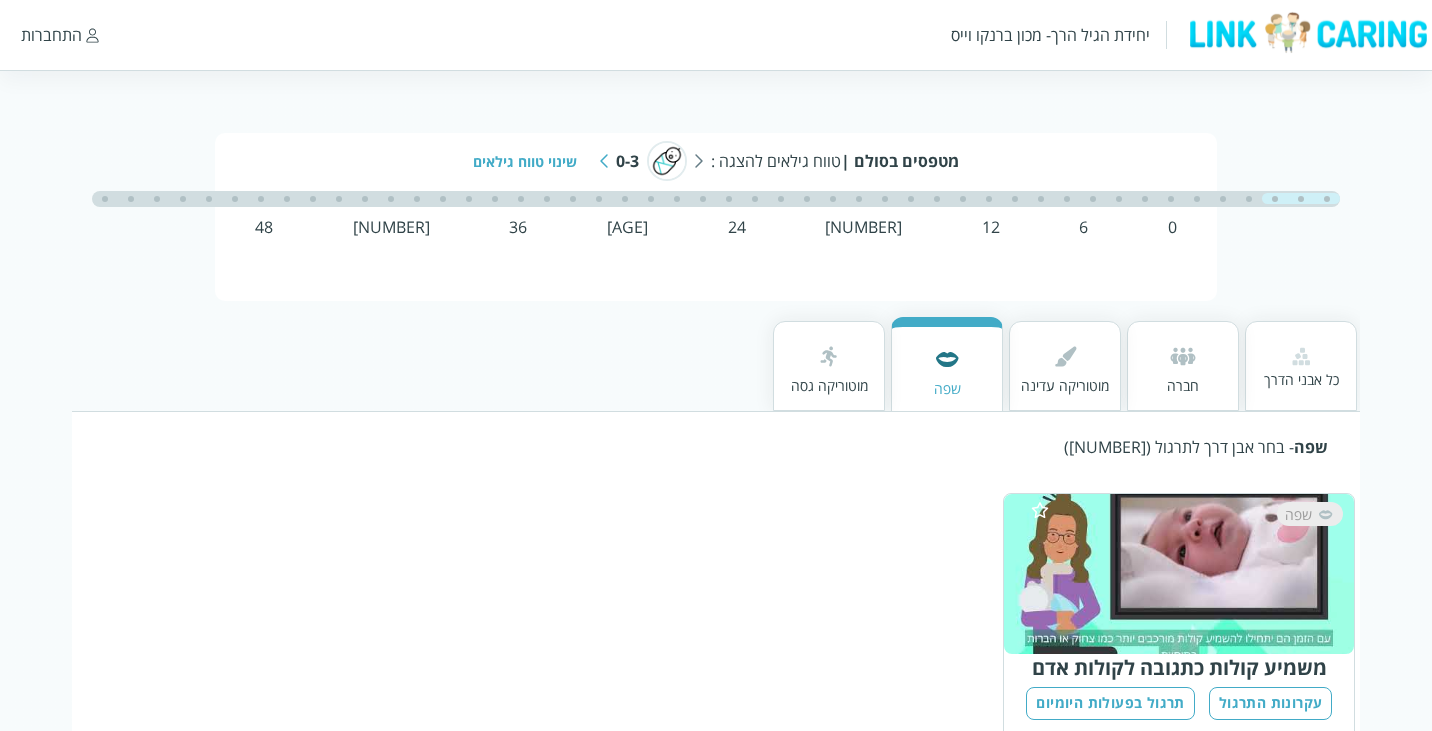 scroll, scrollTop: 131, scrollLeft: 0, axis: vertical 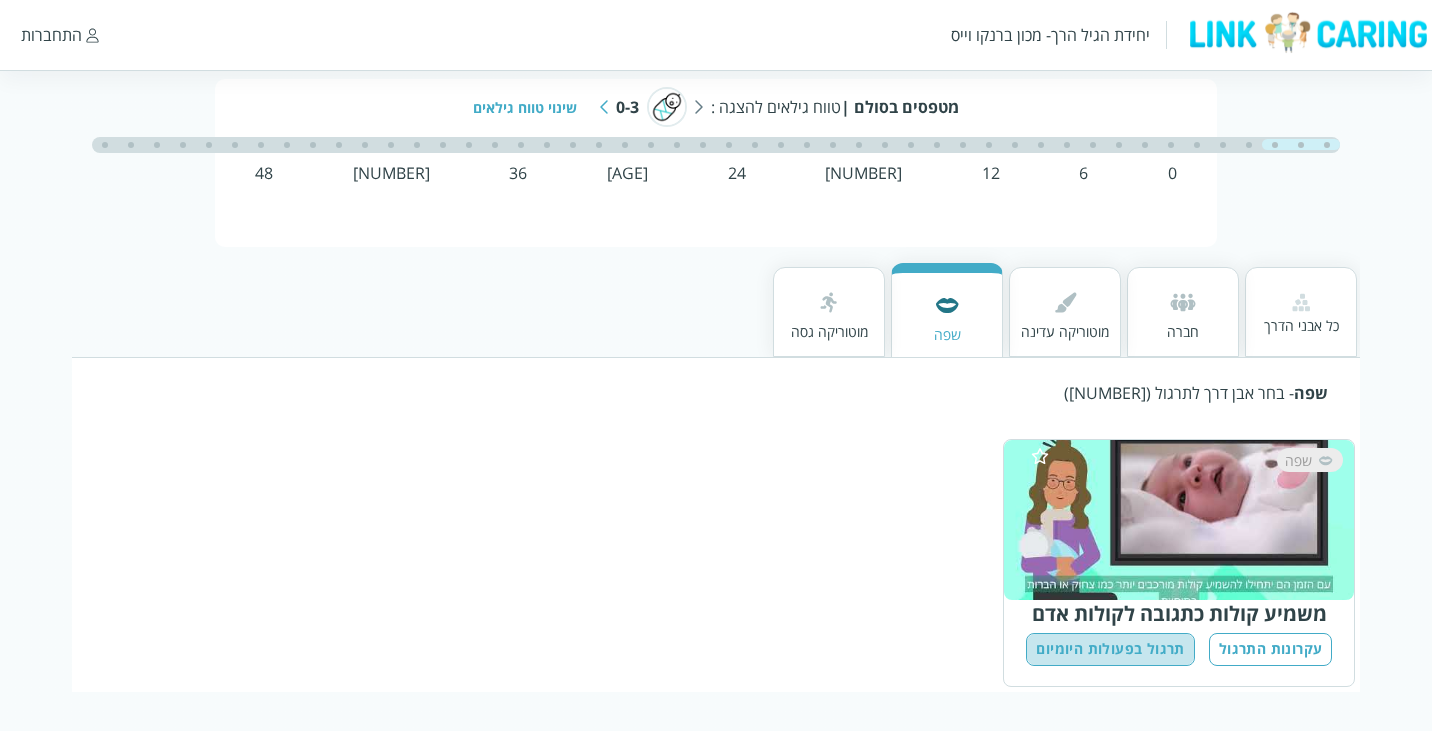 click on "תרגול בפעולות היומיום" at bounding box center [1110, 649] 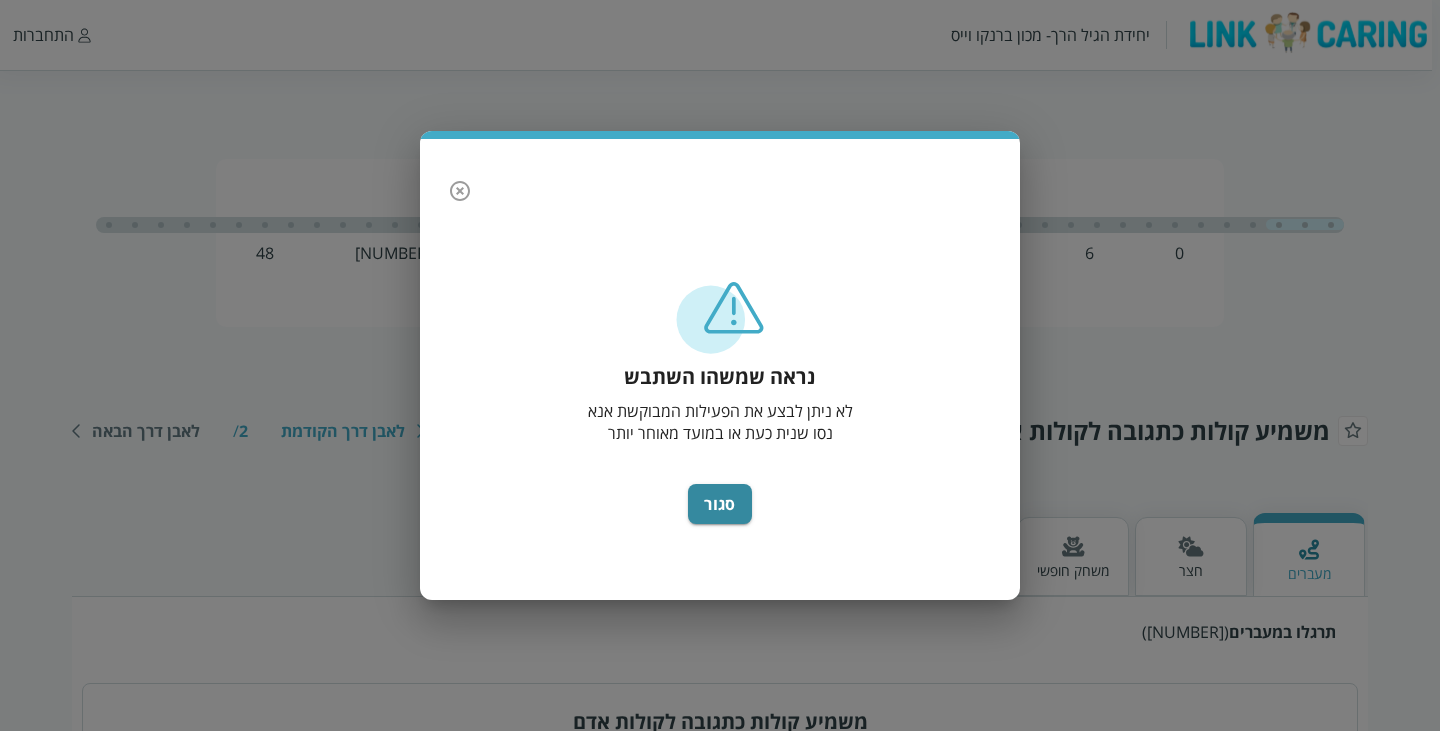 scroll, scrollTop: 0, scrollLeft: -8, axis: horizontal 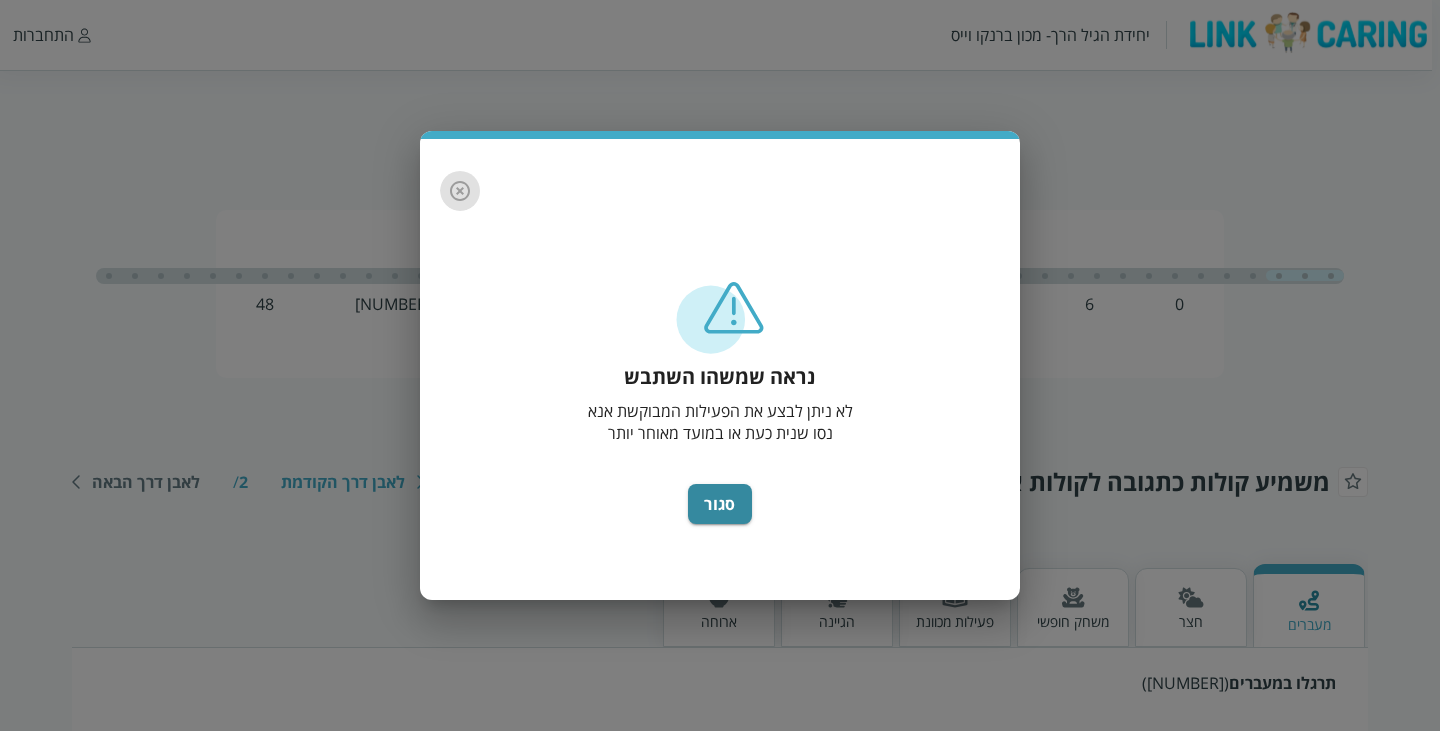click 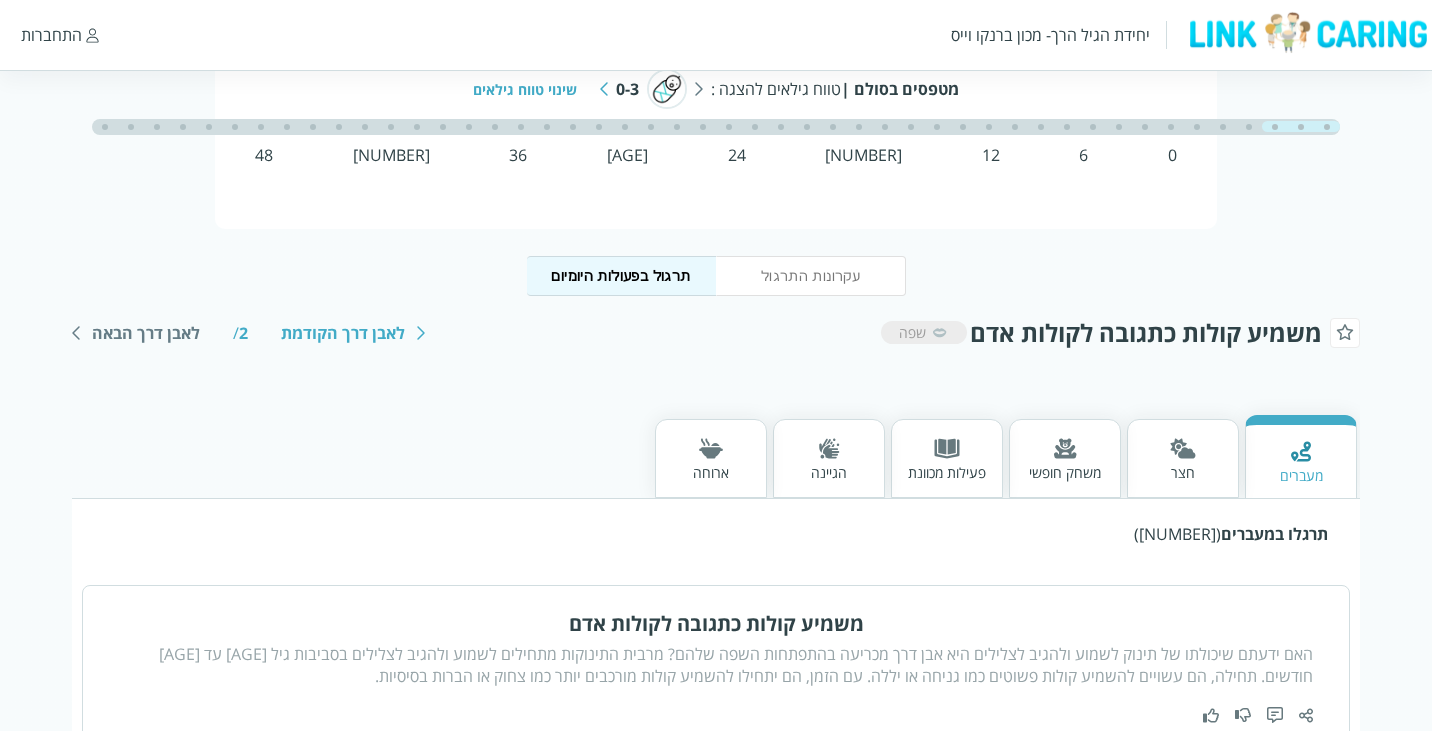 scroll, scrollTop: 241, scrollLeft: 0, axis: vertical 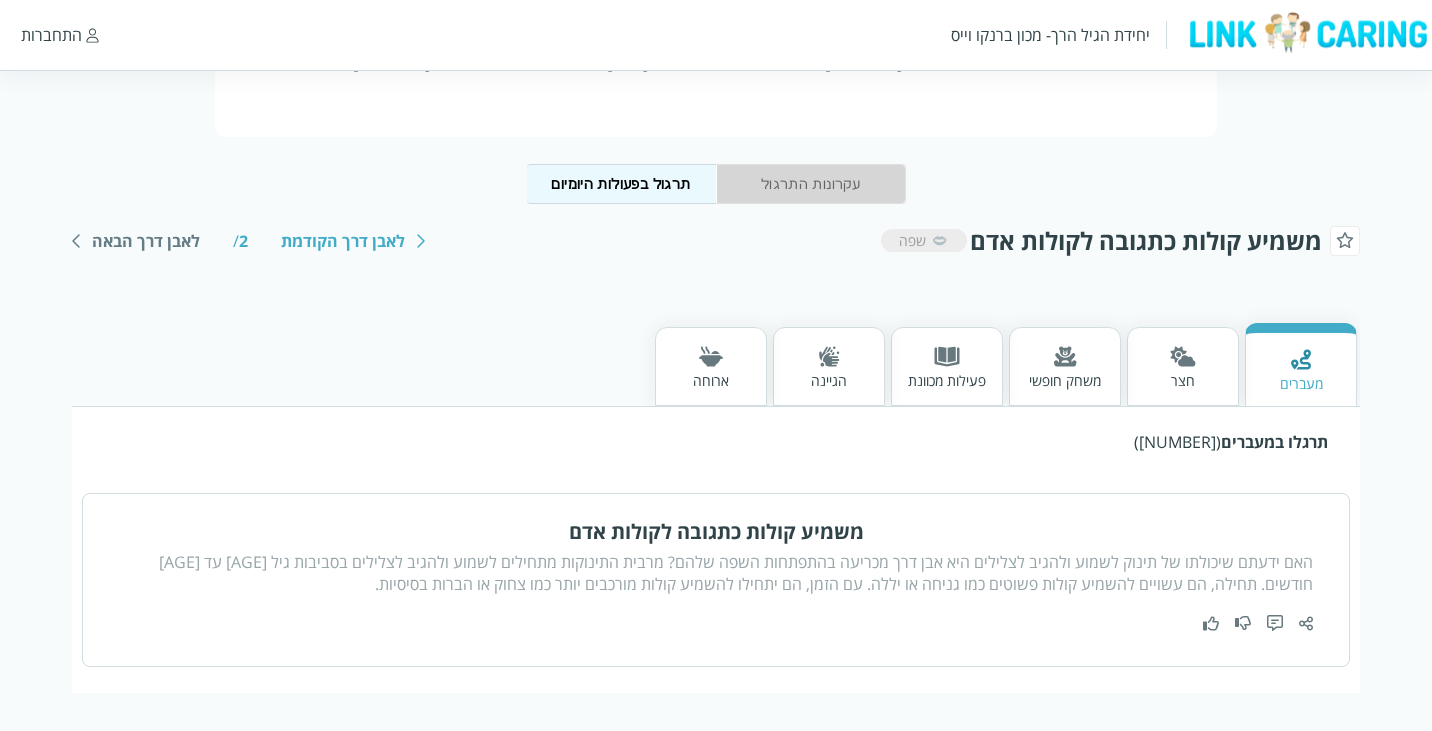 click on "עקרונות התרגול" at bounding box center [811, 184] 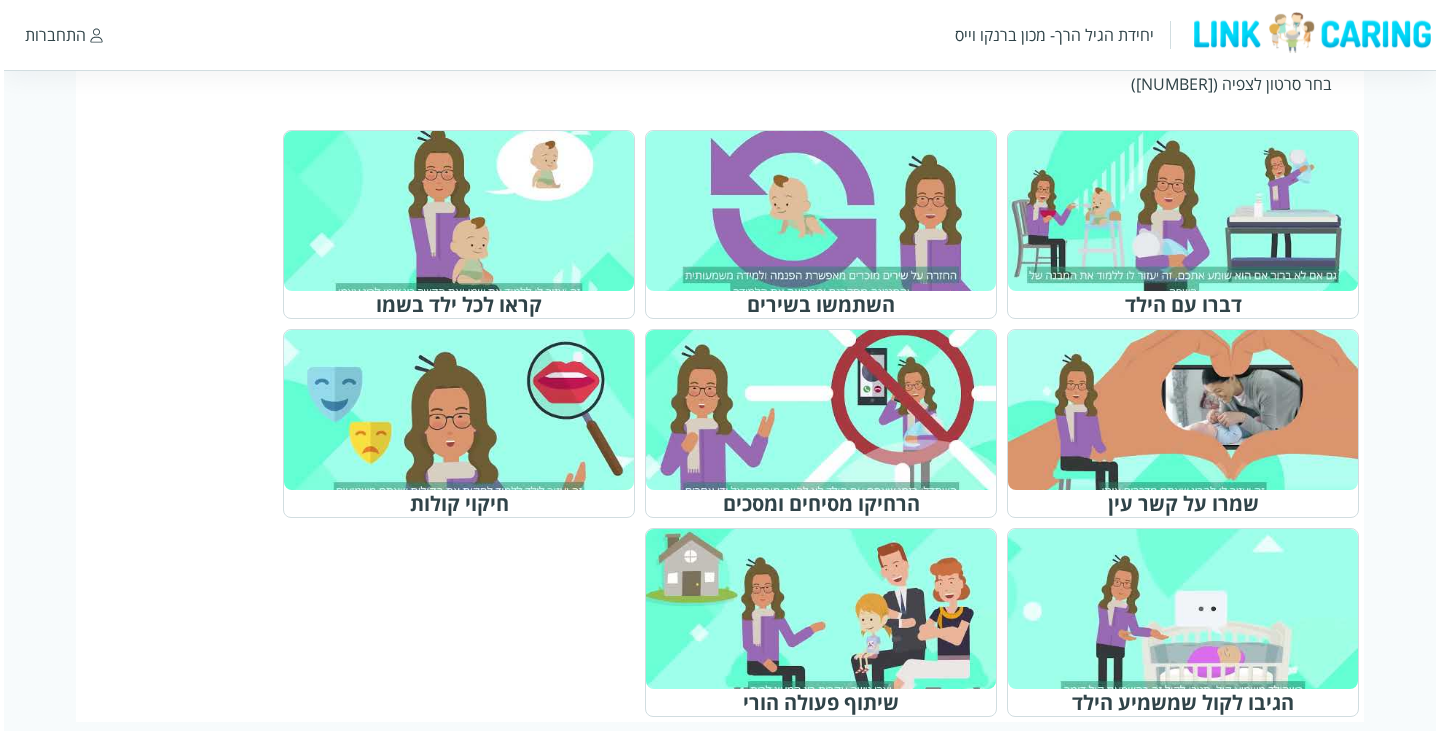 scroll, scrollTop: 831, scrollLeft: 0, axis: vertical 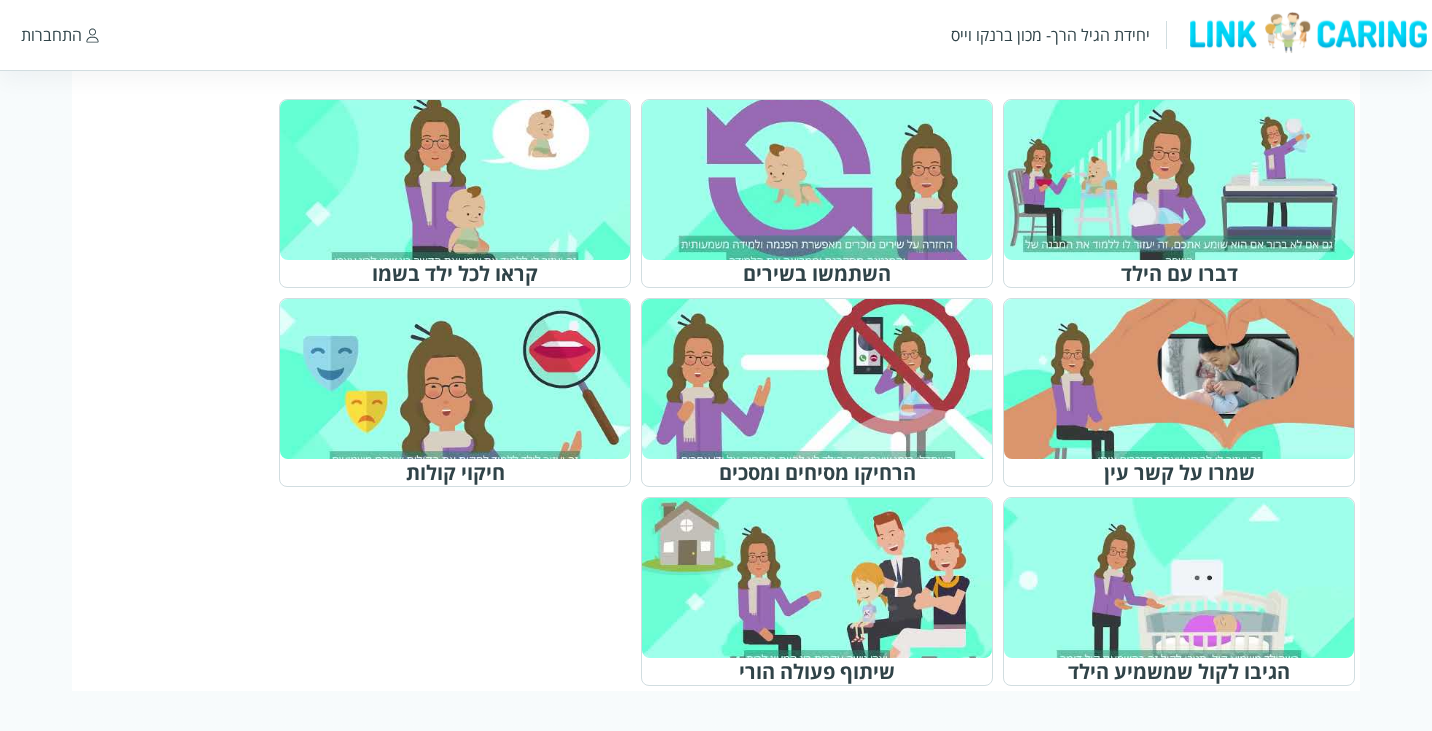 click at bounding box center [1188, 180] 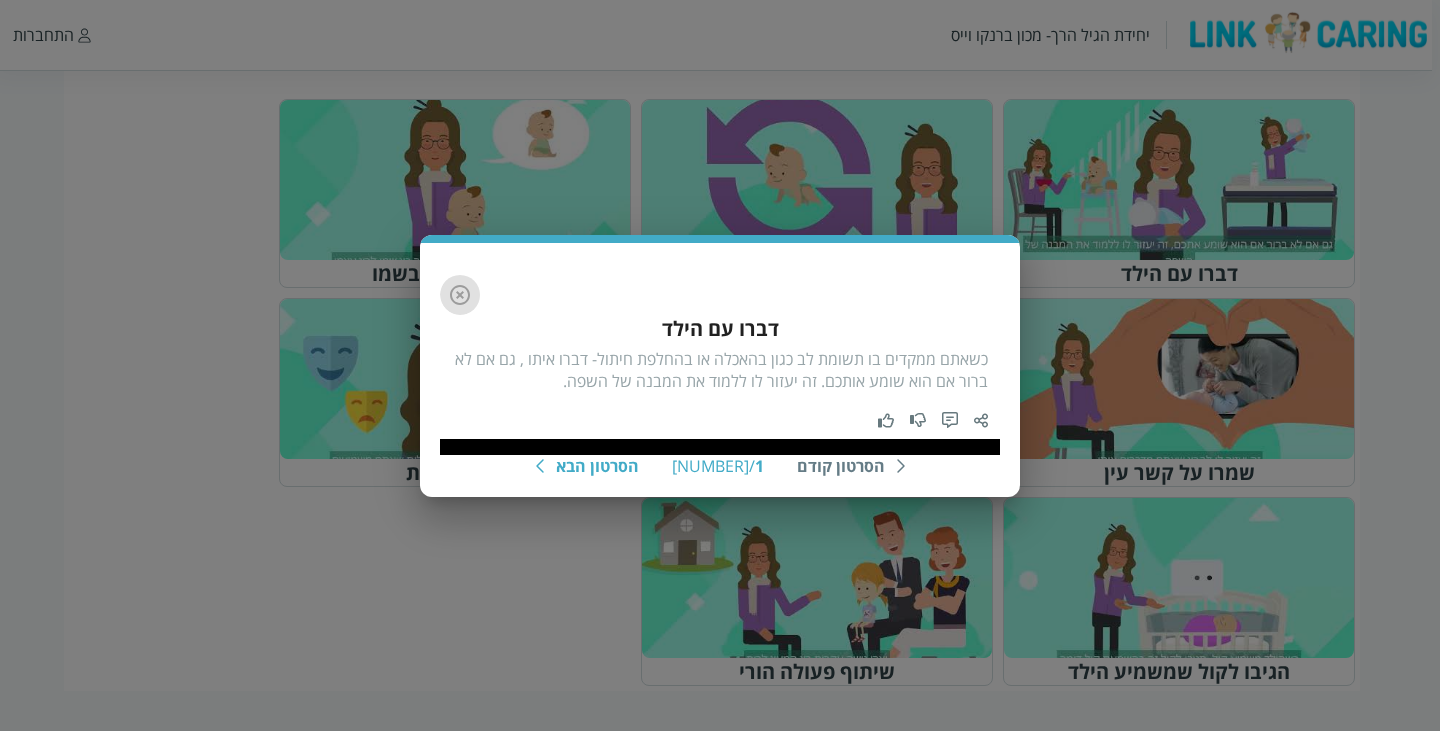 click 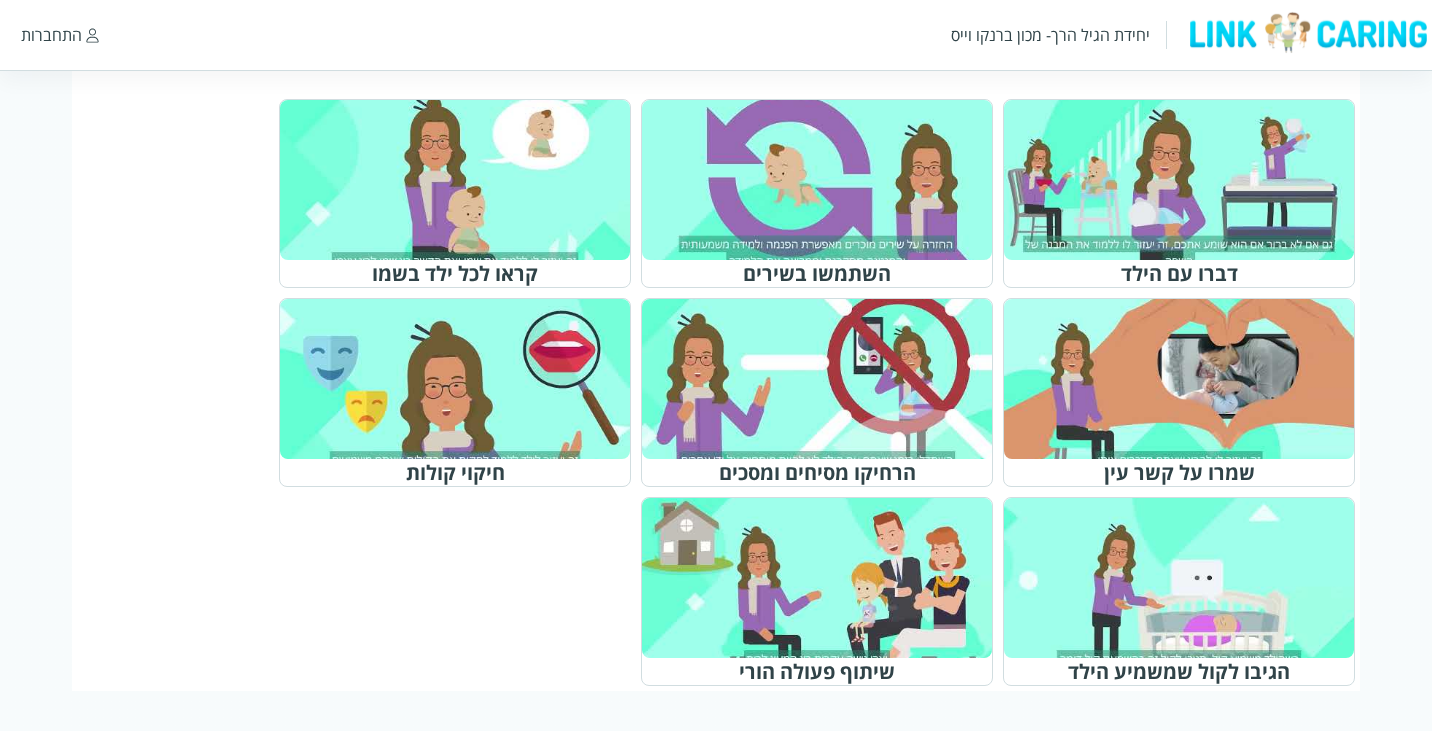 click at bounding box center (1188, 180) 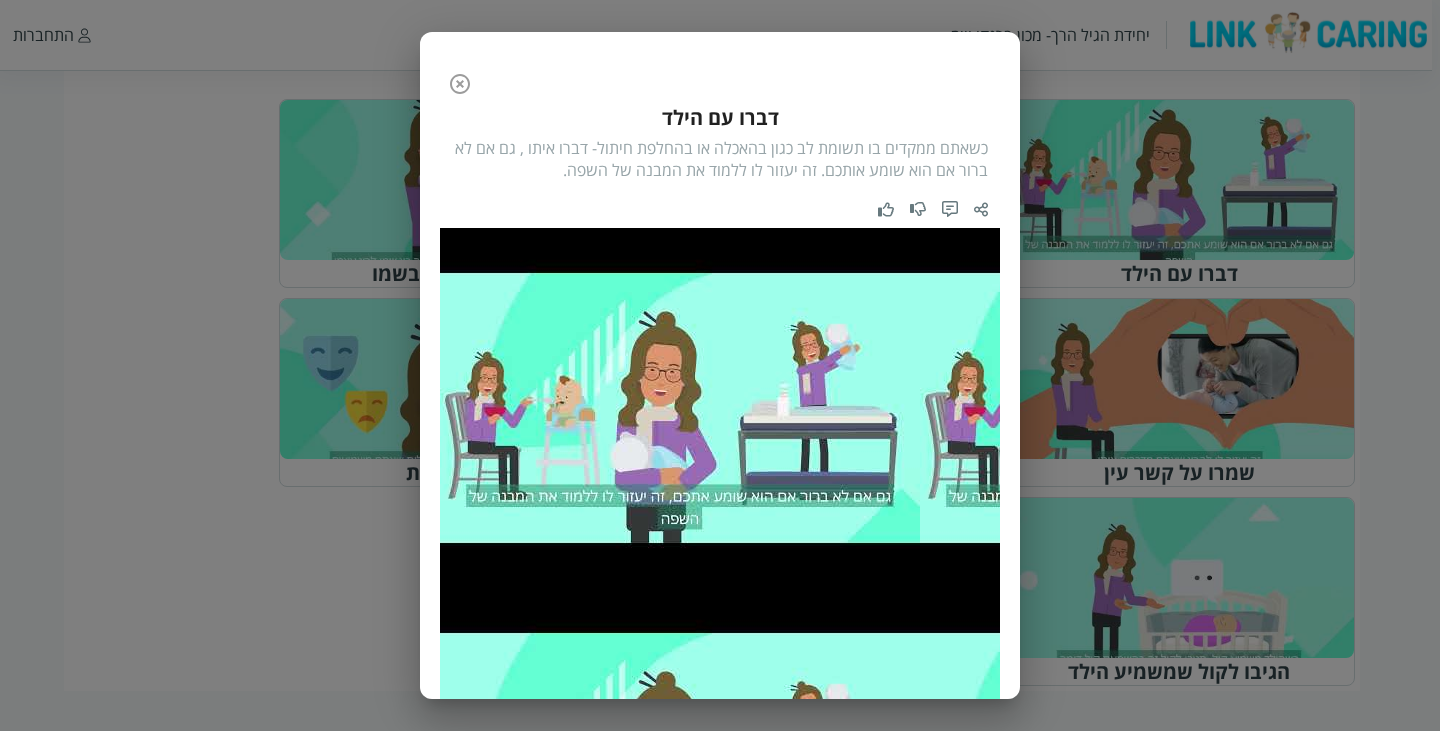 scroll, scrollTop: 90, scrollLeft: 0, axis: vertical 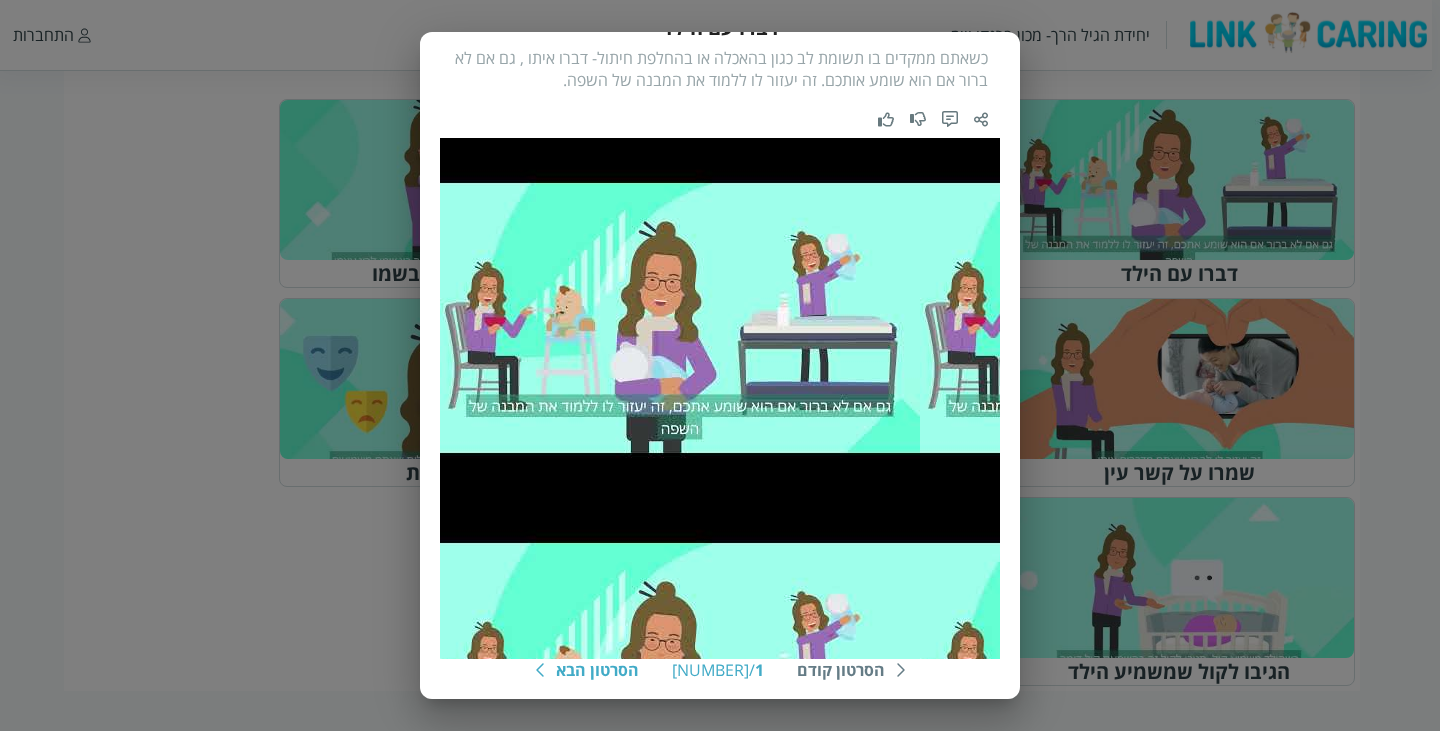 click at bounding box center [540, 670] 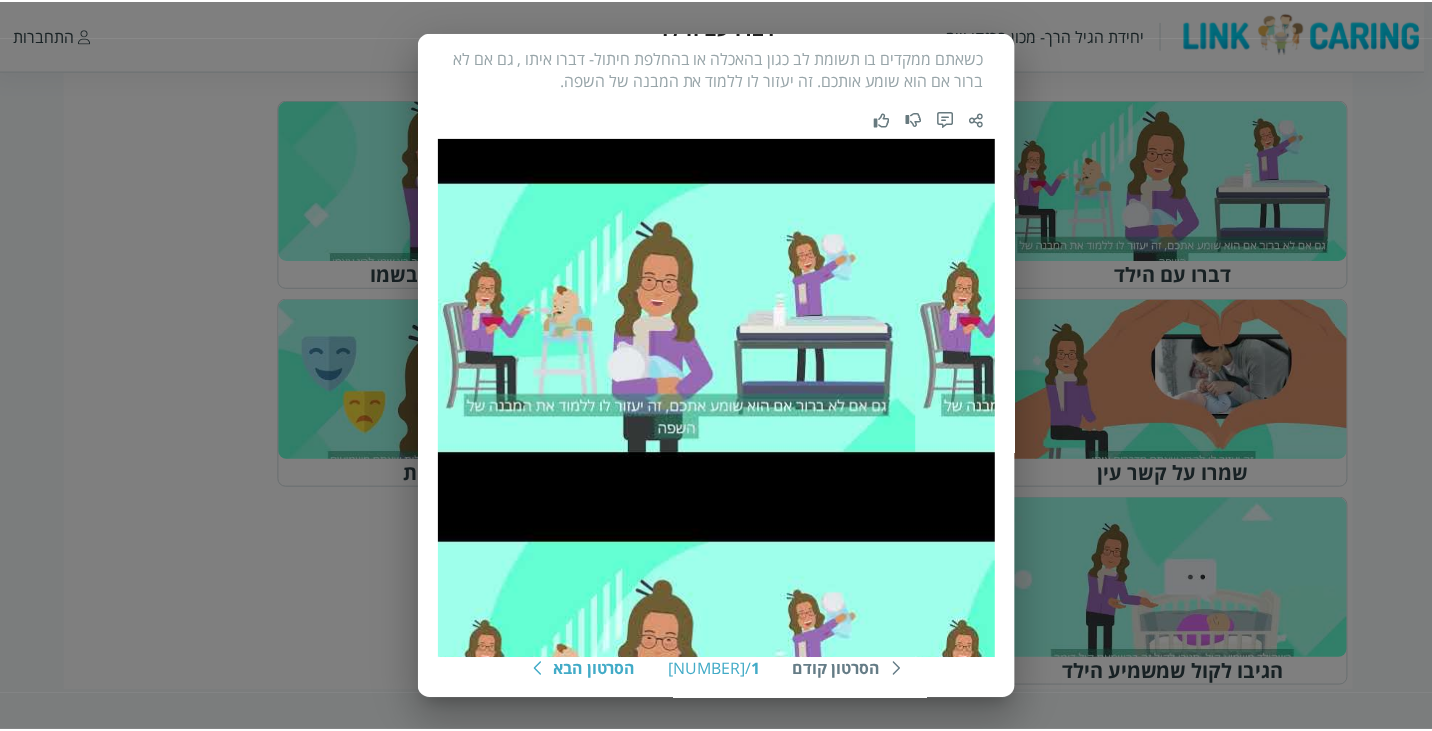 scroll, scrollTop: 112, scrollLeft: 0, axis: vertical 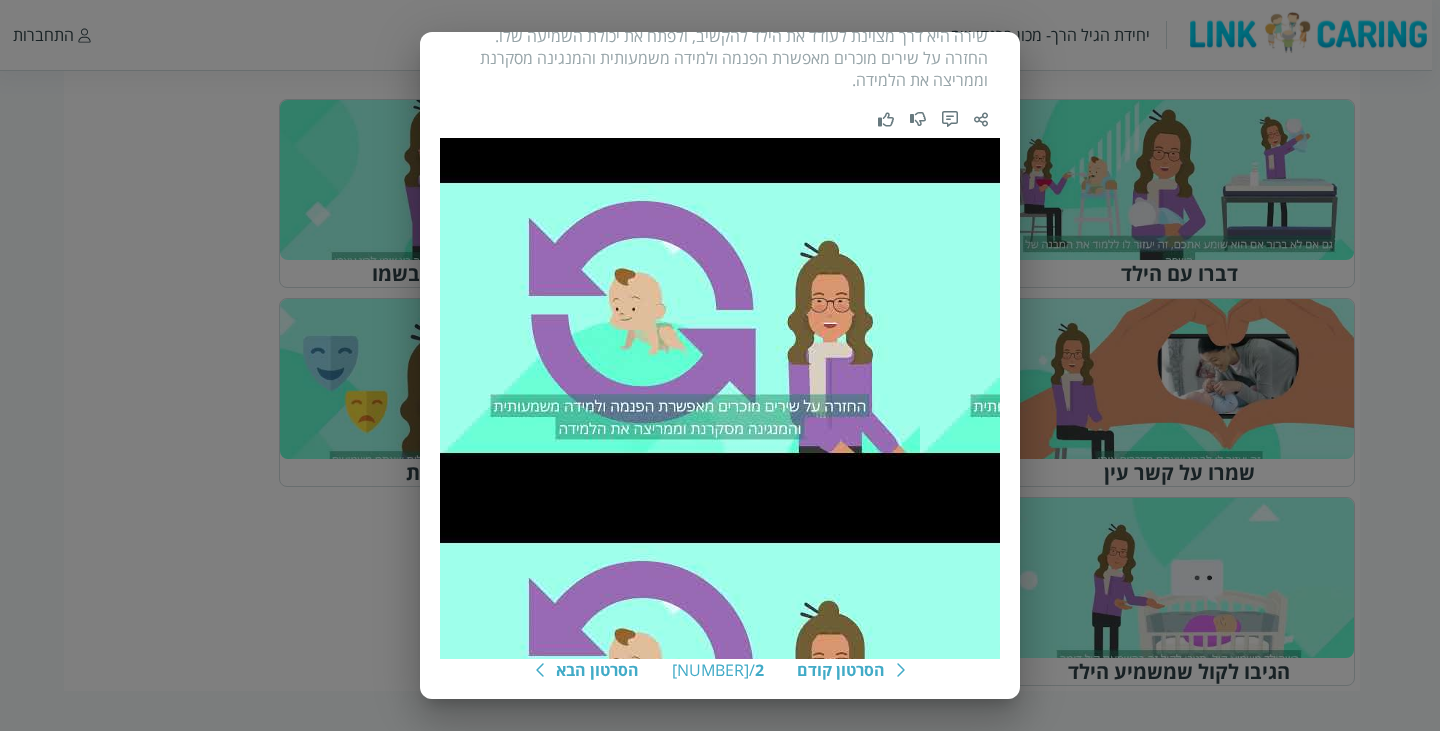 click on "הסרטון קודם 2 / 8 הסרטון הבא השתמשו בשירים שירה היא דרך מצוינת לעודד את הילד להקשיב, ולפתח את יכולת השמיעה שלו. החזרה על שירים מוכרים מאפשרת הפנמה ולמידה משמעותית והמנגינה מסקרנת וממריצה את הלמידה." at bounding box center (720, 365) 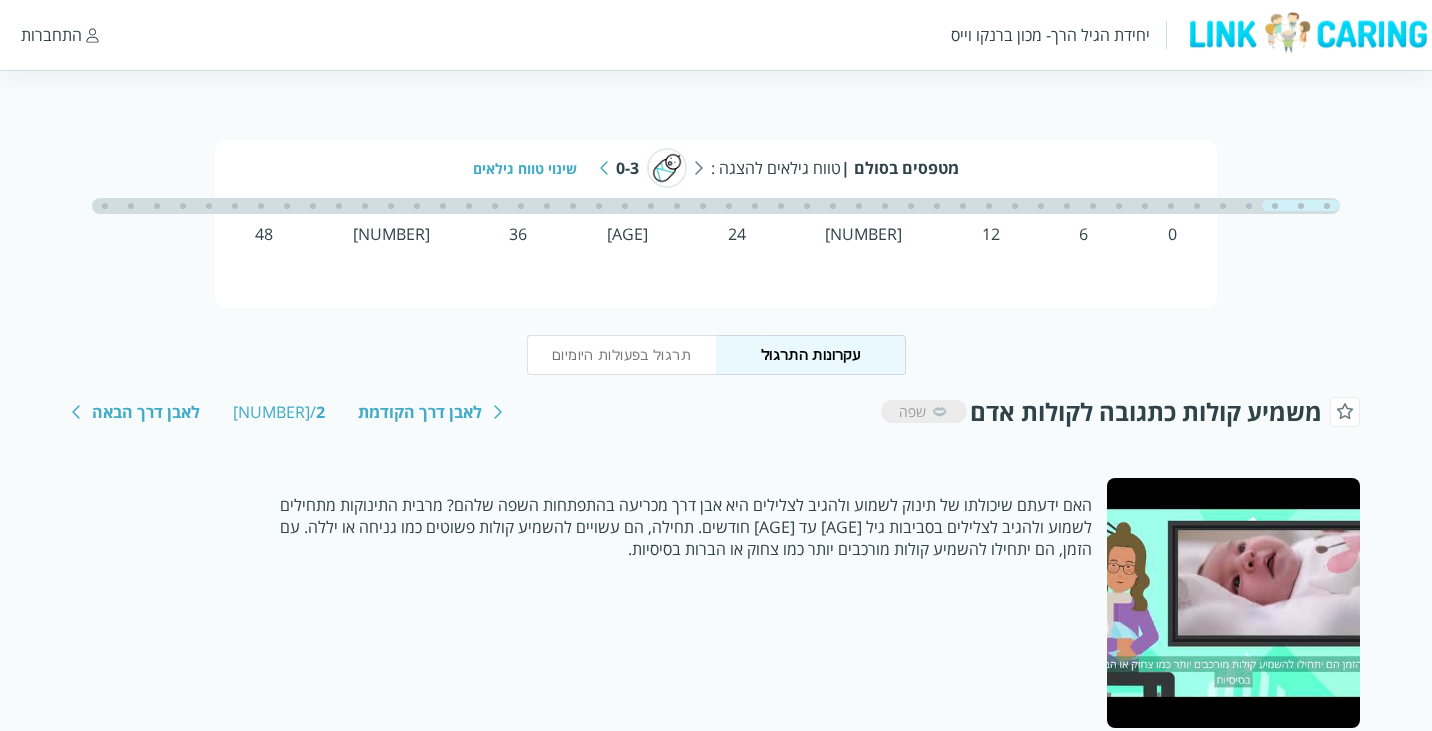 scroll, scrollTop: 69, scrollLeft: 0, axis: vertical 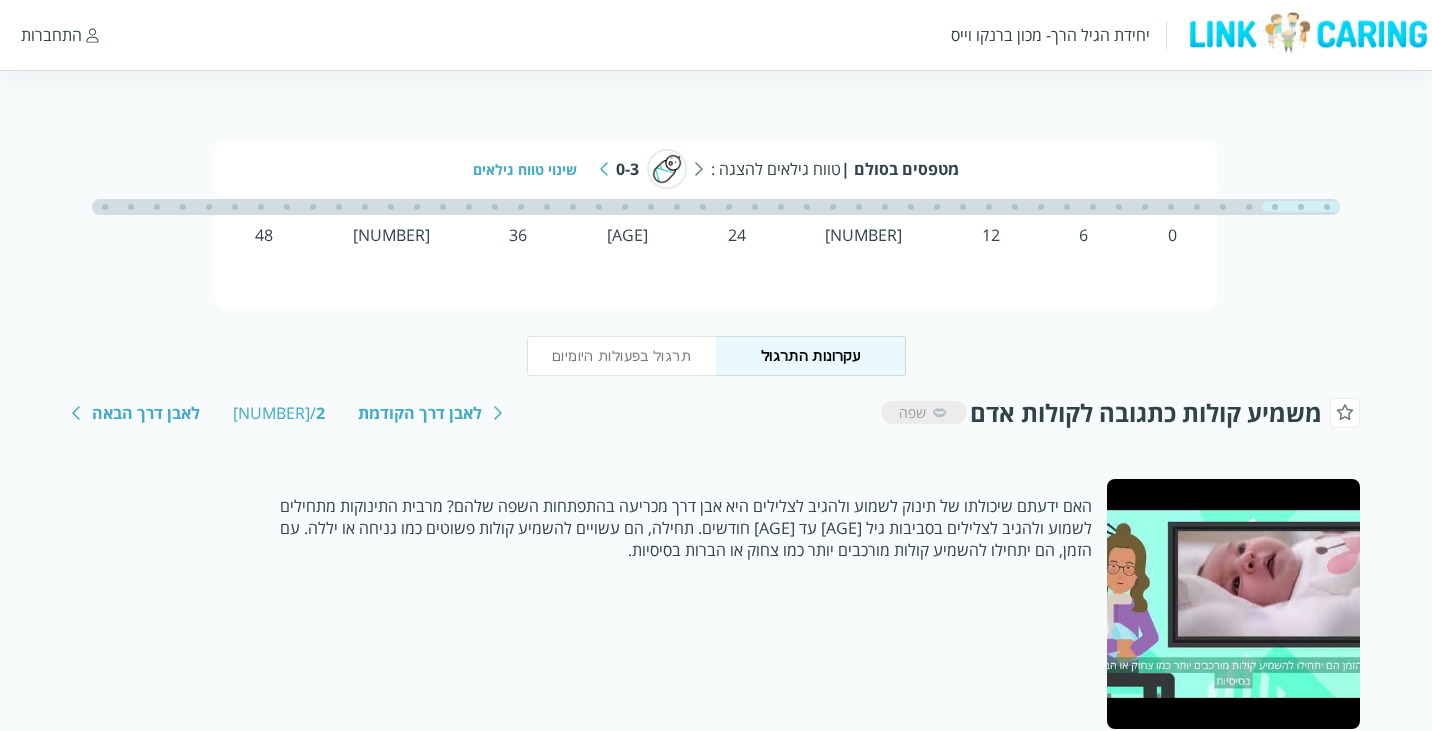 click at bounding box center (604, 169) 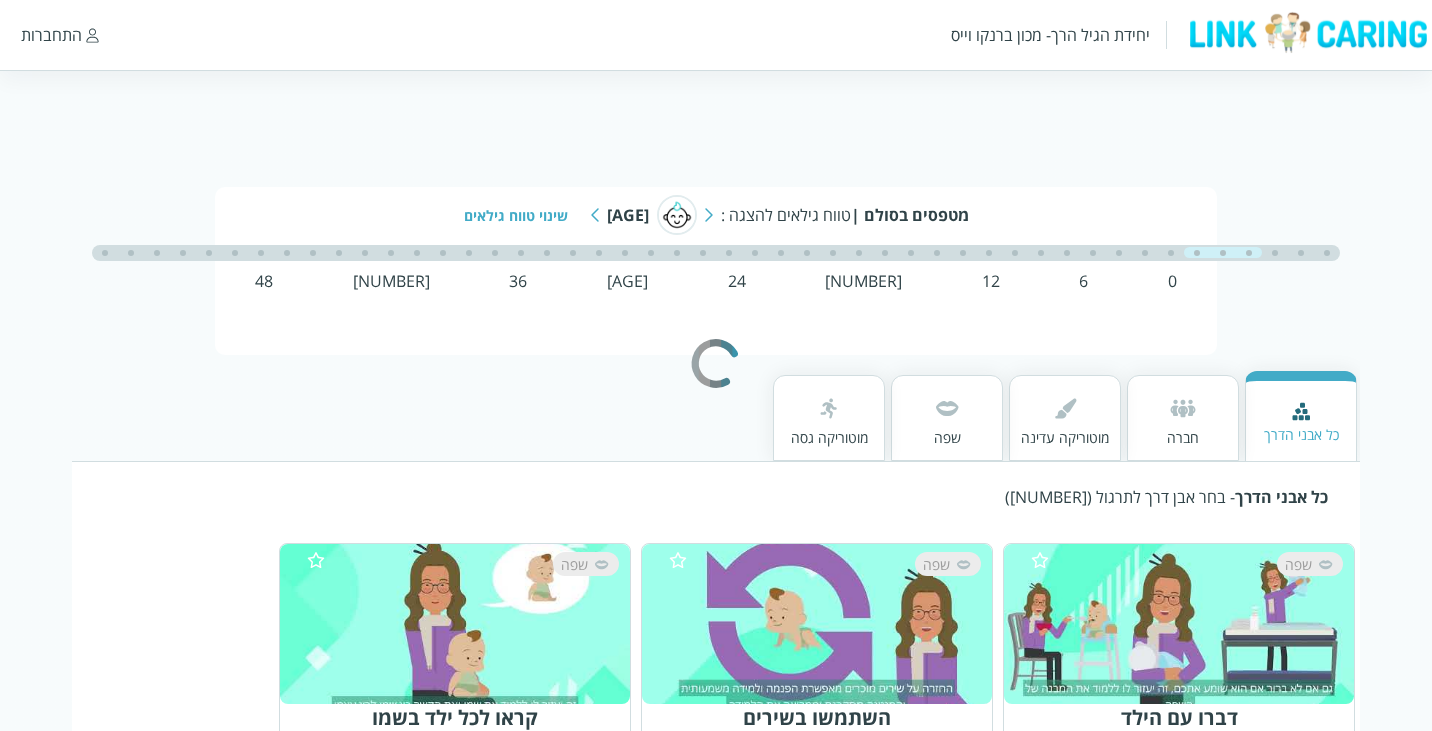 scroll, scrollTop: 0, scrollLeft: 0, axis: both 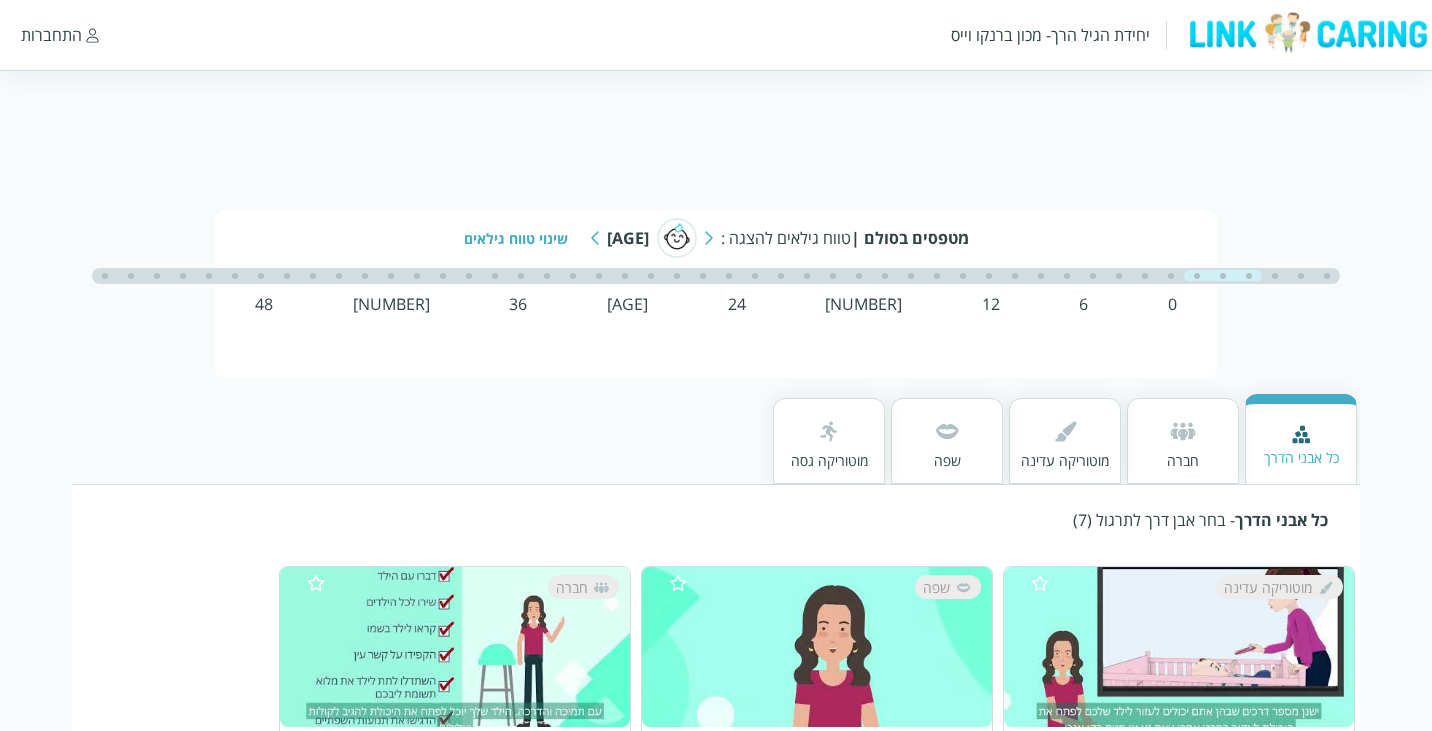 click on "שפה" at bounding box center (947, 441) 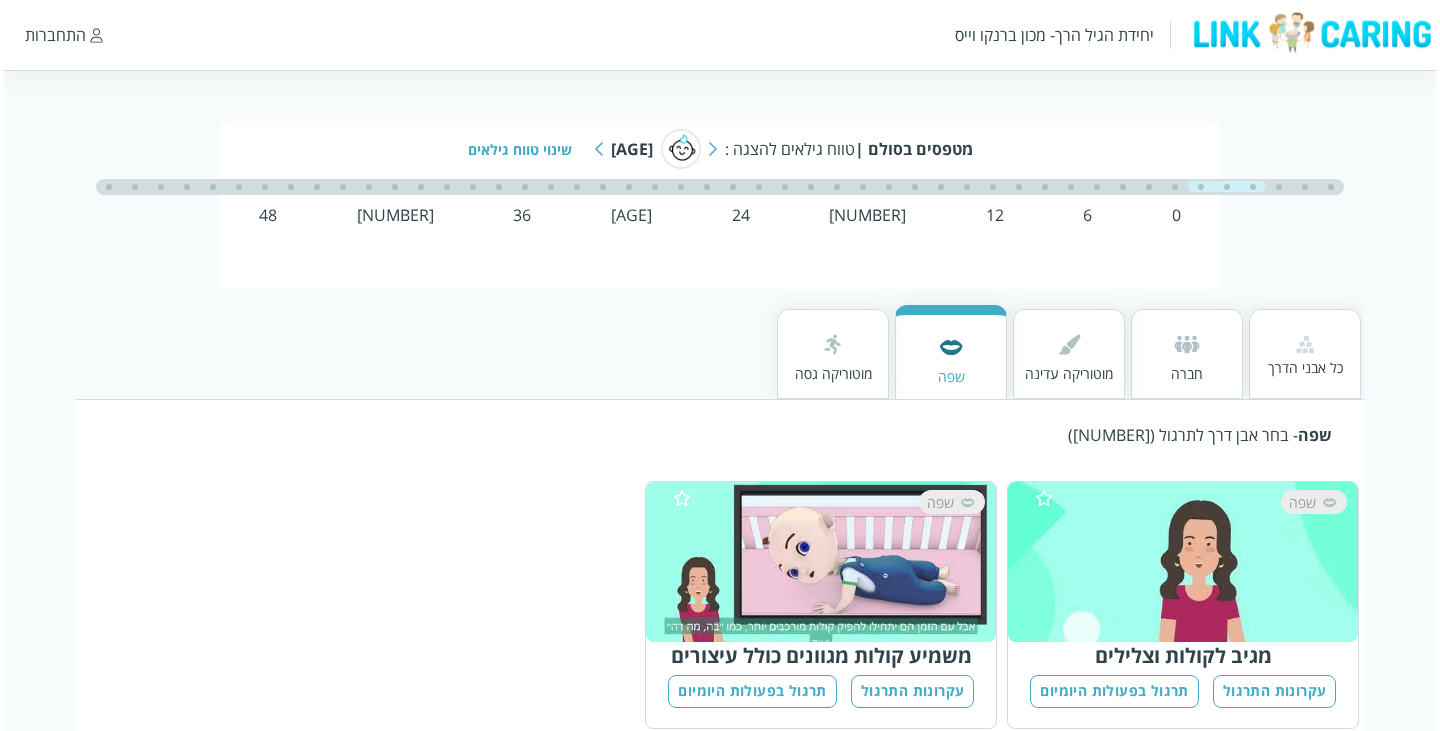 scroll, scrollTop: 131, scrollLeft: 0, axis: vertical 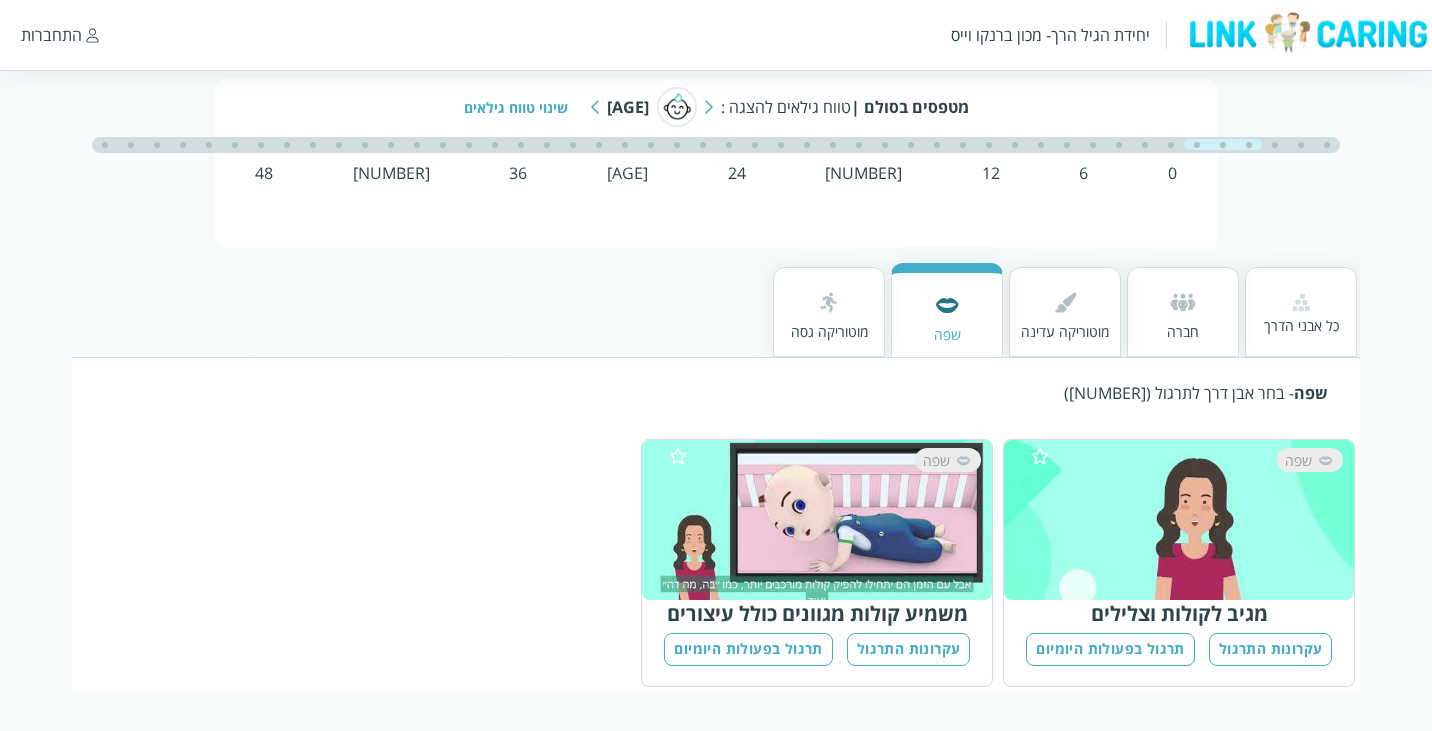 click on "שפה" at bounding box center [1188, 520] 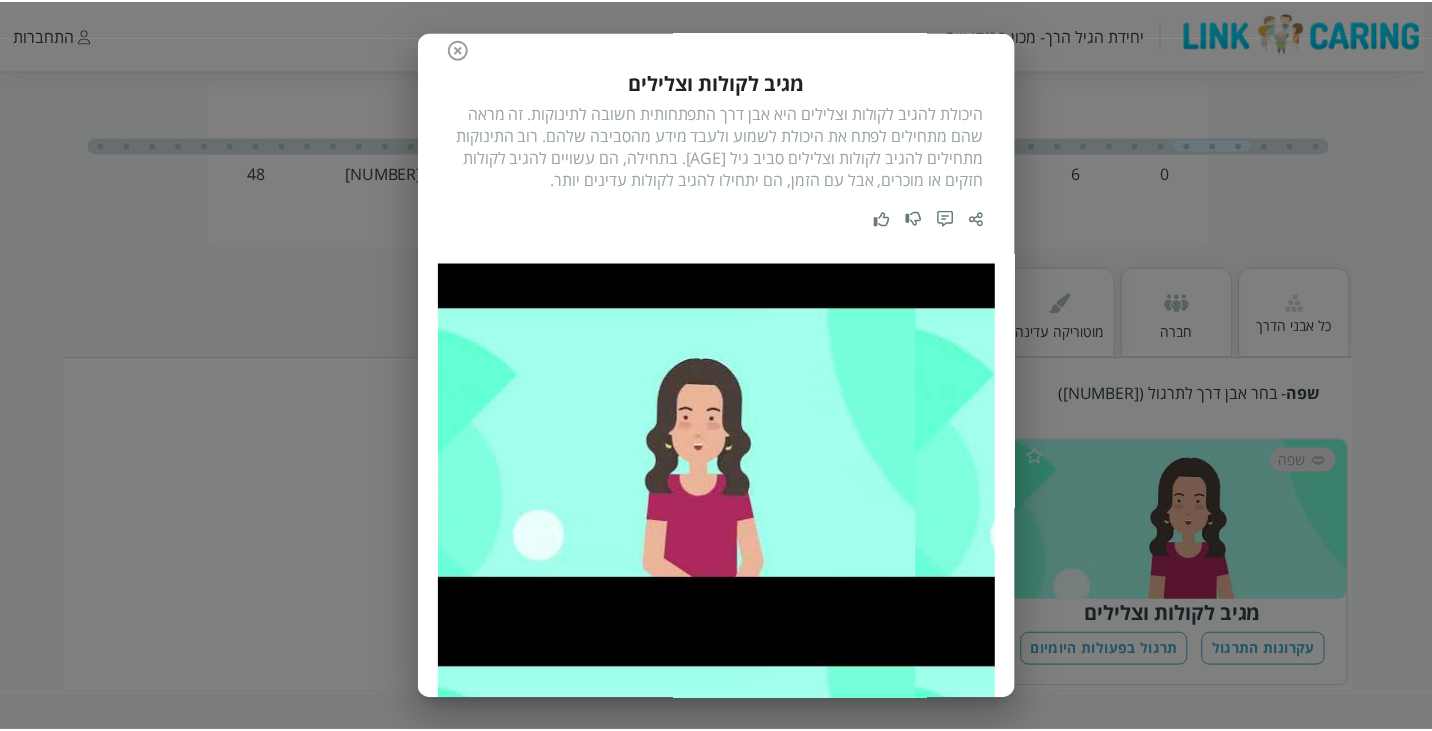 scroll, scrollTop: 138, scrollLeft: 0, axis: vertical 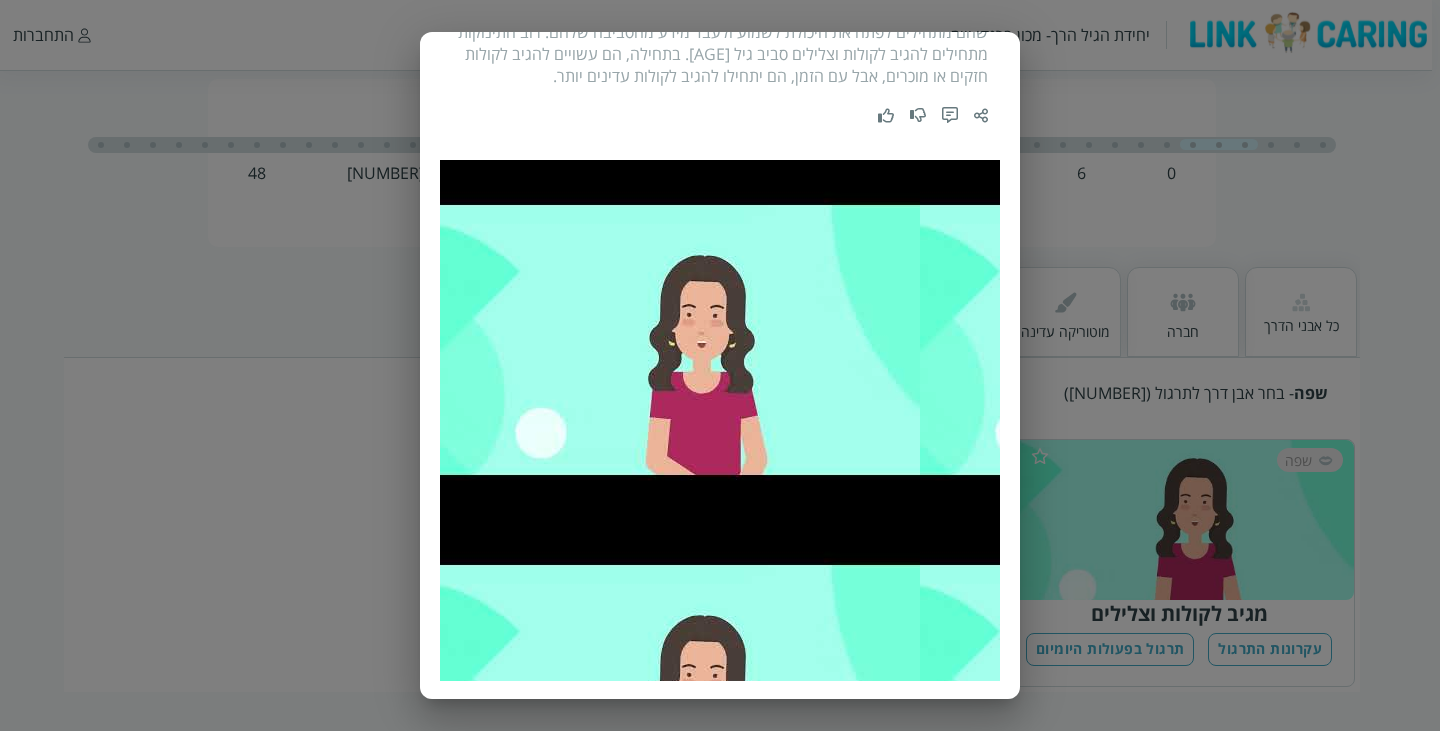 click on "מגיב לקולות וצלילים היכולת להגיב לקולות וצלילים היא אבן דרך התפתחותית חשובה לתינוקות. זה מראה שהם מתחילים לפתח את היכולת לשמוע ולעבד מידע מהסביבה שלהם. רוב התינוקות מתחילים להגיב לקולות וצלילים סביב גיל [AGE]. בתחילה, הם עשויים להגיב לקולות חזקים או מוכרים, אבל עם הזמן, הם יתחילו להגיב לקולות עדינים יותר." at bounding box center (720, 365) 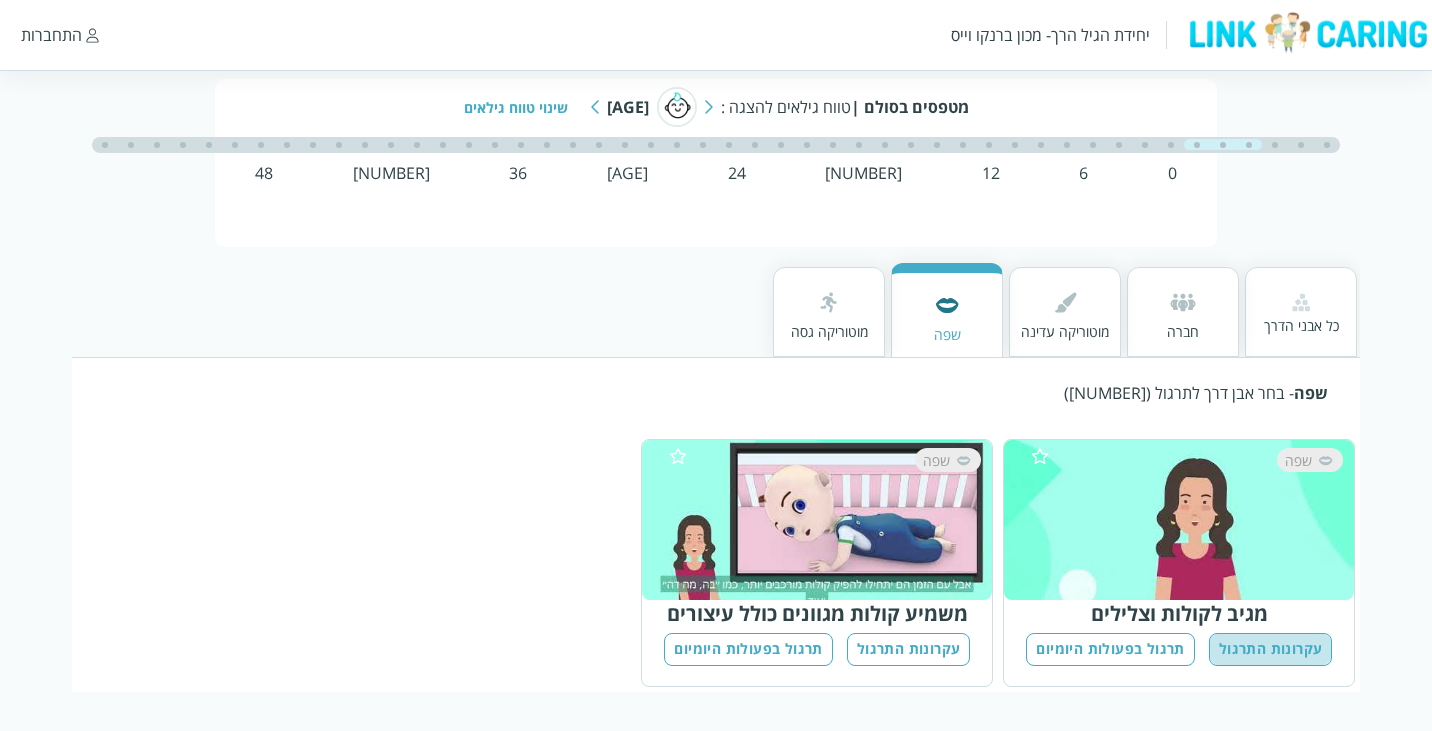 click on "עקרונות התרגול" at bounding box center (1271, 649) 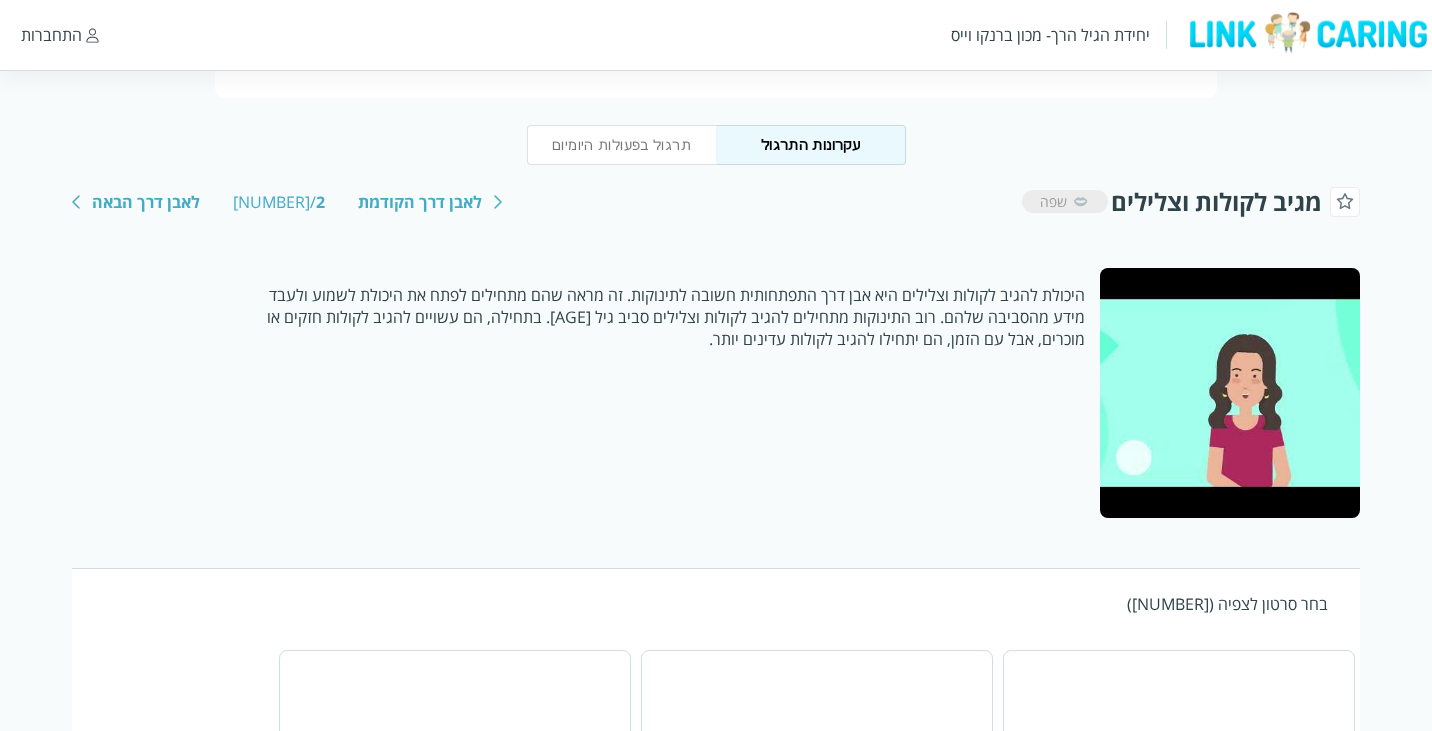 scroll, scrollTop: 281, scrollLeft: 0, axis: vertical 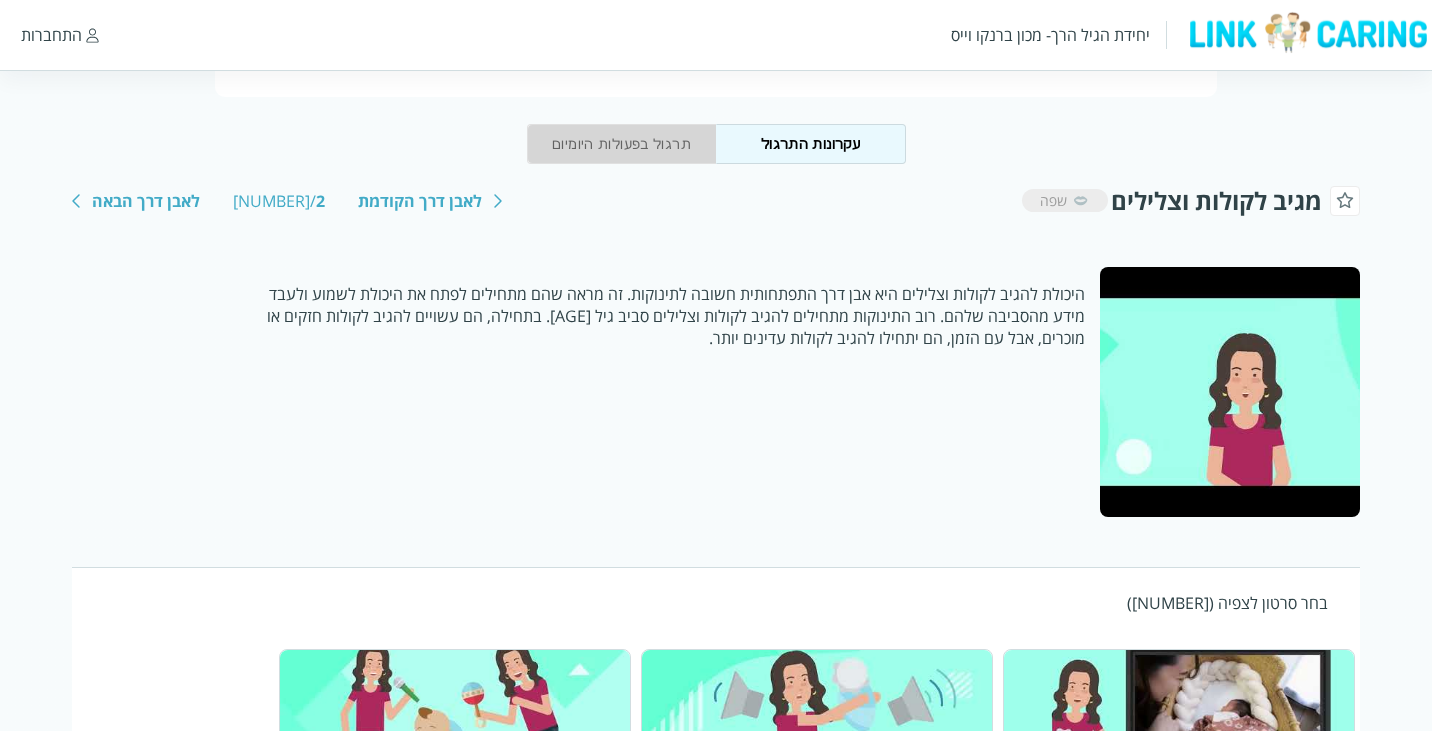 click on "תרגול בפעולות היומיום" at bounding box center (622, 144) 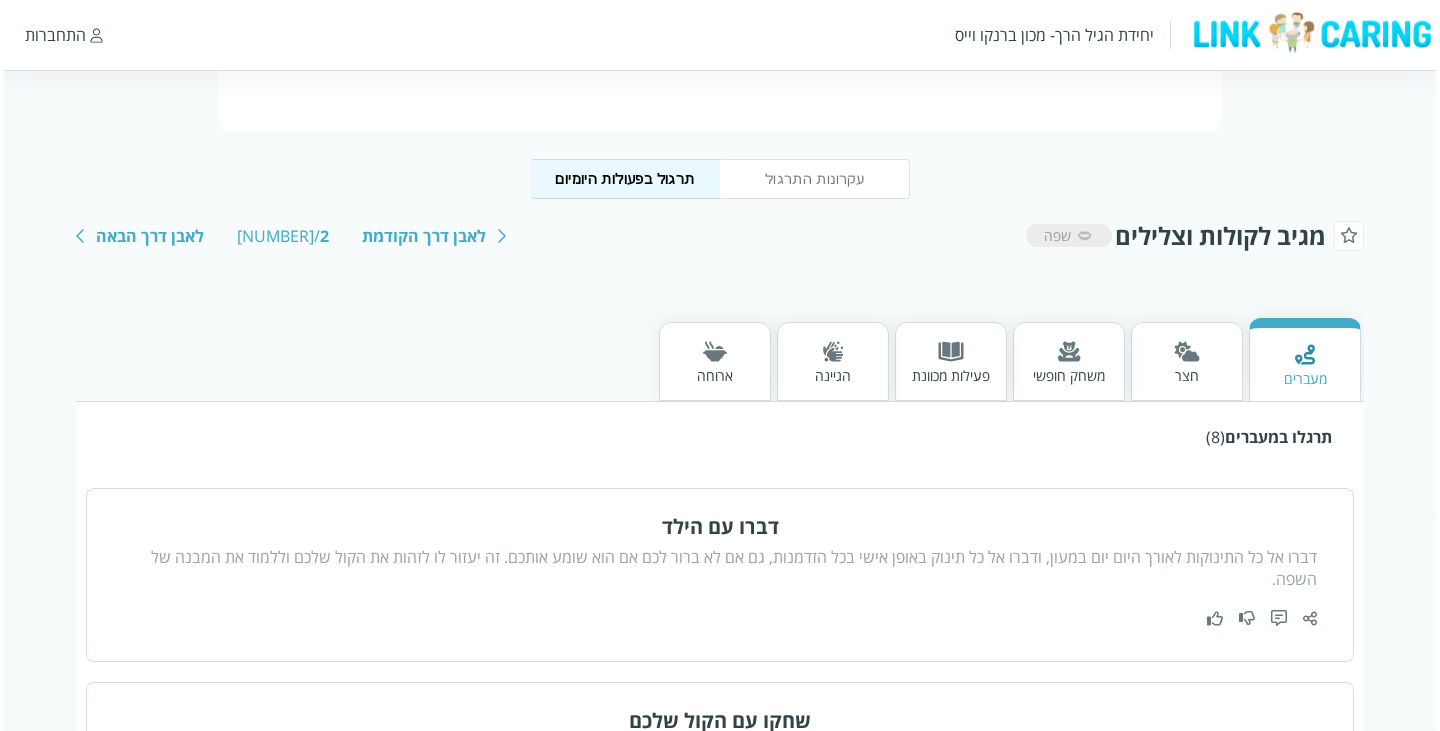 scroll, scrollTop: 293, scrollLeft: -8, axis: both 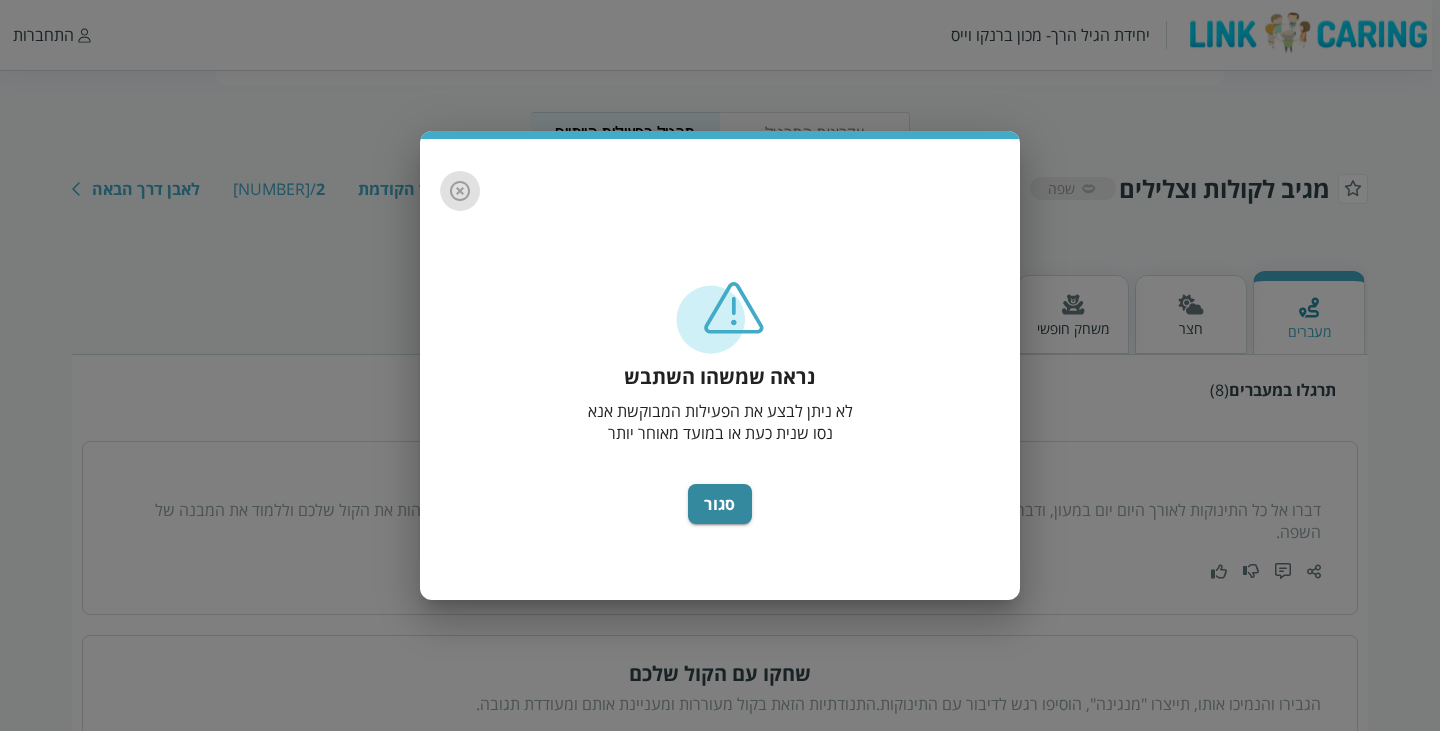 click 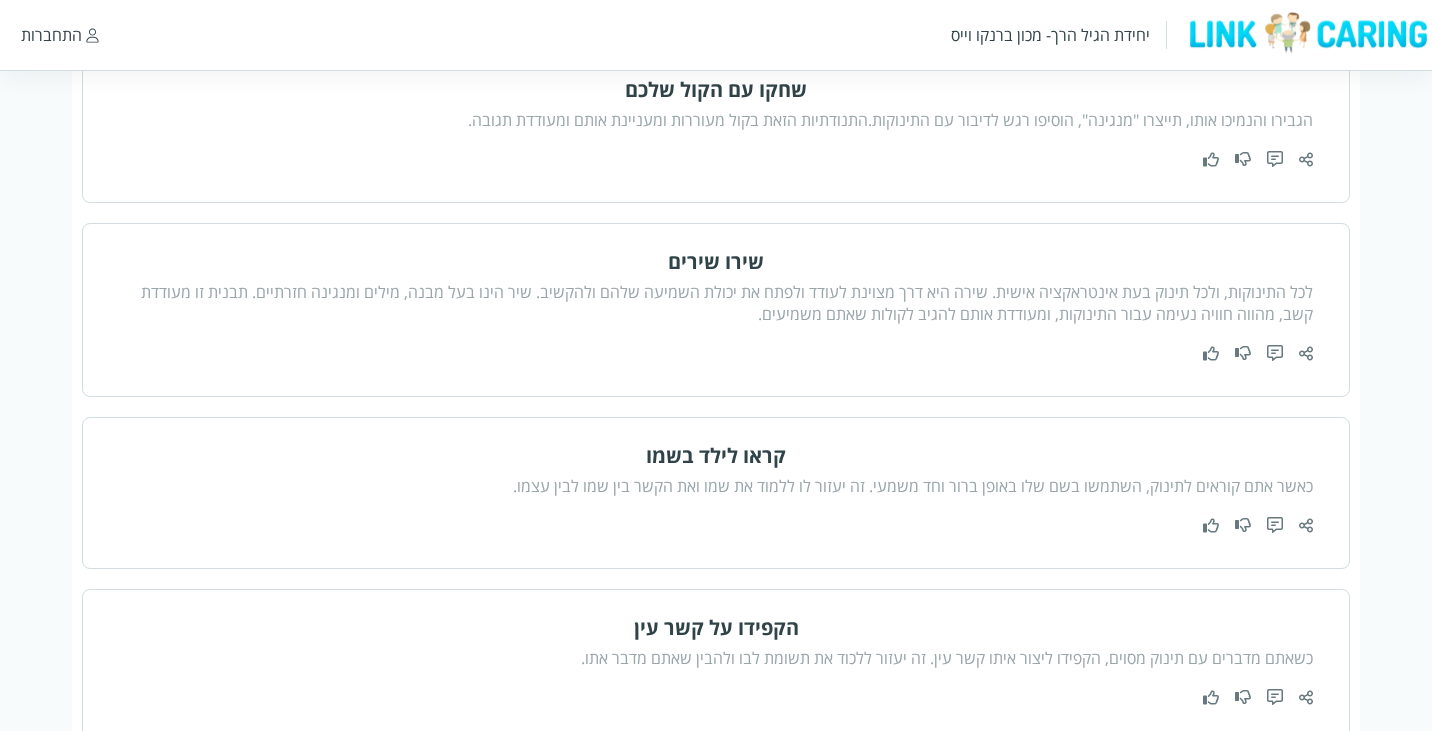 scroll, scrollTop: 885, scrollLeft: 0, axis: vertical 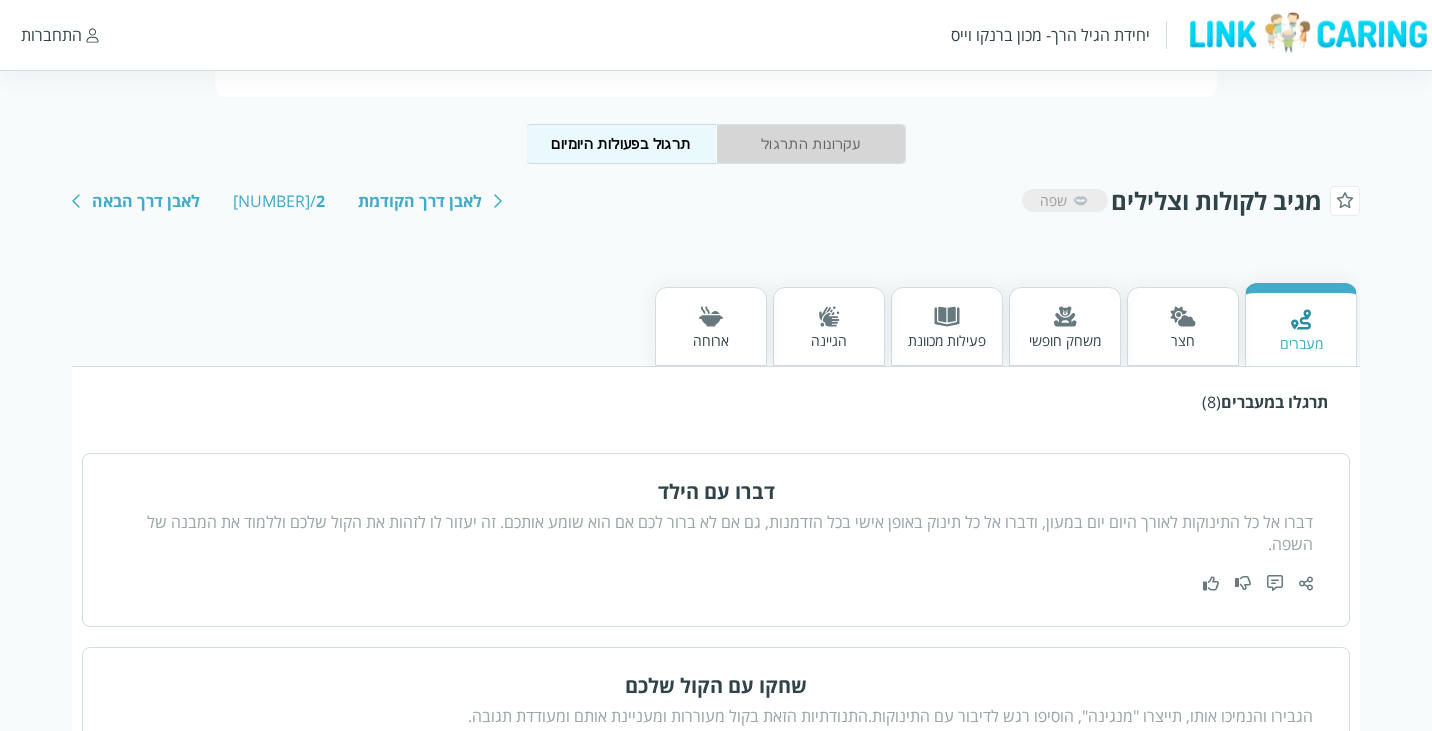 click on "עקרונות התרגול" at bounding box center [811, 144] 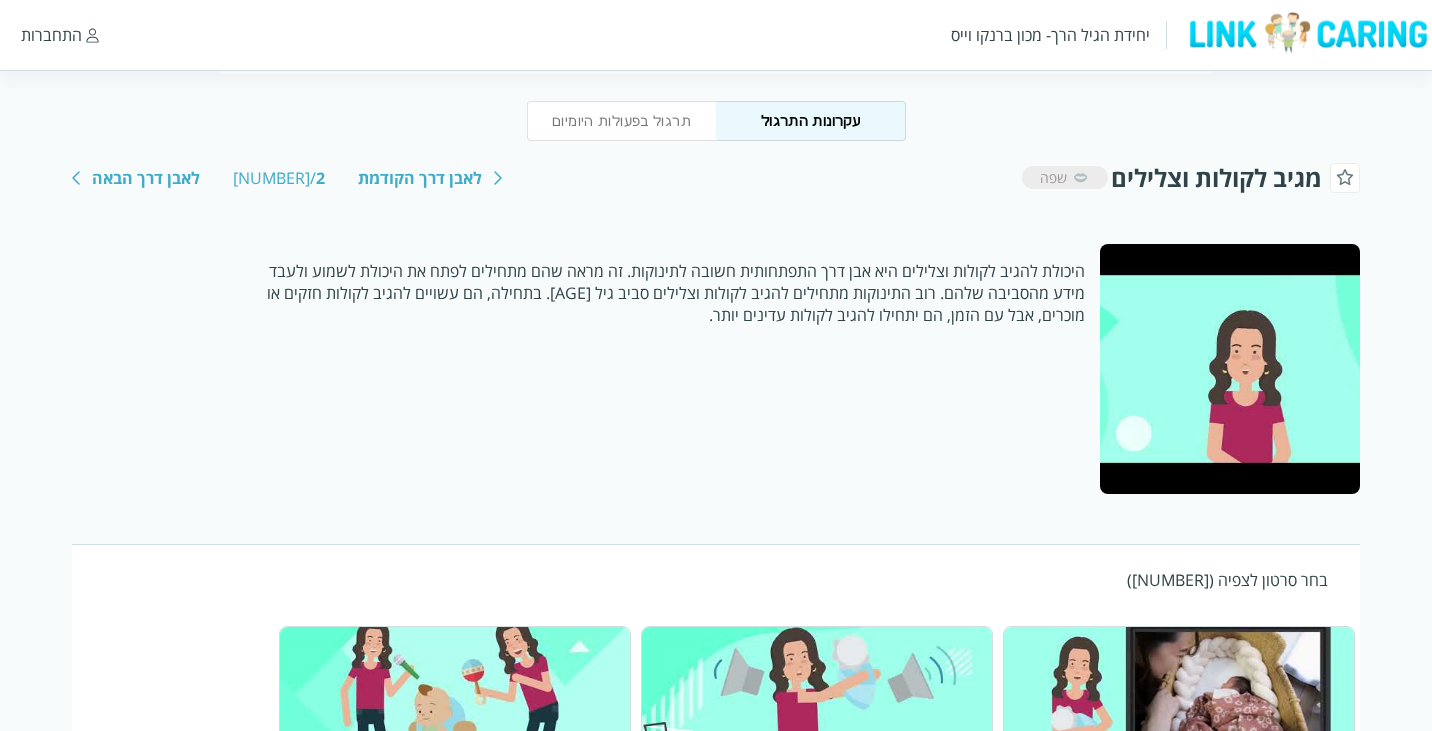 scroll, scrollTop: 281, scrollLeft: 0, axis: vertical 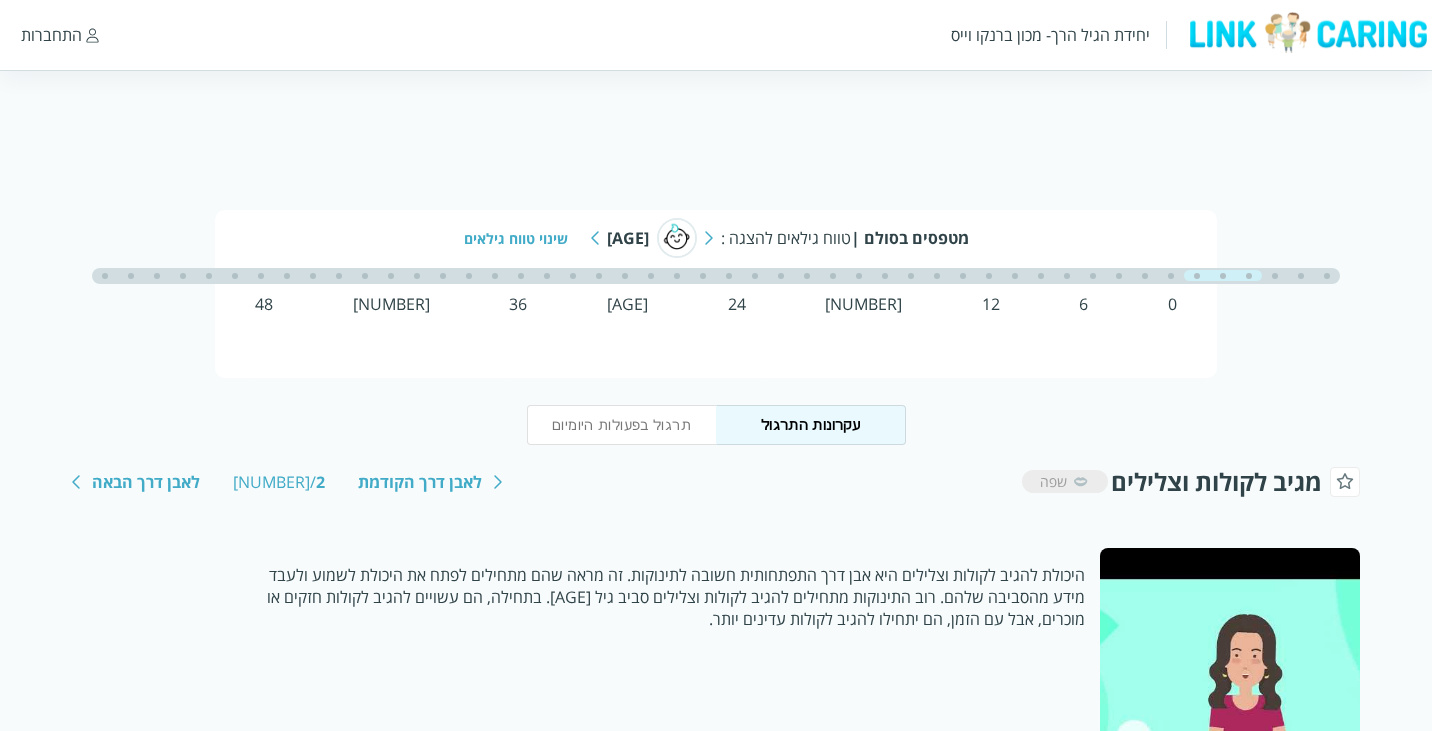 click at bounding box center [595, 238] 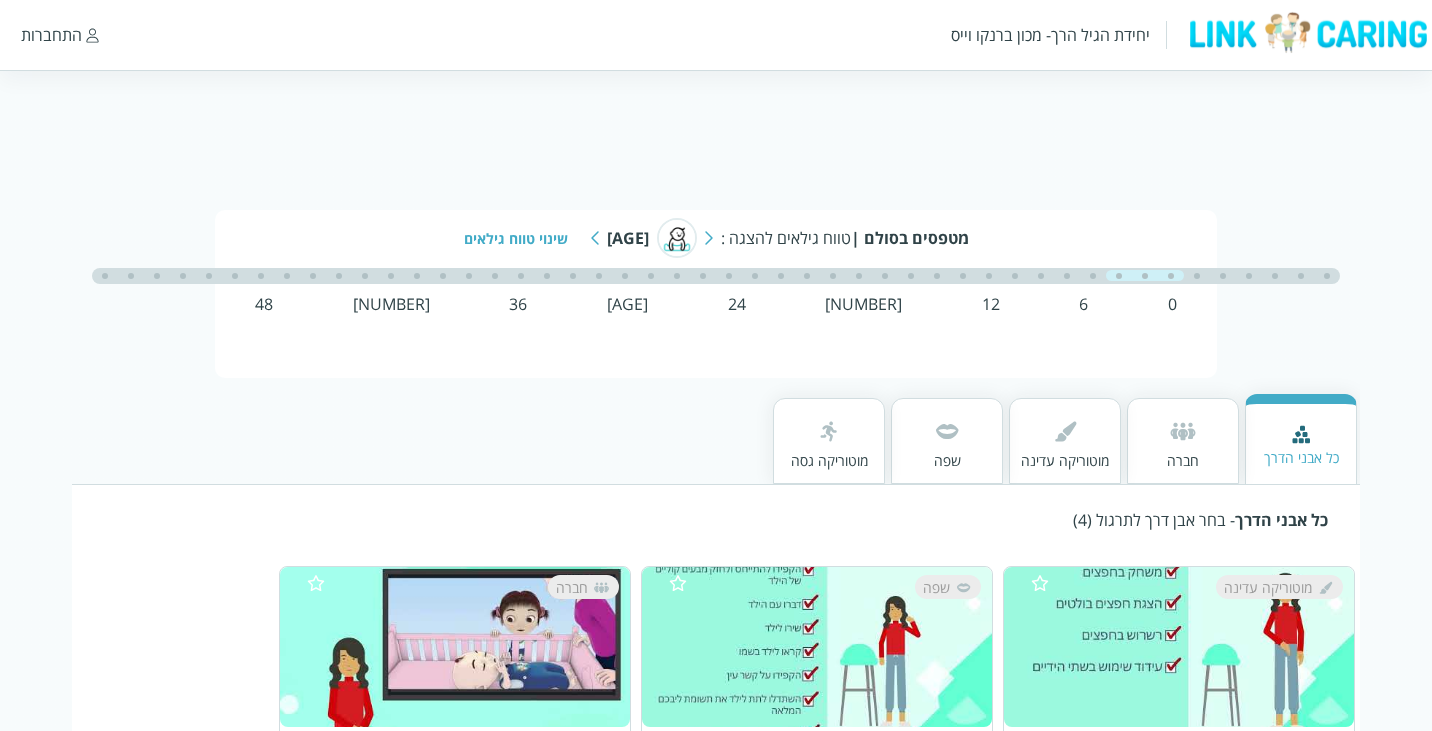 click at bounding box center (1223, 276) 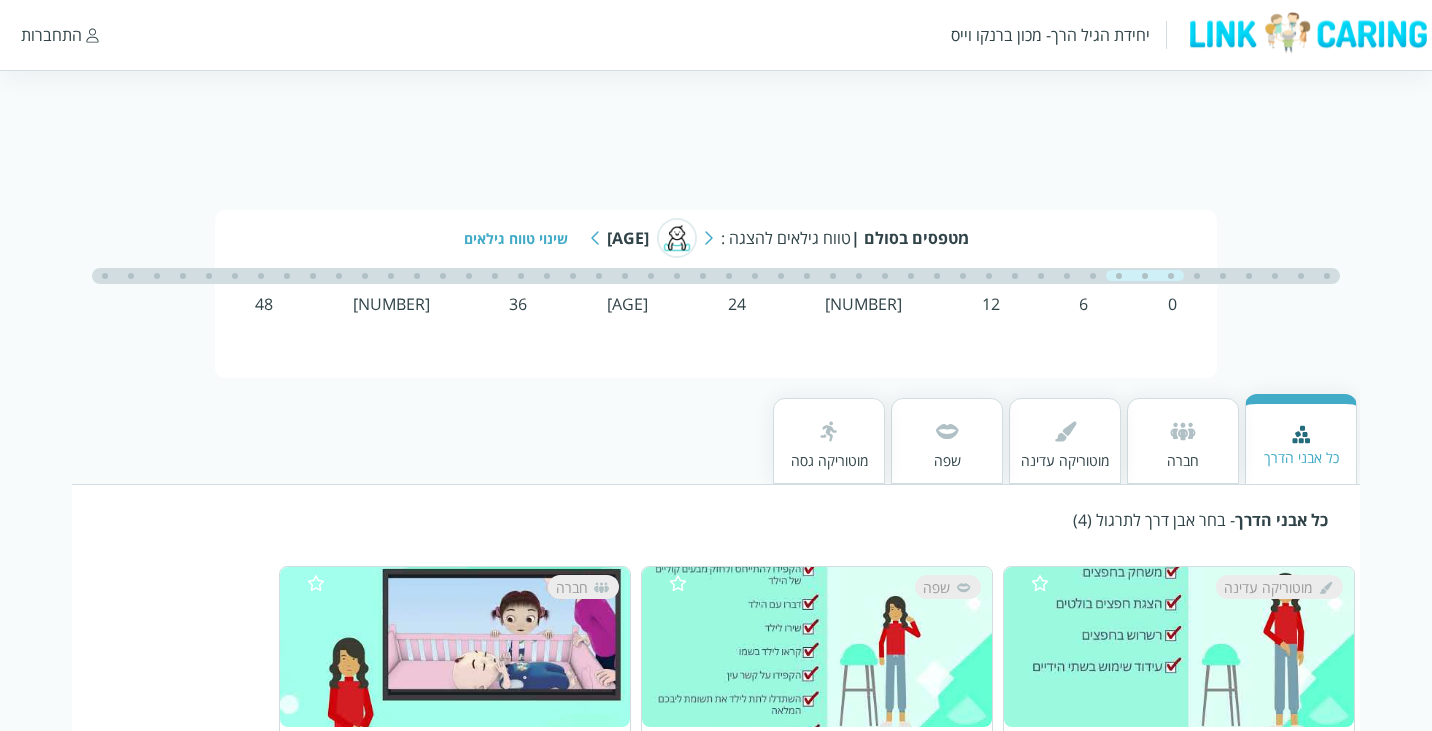 drag, startPoint x: 1157, startPoint y: 274, endPoint x: 1215, endPoint y: 275, distance: 58.00862 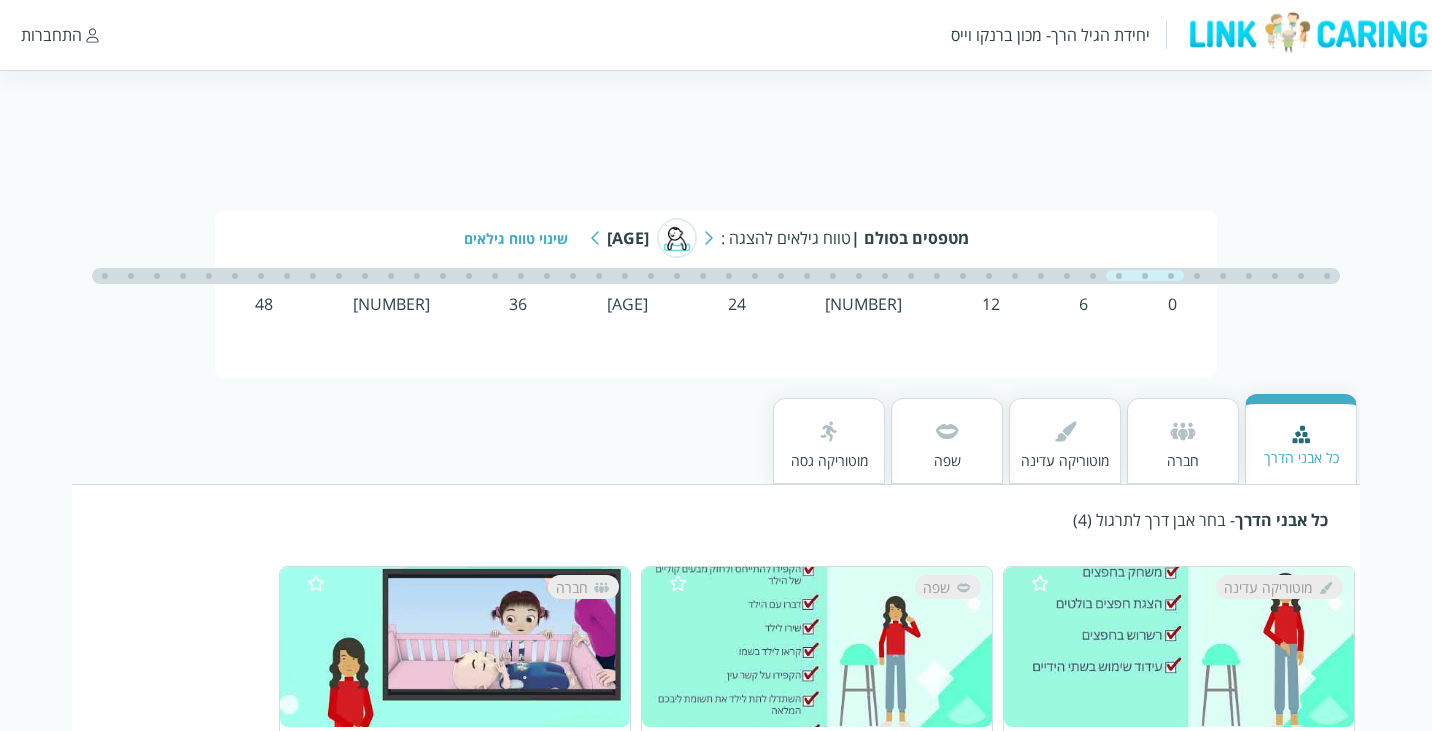 click at bounding box center (716, 276) 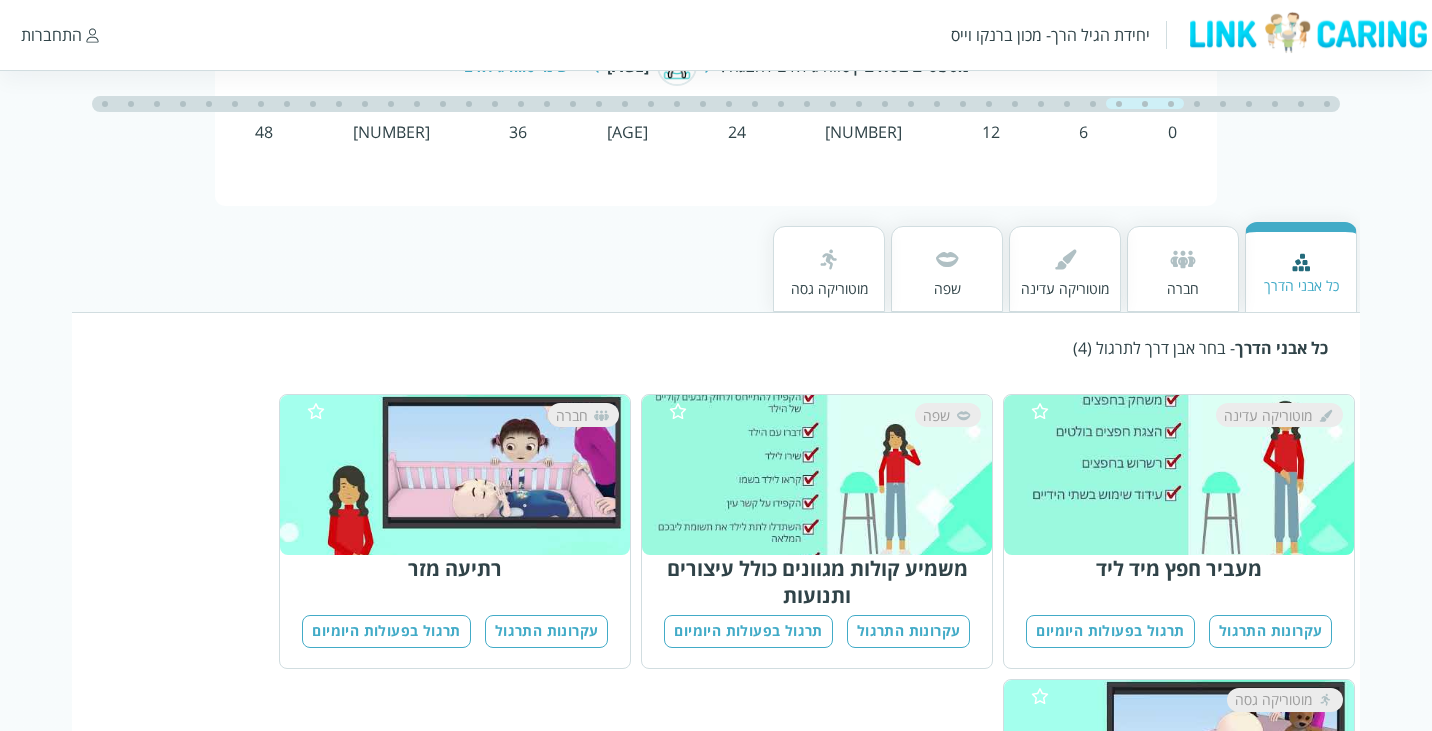 scroll, scrollTop: 0, scrollLeft: 0, axis: both 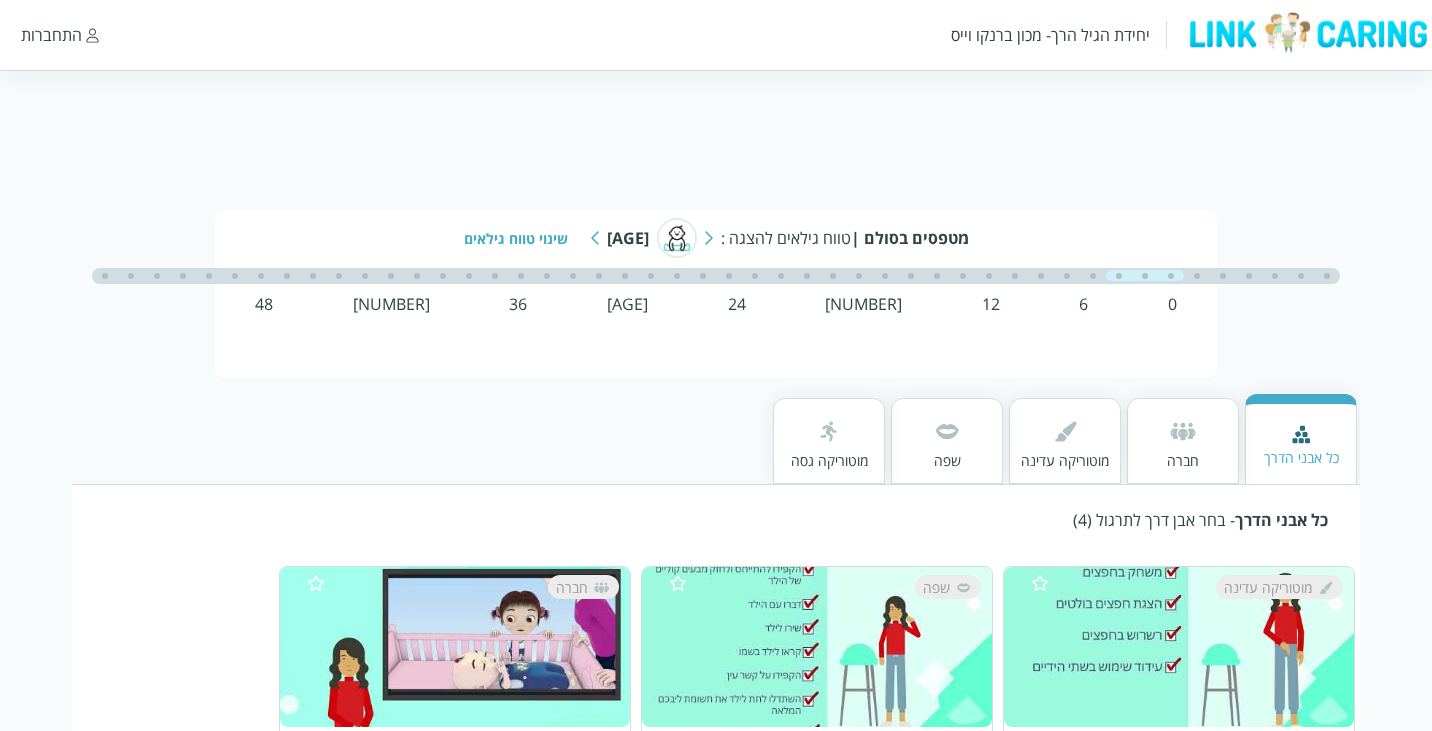 click at bounding box center [1307, 32] 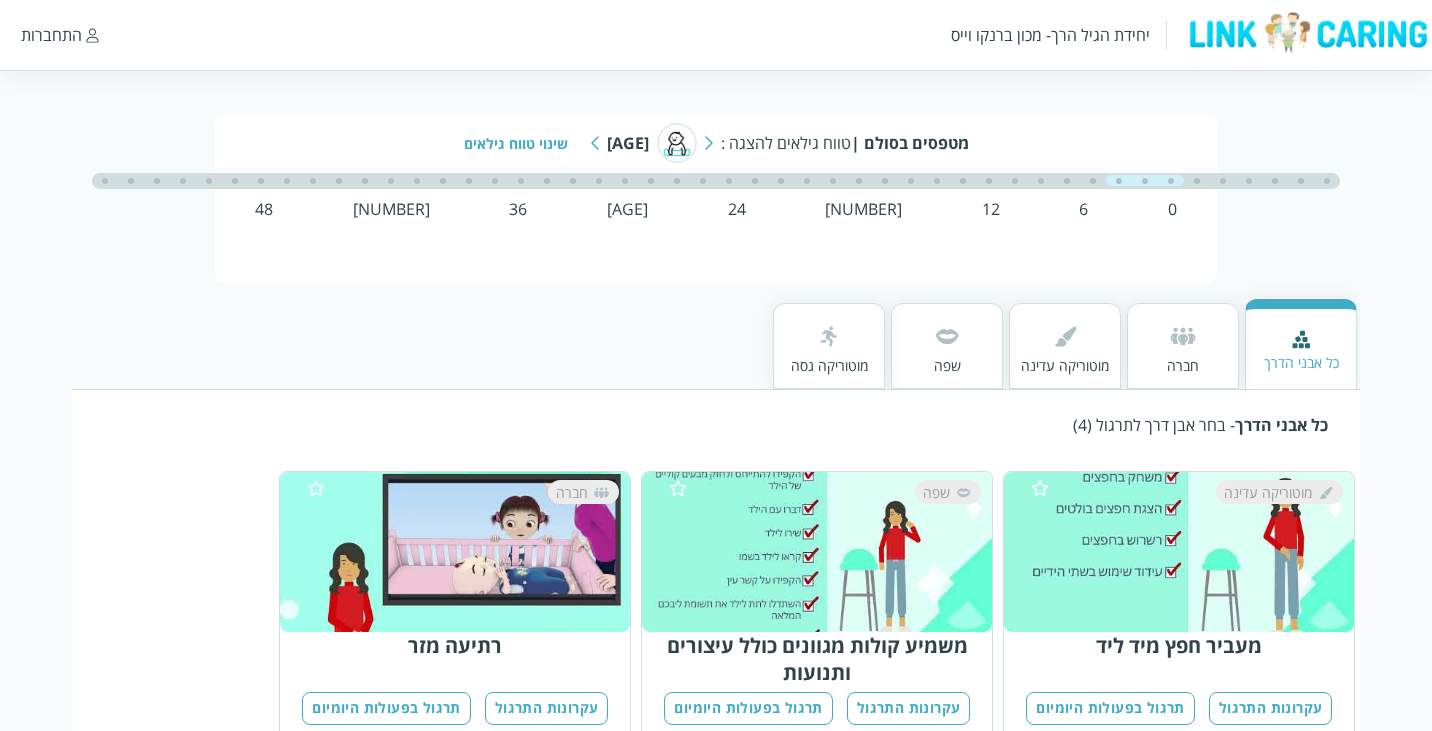 scroll, scrollTop: 87, scrollLeft: 0, axis: vertical 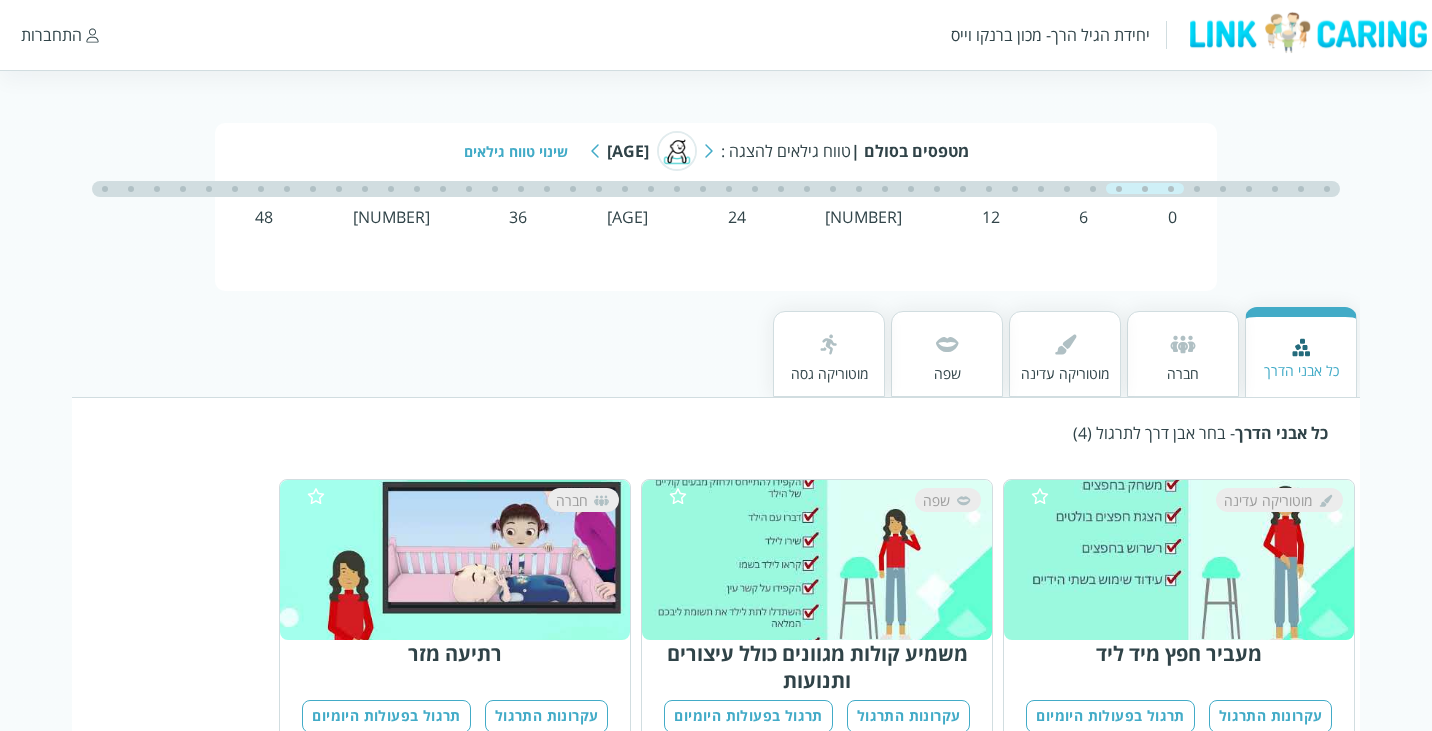 click on "0 6 12 18 24 30 36 42 48" at bounding box center [716, 217] 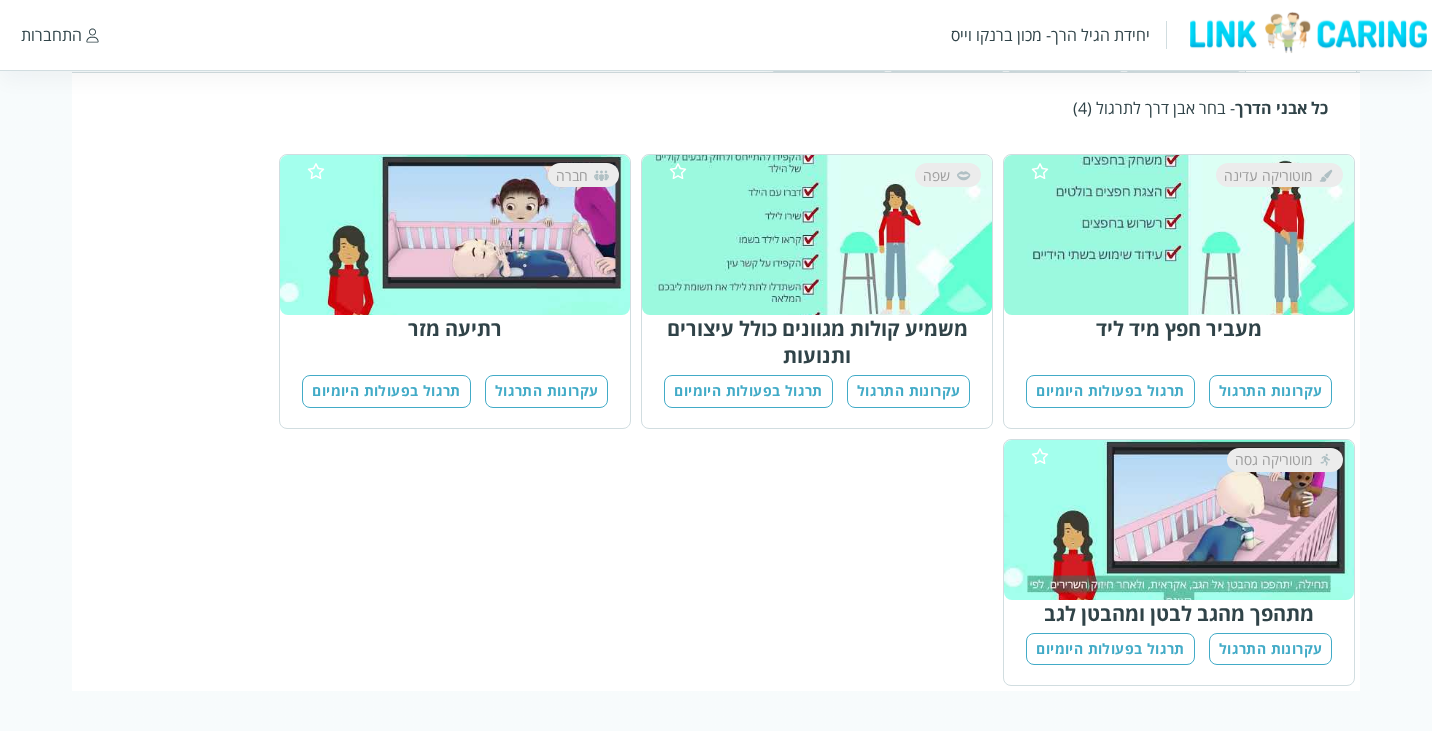 scroll, scrollTop: 2, scrollLeft: 0, axis: vertical 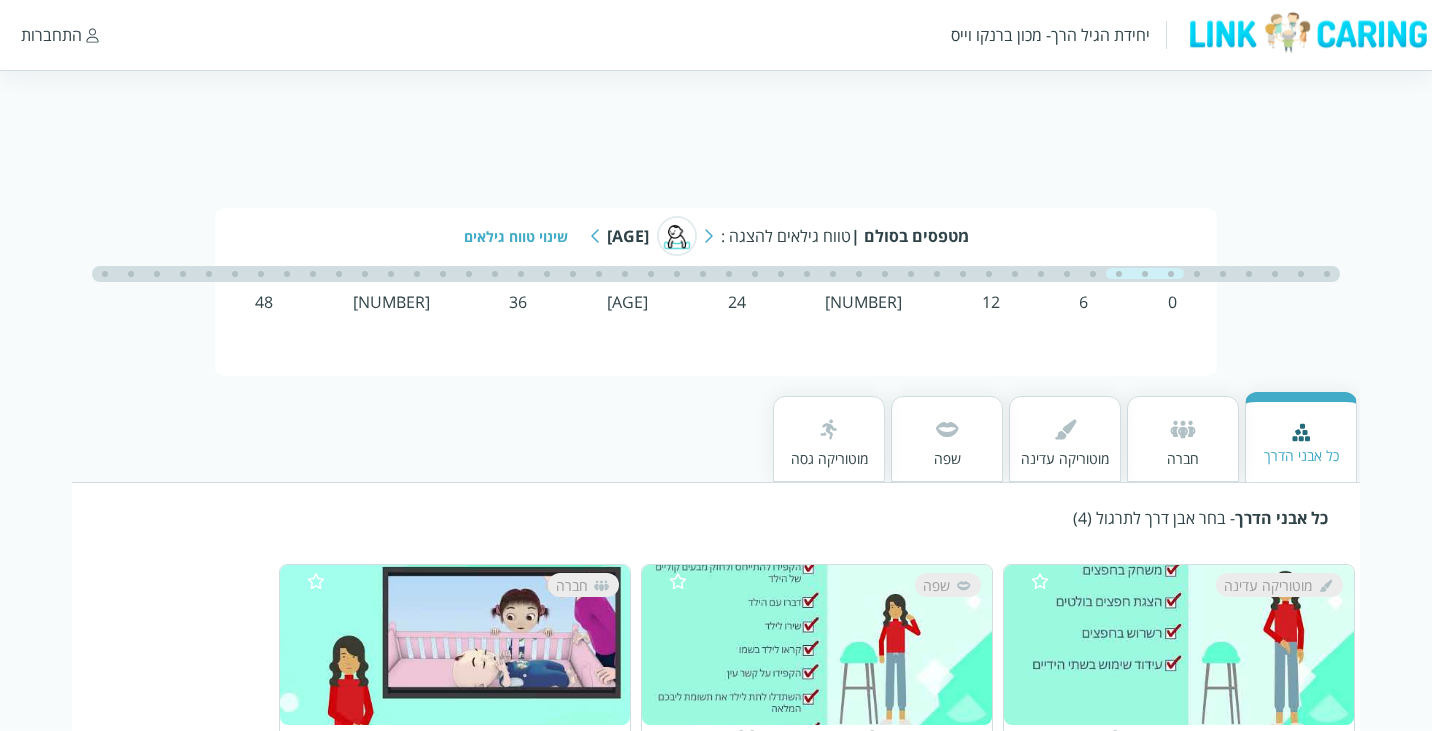 click at bounding box center [1301, 434] 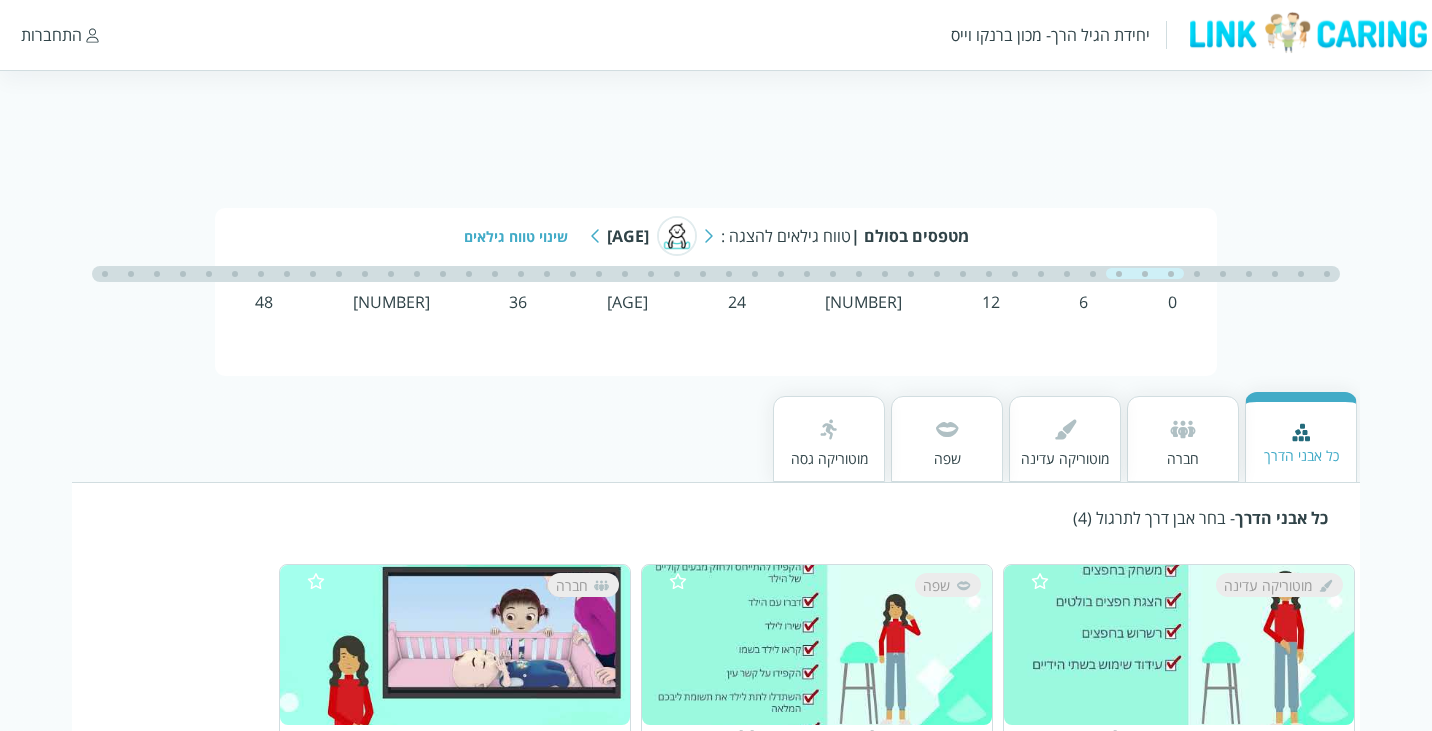 click at bounding box center [677, 236] 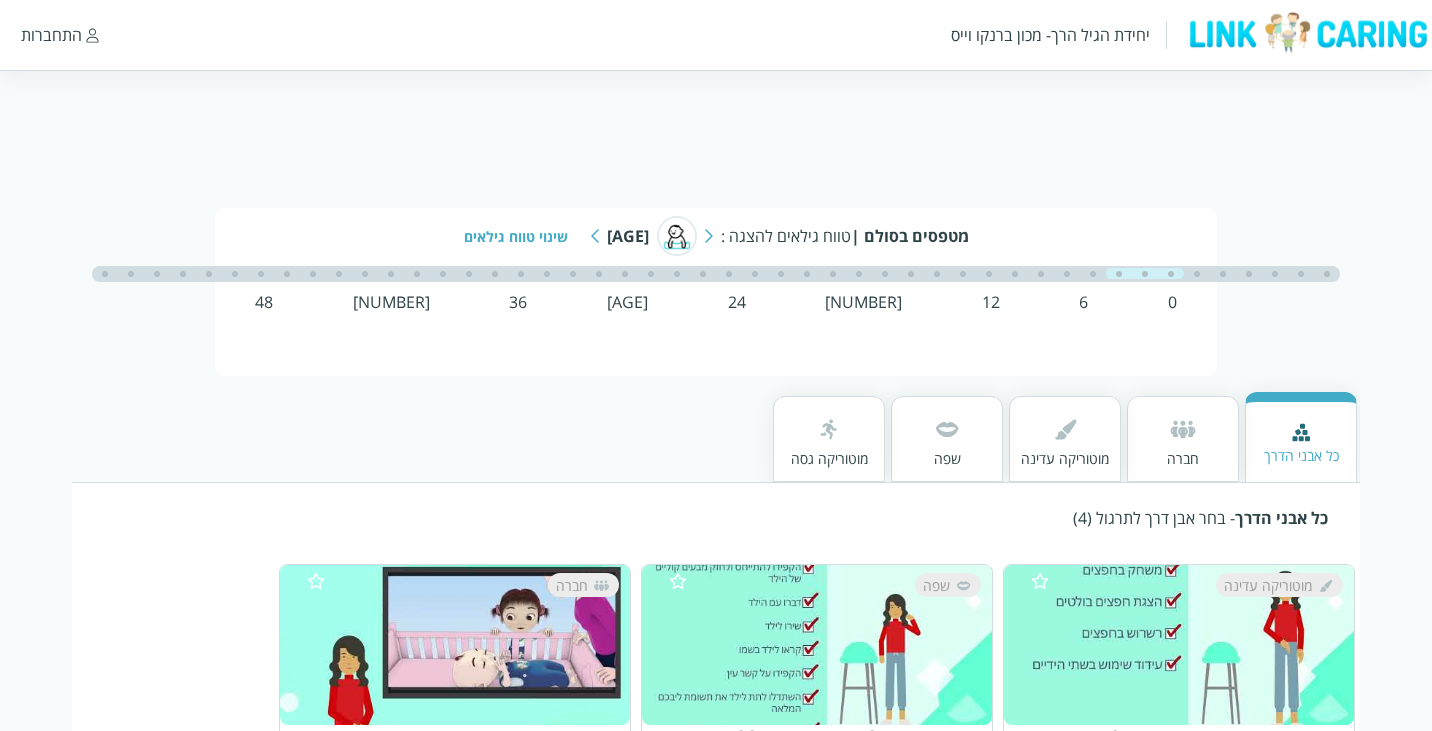 click at bounding box center [709, 236] 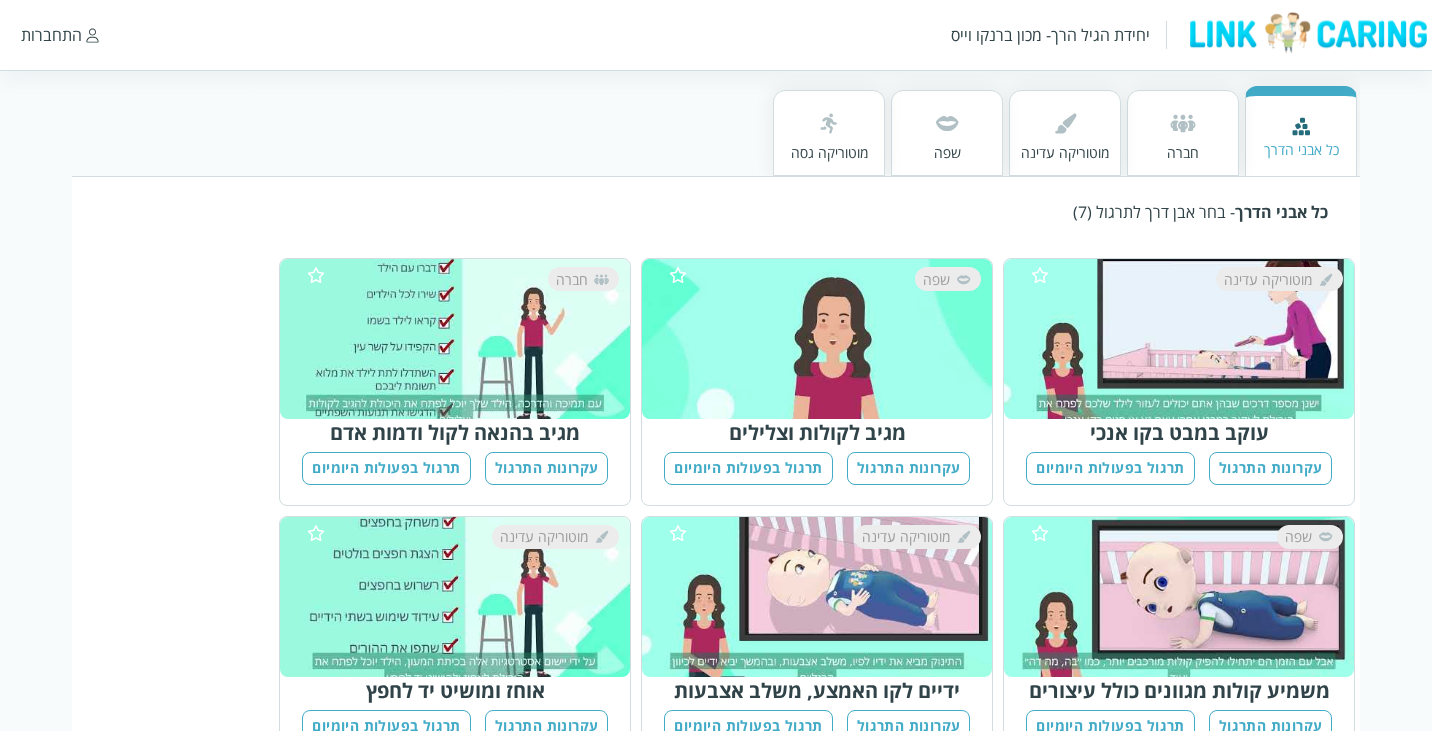 scroll, scrollTop: 306, scrollLeft: 0, axis: vertical 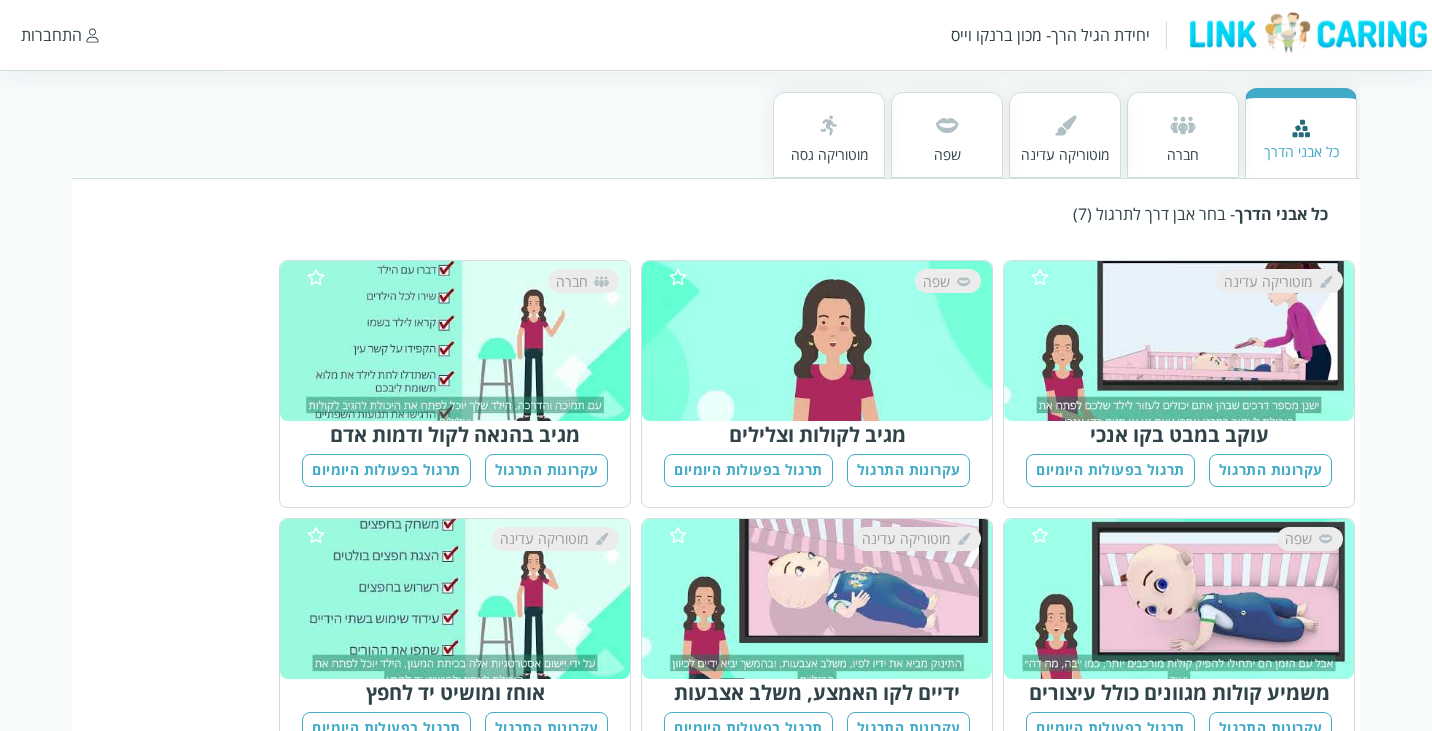 click on "שפה" at bounding box center (947, 154) 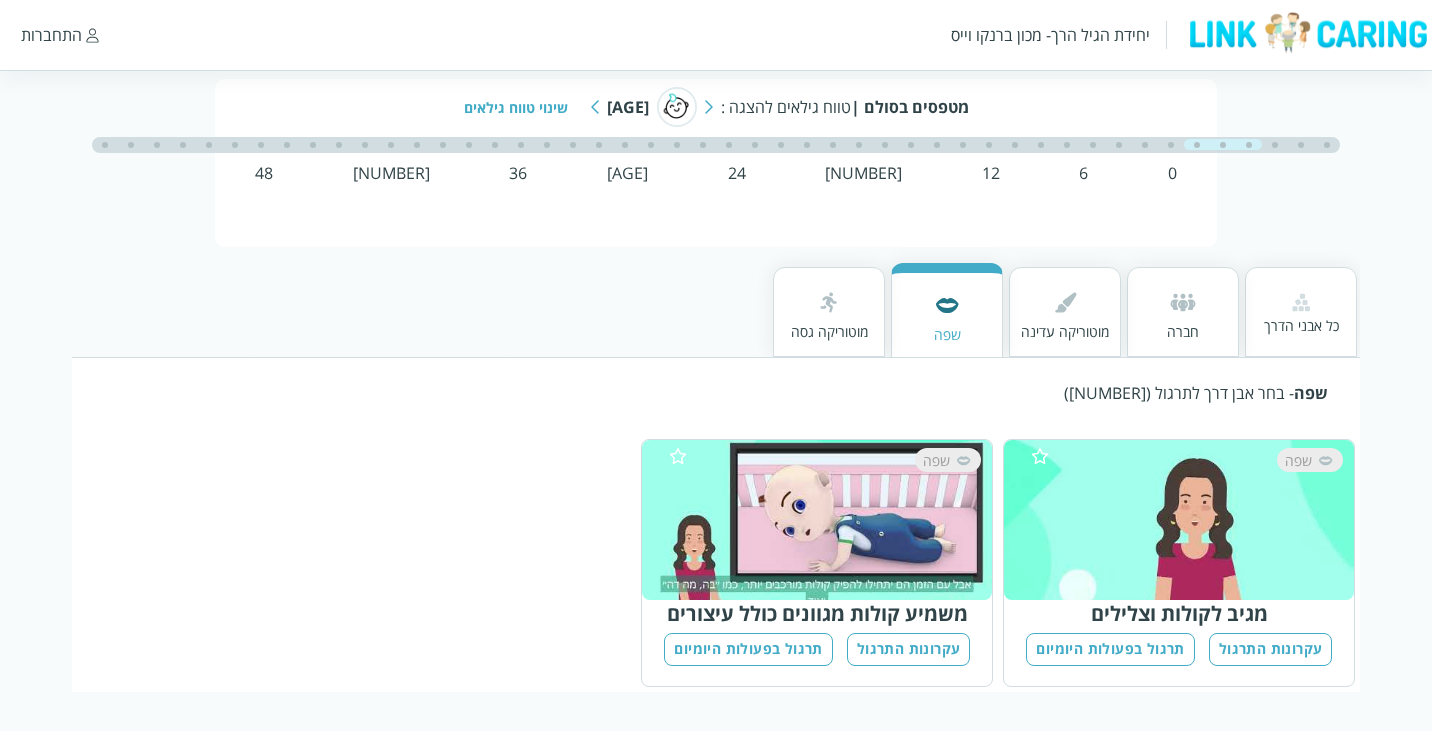 click on "שפה" at bounding box center [826, 520] 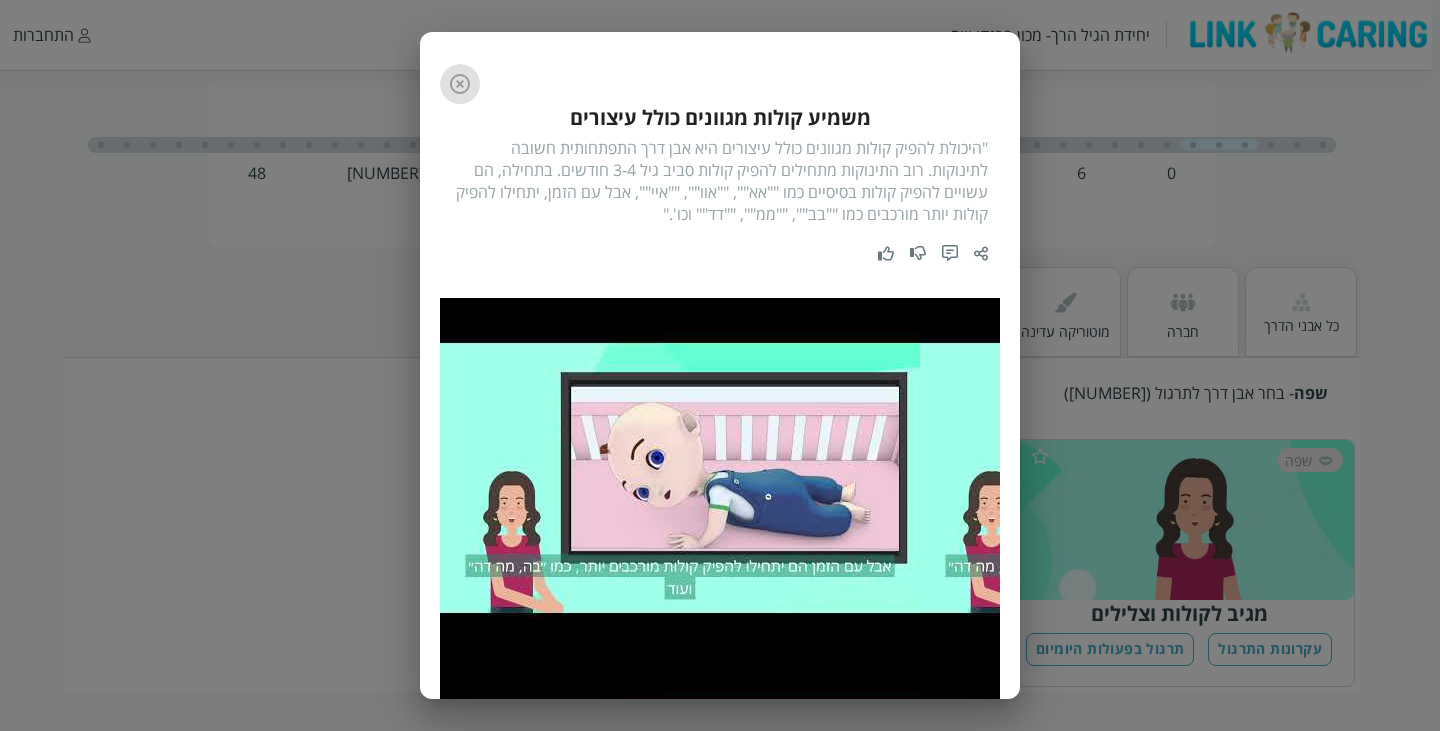 click 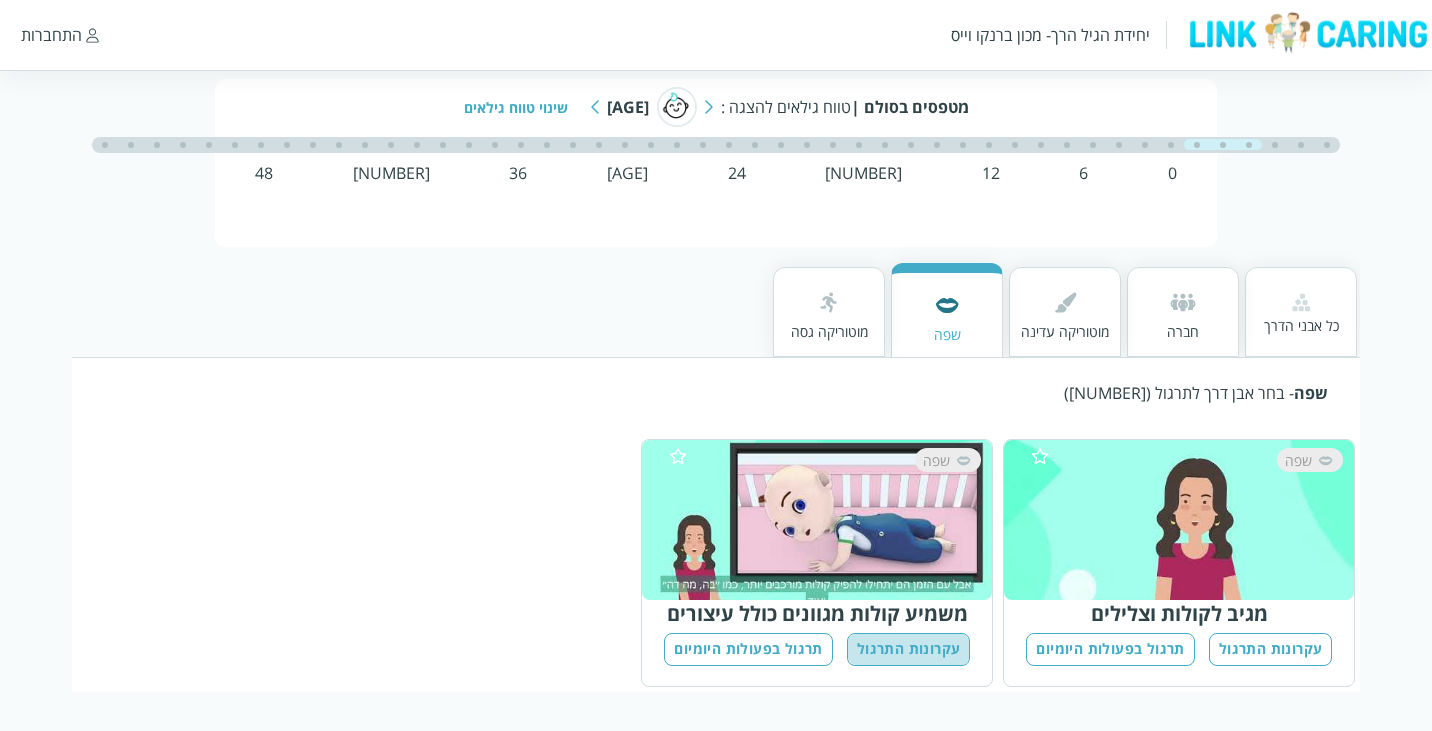 click on "עקרונות התרגול" at bounding box center (909, 649) 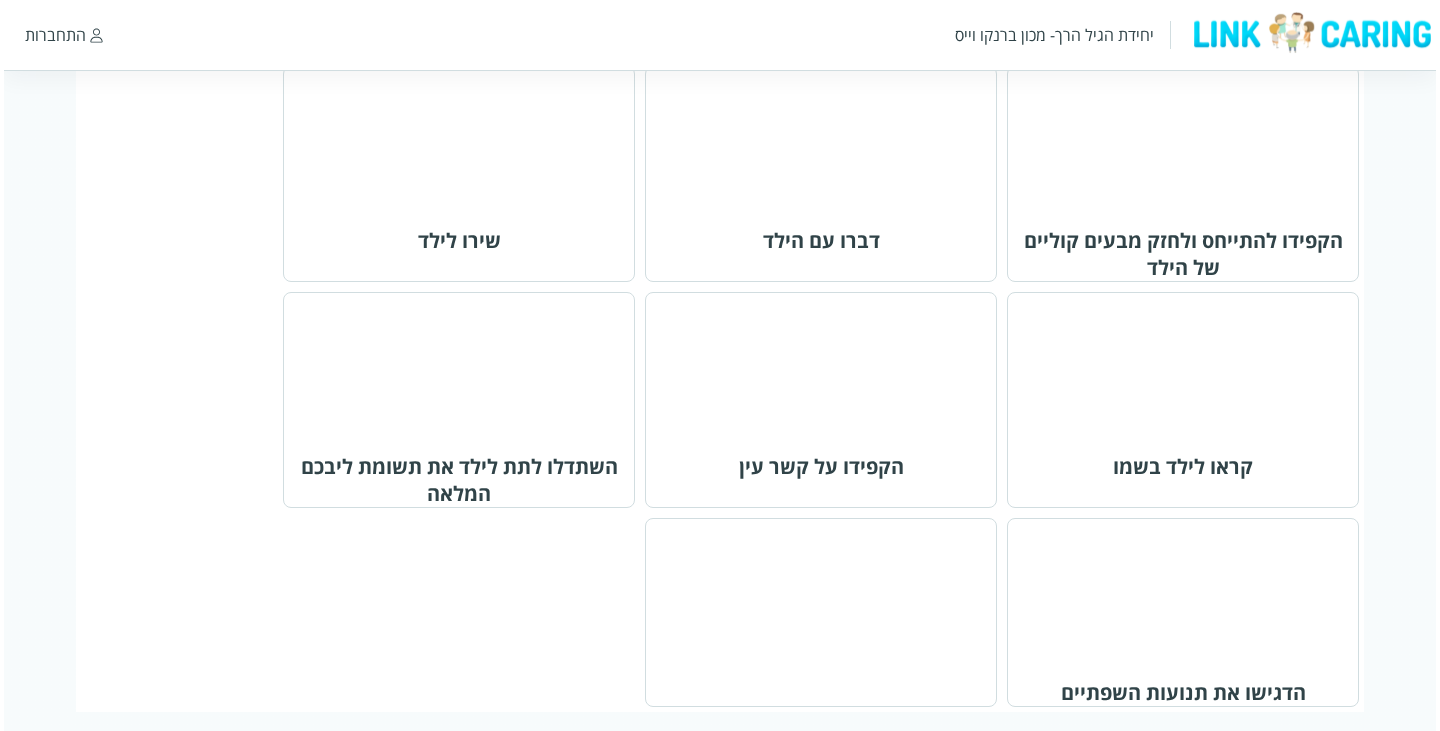 scroll, scrollTop: 862, scrollLeft: 0, axis: vertical 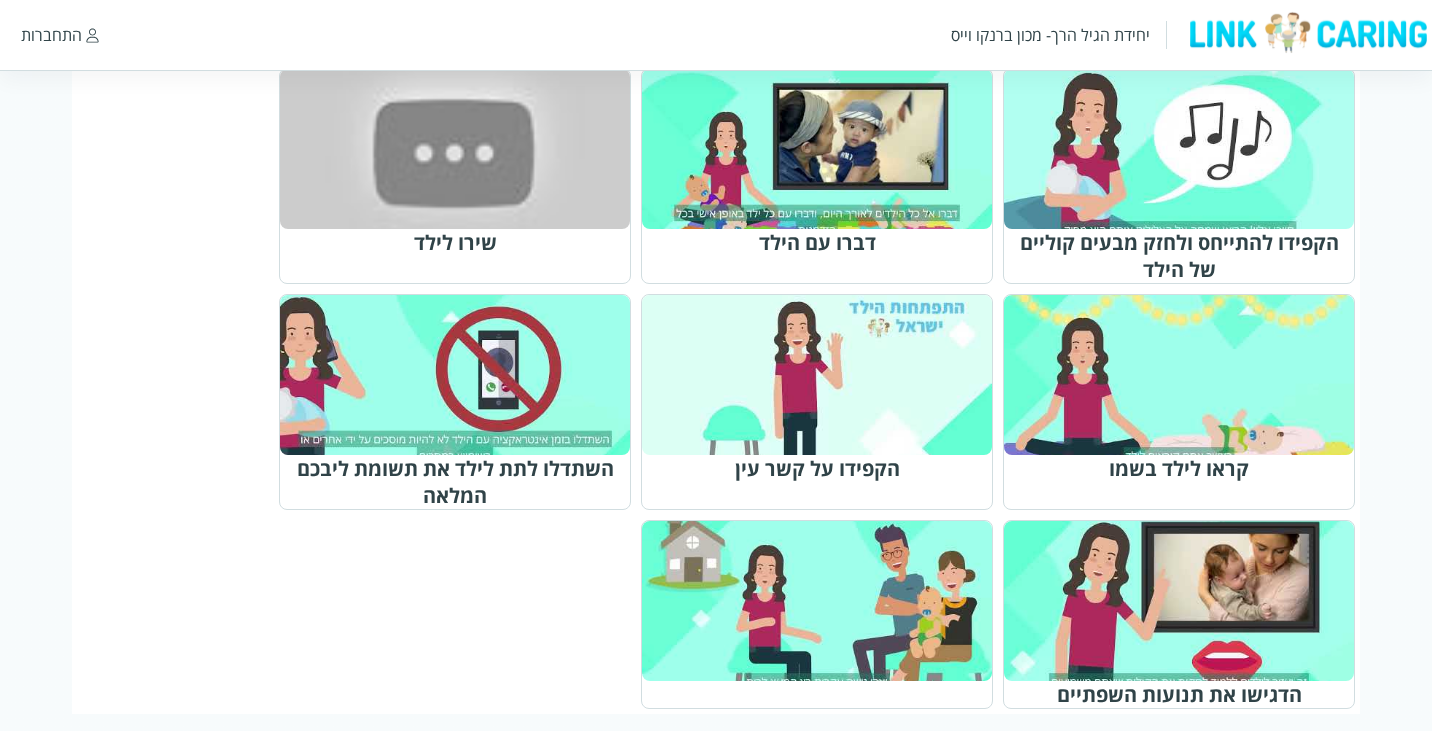 click at bounding box center (826, 601) 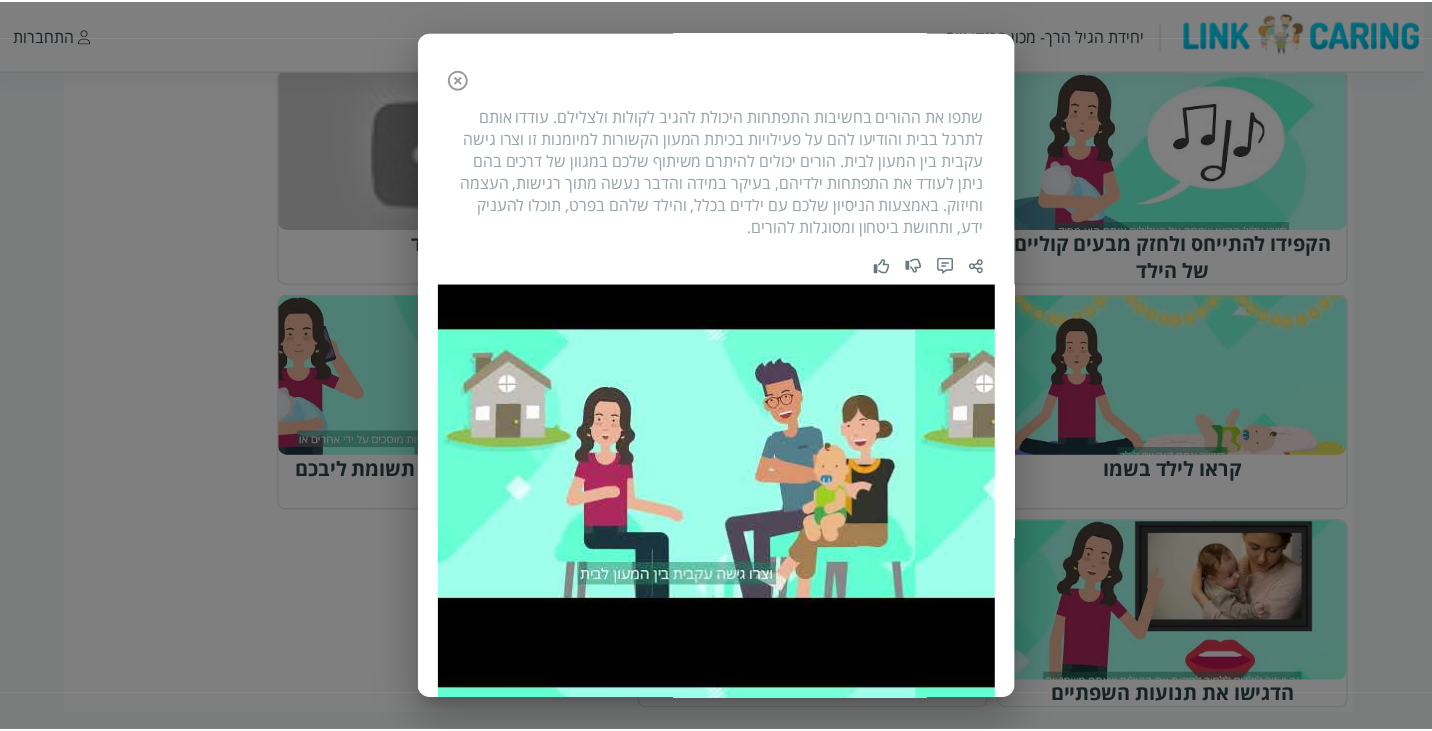 scroll, scrollTop: 0, scrollLeft: 0, axis: both 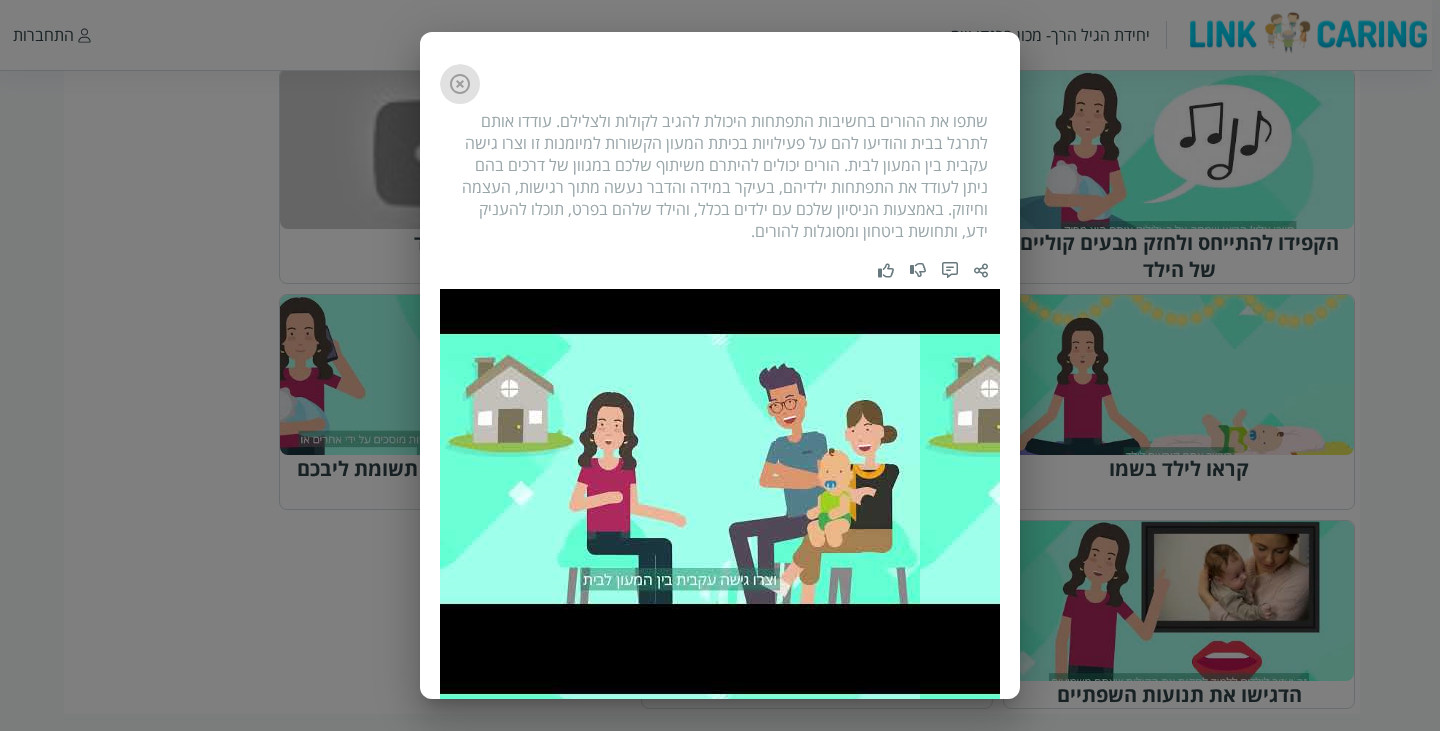 click 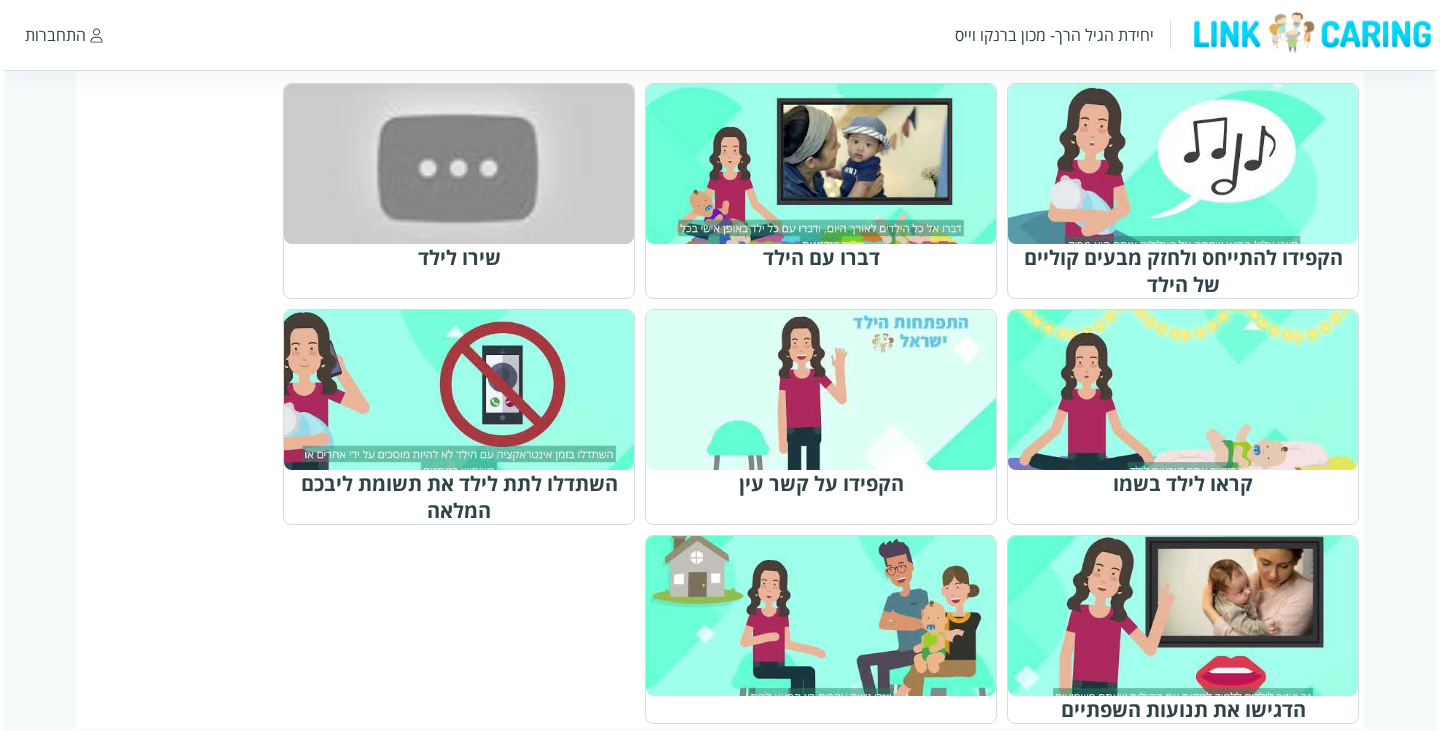 scroll, scrollTop: 845, scrollLeft: 0, axis: vertical 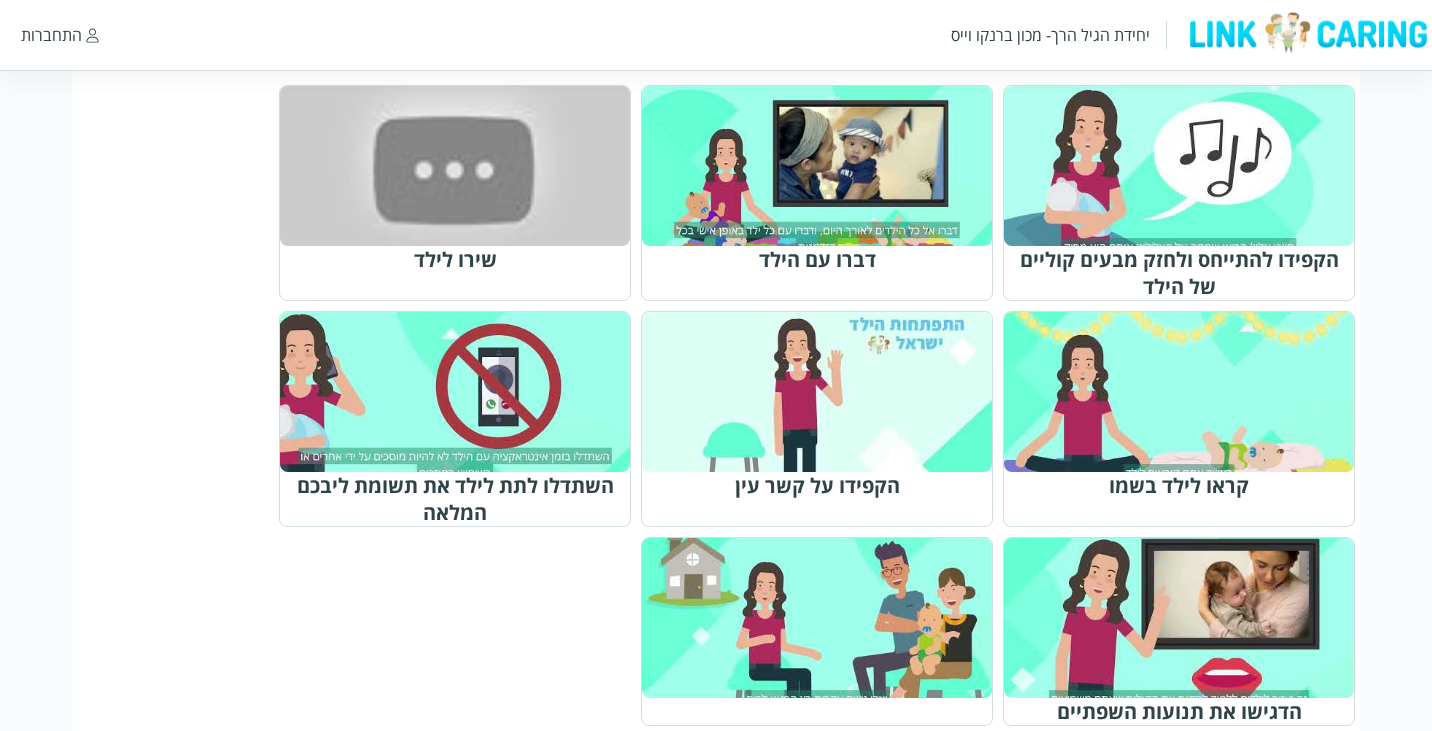 click at bounding box center (1188, 166) 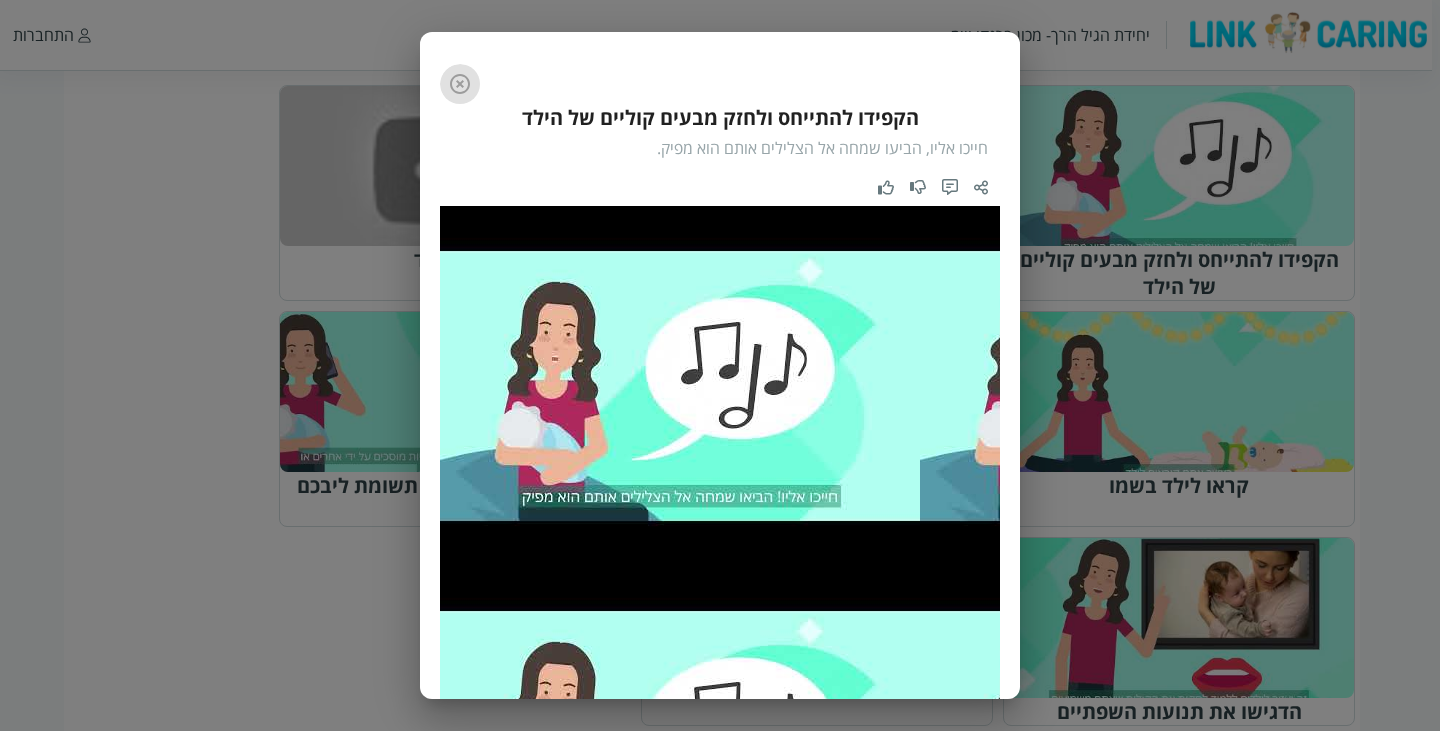 click 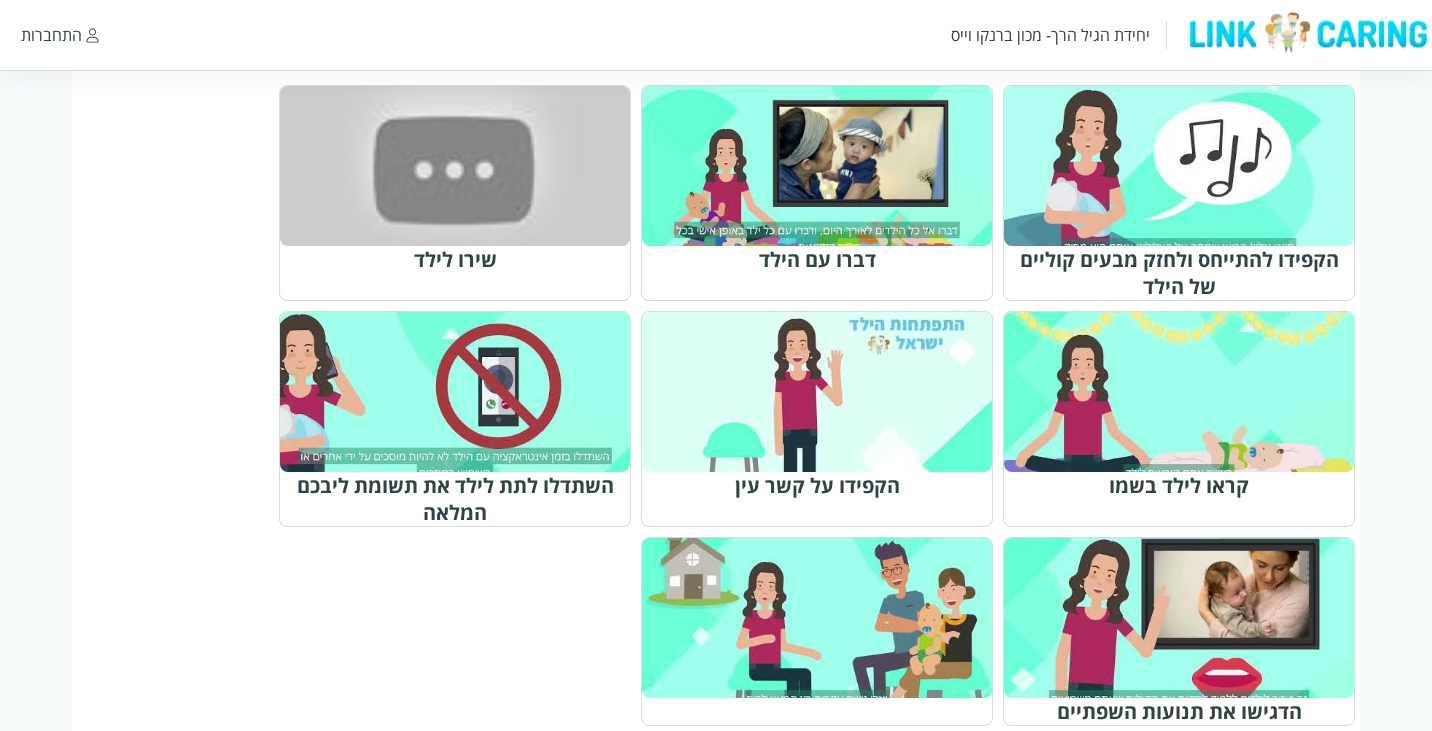 click at bounding box center [826, 166] 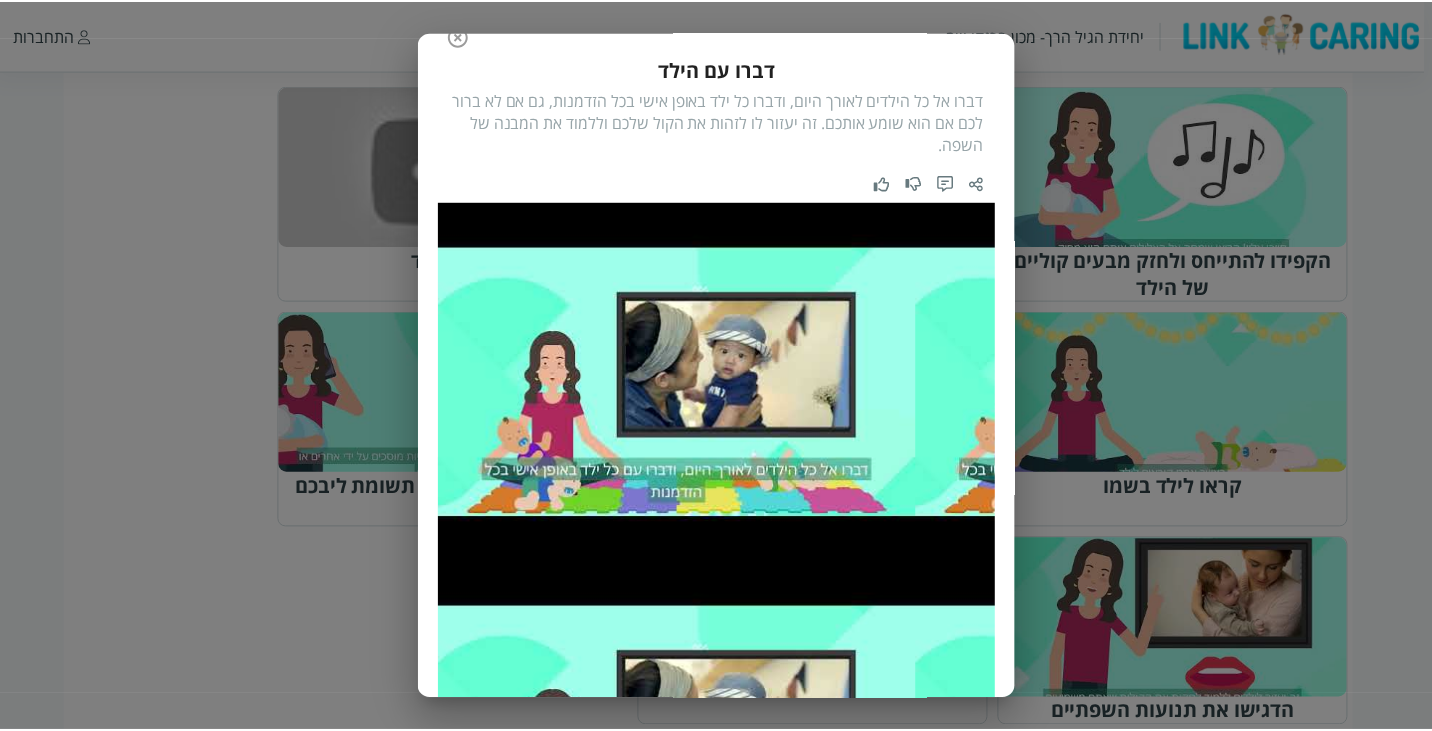 scroll, scrollTop: 47, scrollLeft: 0, axis: vertical 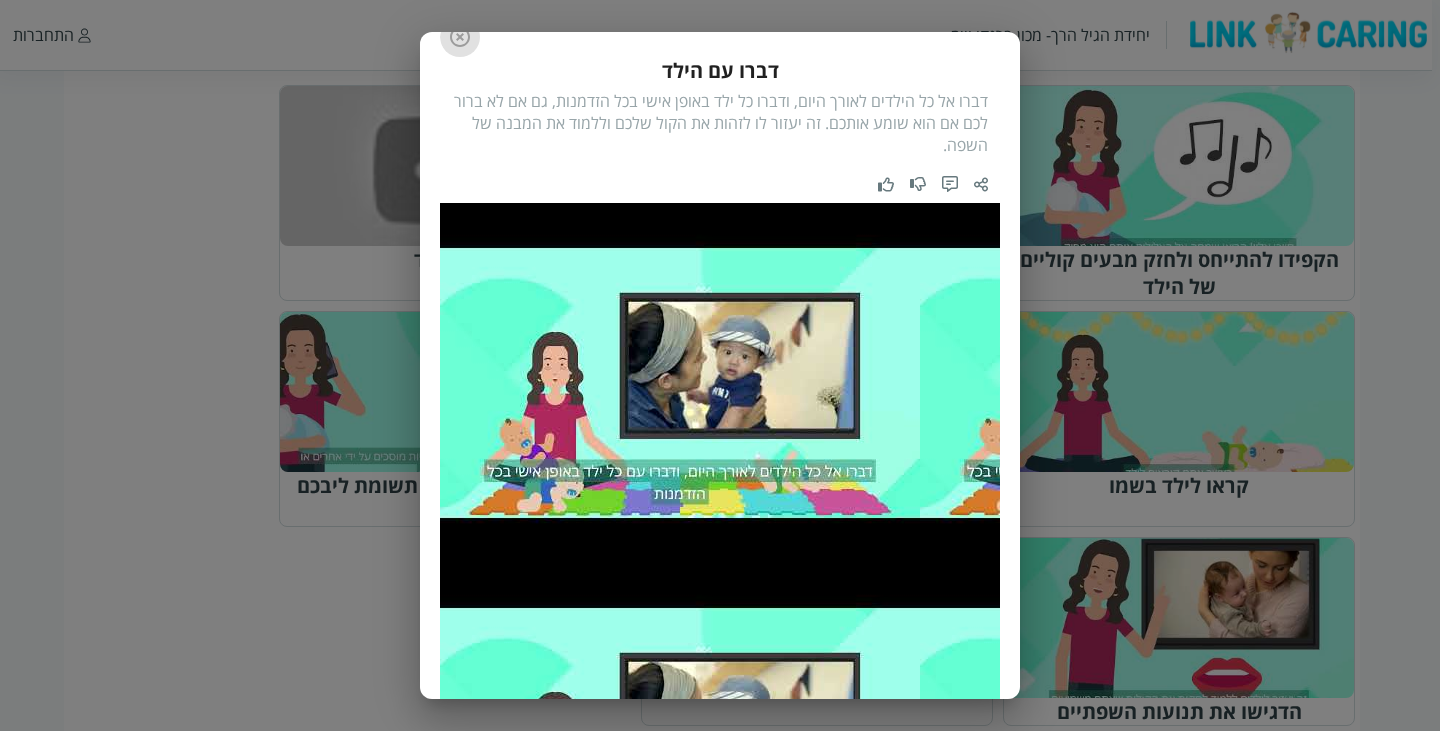 click 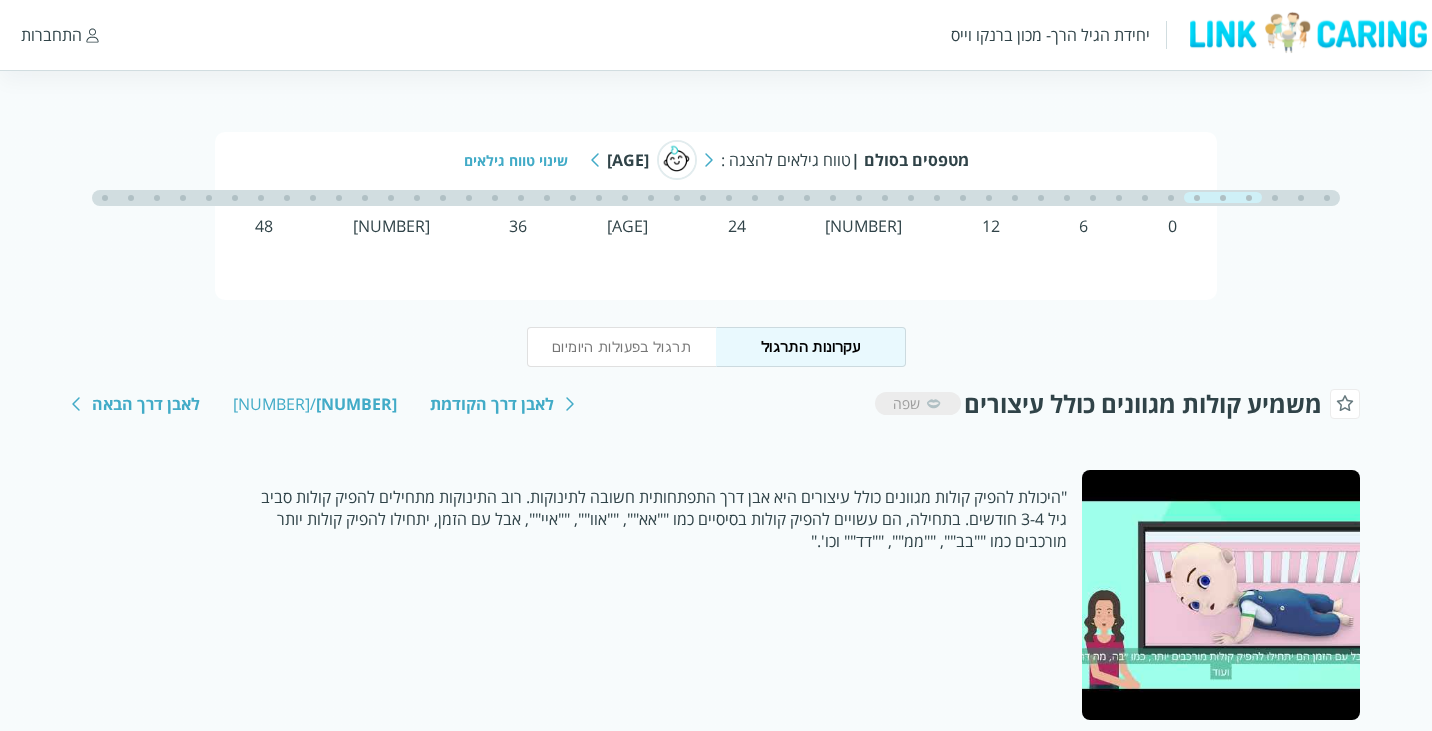 scroll, scrollTop: 77, scrollLeft: 0, axis: vertical 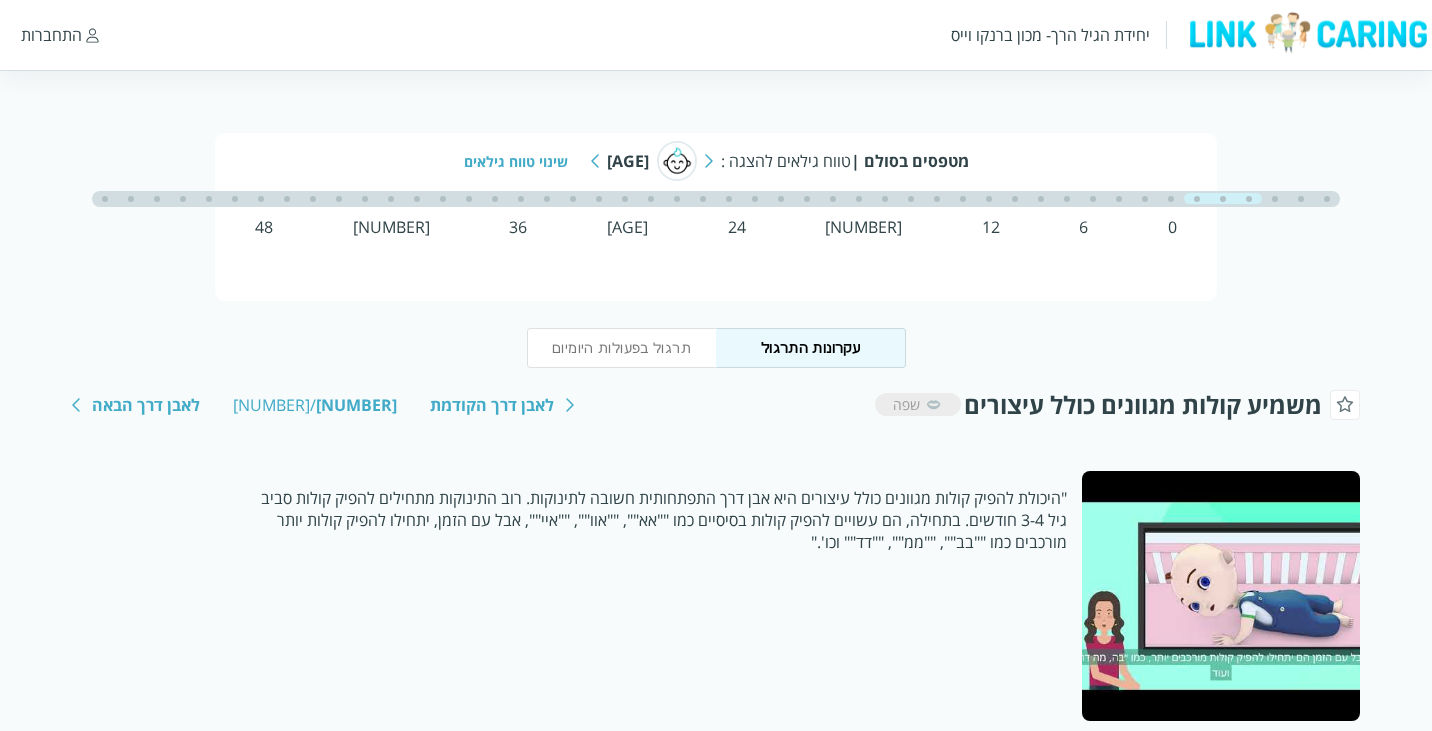 click at bounding box center [1307, 32] 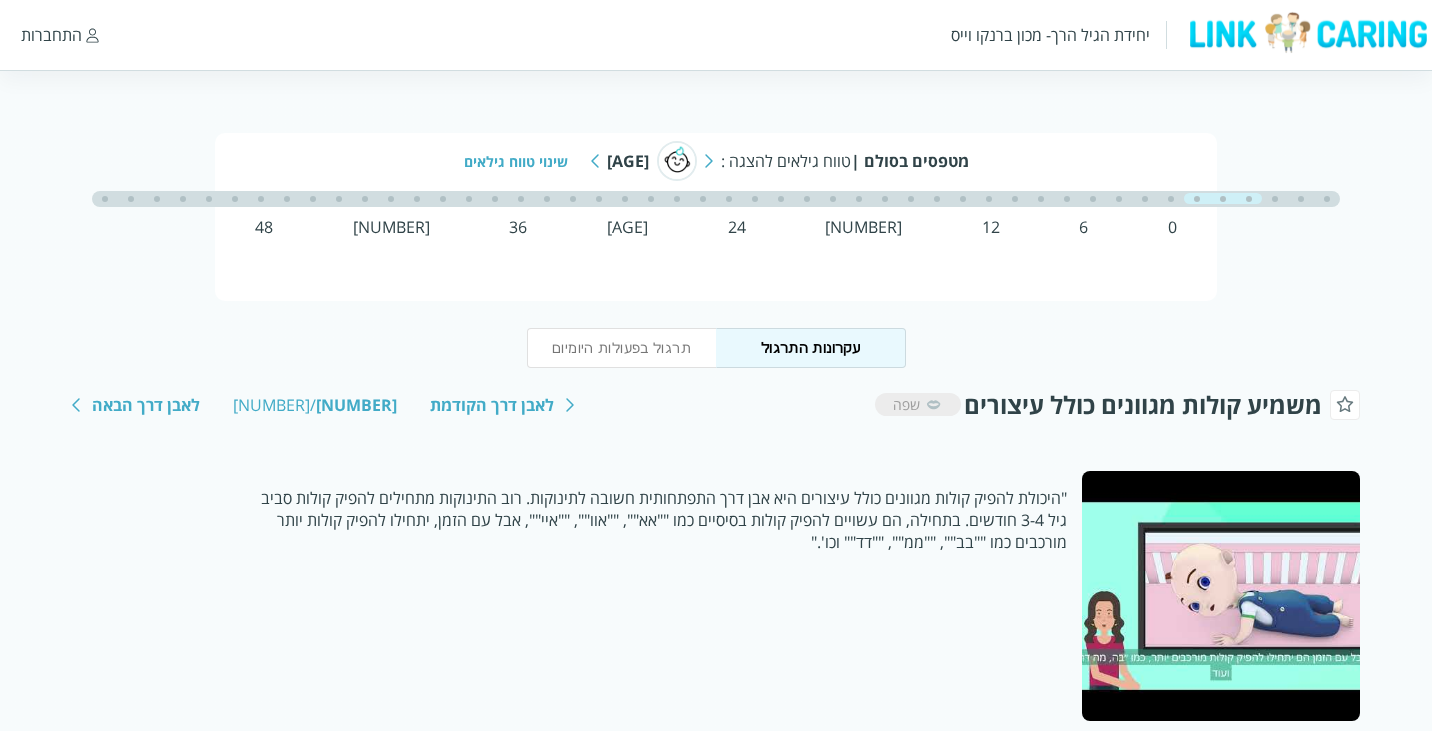 click at bounding box center [1307, 32] 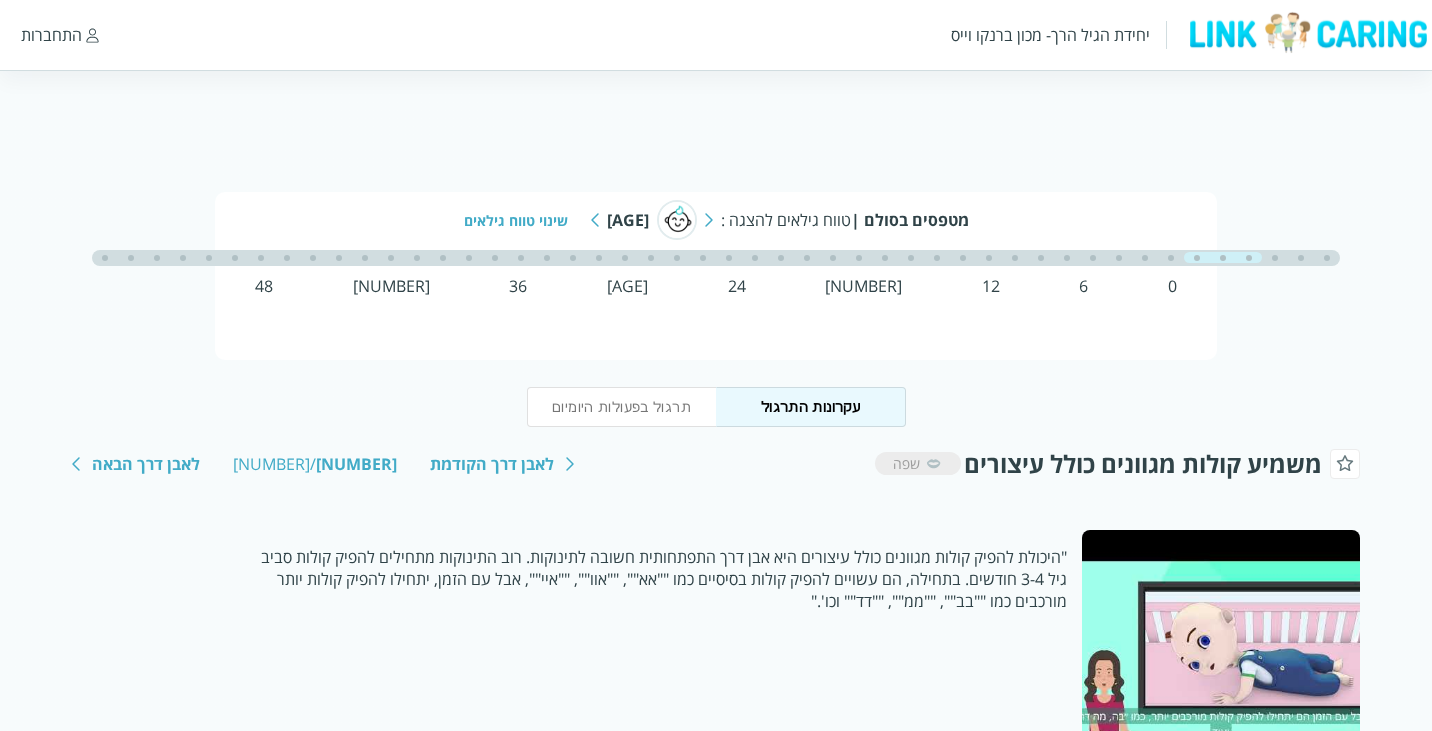 scroll, scrollTop: 23, scrollLeft: 0, axis: vertical 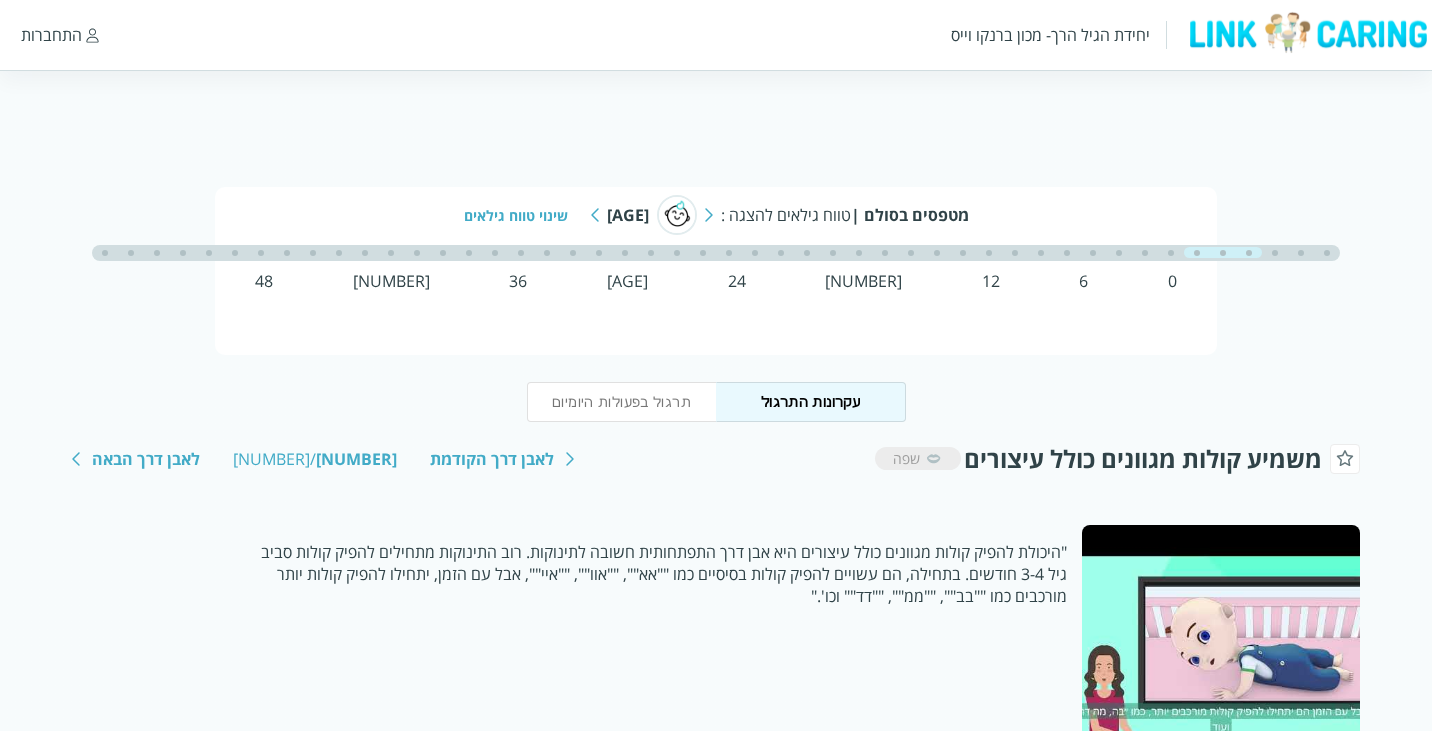 click at bounding box center [595, 215] 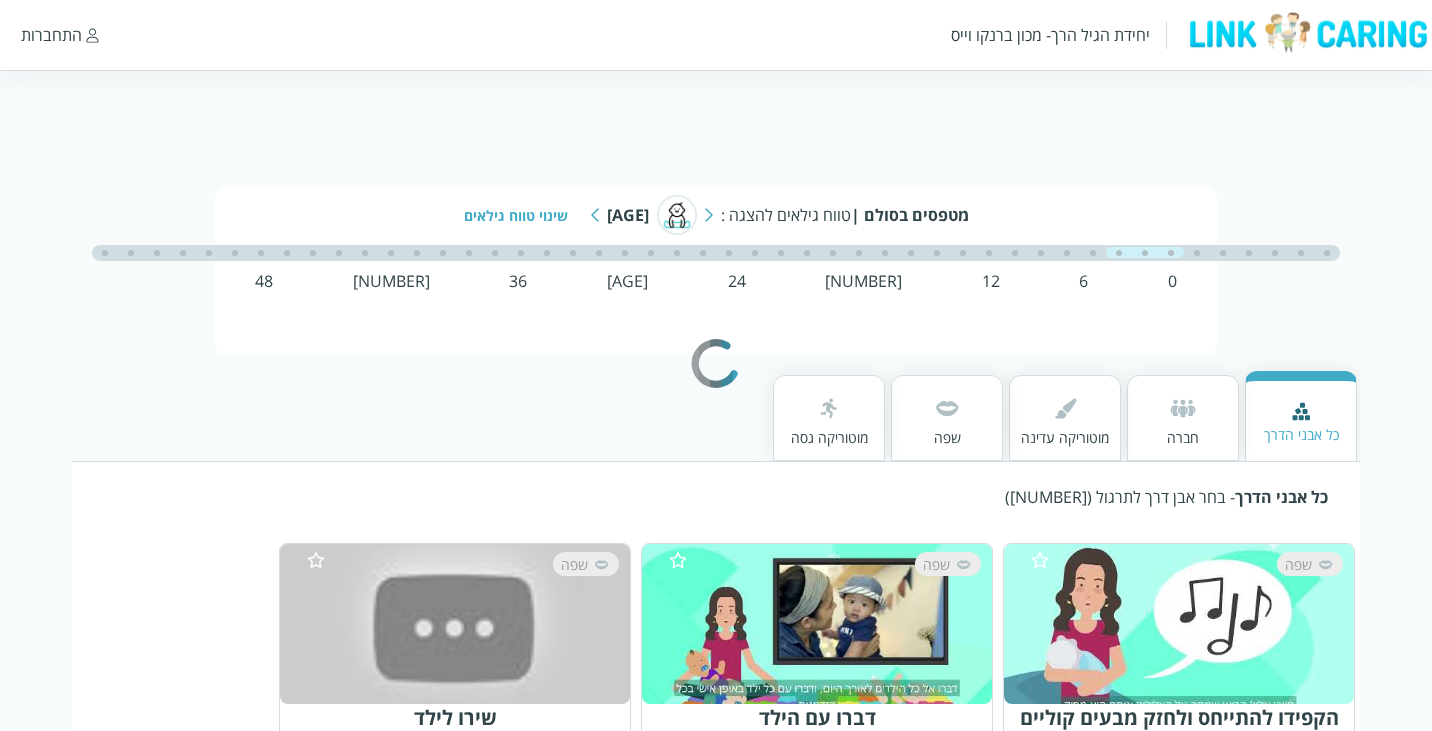 scroll, scrollTop: 0, scrollLeft: 0, axis: both 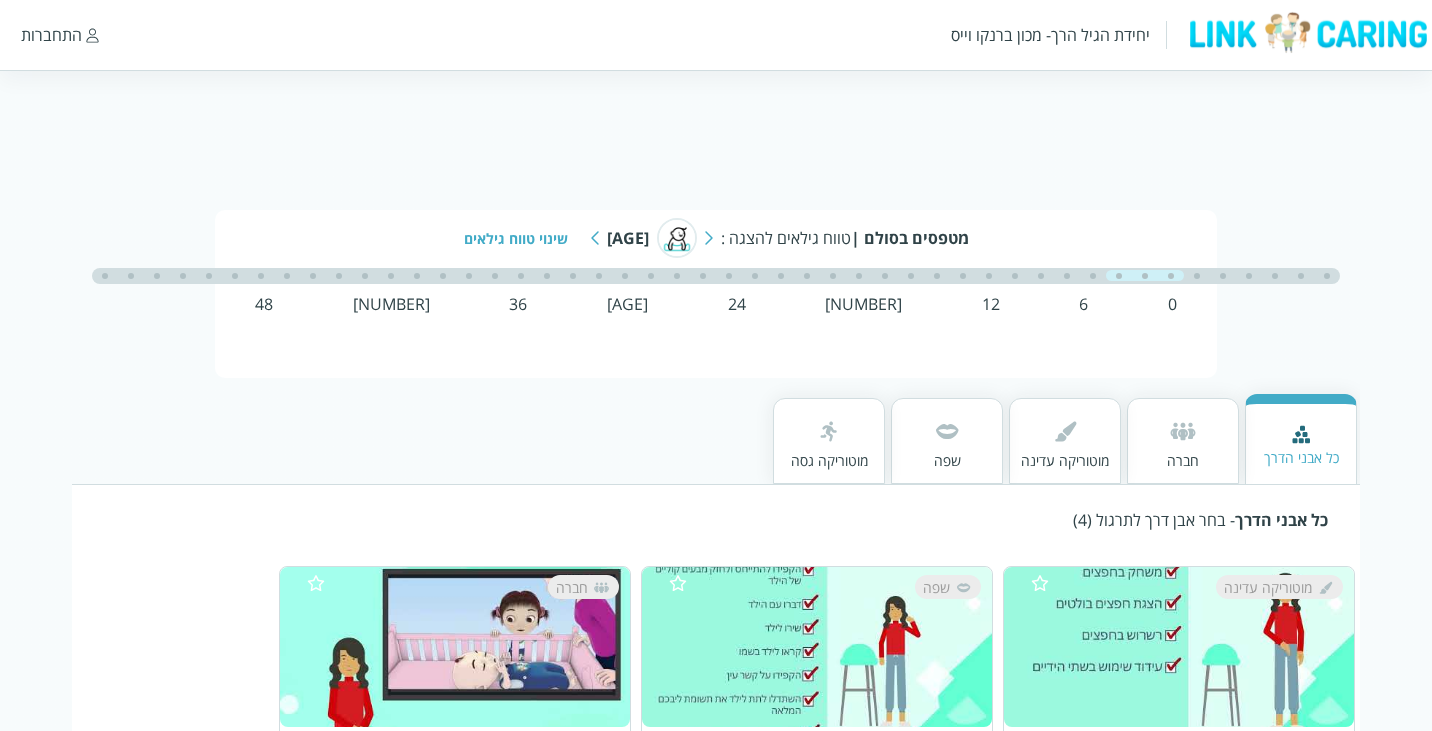 click at bounding box center (947, 431) 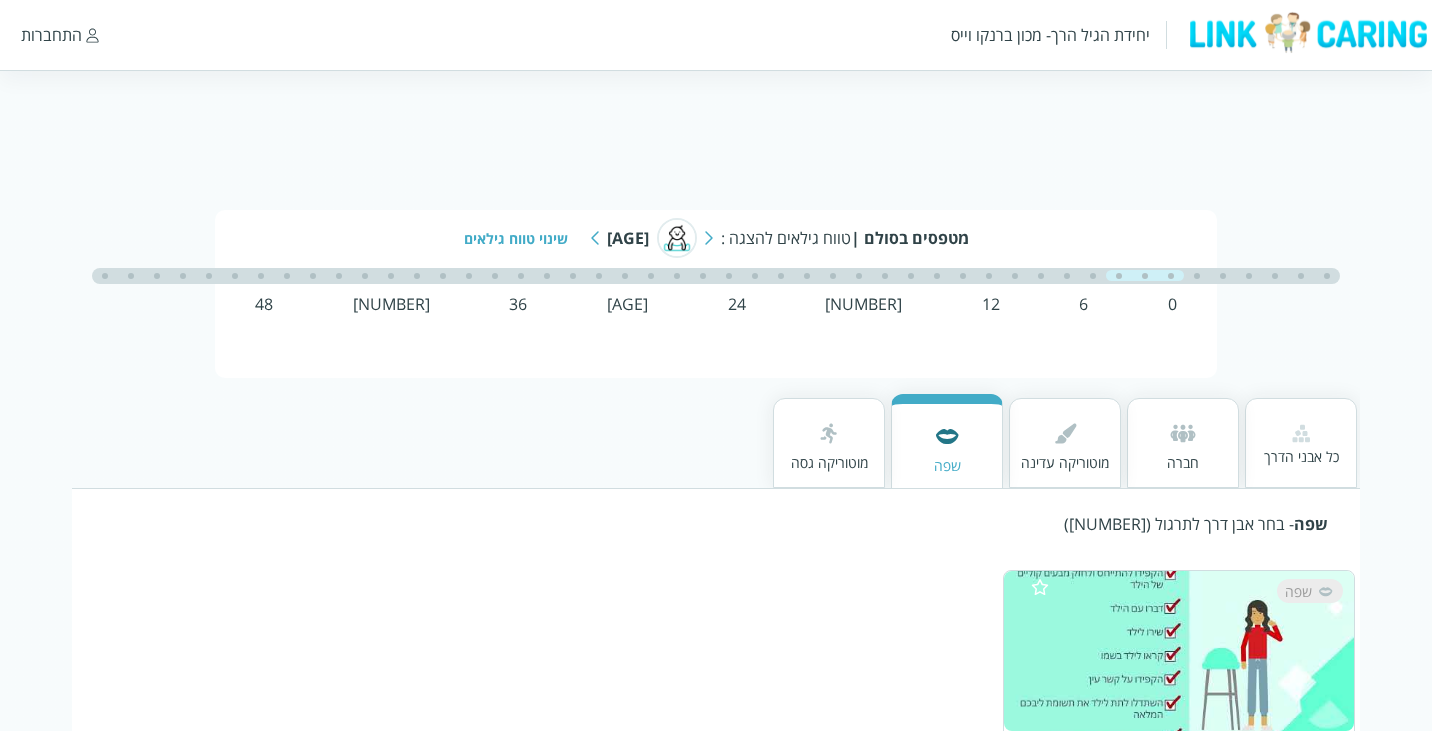 scroll, scrollTop: 159, scrollLeft: 0, axis: vertical 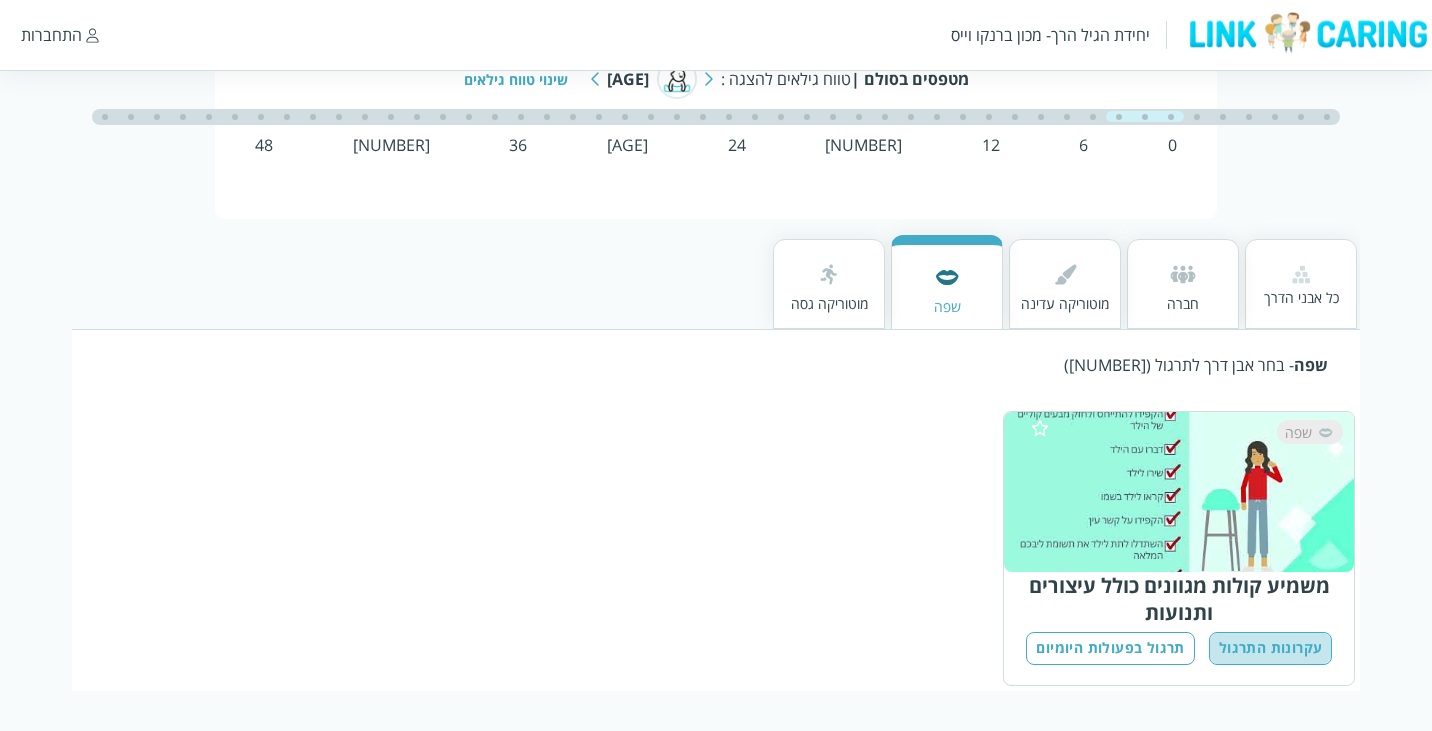 click on "עקרונות התרגול" at bounding box center (1271, 648) 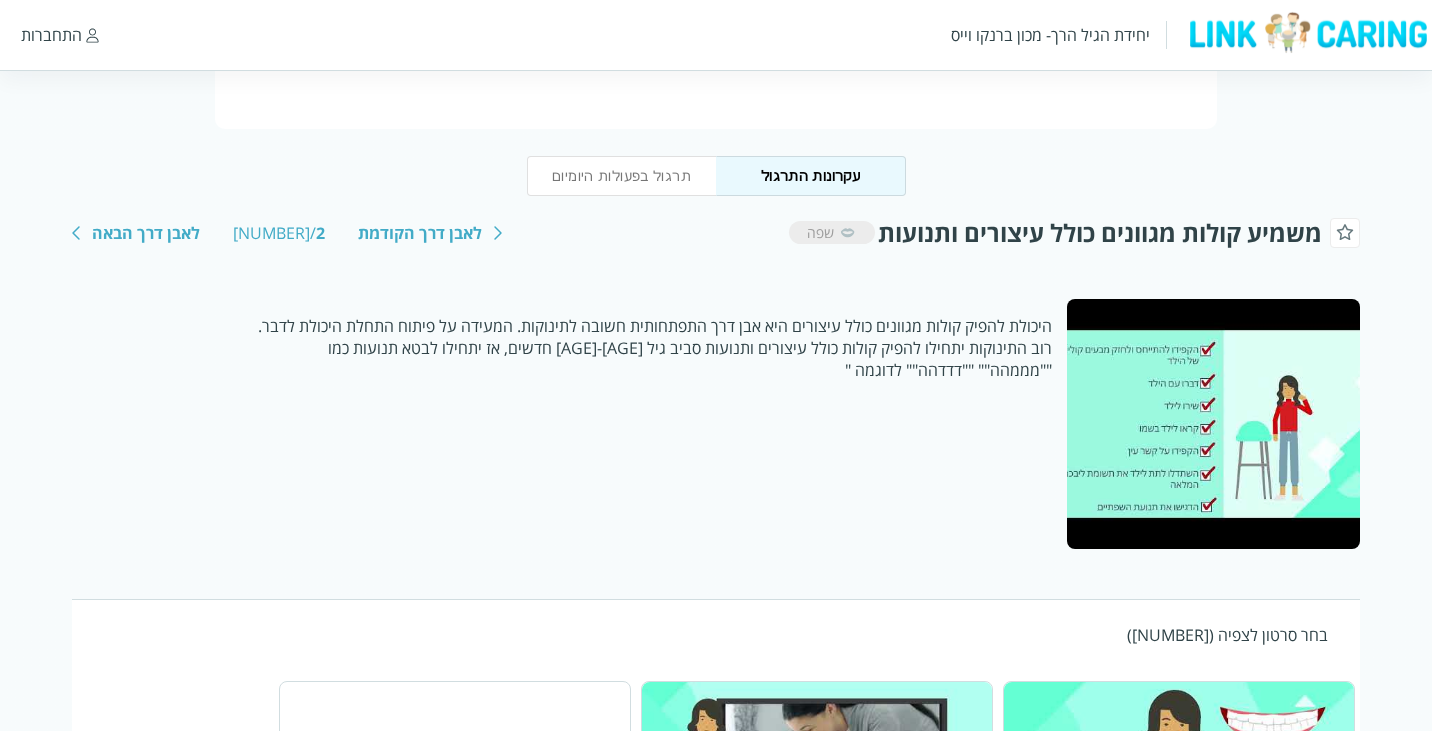 scroll, scrollTop: 250, scrollLeft: 0, axis: vertical 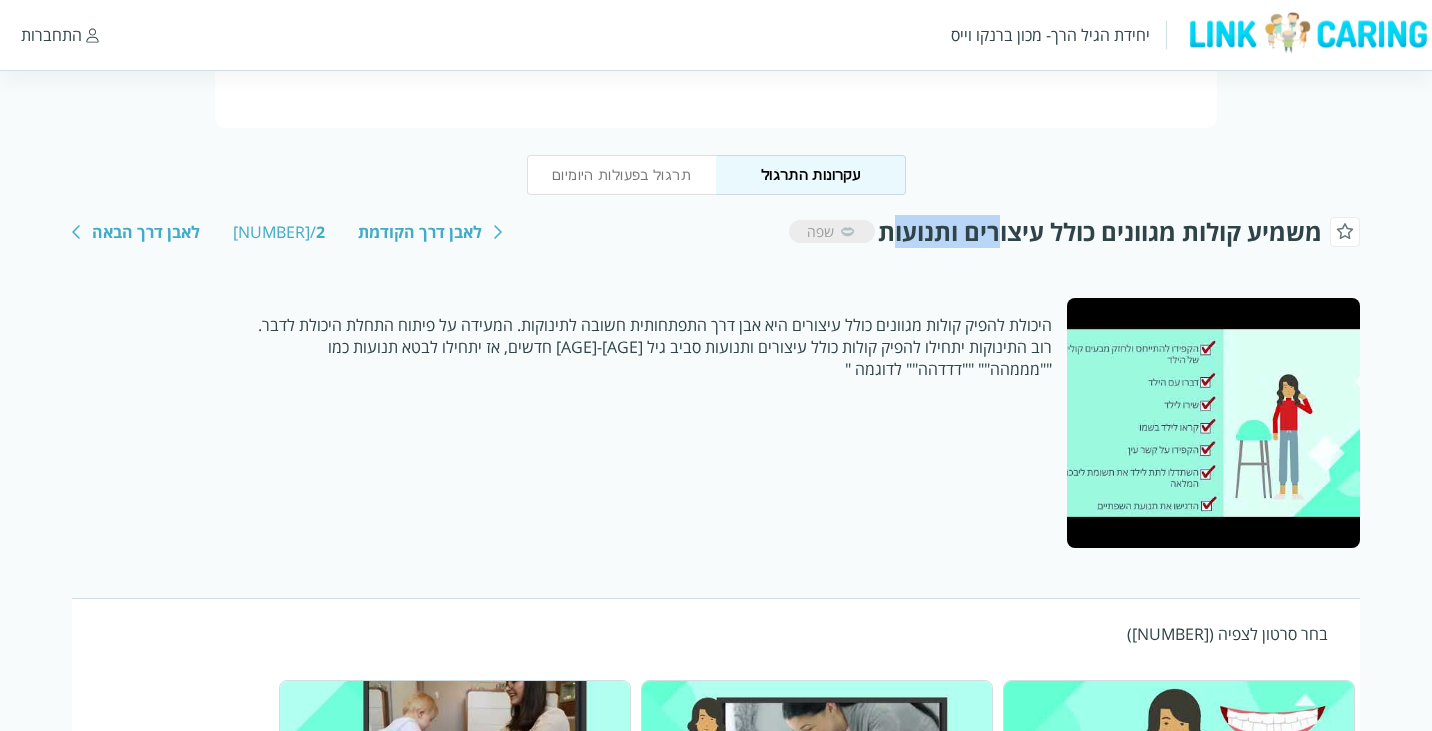 drag, startPoint x: 884, startPoint y: 227, endPoint x: 995, endPoint y: 226, distance: 111.0045 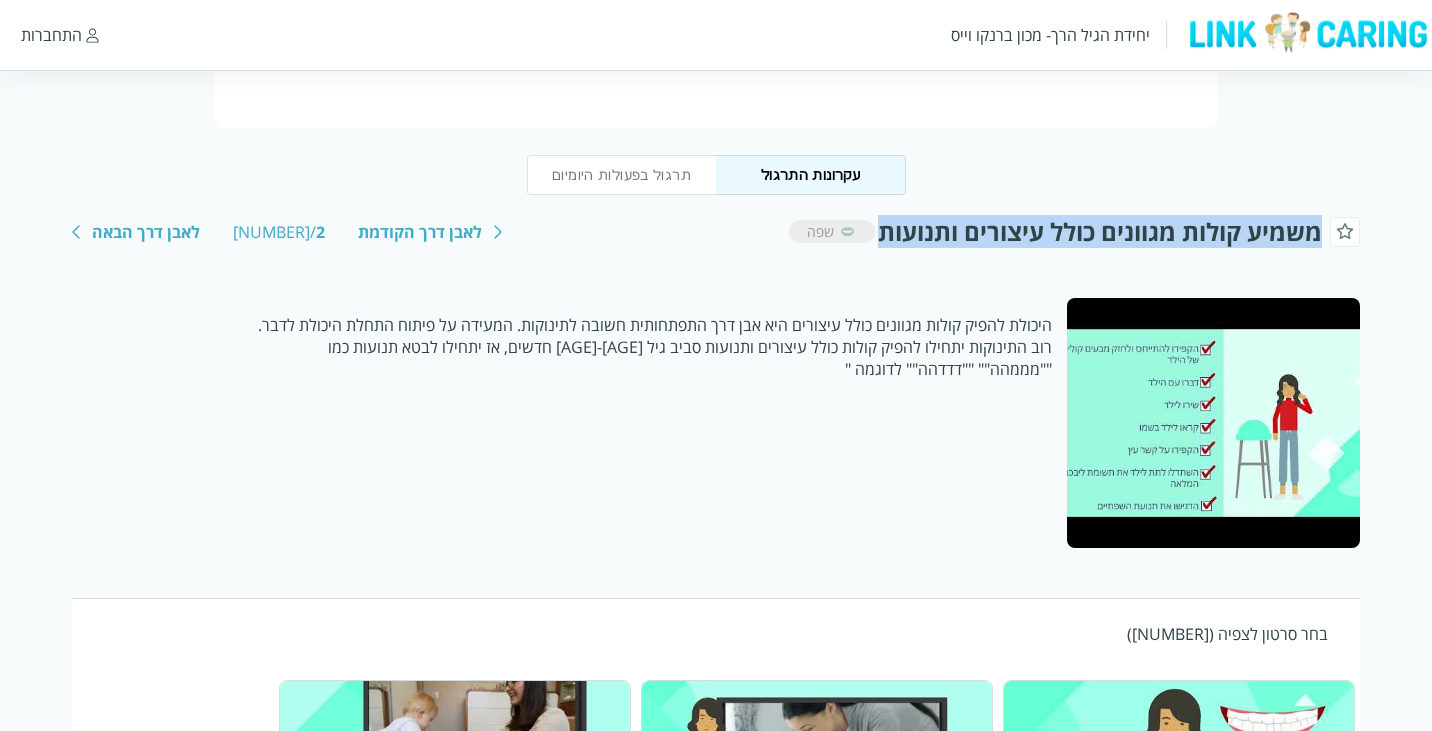 drag, startPoint x: 878, startPoint y: 233, endPoint x: 1321, endPoint y: 229, distance: 443.01807 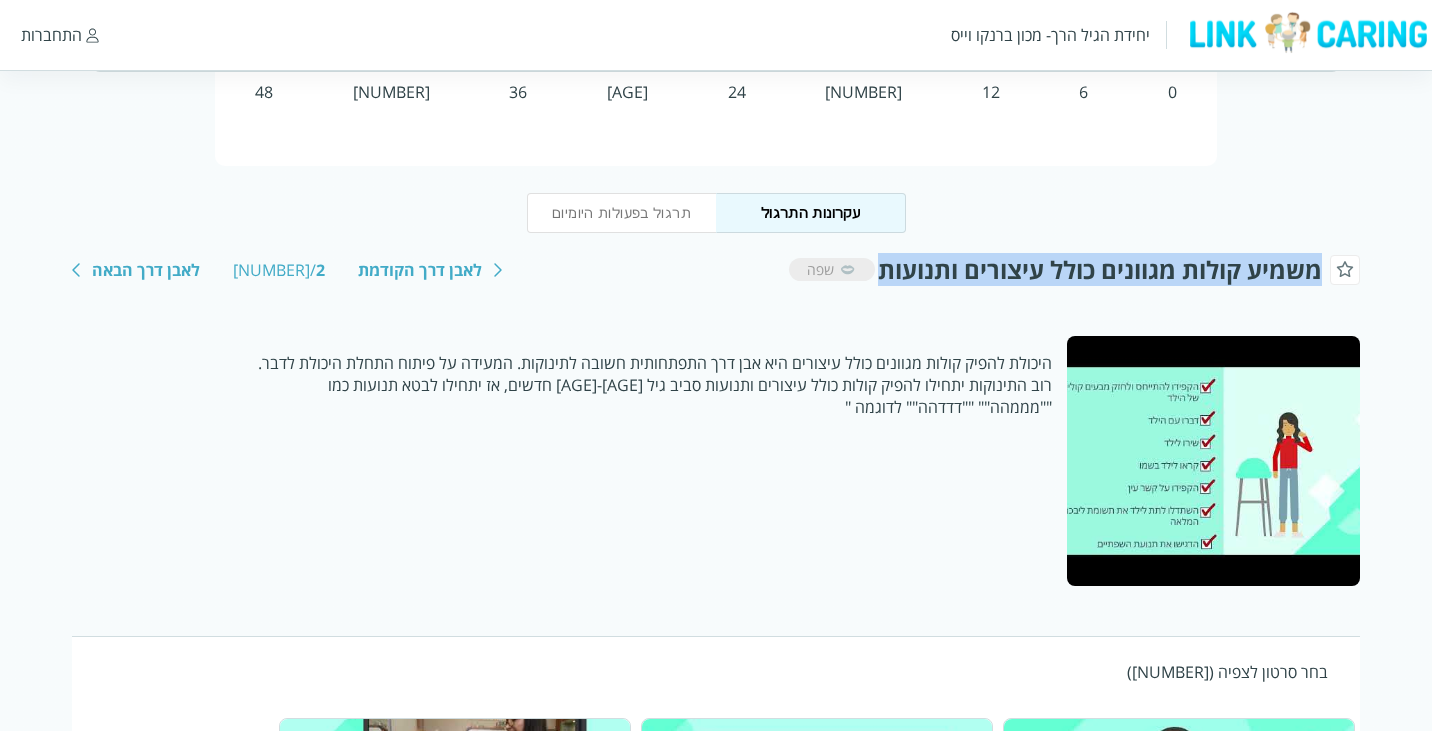 scroll, scrollTop: 0, scrollLeft: 0, axis: both 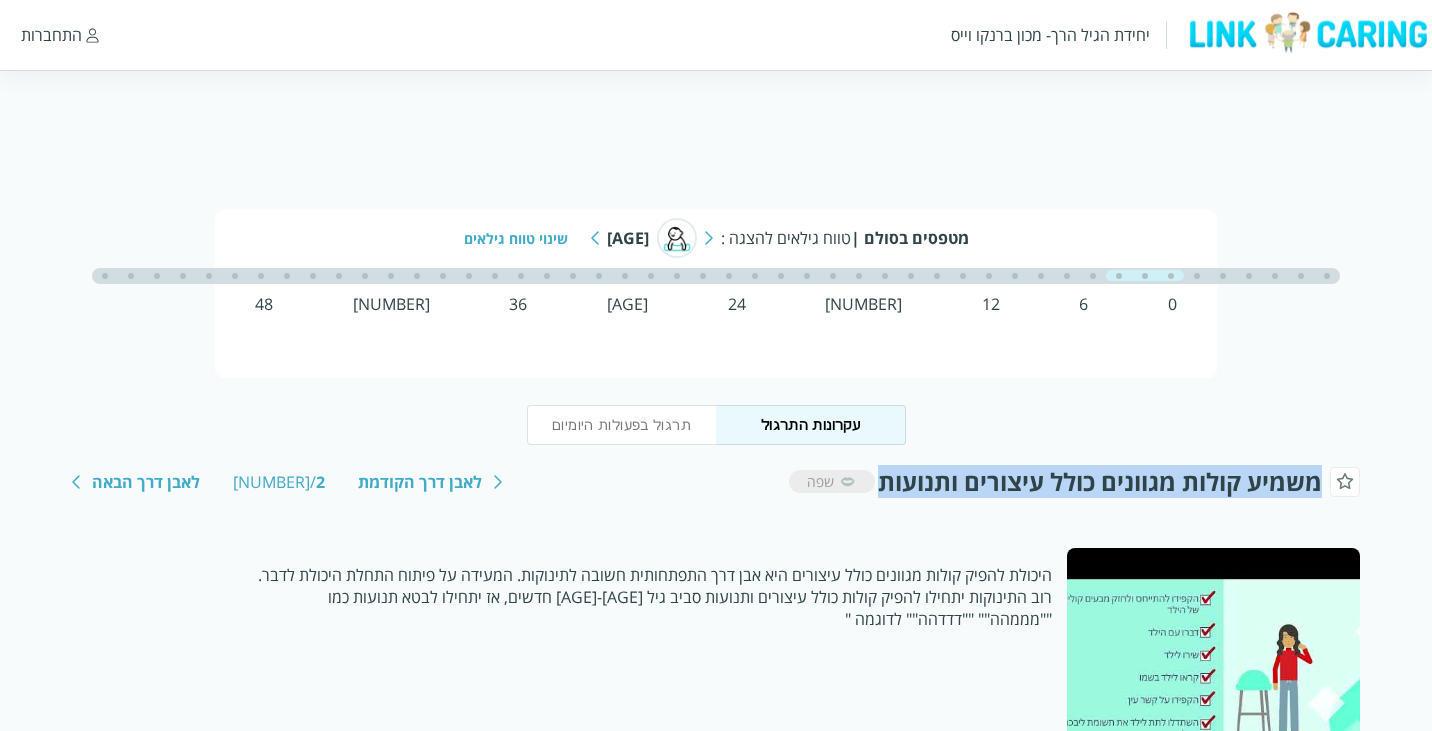 click at bounding box center [595, 238] 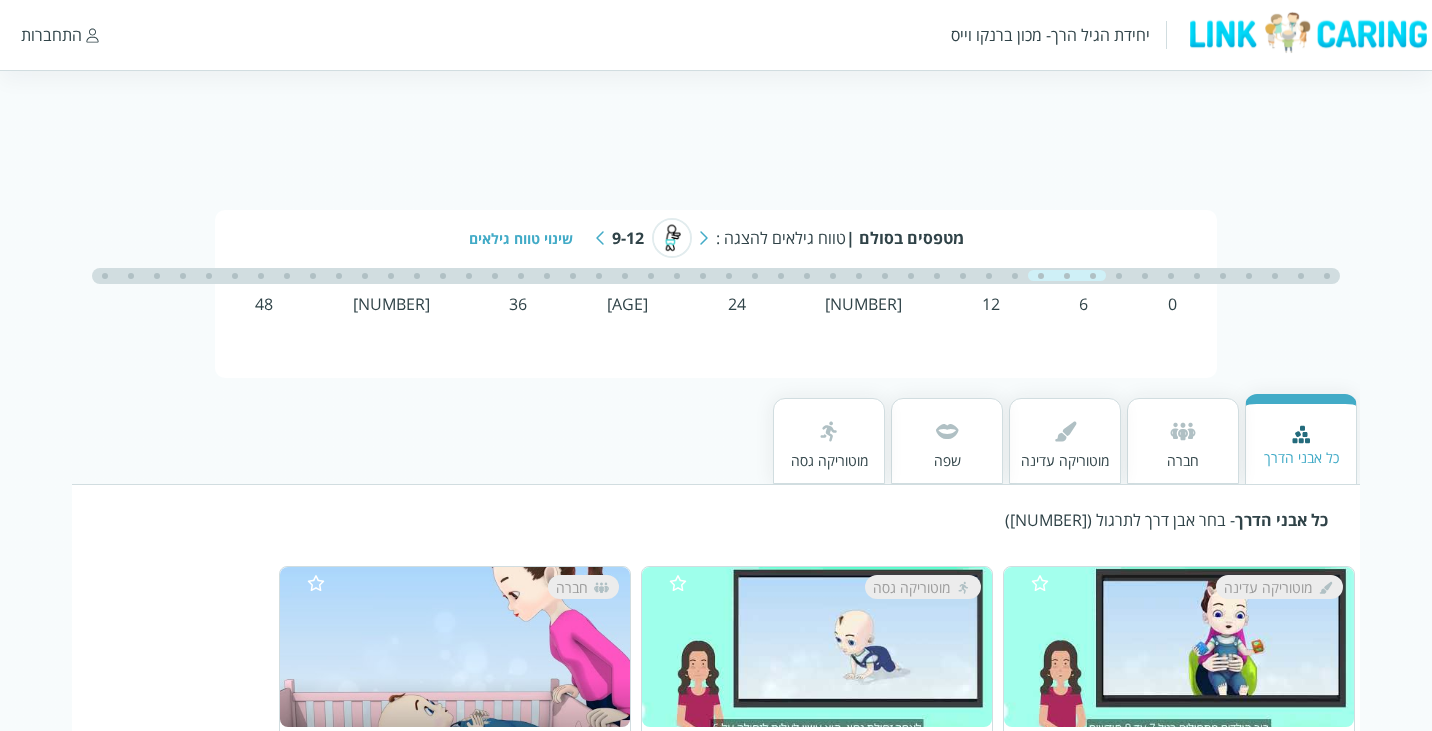 click on "שפה" at bounding box center (947, 460) 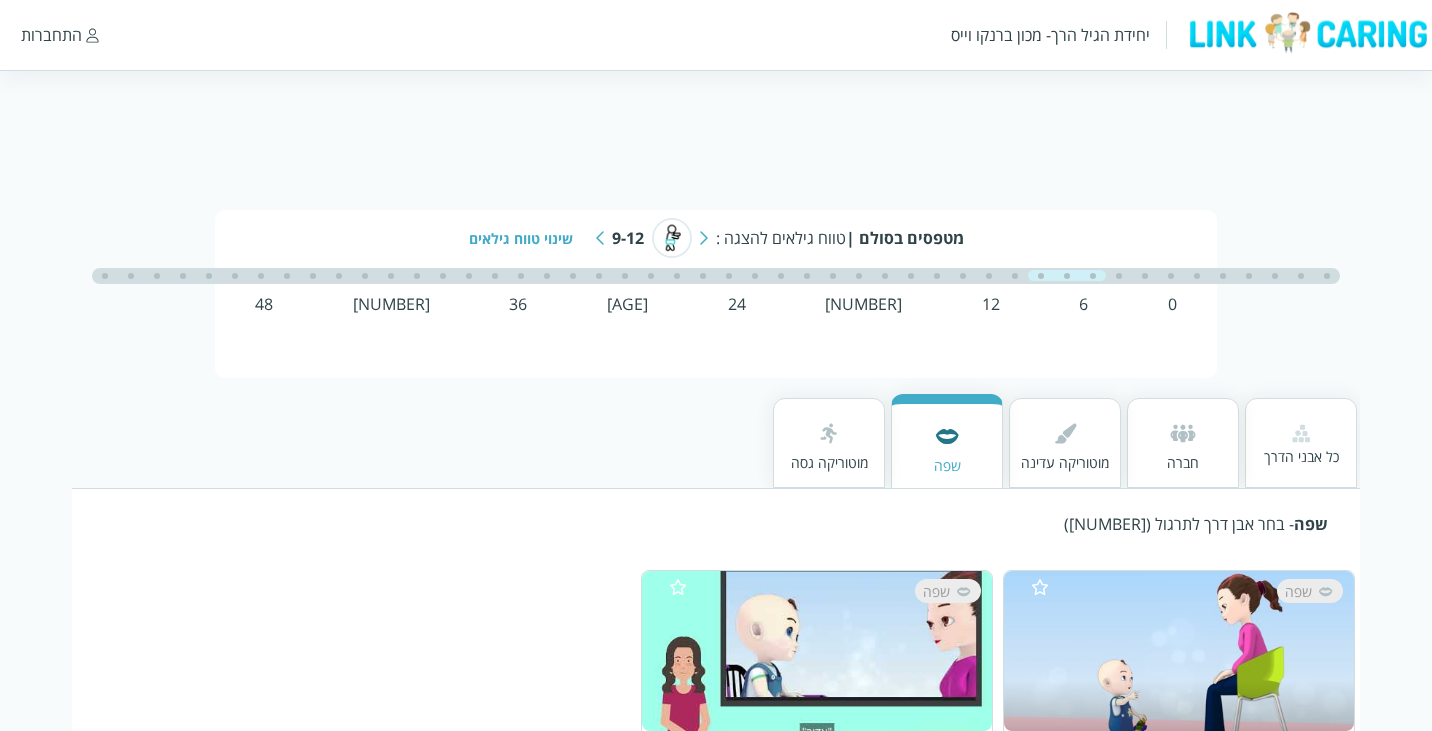 scroll, scrollTop: 159, scrollLeft: 0, axis: vertical 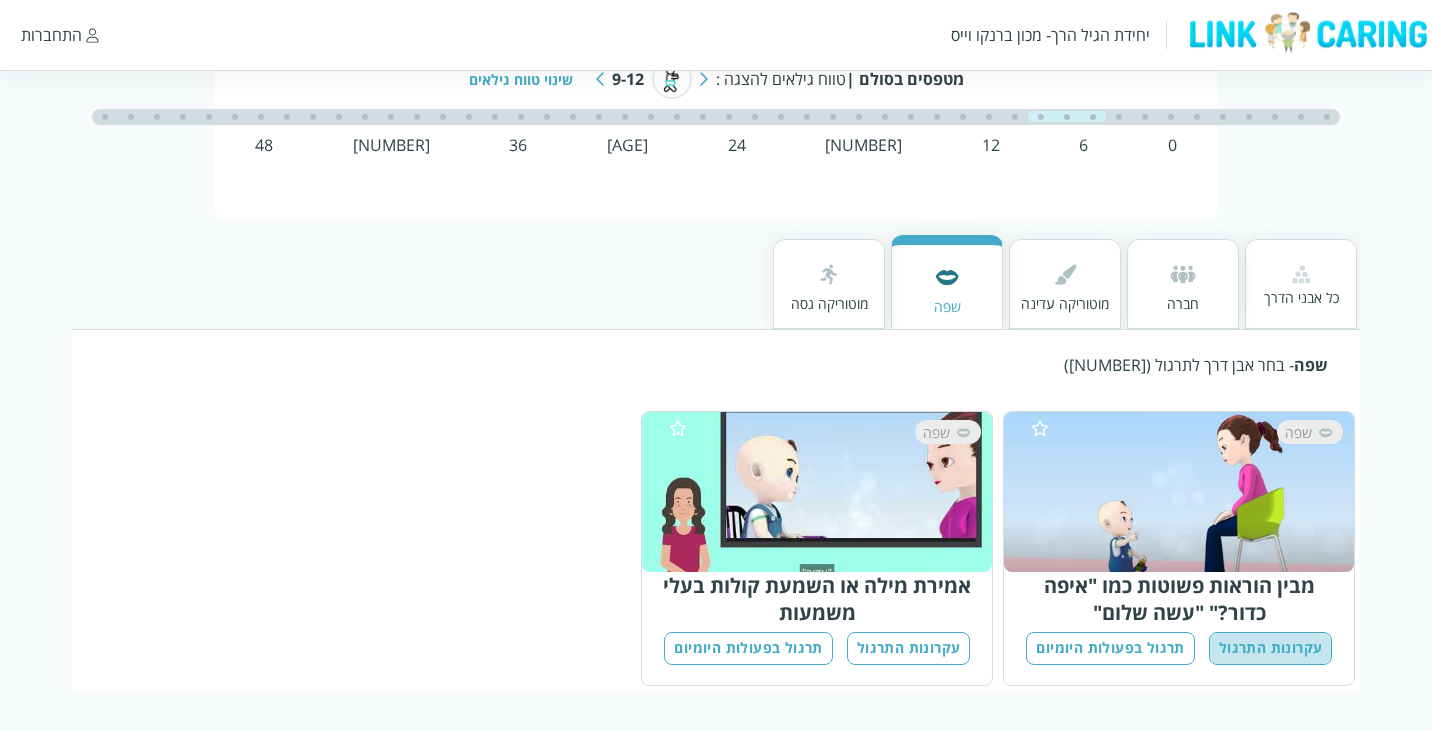 click on "עקרונות התרגול" at bounding box center [1271, 648] 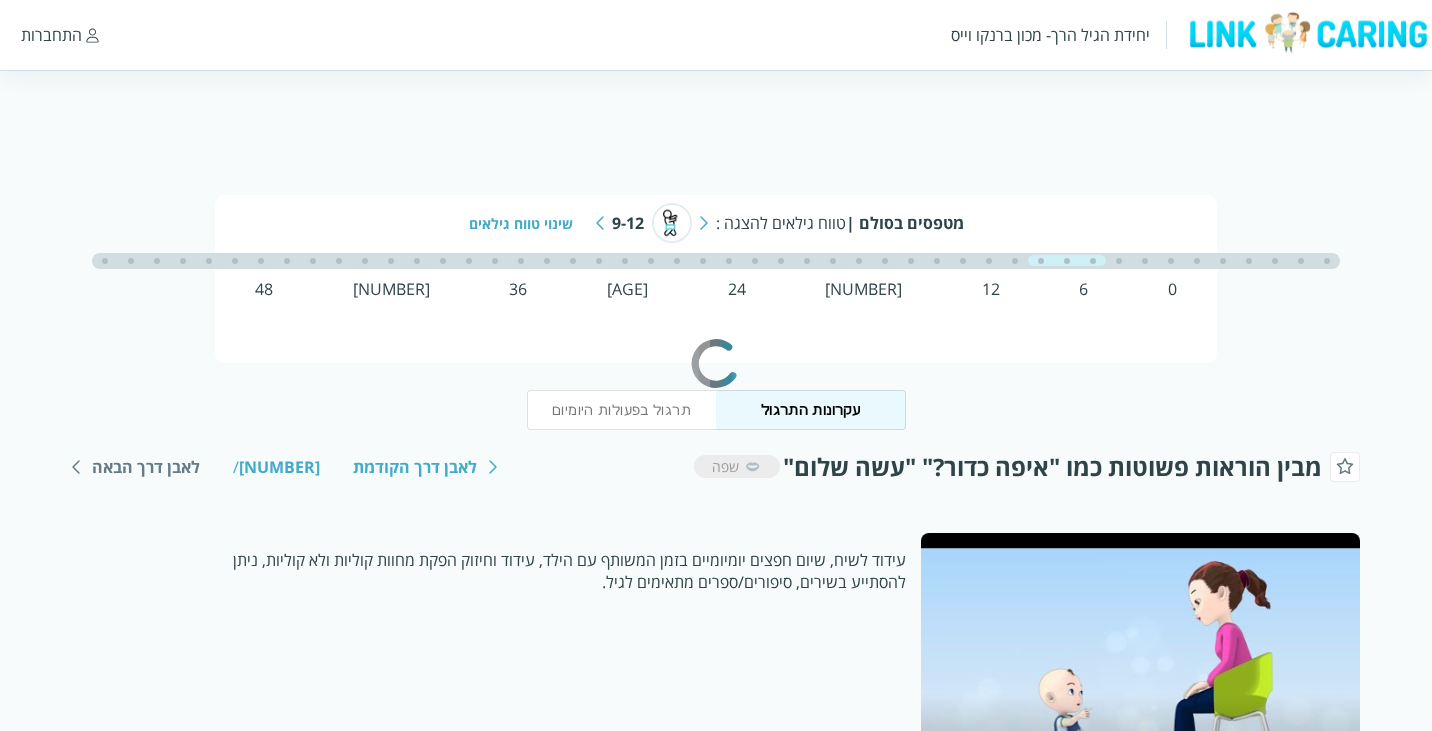 scroll, scrollTop: 0, scrollLeft: 0, axis: both 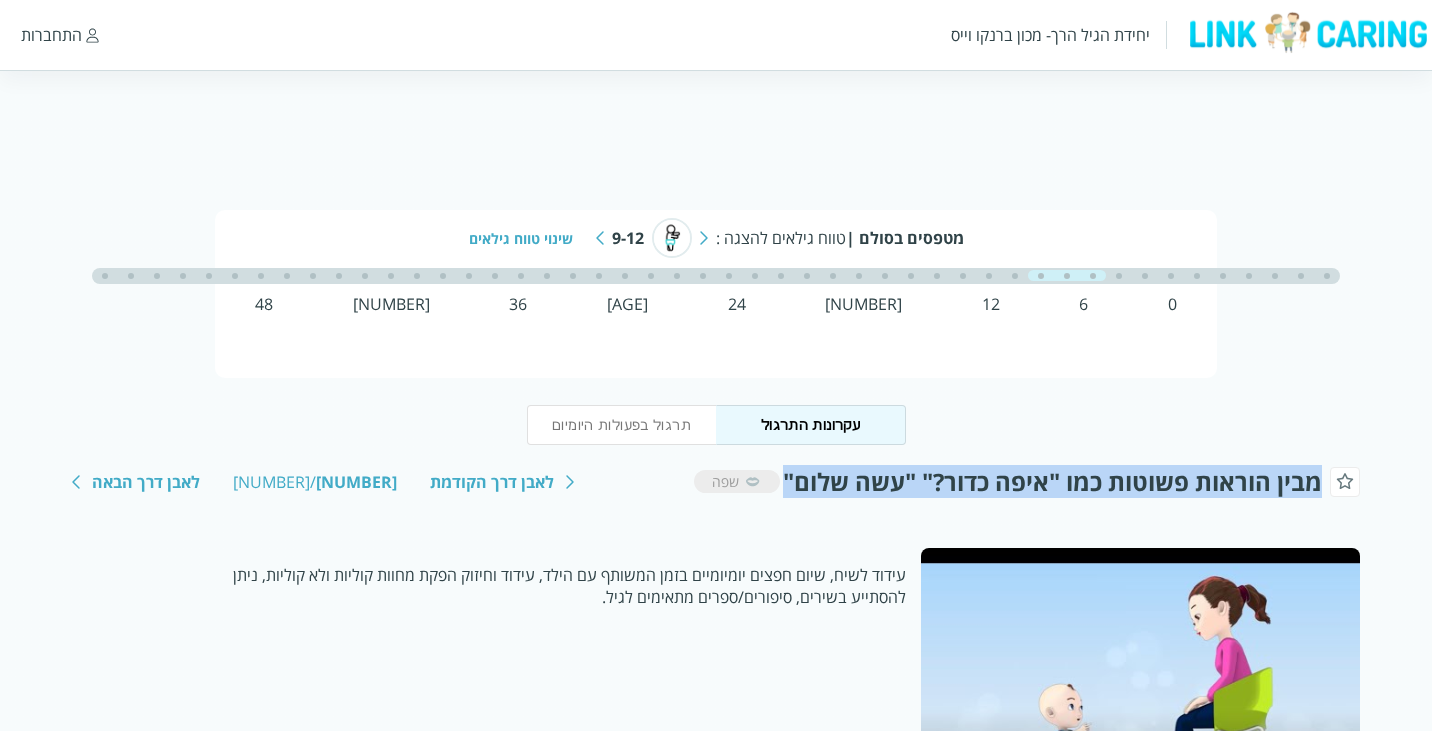 drag, startPoint x: 783, startPoint y: 484, endPoint x: 1321, endPoint y: 487, distance: 538.00836 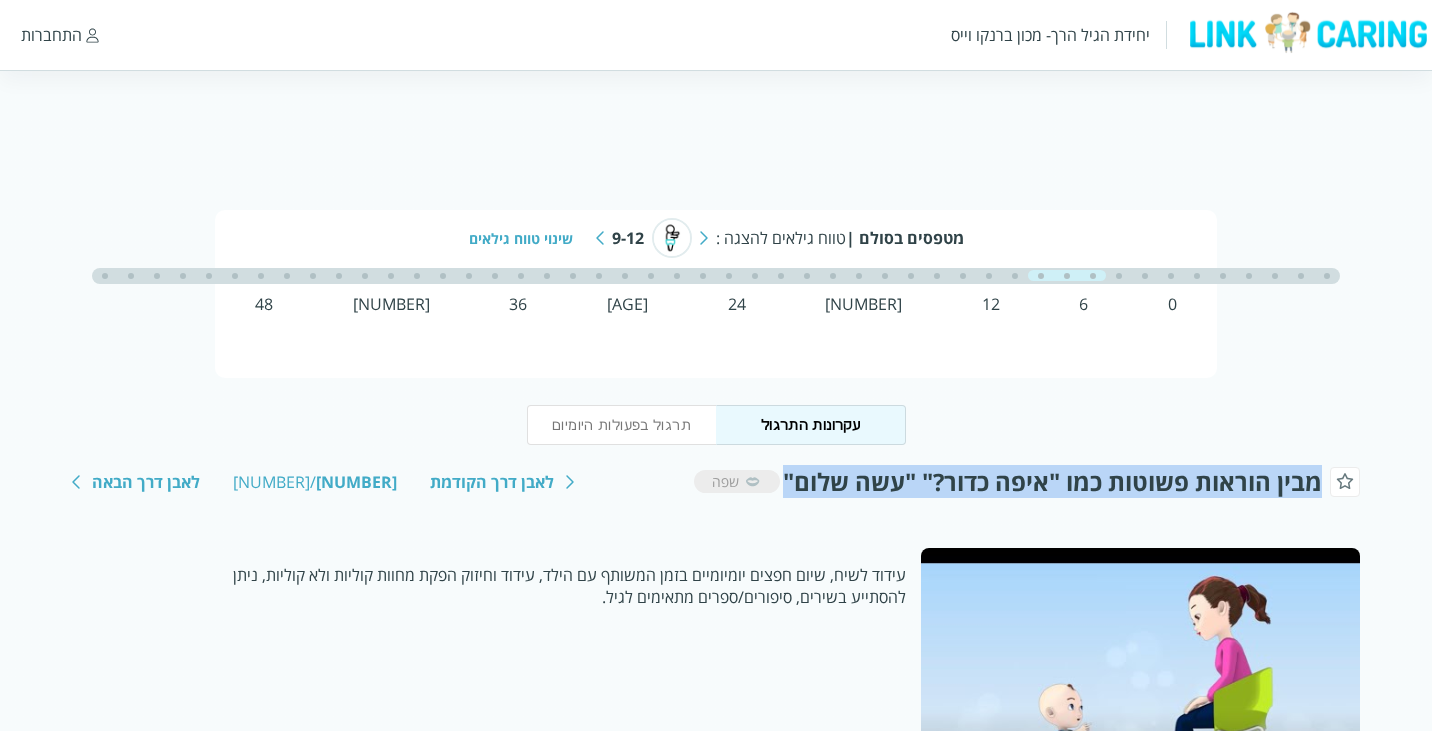 click on "מבין הוראות פשוטות כמו "איפה כדור?" "עשה שלום"" at bounding box center (1052, 481) 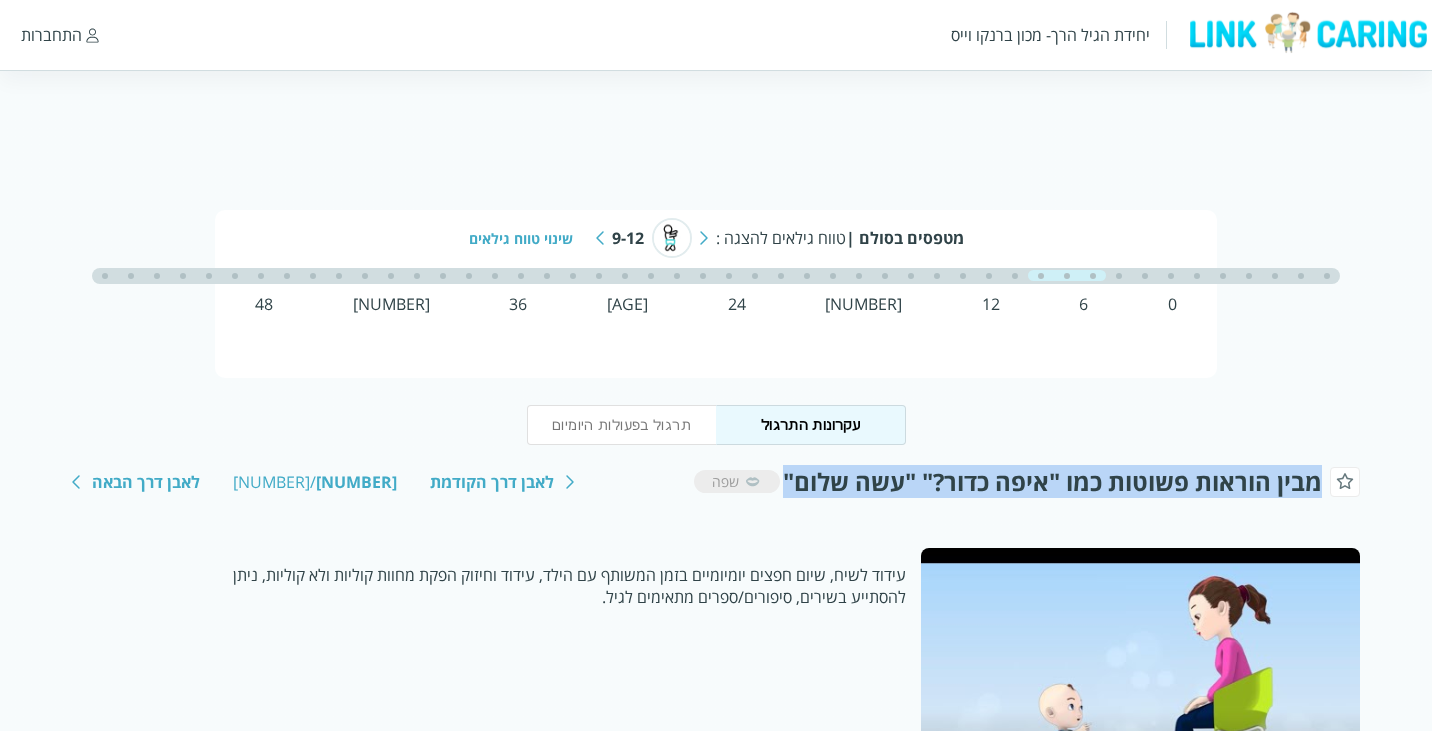 copy on "מבין הוראות פשוטות כמו "איפה כדור?" "עשה שלום"" 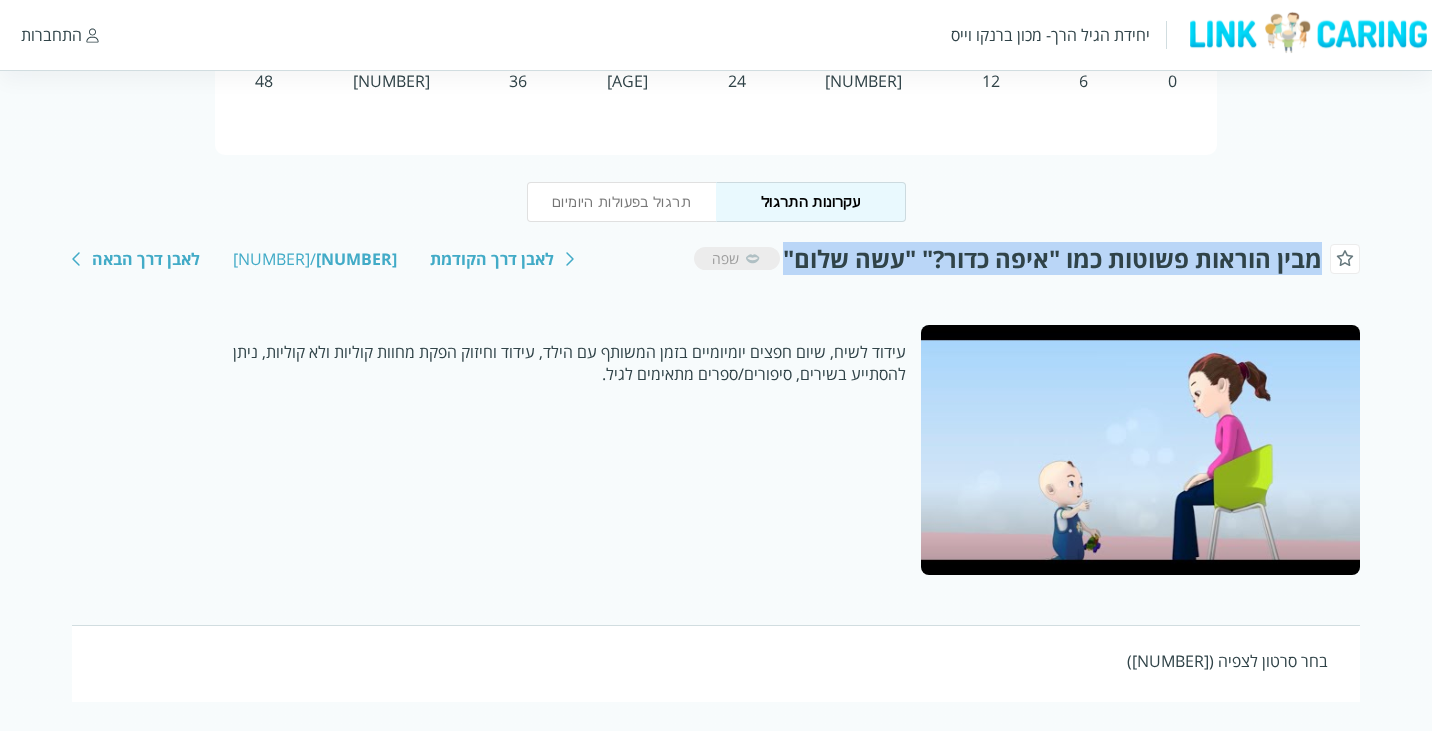 scroll, scrollTop: 222, scrollLeft: 0, axis: vertical 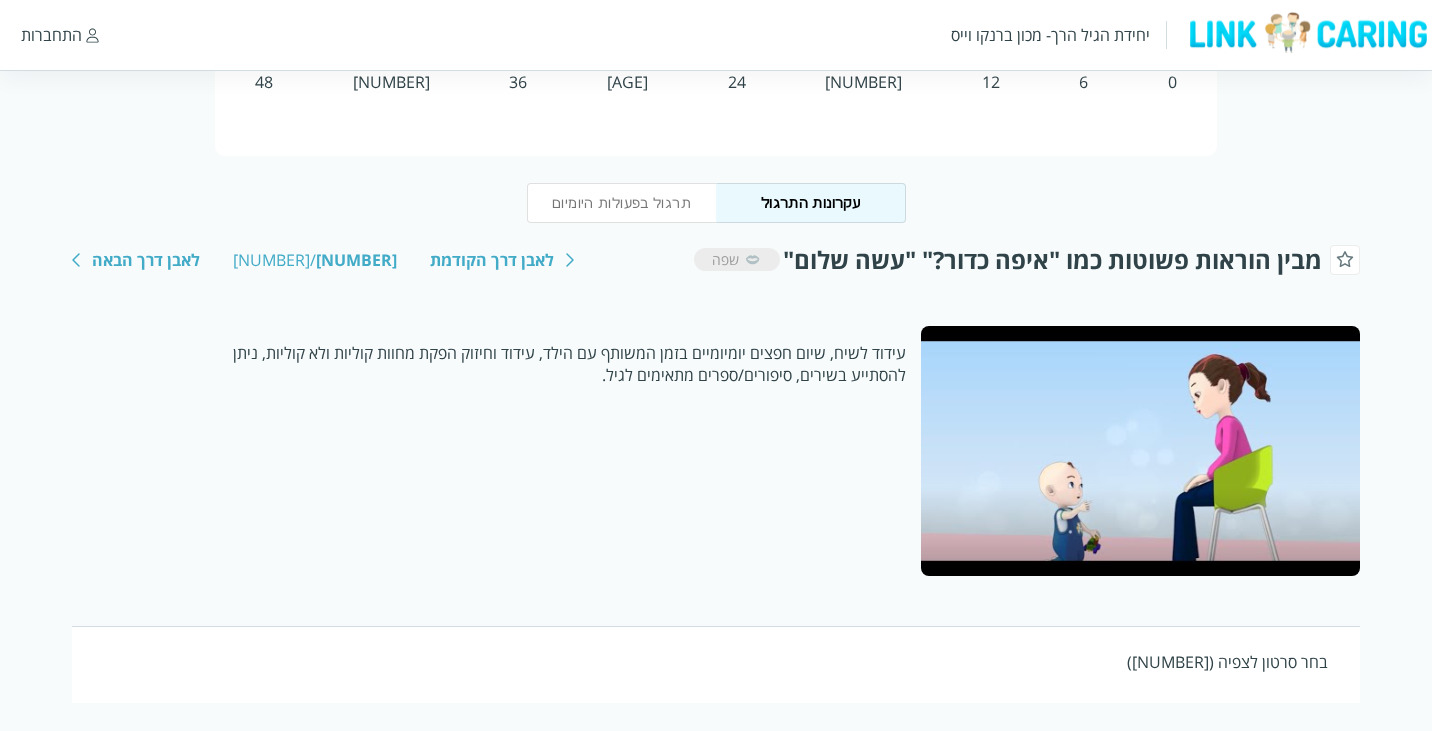 click on "עידוד לשיח, שיום חפצים יומיומיים בזמן המשותף עם הילד, עידוד וחיזוק הפקת מחוות קוליות ולא קוליות, ניתן להסתייע בשירים,  סיפורים/ספרים מתאימים לגיל." at bounding box center (496, 451) 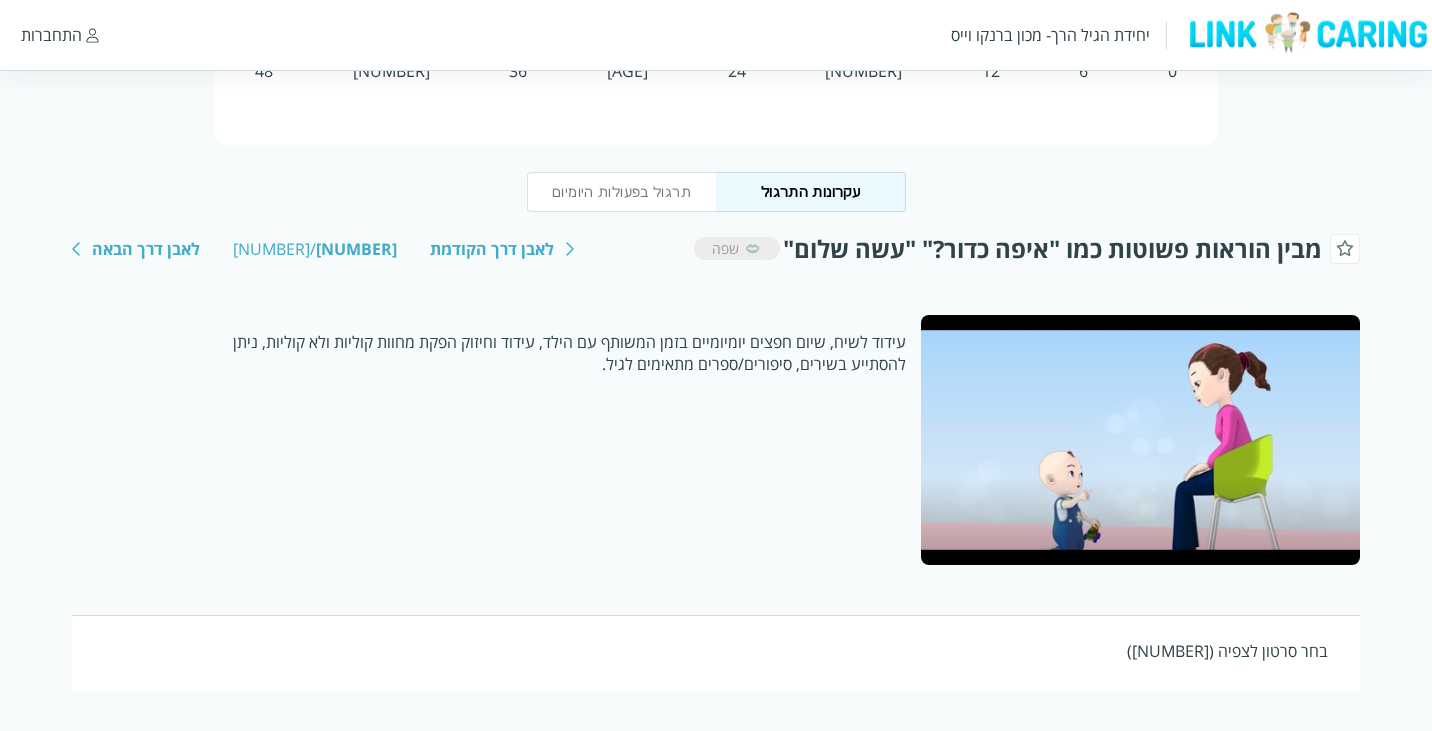 scroll, scrollTop: 150, scrollLeft: 0, axis: vertical 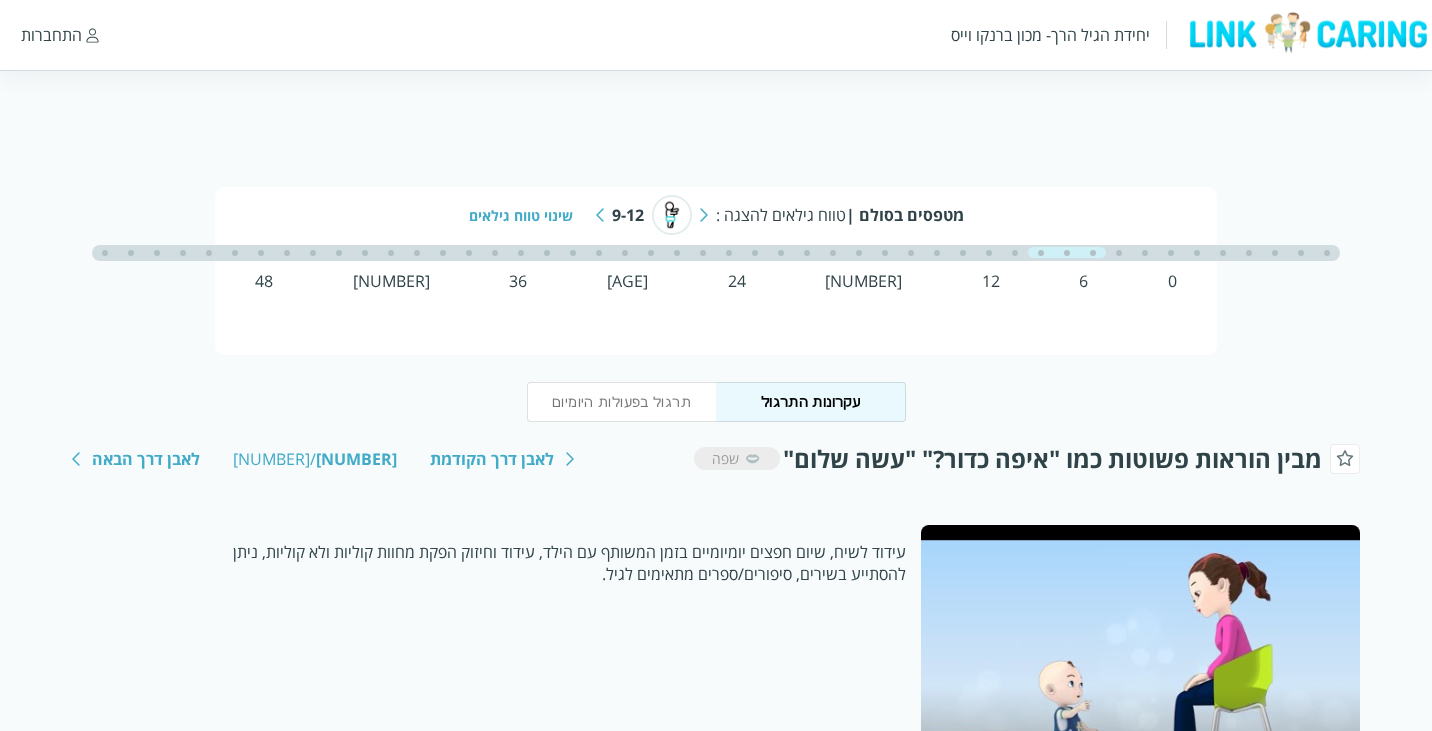 click at bounding box center (704, 215) 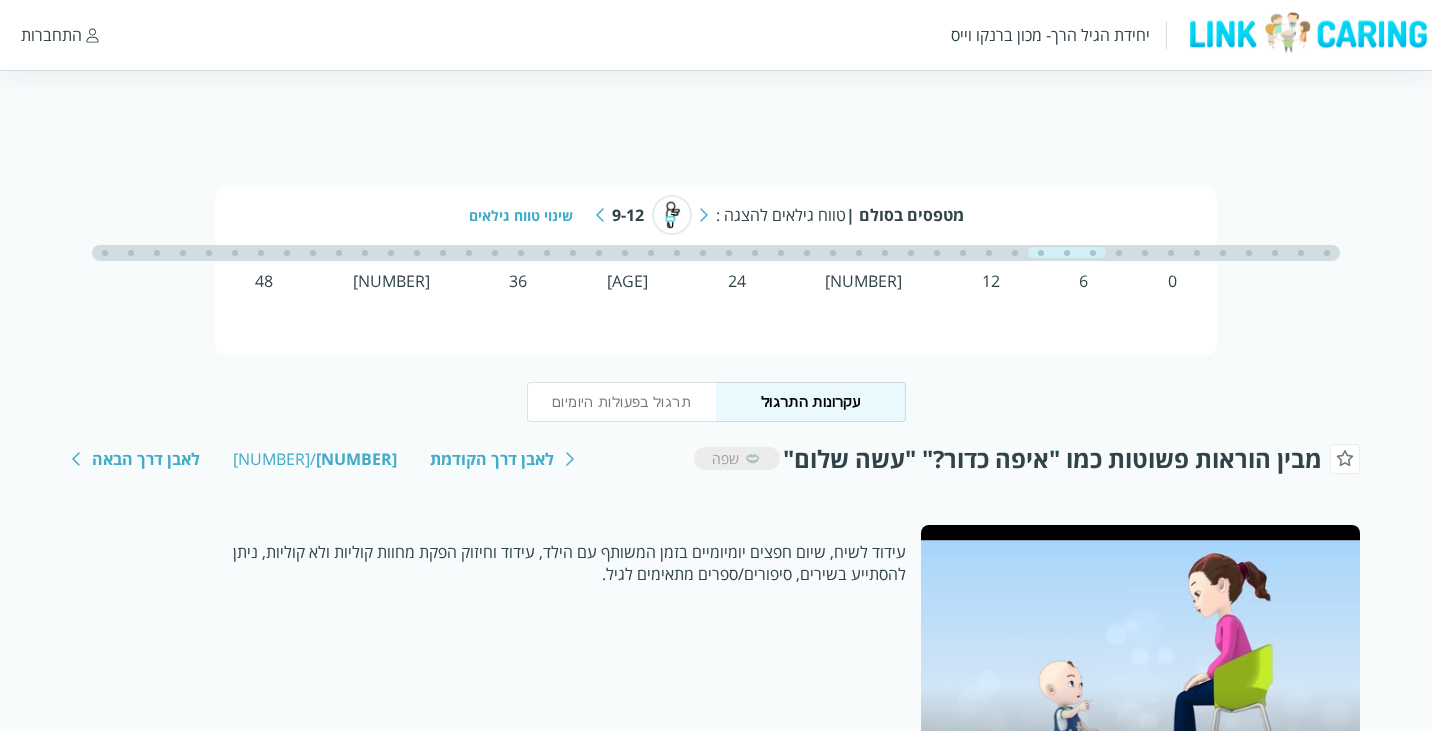scroll, scrollTop: 0, scrollLeft: 0, axis: both 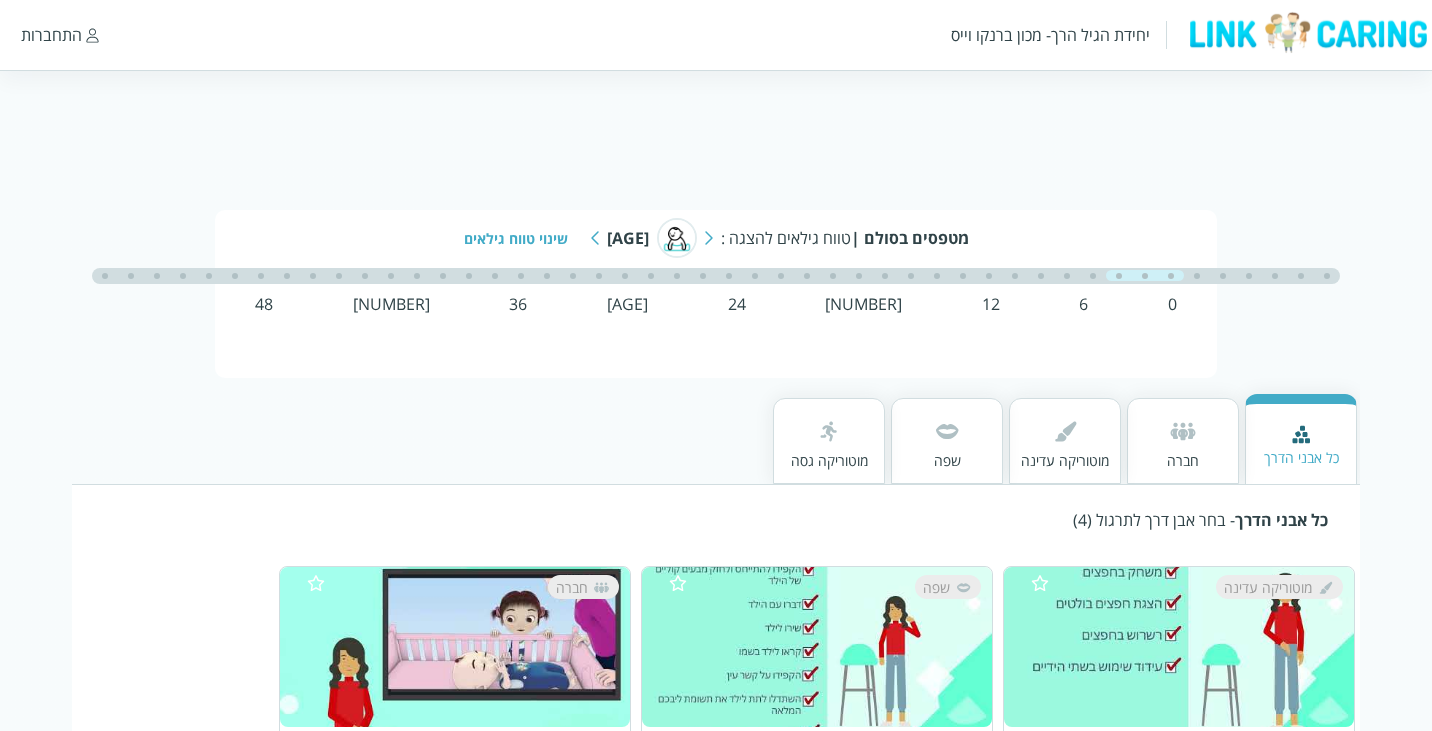 click at bounding box center [595, 238] 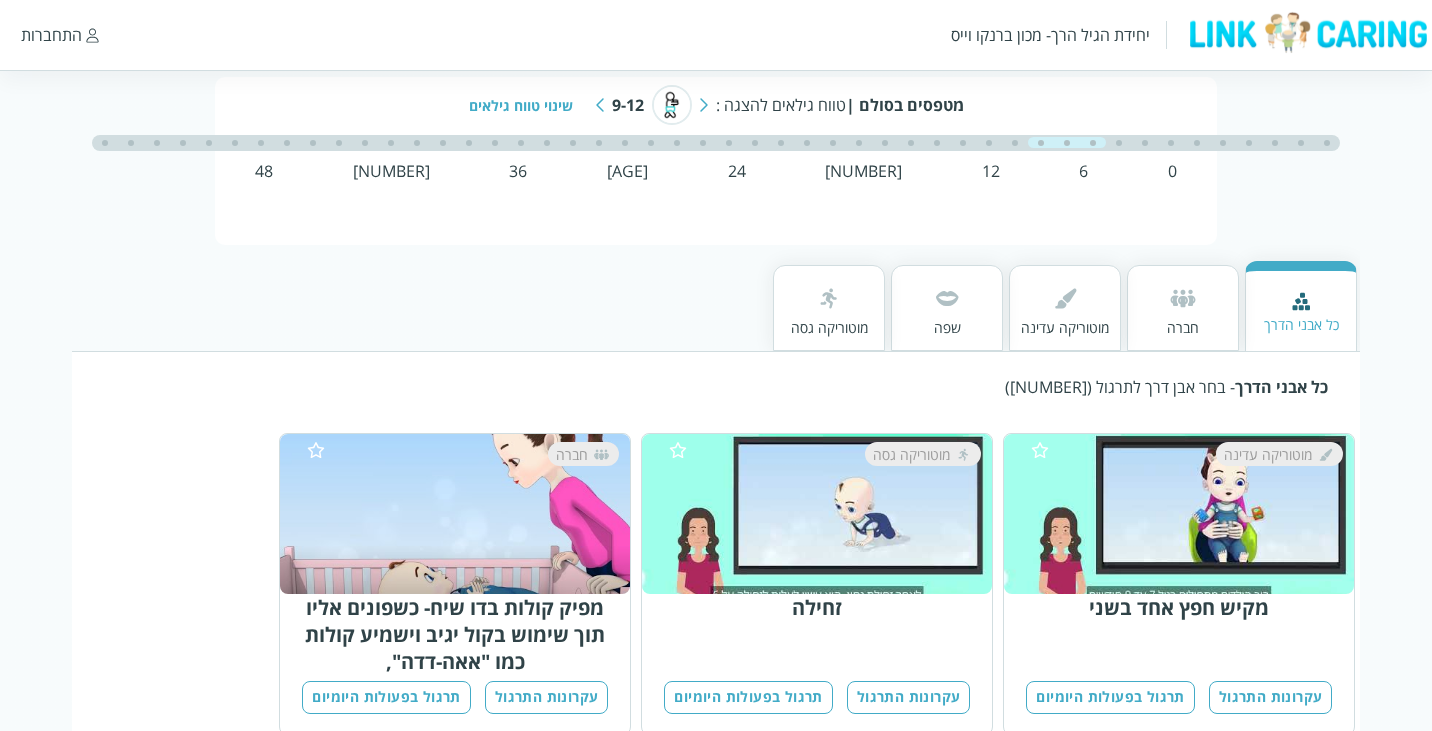 scroll, scrollTop: 160, scrollLeft: 0, axis: vertical 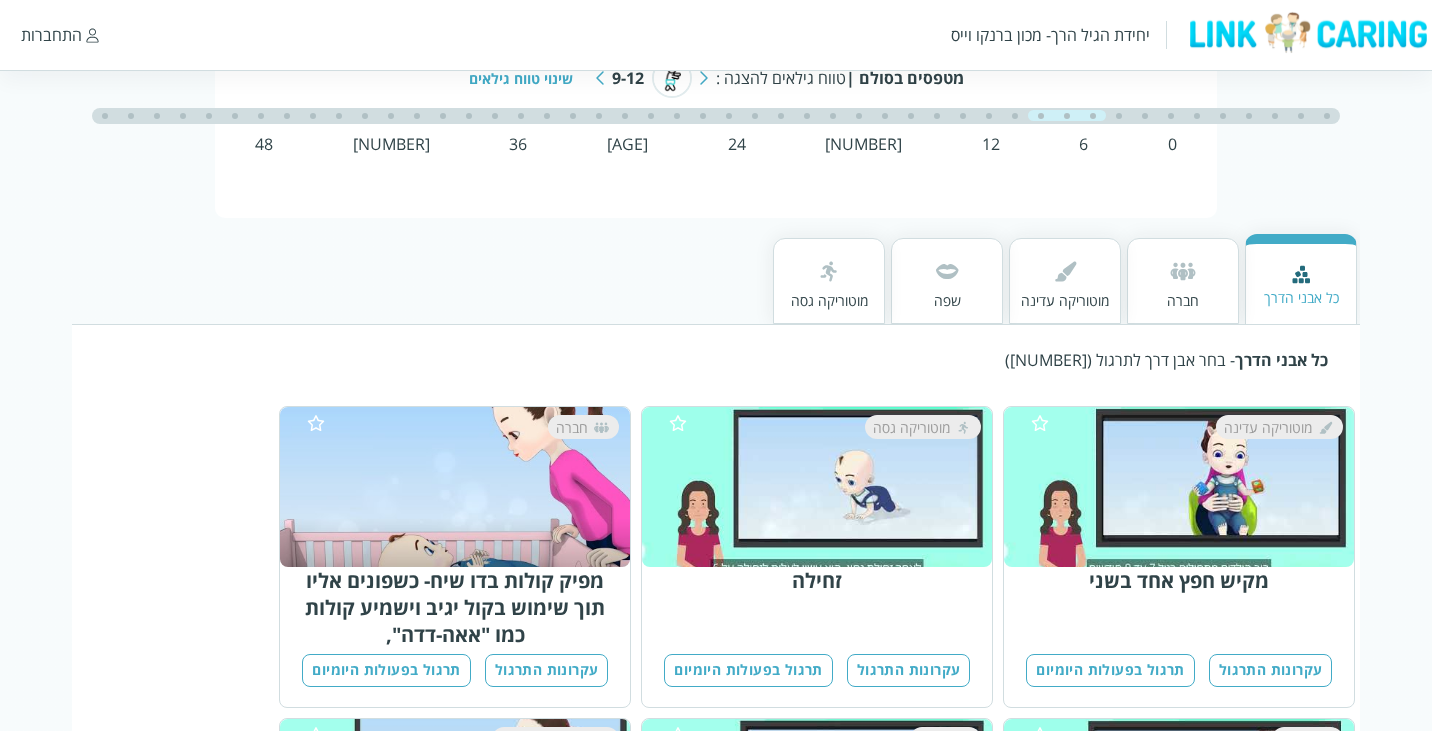click on "שפה" at bounding box center [947, 300] 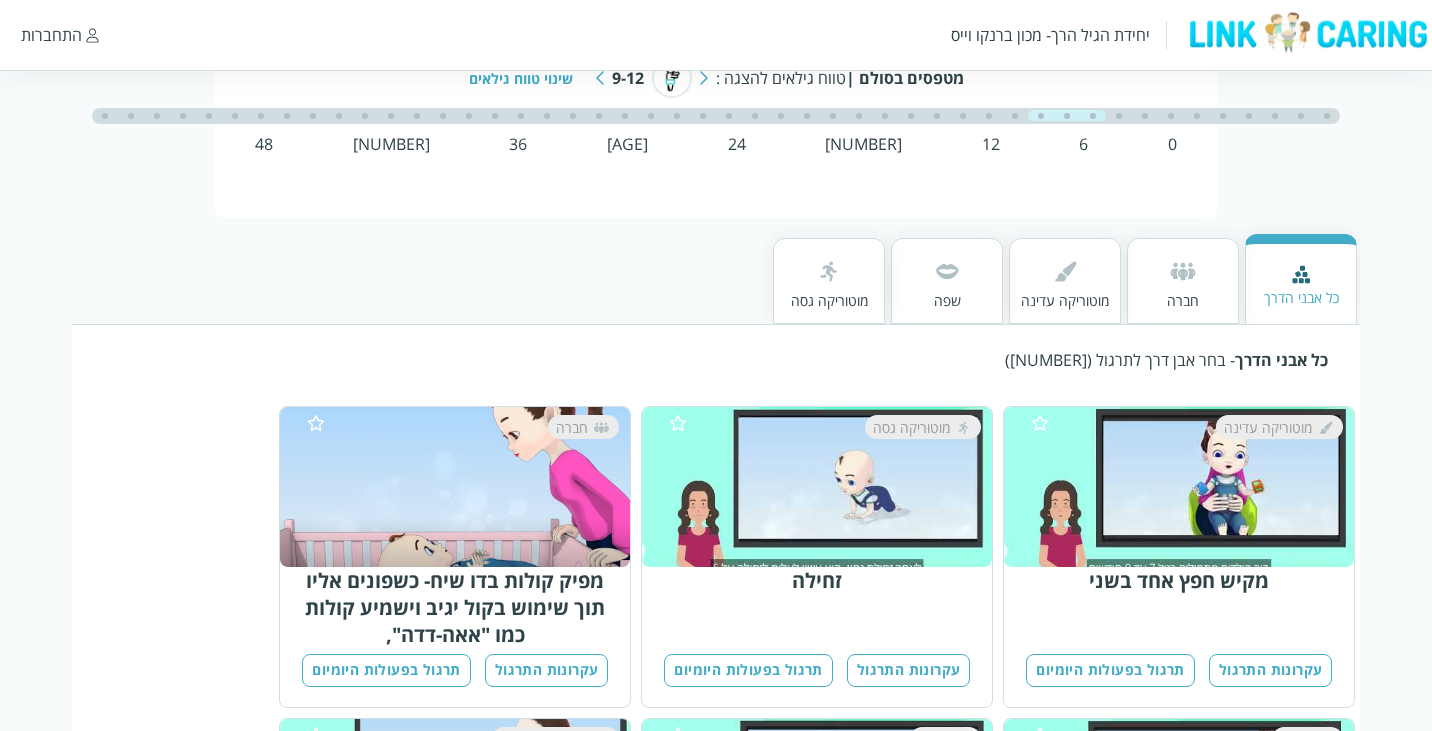 scroll, scrollTop: 159, scrollLeft: 0, axis: vertical 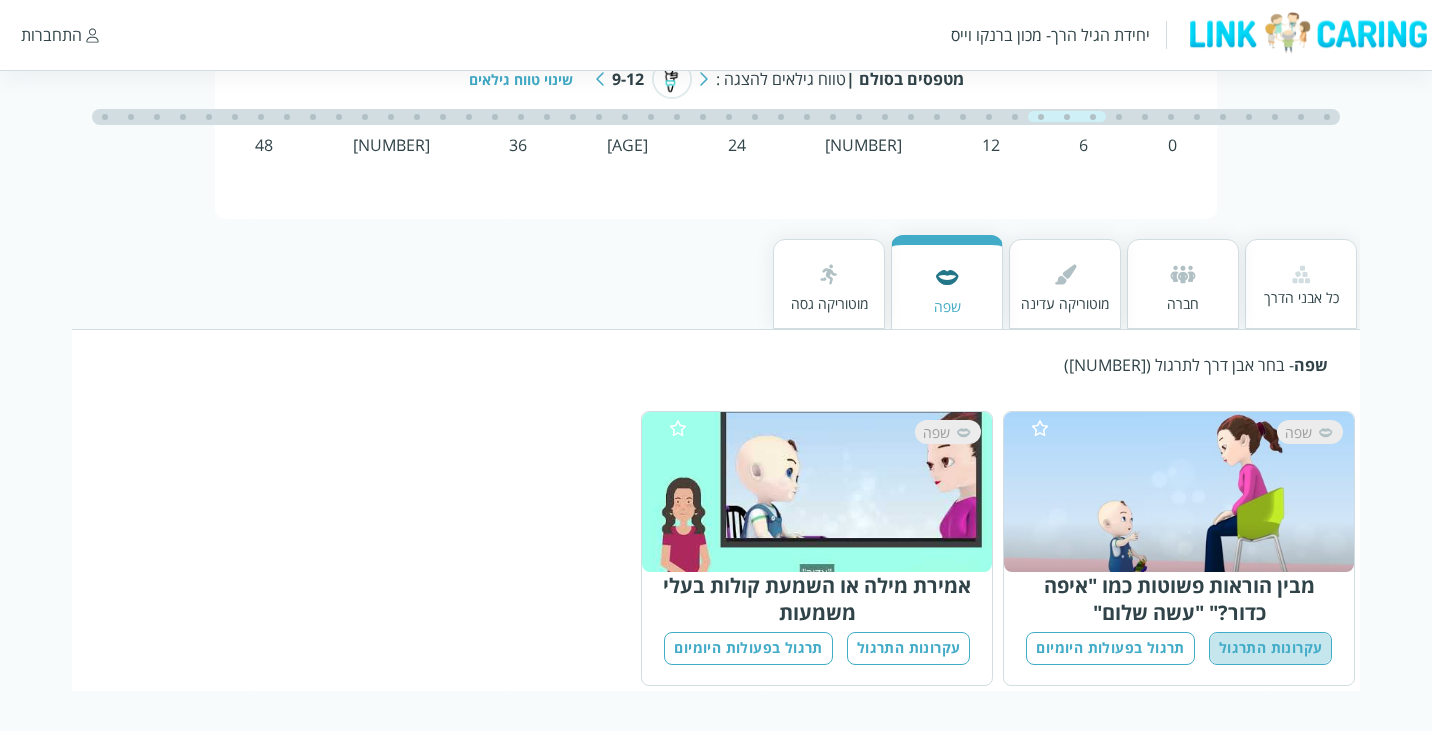 click on "עקרונות התרגול" at bounding box center [1271, 648] 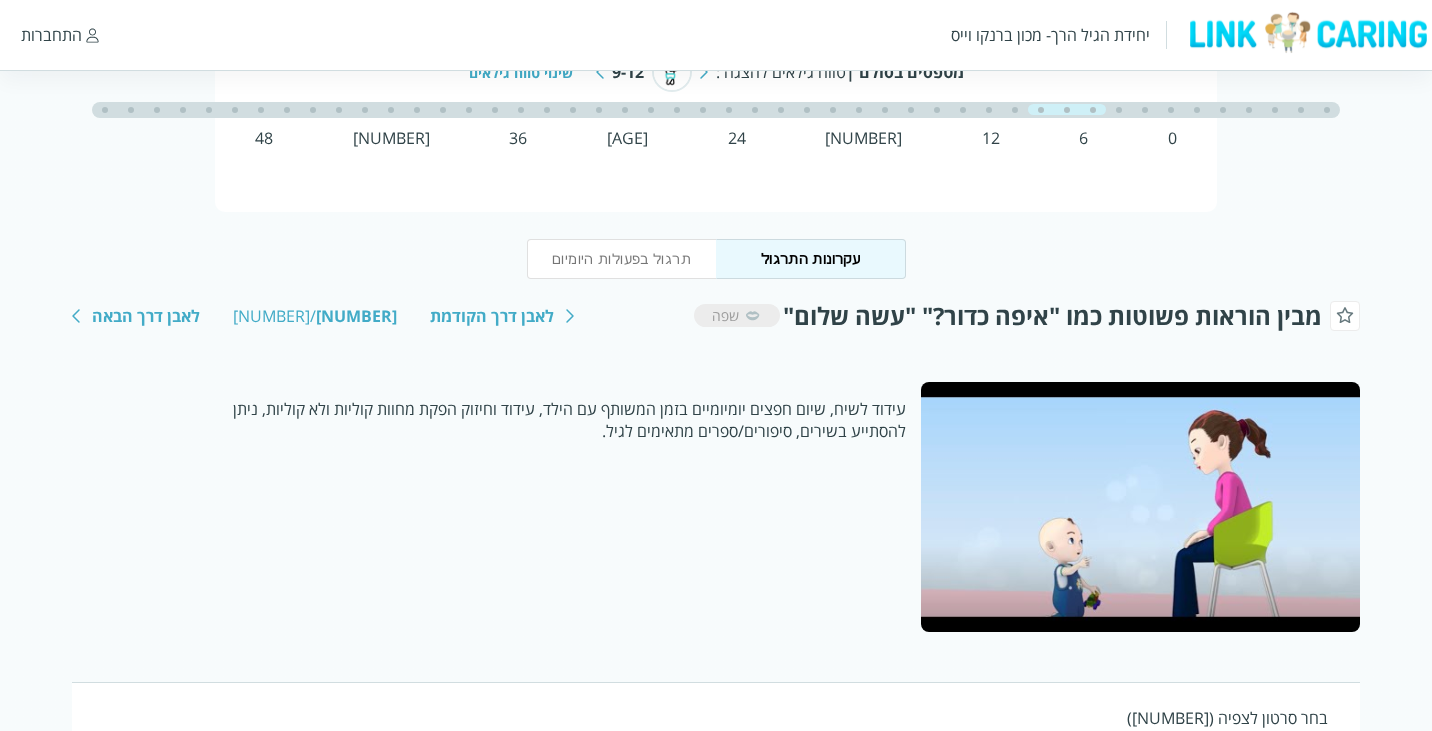 scroll, scrollTop: 0, scrollLeft: 0, axis: both 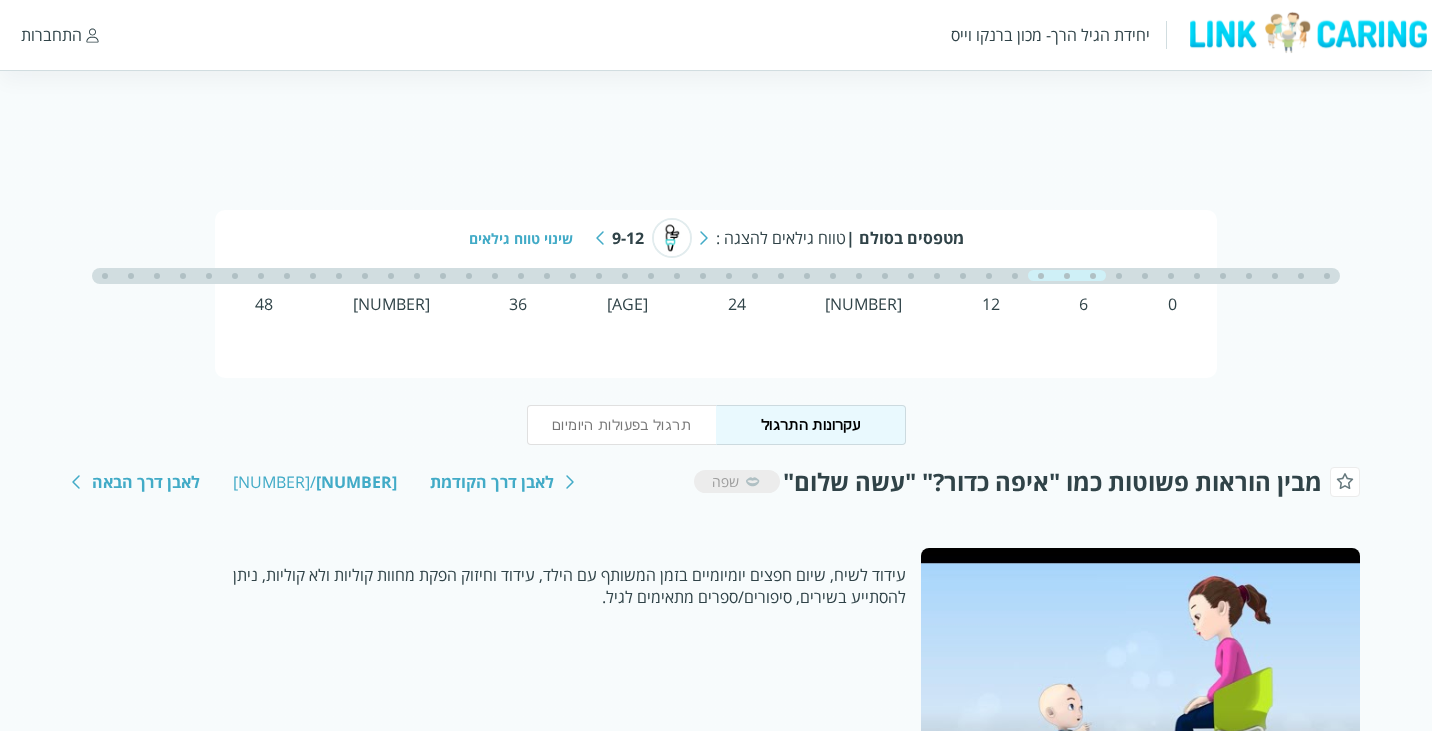 click at bounding box center [704, 238] 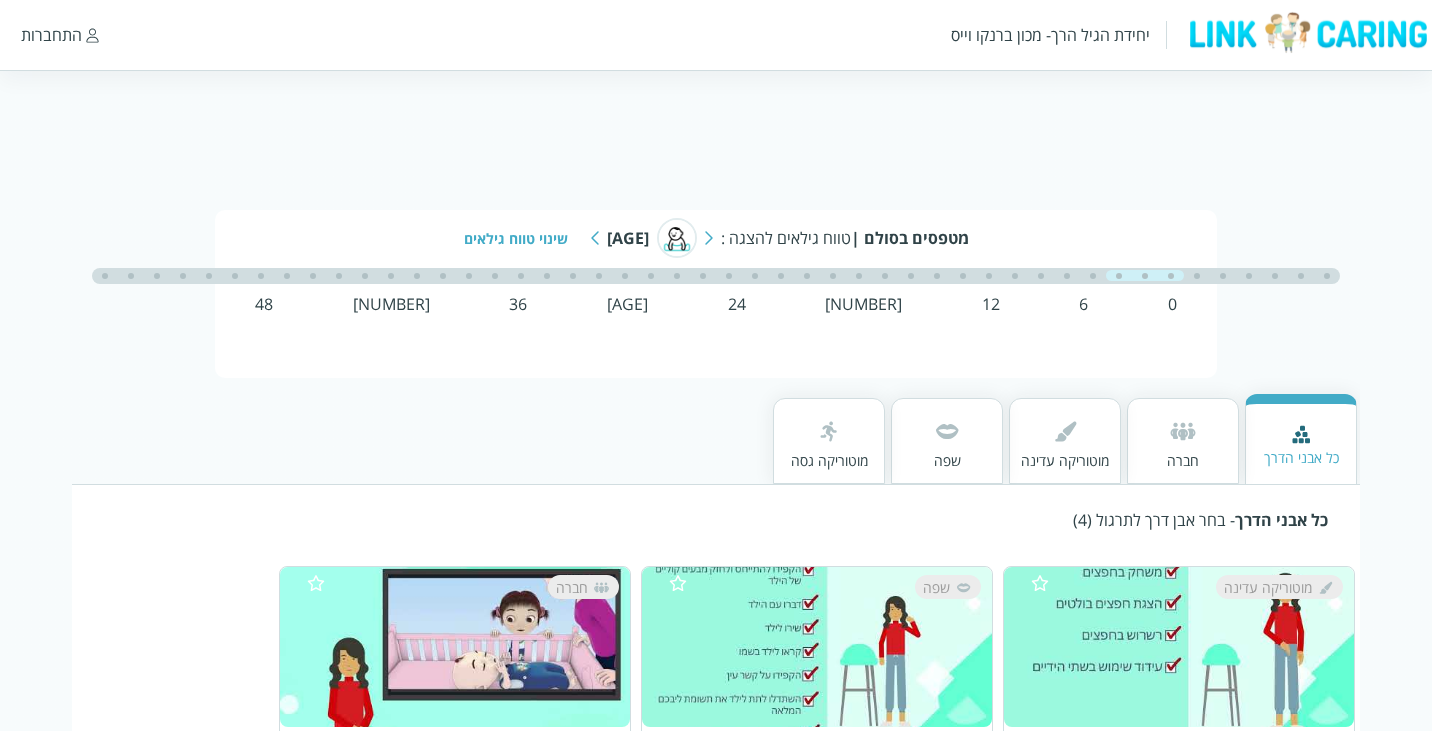 click at bounding box center [595, 238] 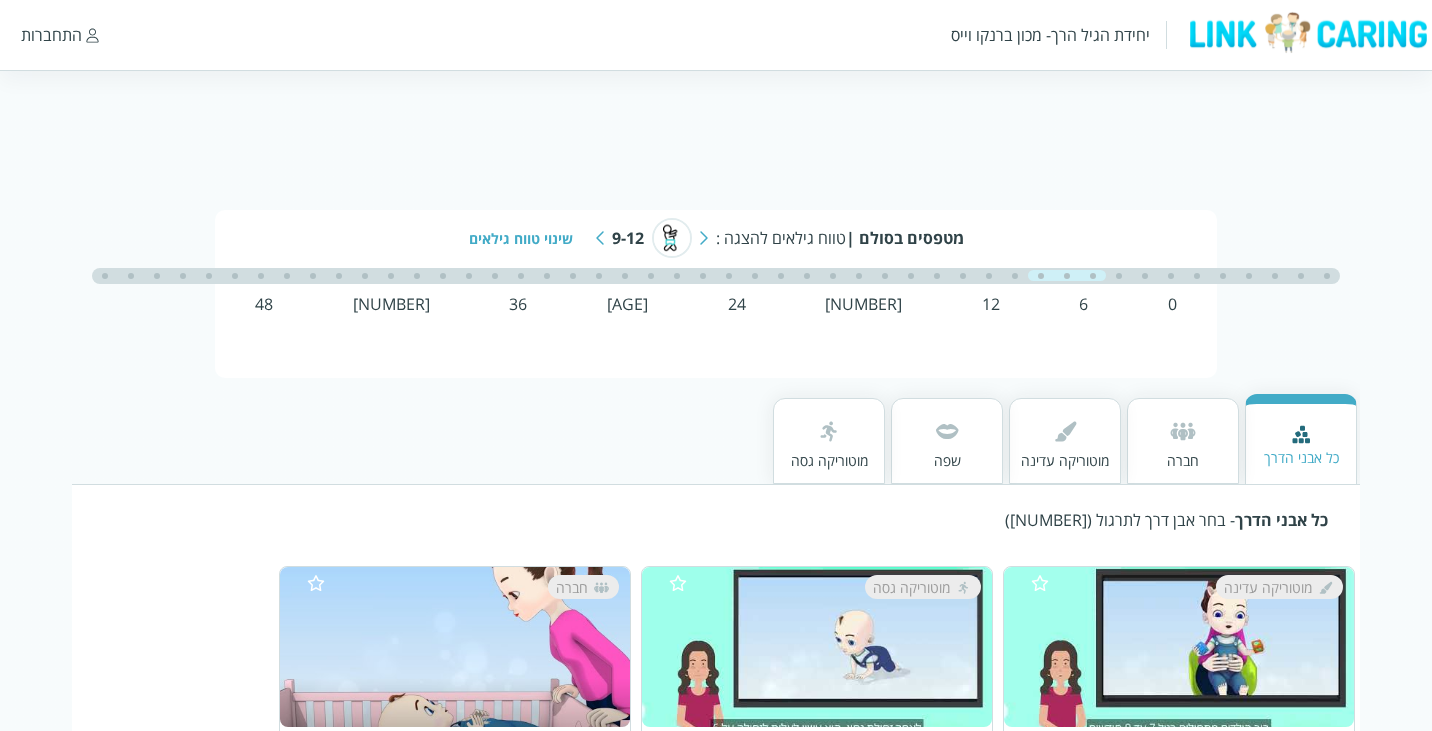 click on "שפה" at bounding box center (947, 441) 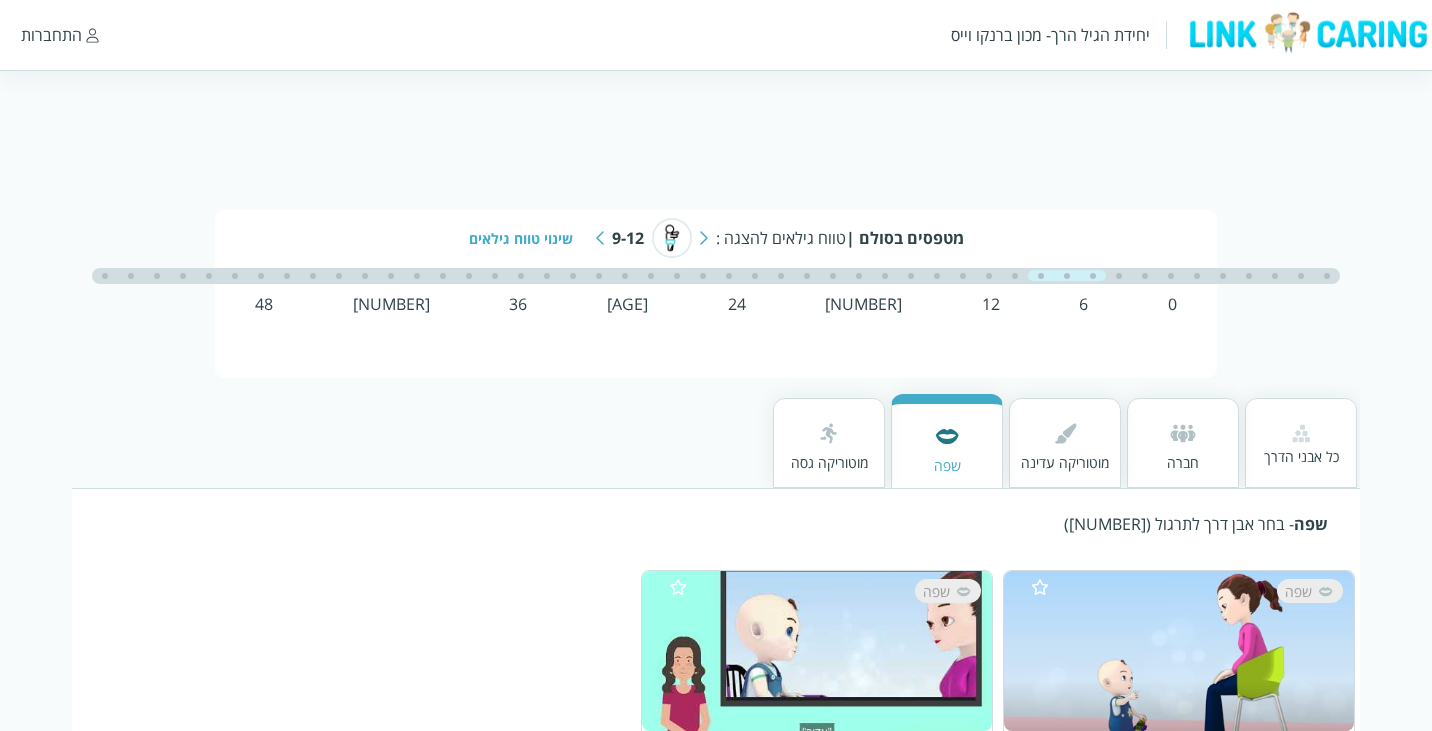 scroll, scrollTop: 159, scrollLeft: 0, axis: vertical 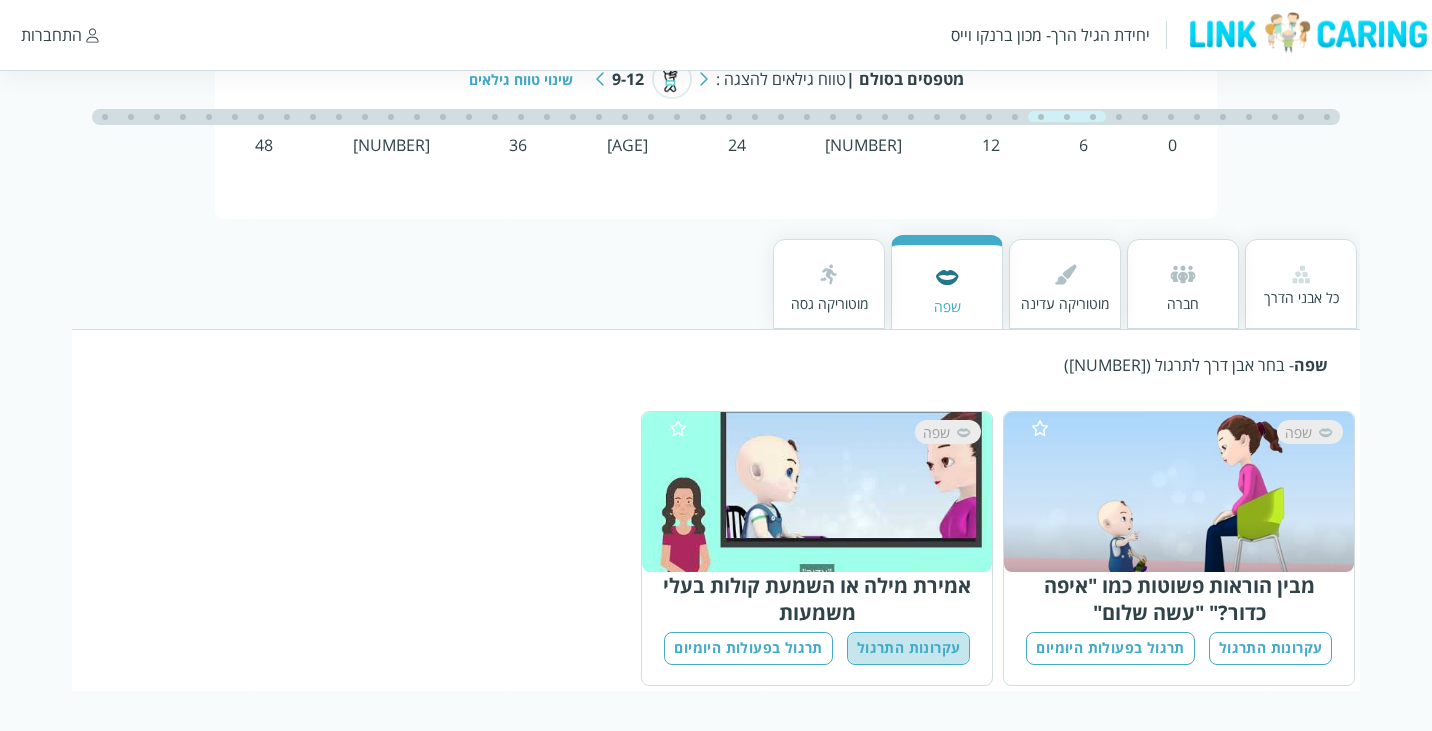 click on "עקרונות התרגול" at bounding box center (909, 648) 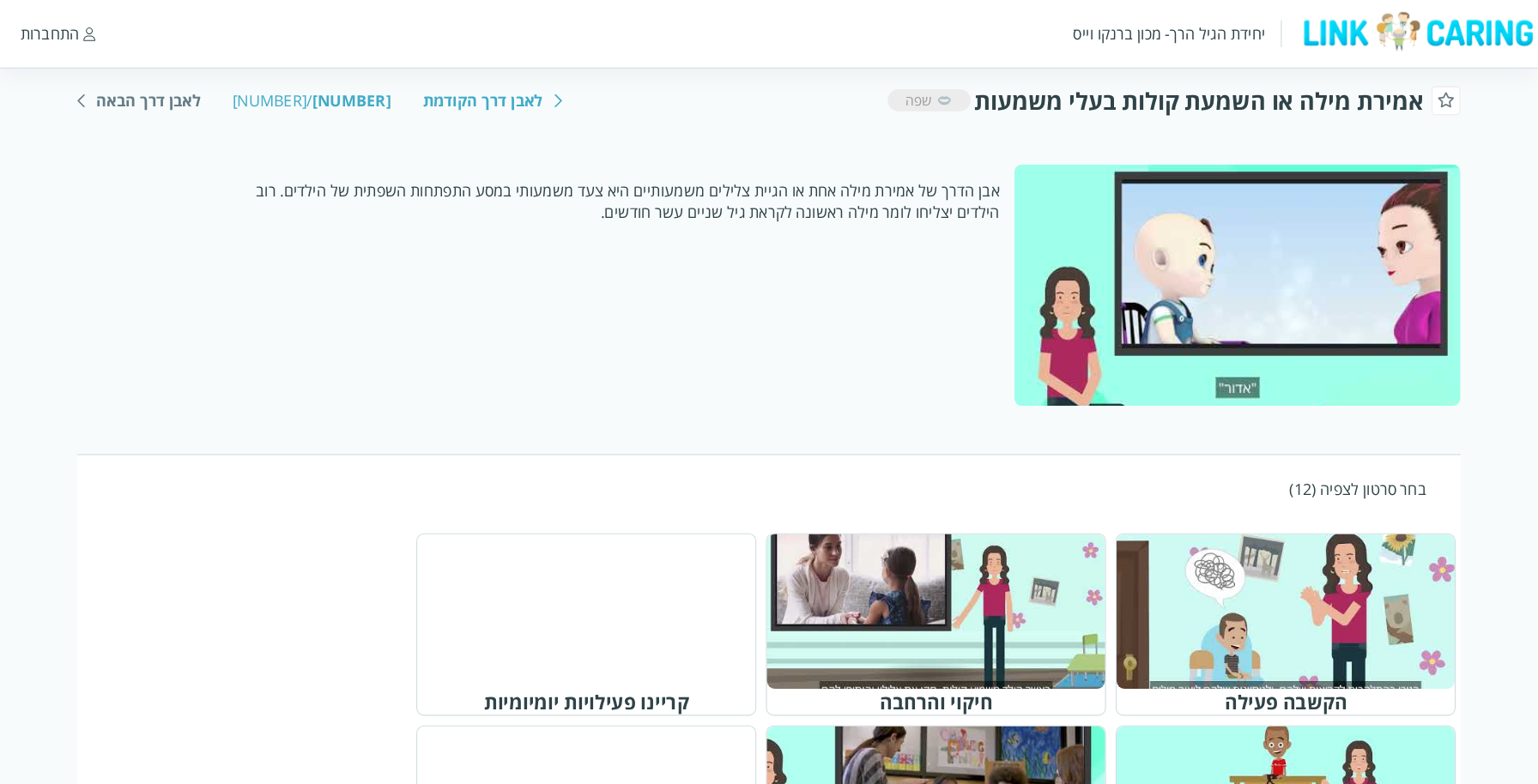 scroll, scrollTop: 324, scrollLeft: 0, axis: vertical 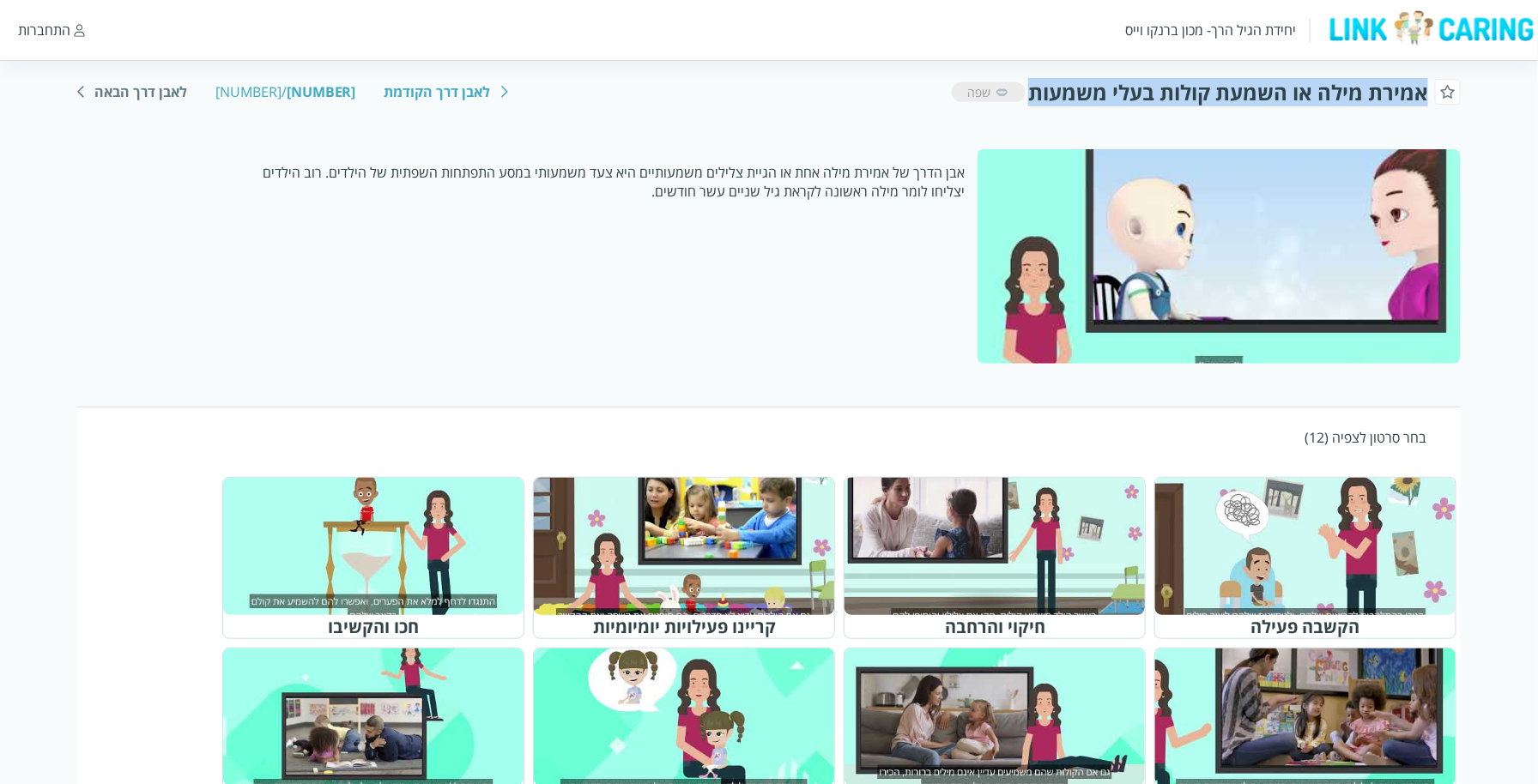 drag, startPoint x: 1035, startPoint y: 91, endPoint x: 1425, endPoint y: 99, distance: 390.082 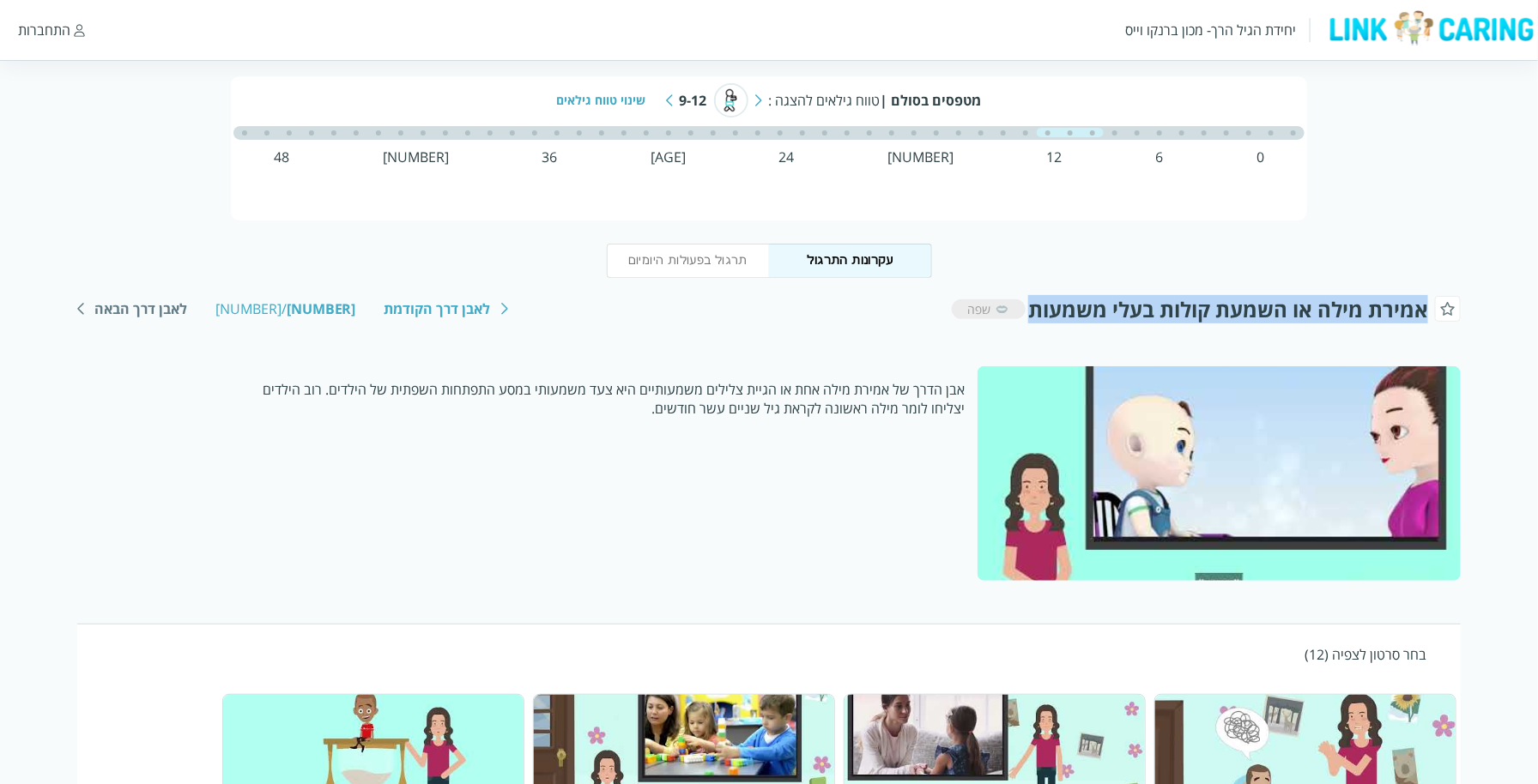 scroll, scrollTop: 95, scrollLeft: 0, axis: vertical 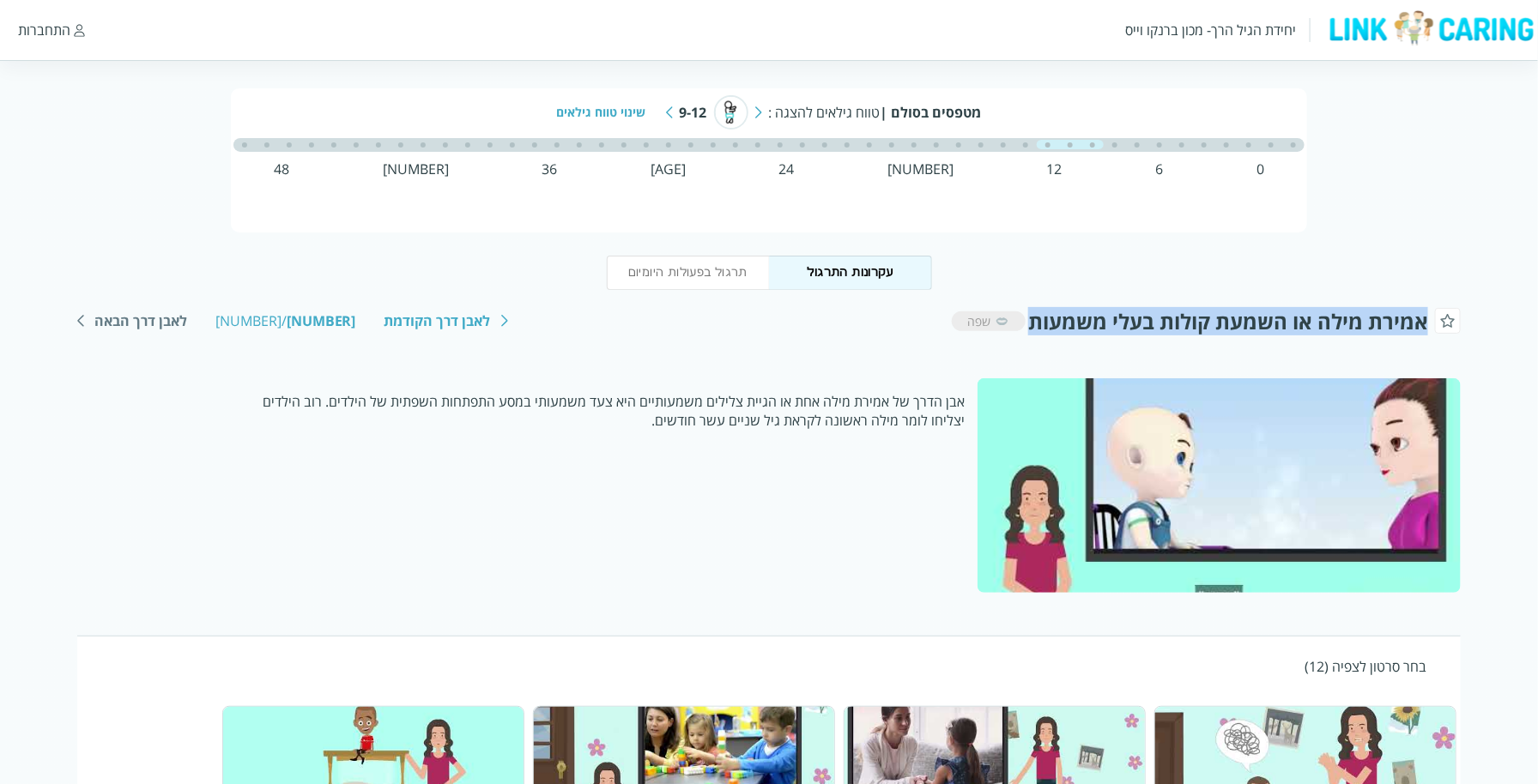 copy on "אמירת מילה או השמעת קולות בעלי משמעות" 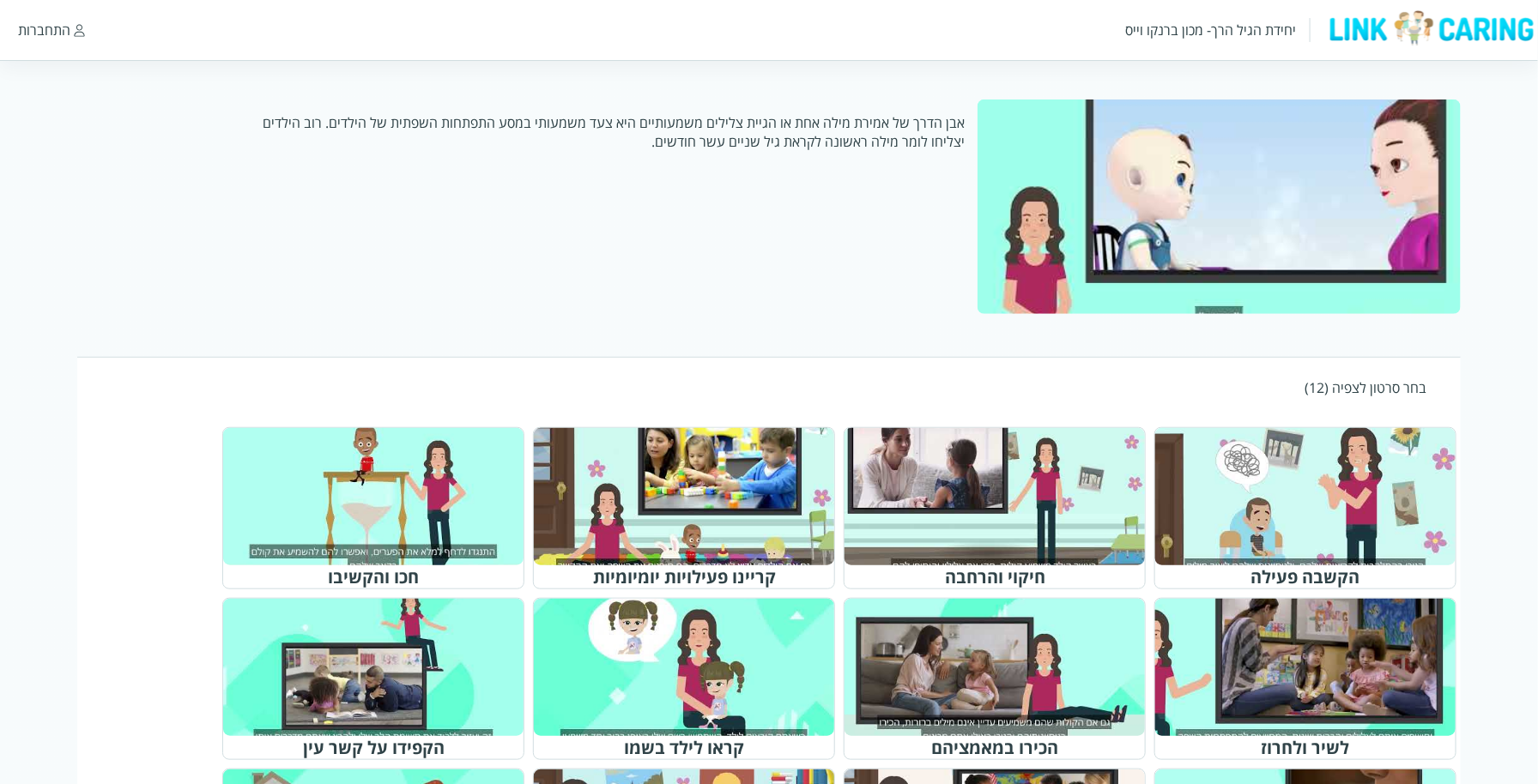 scroll, scrollTop: 556, scrollLeft: 0, axis: vertical 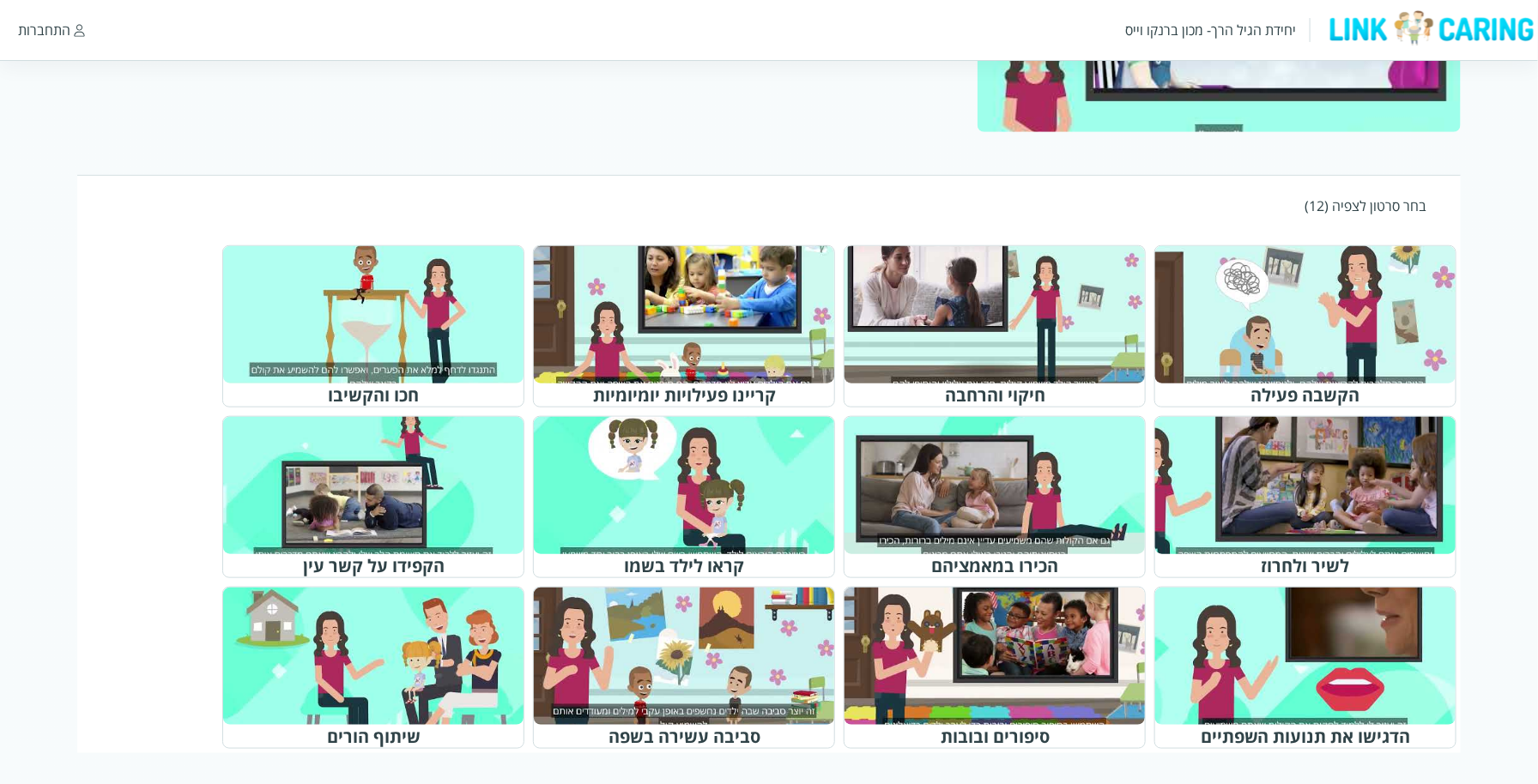 click on "מטפסים בסולם |  טווח גילאים להצגה : [AGE]-[AGE] שינוי טווח גילאים  0 6 12 18 24 30 36 42 48 תרגול בפעולות היומיום עקרונות התרגול אמירת מילה או השמעת קולות בעלי משמעות שפה לאבן דרך הקודמת 10 / 10 לאבן דרך הבאה אבן הדרך של אמירת מילה אחת או הגיית צלילים משמעותיים היא צעד משמעותי במסע התפתחות השפתית של הילדים. רוב הילדים יצליחו לומר מילה ראשונה לקראת גיל שניים עשר חודשים. בחר סרטון לצפיה (12) הקשבה פעילה חיקוי והרחבה קריינו פעילויות יומיומיות חכו והקשיבו לשיר ולחרוז הכירו במאמציהם קראו לילד בשמו הקפידו על קשר עין הדגישו את תנועות השפתיים  סיפורים ובובות סביבה עשירה בשפה שיתוף הורים" at bounding box center (769, 190) 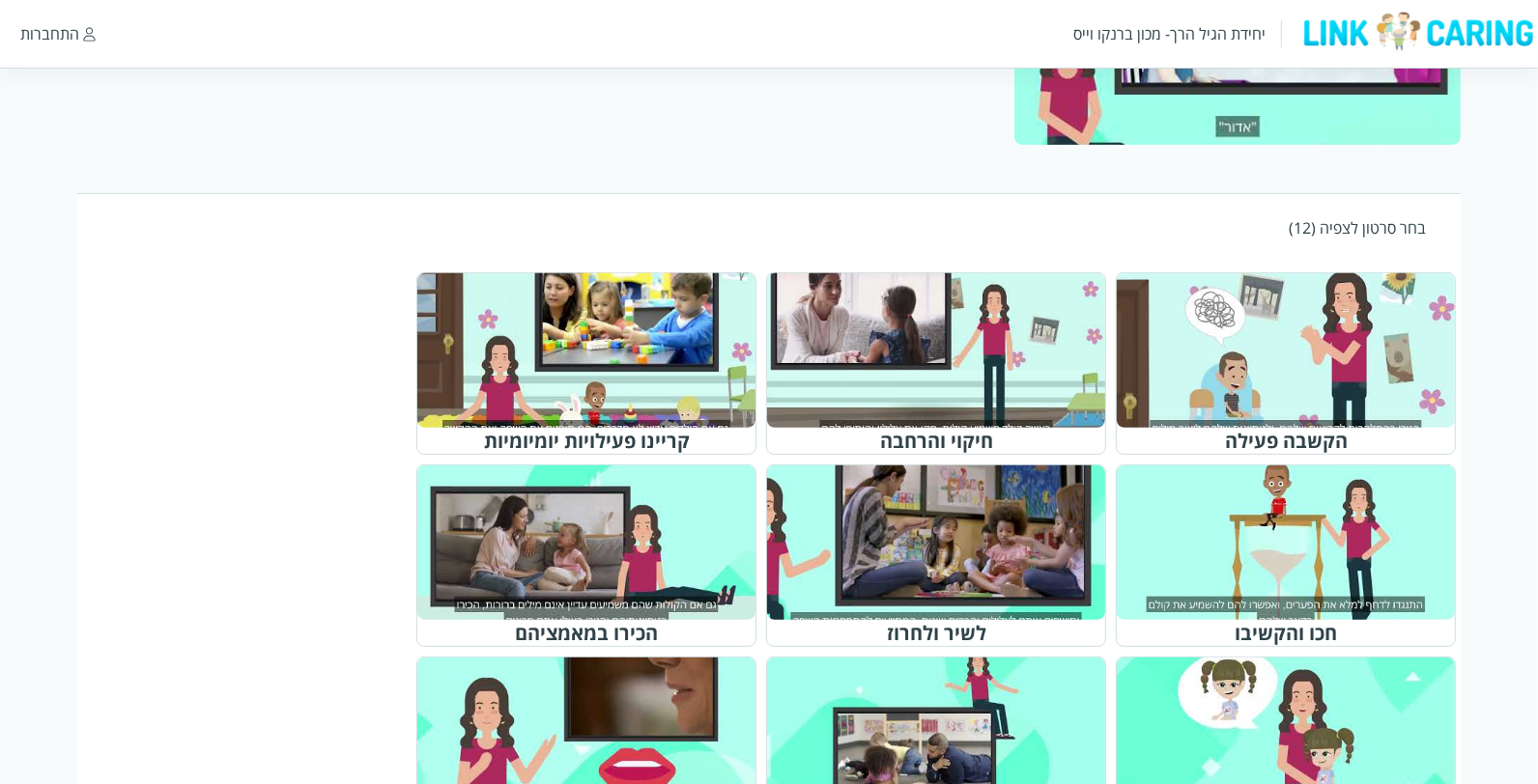scroll, scrollTop: 0, scrollLeft: 0, axis: both 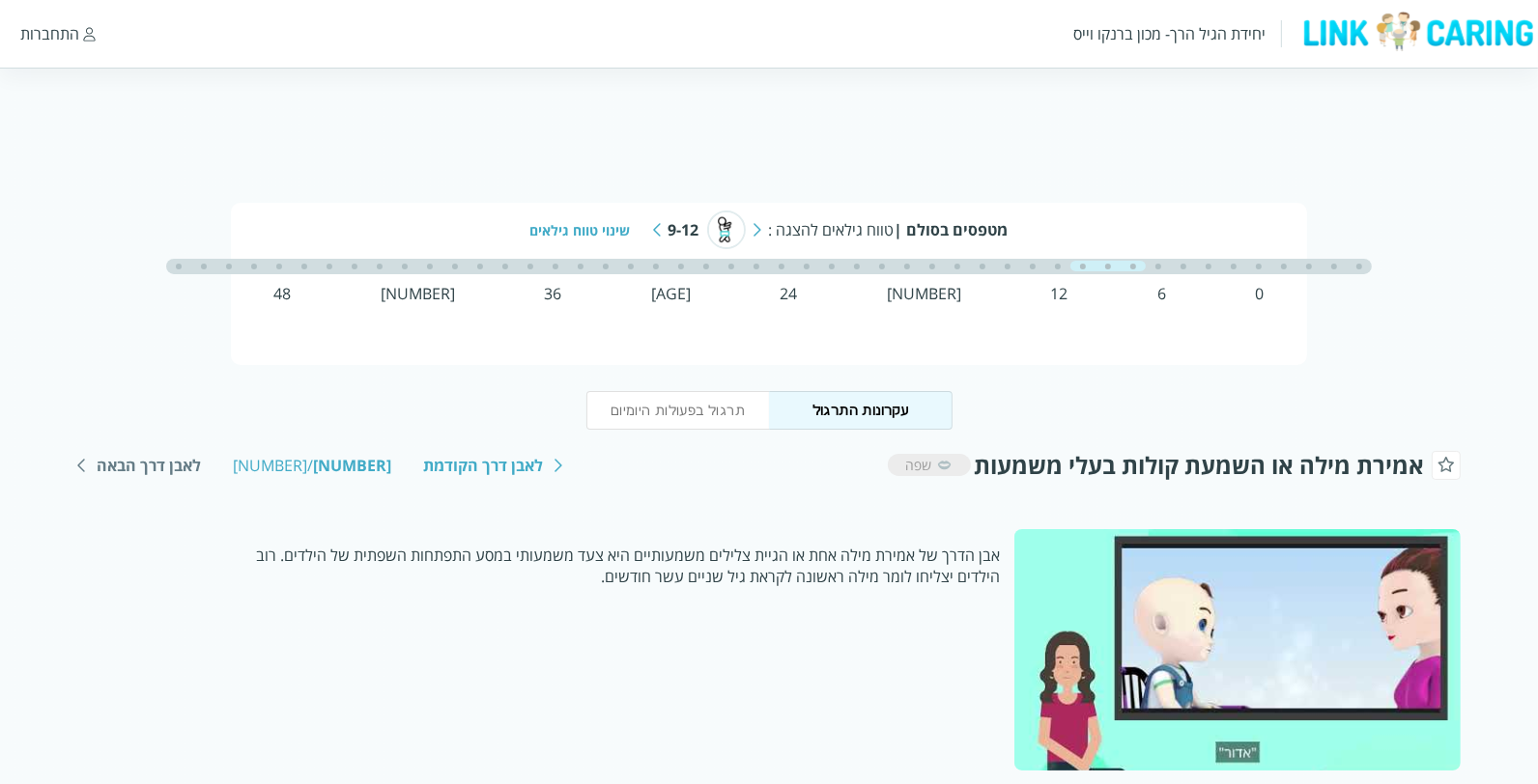 click at bounding box center [657, 230] 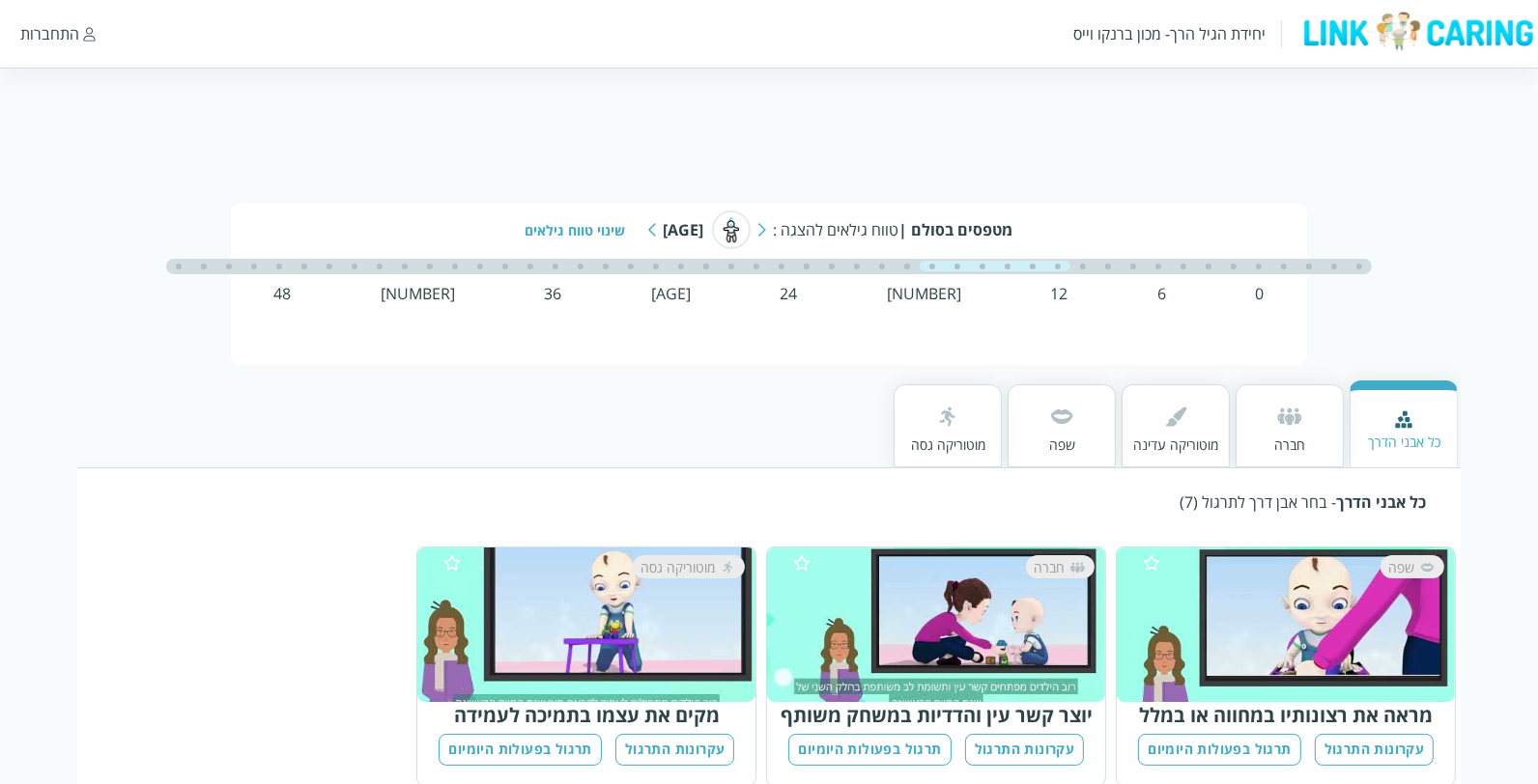click at bounding box center (1062, 416) 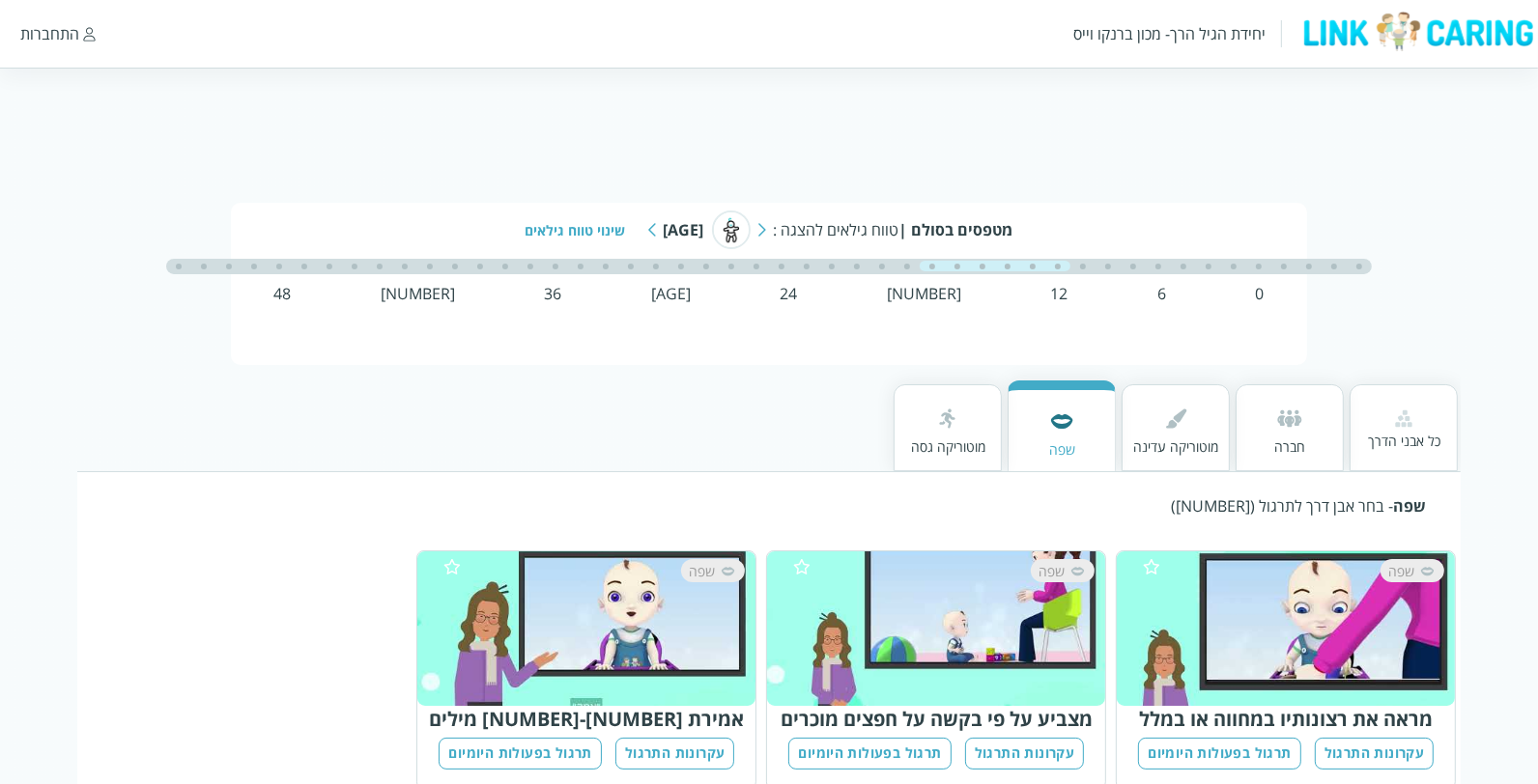 scroll, scrollTop: 45, scrollLeft: 0, axis: vertical 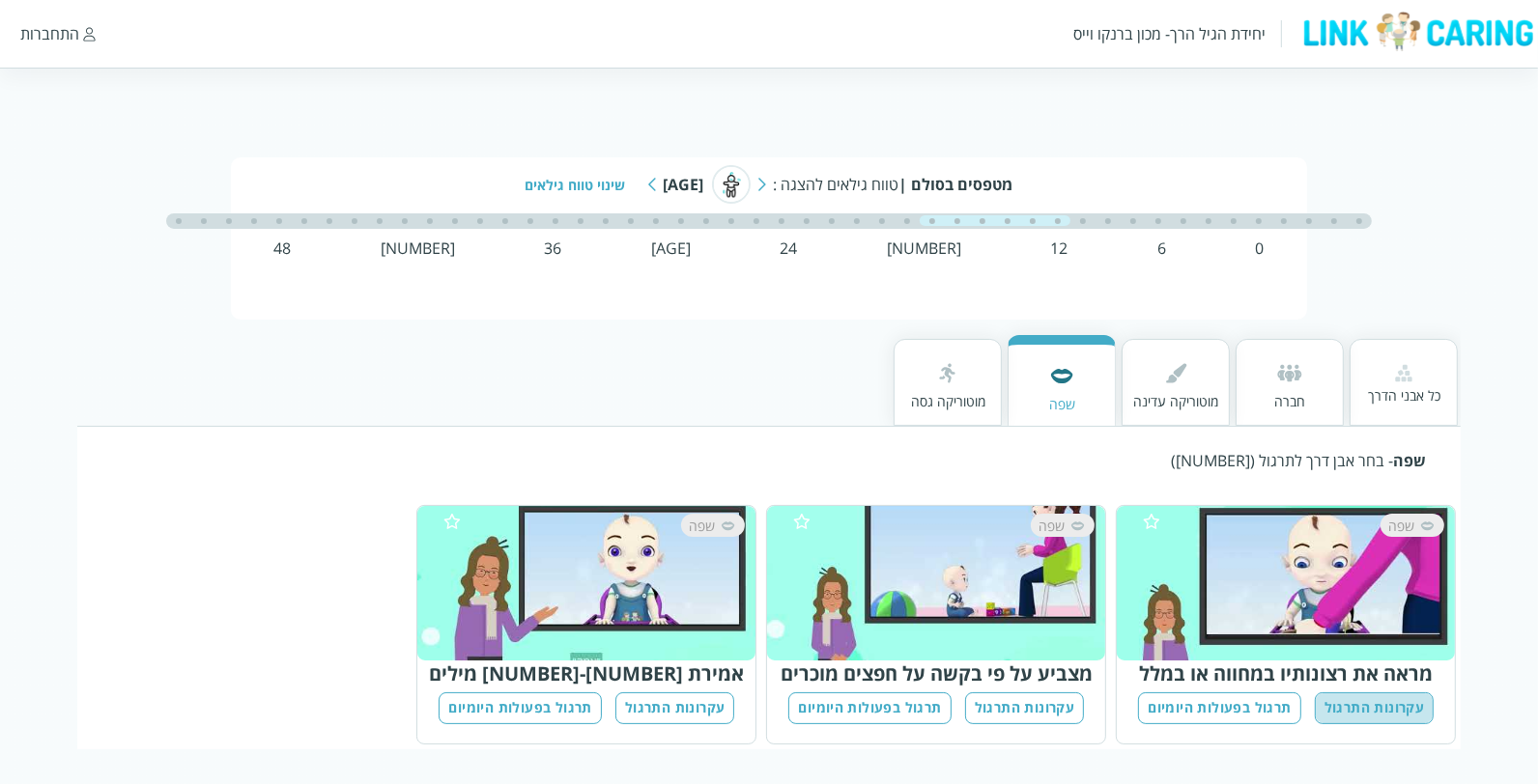 click on "עקרונות התרגול" at bounding box center (1375, 708) 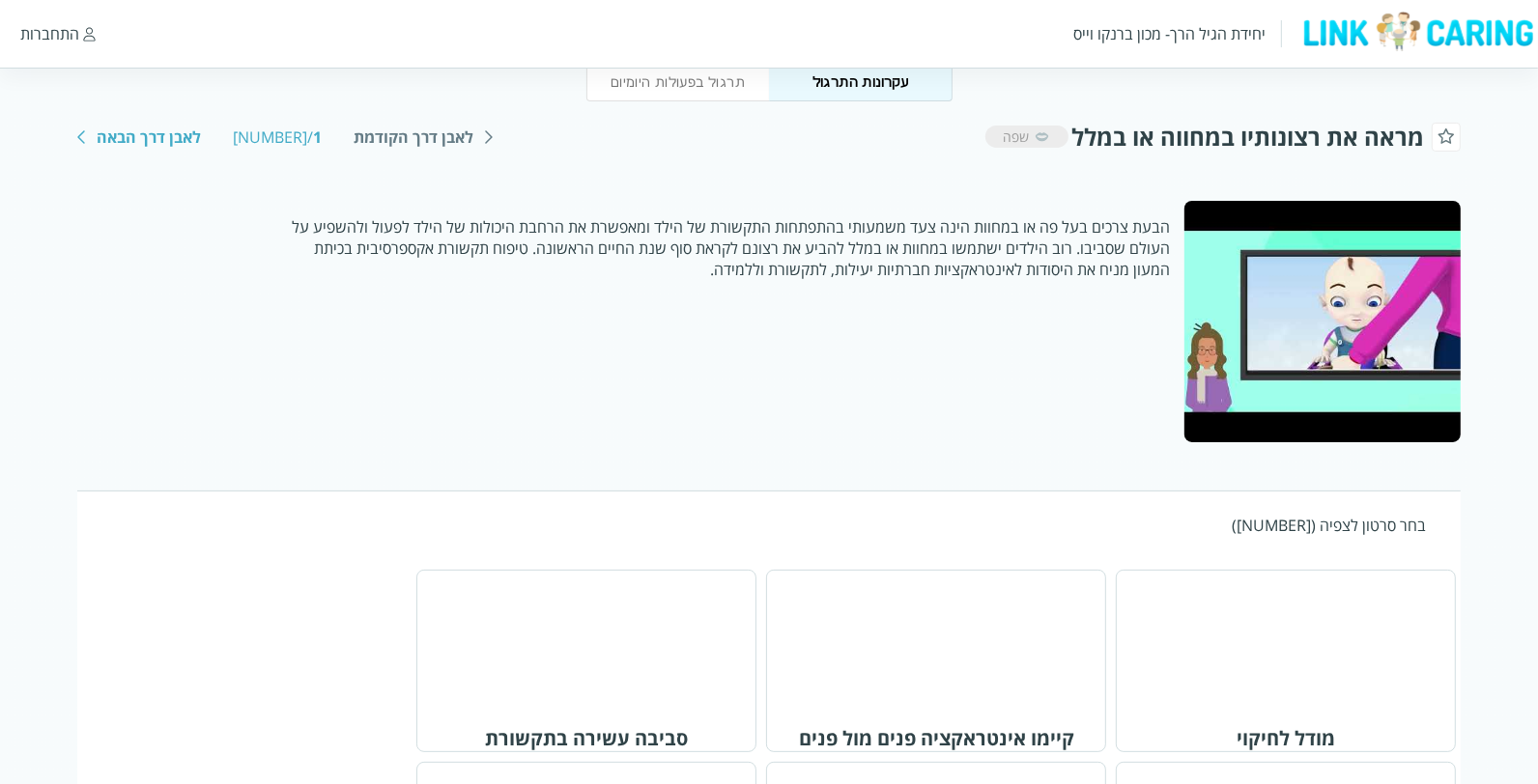 scroll, scrollTop: 329, scrollLeft: 0, axis: vertical 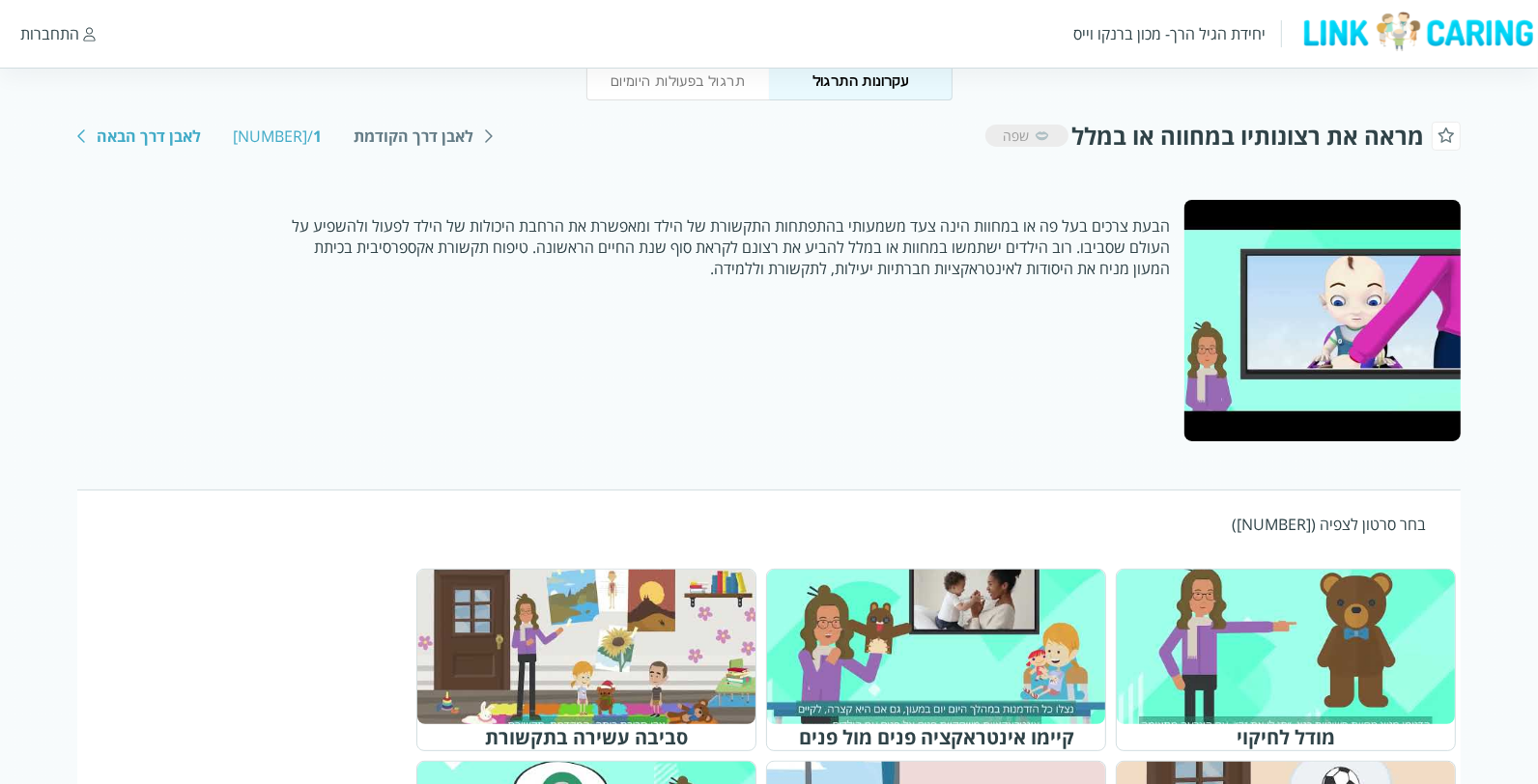 click on "מראה את רצונותיו במחווה או במלל" at bounding box center [1247, 135] 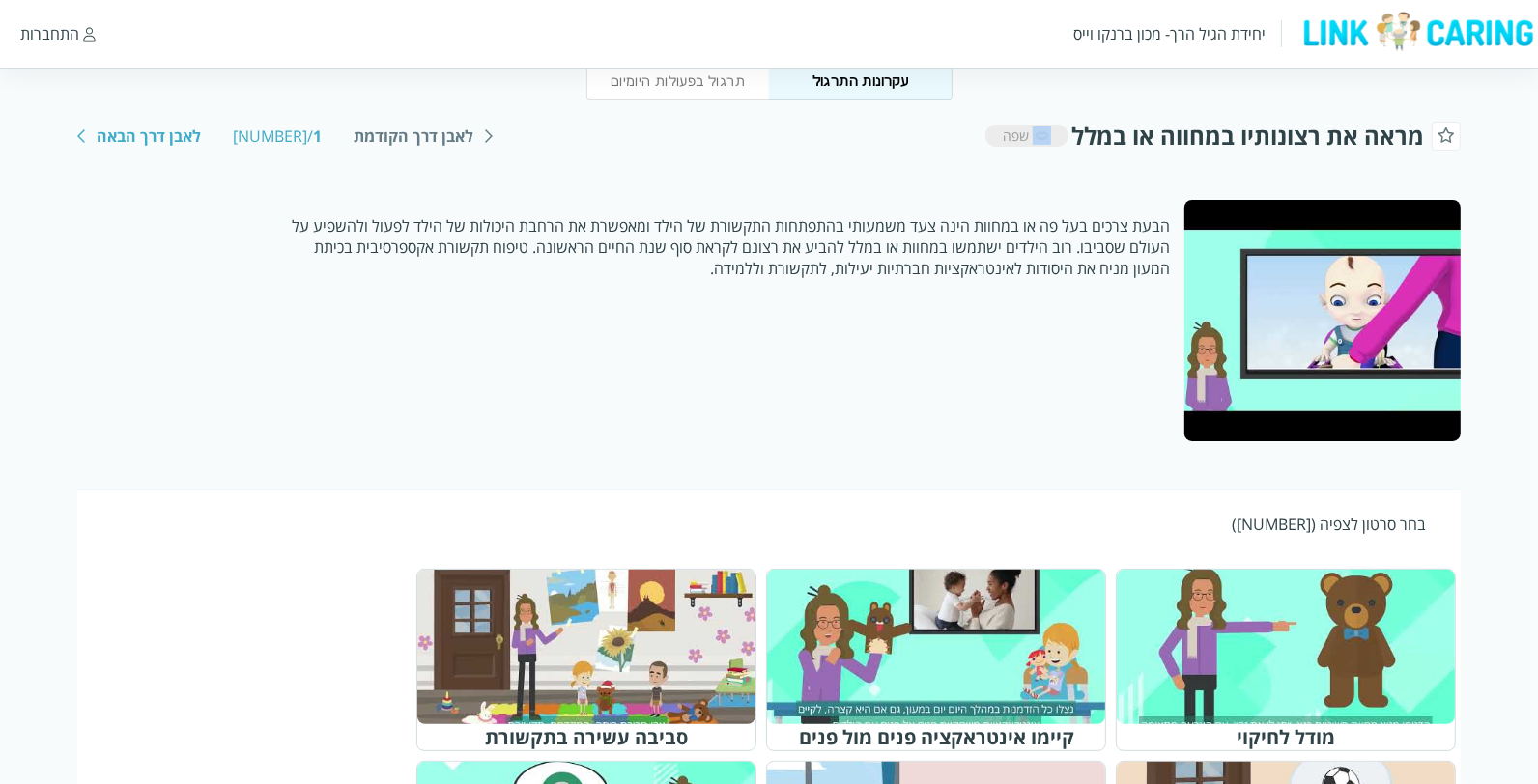 click on "מראה את רצונותיו במחווה או במלל" at bounding box center [1247, 135] 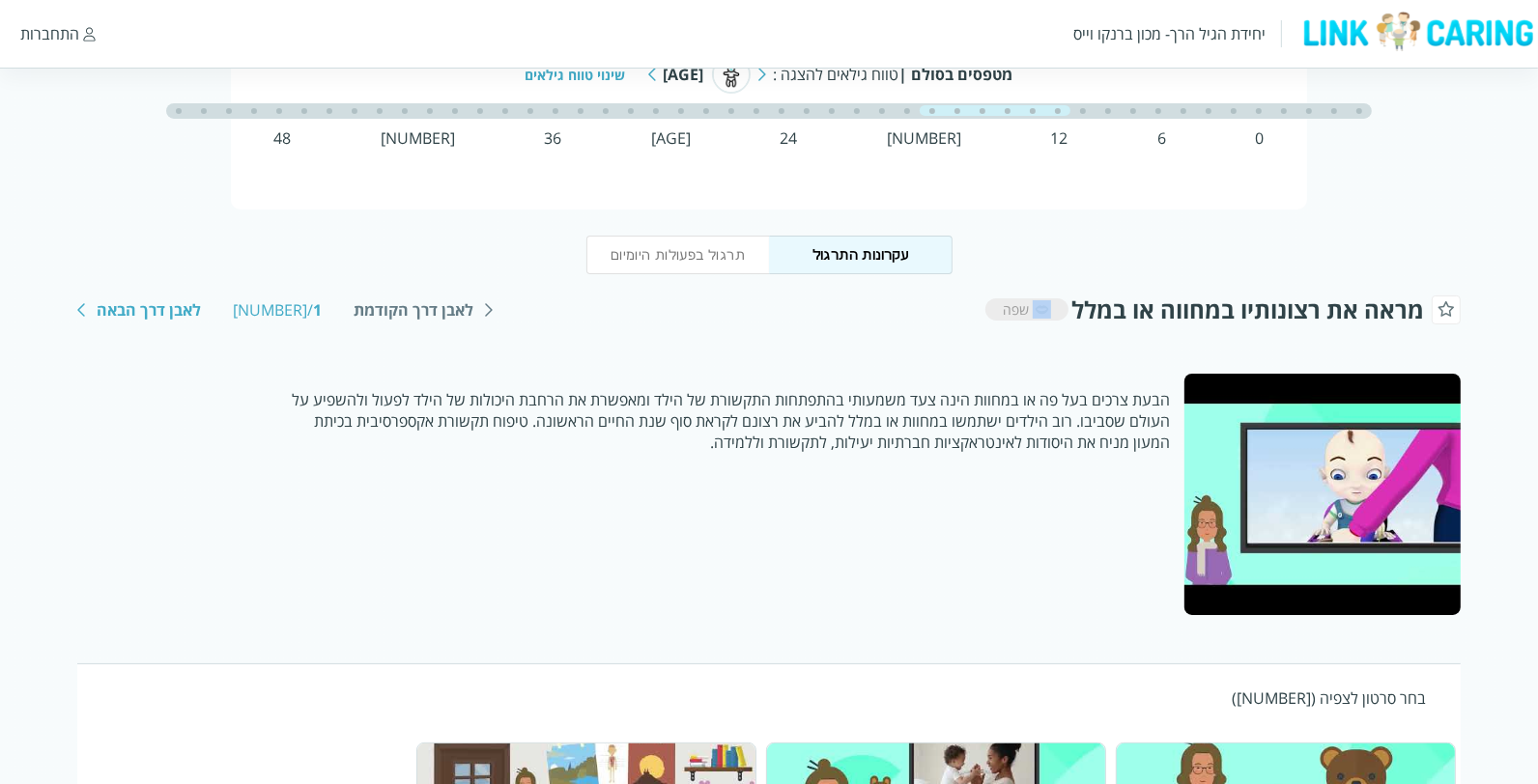scroll, scrollTop: 137, scrollLeft: 0, axis: vertical 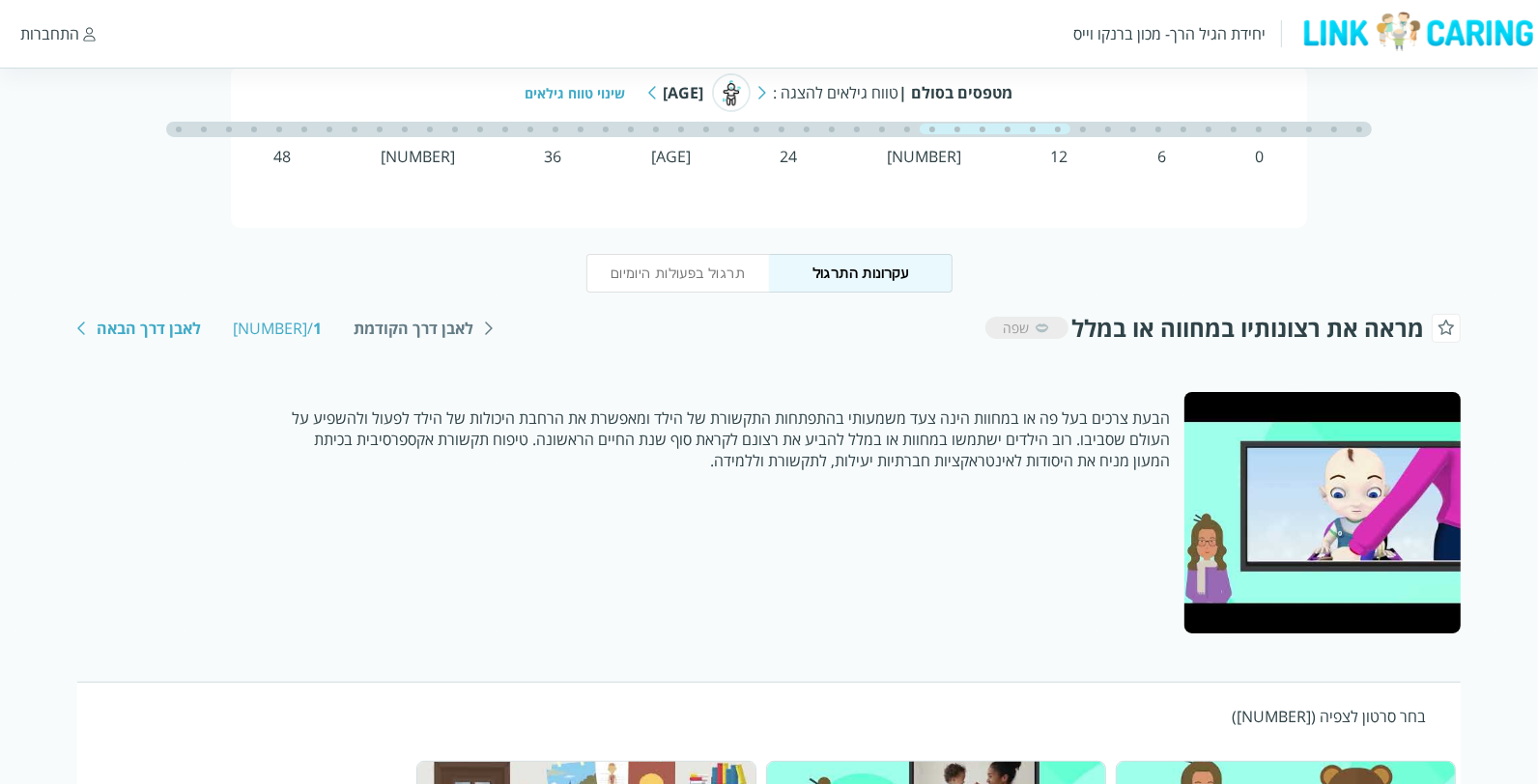 click on "תרגול בפעולות היומיום עקרונות התרגול" at bounding box center (769, 269) 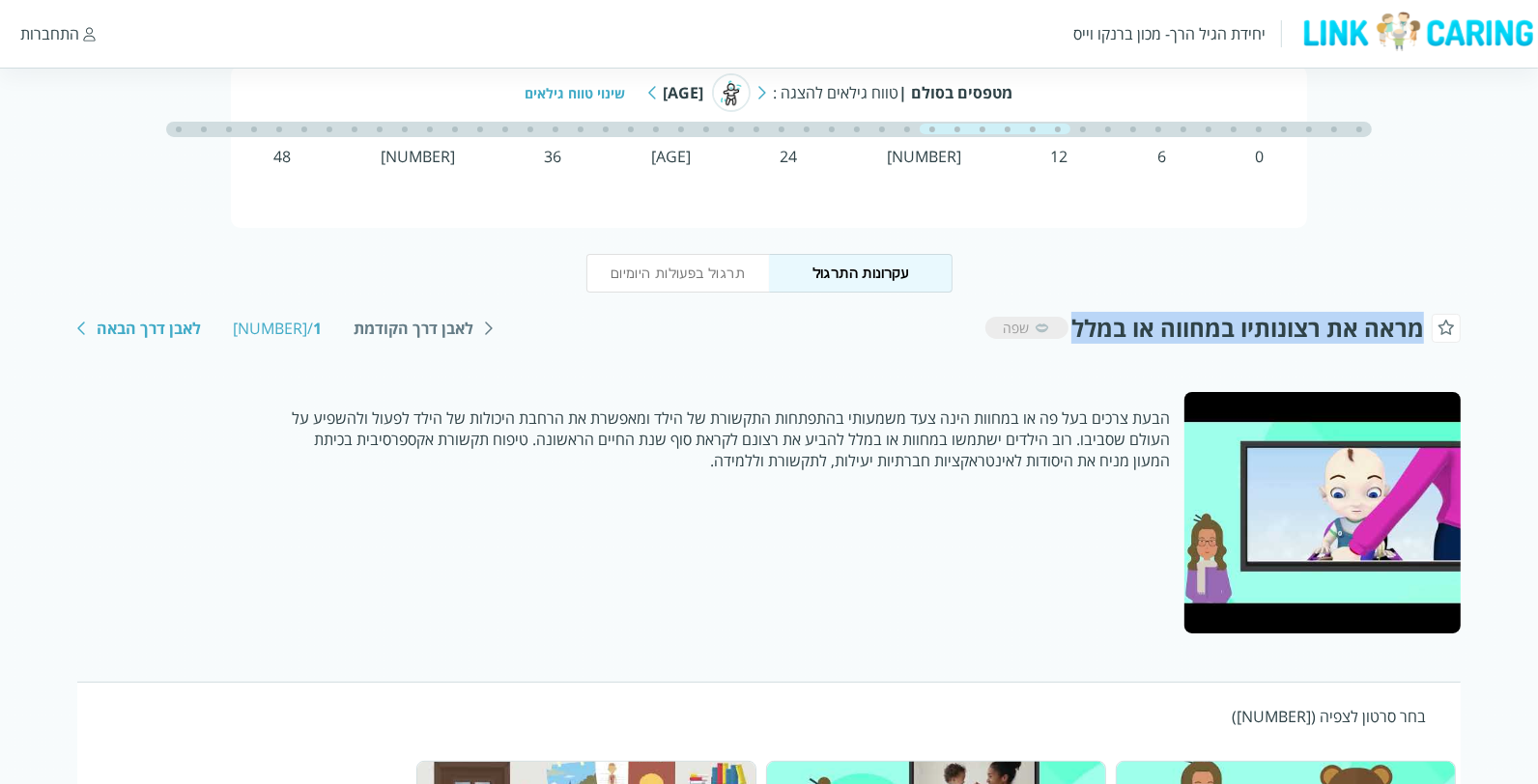 drag, startPoint x: 1075, startPoint y: 325, endPoint x: 1423, endPoint y: 322, distance: 348.01293 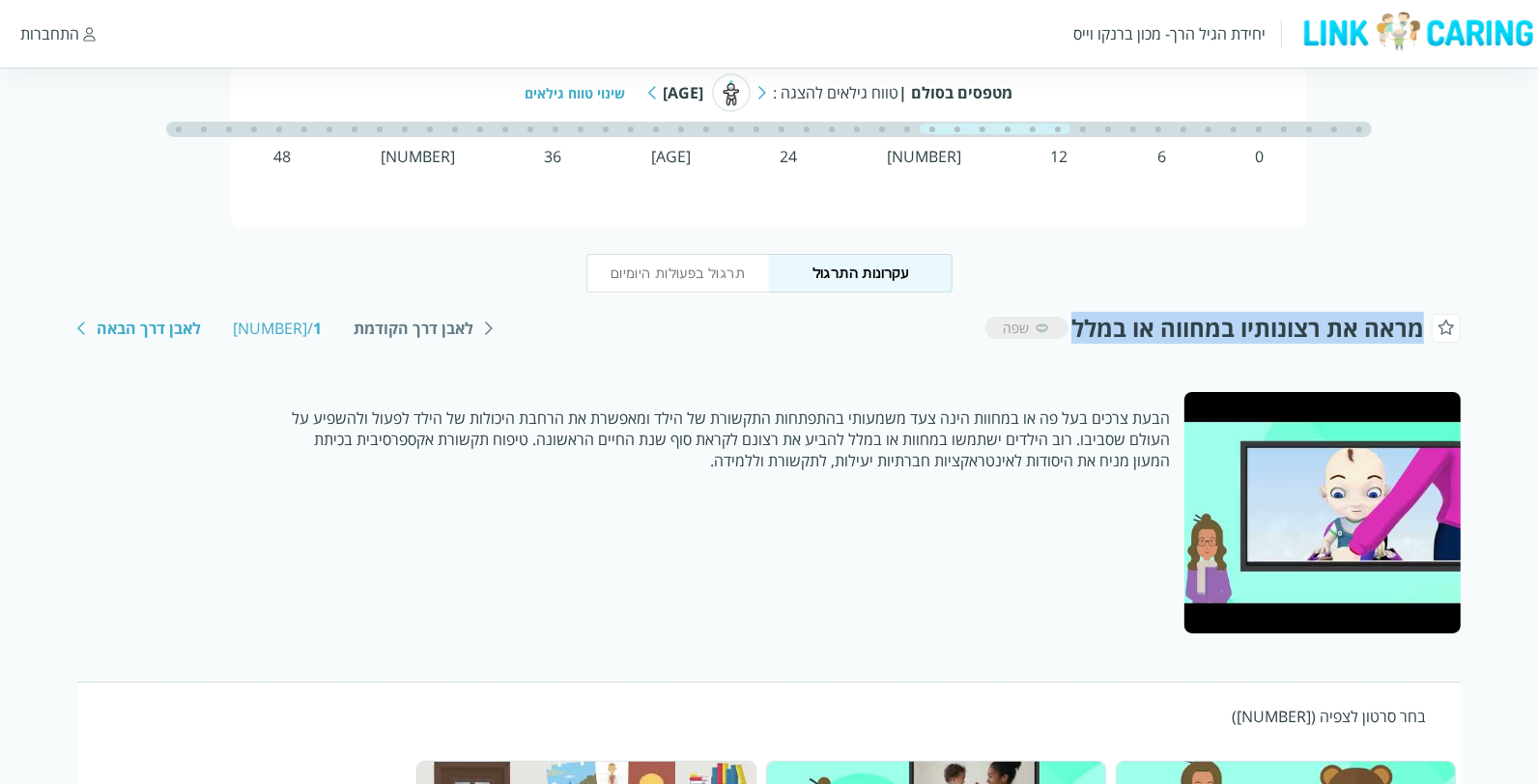 click on "מראה את רצונותיו במחווה או במלל" at bounding box center [1247, 327] 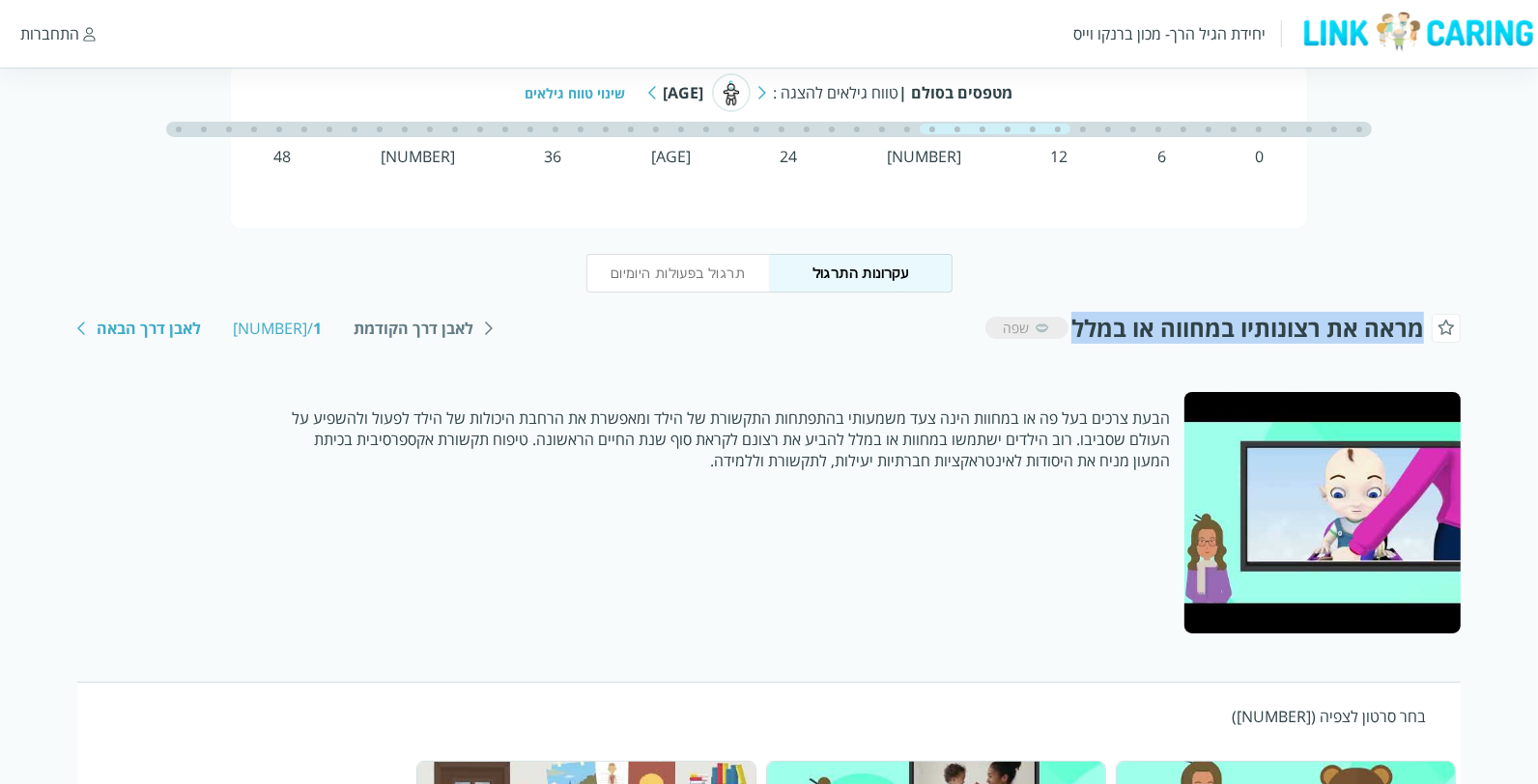 copy on "מראה את רצונותיו במחווה או במלל" 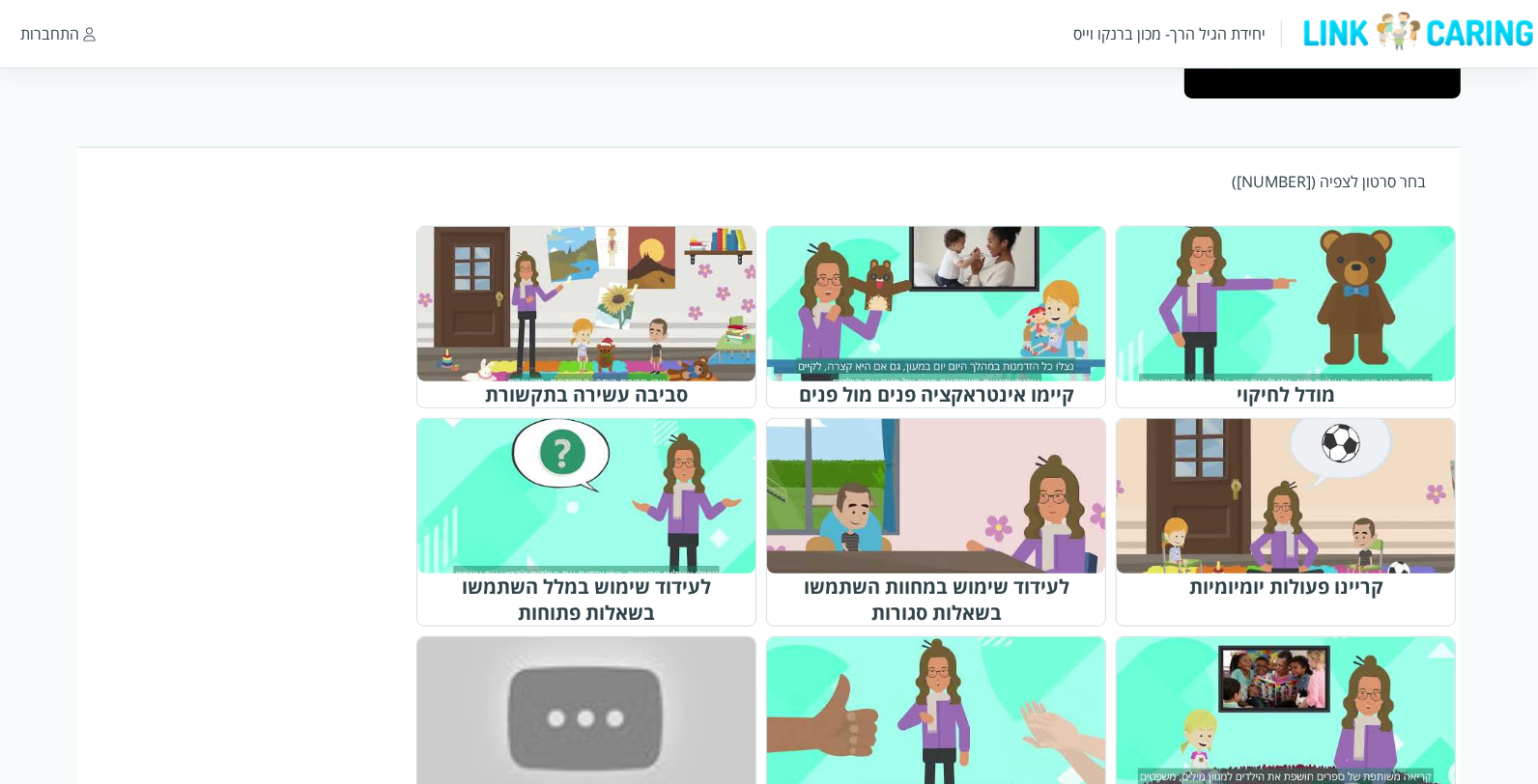 scroll, scrollTop: 746, scrollLeft: 0, axis: vertical 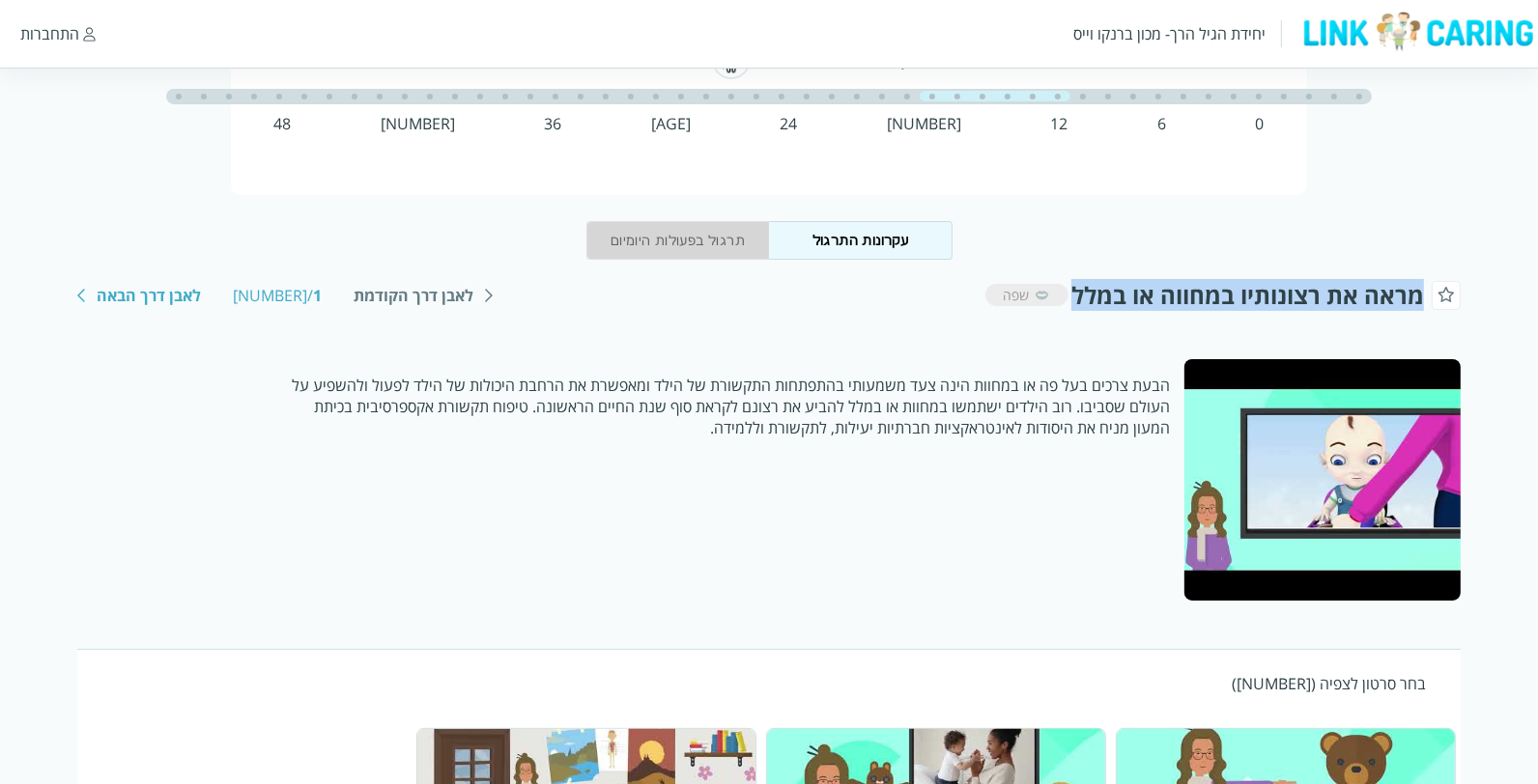 click on "תרגול בפעולות היומיום" at bounding box center (678, 240) 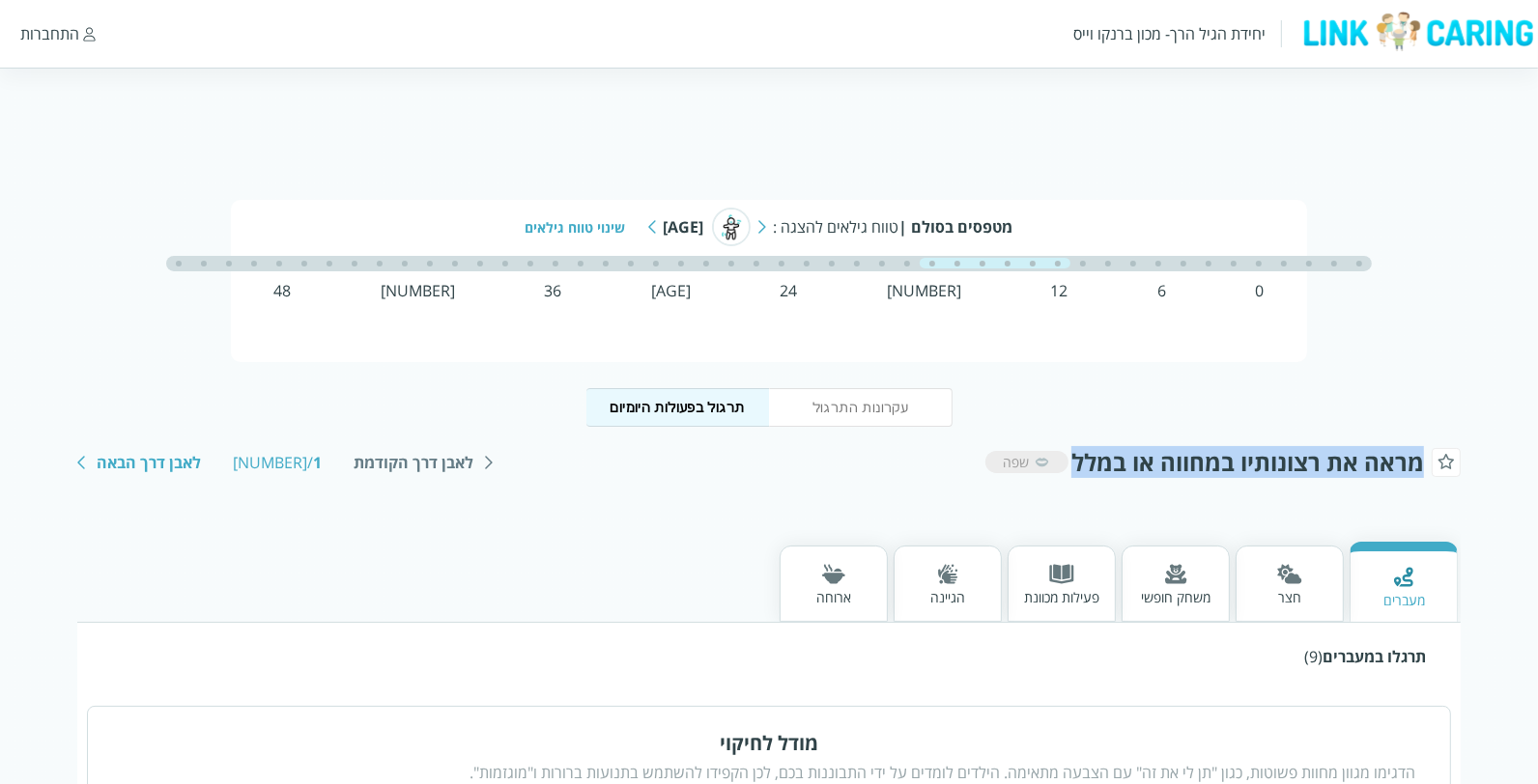 scroll, scrollTop: 0, scrollLeft: 0, axis: both 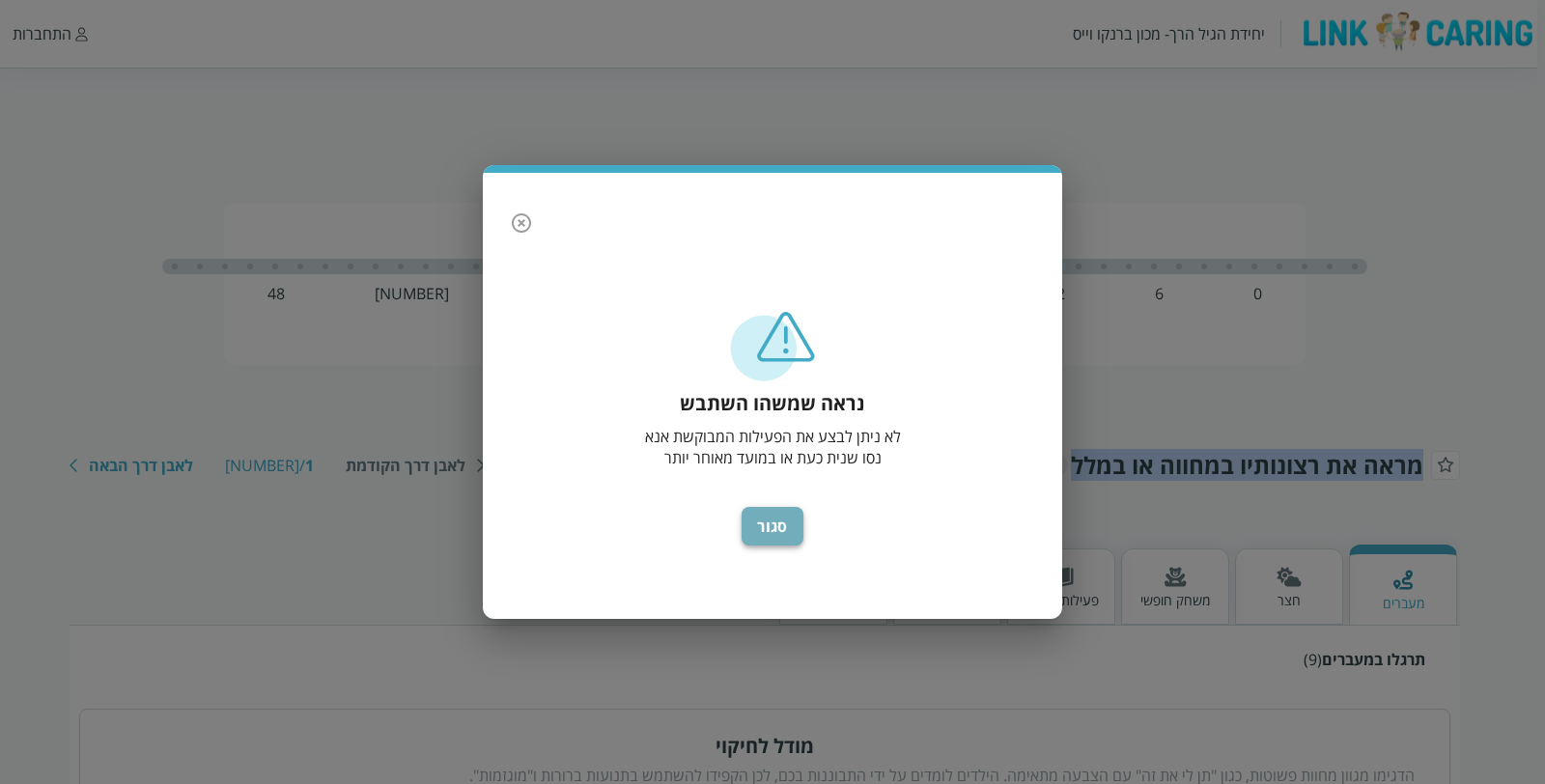 click on "סגור" at bounding box center [772, 526] 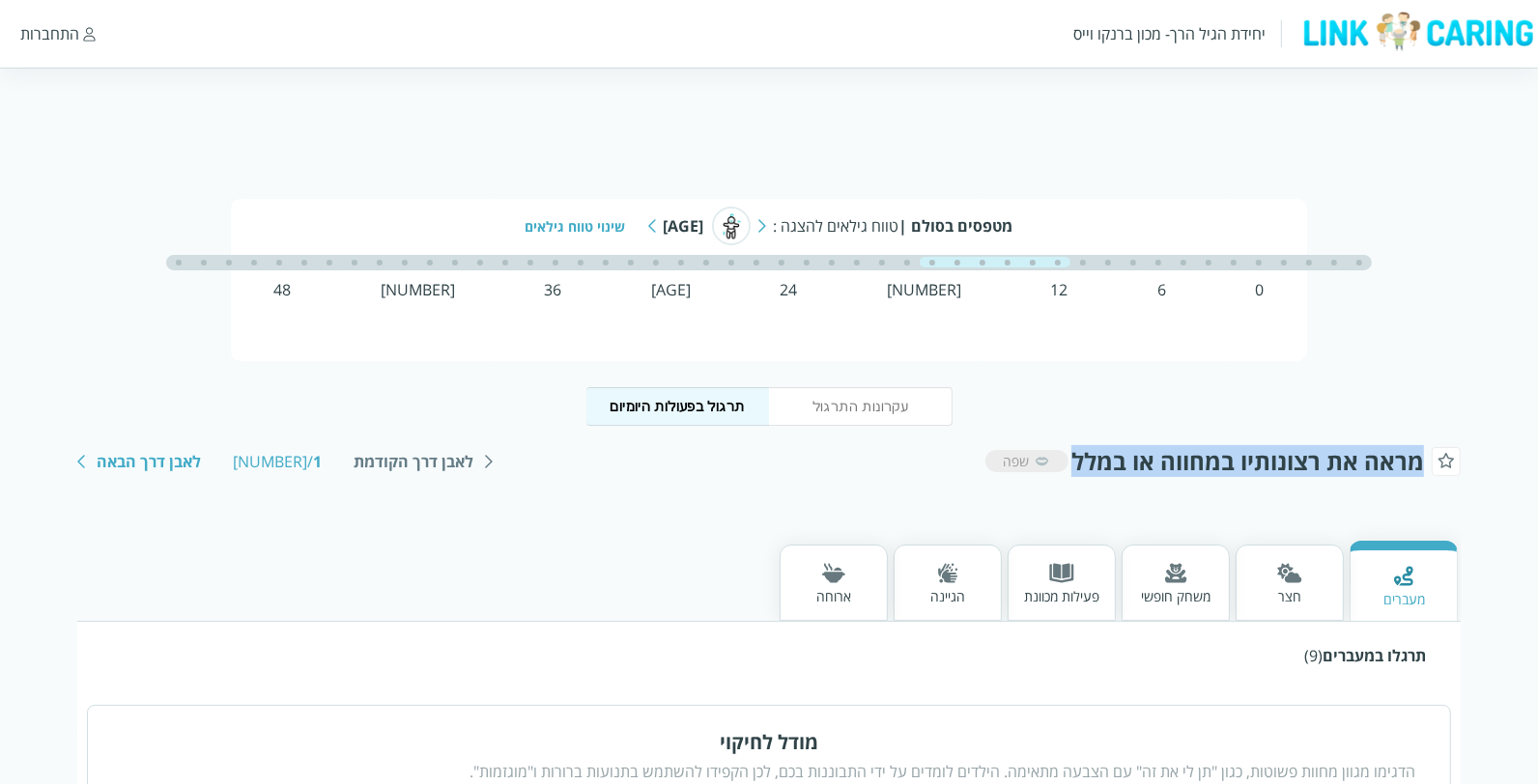 scroll, scrollTop: 0, scrollLeft: 0, axis: both 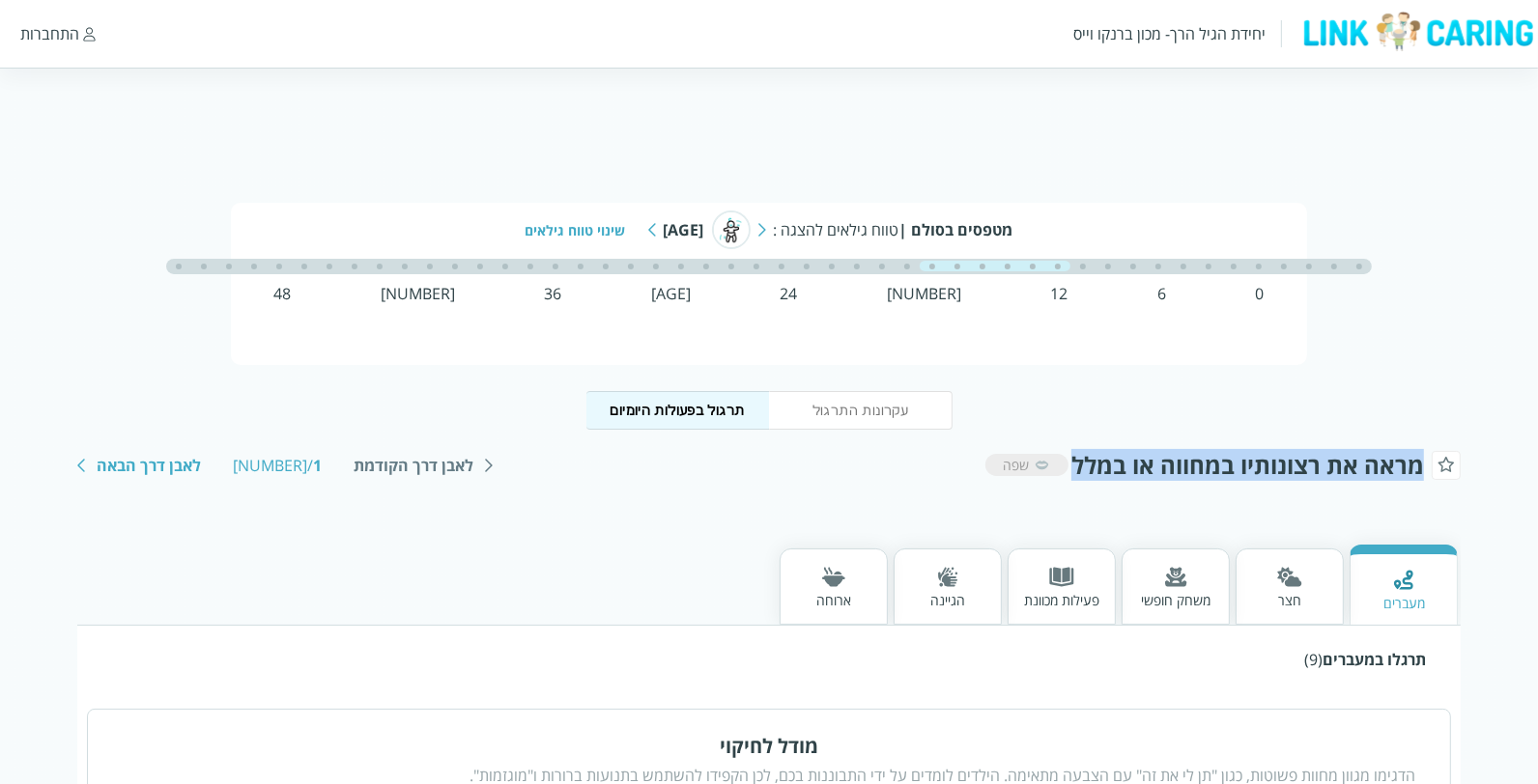 click at bounding box center [762, 230] 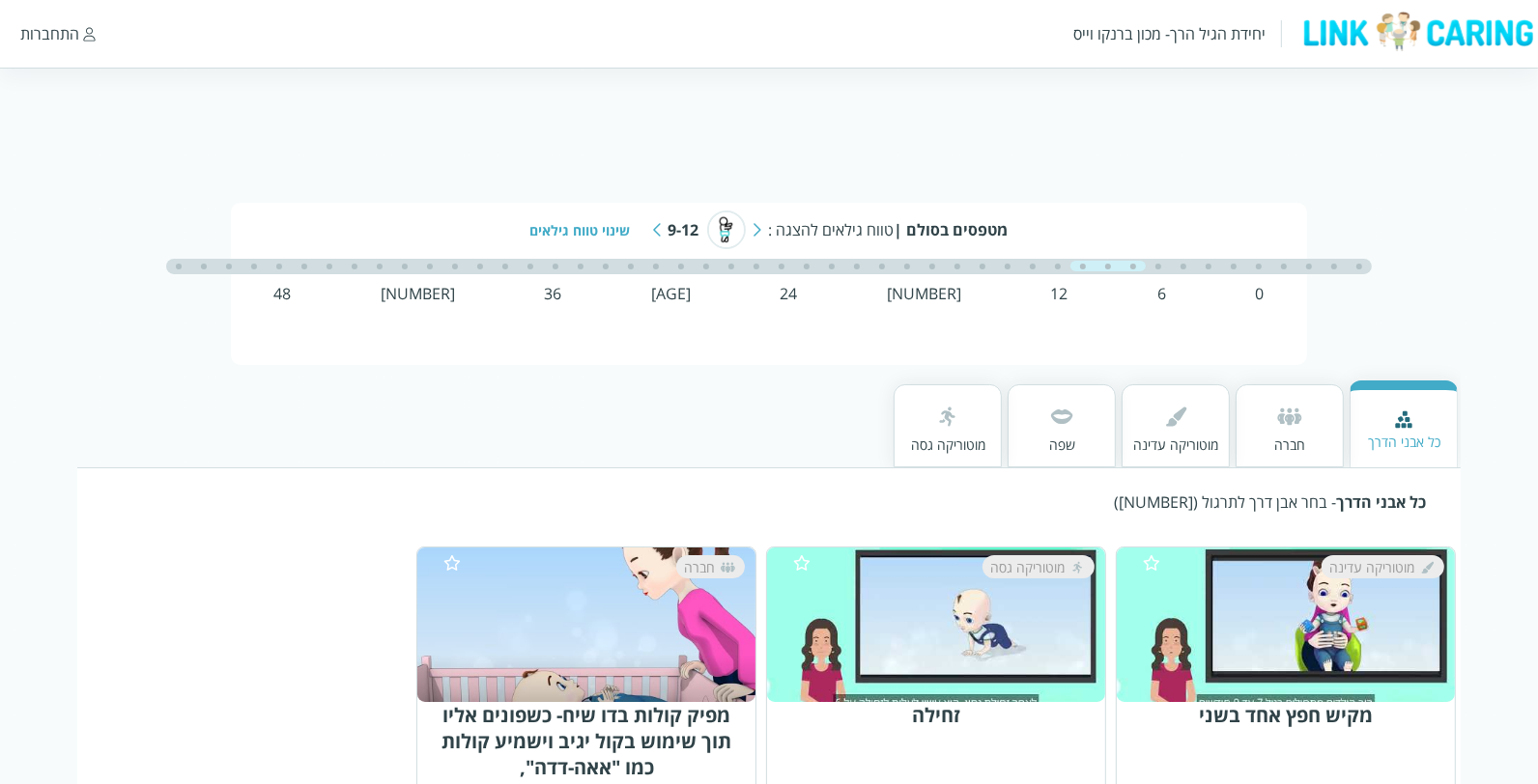 click at bounding box center [657, 230] 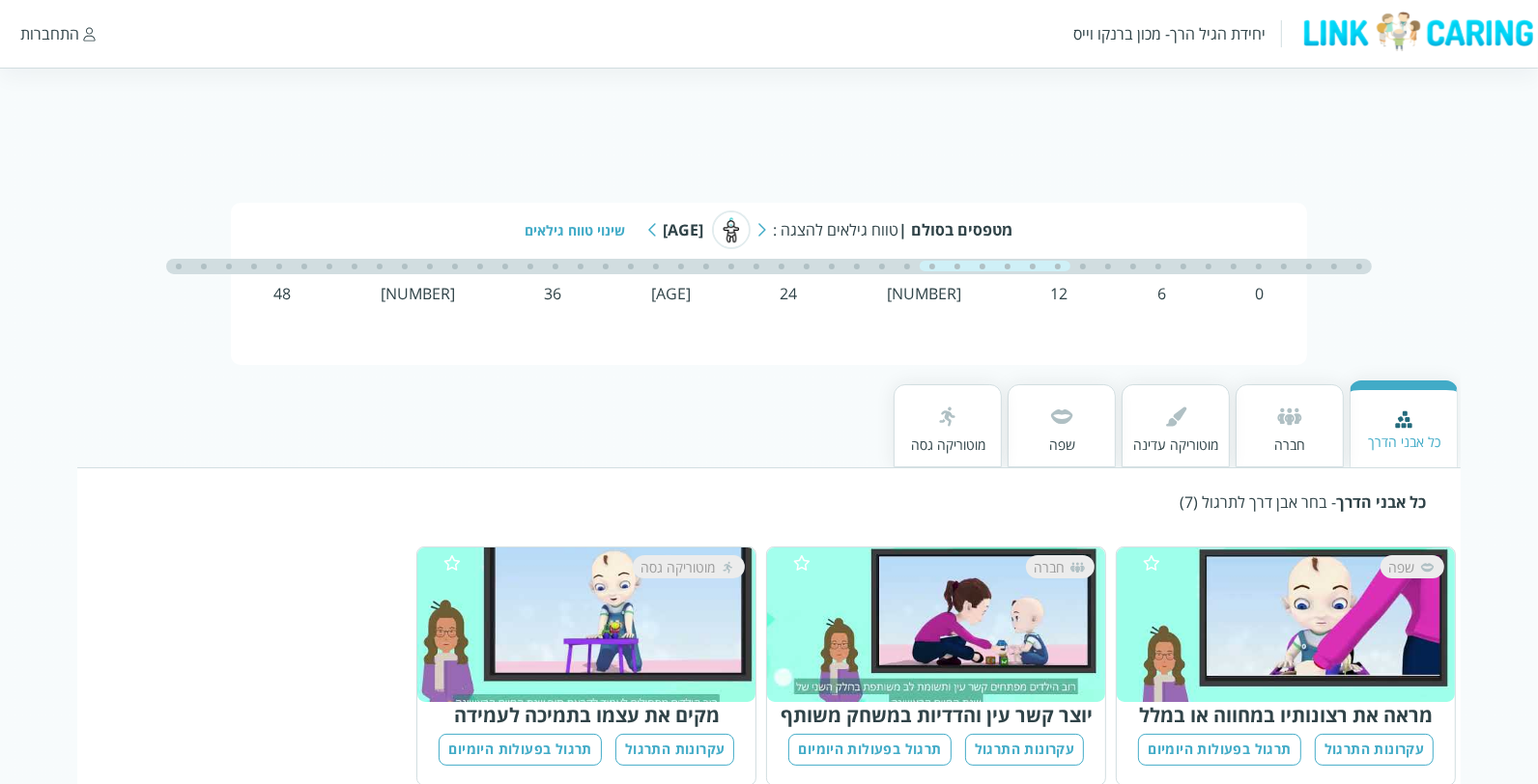 click at bounding box center (1062, 416) 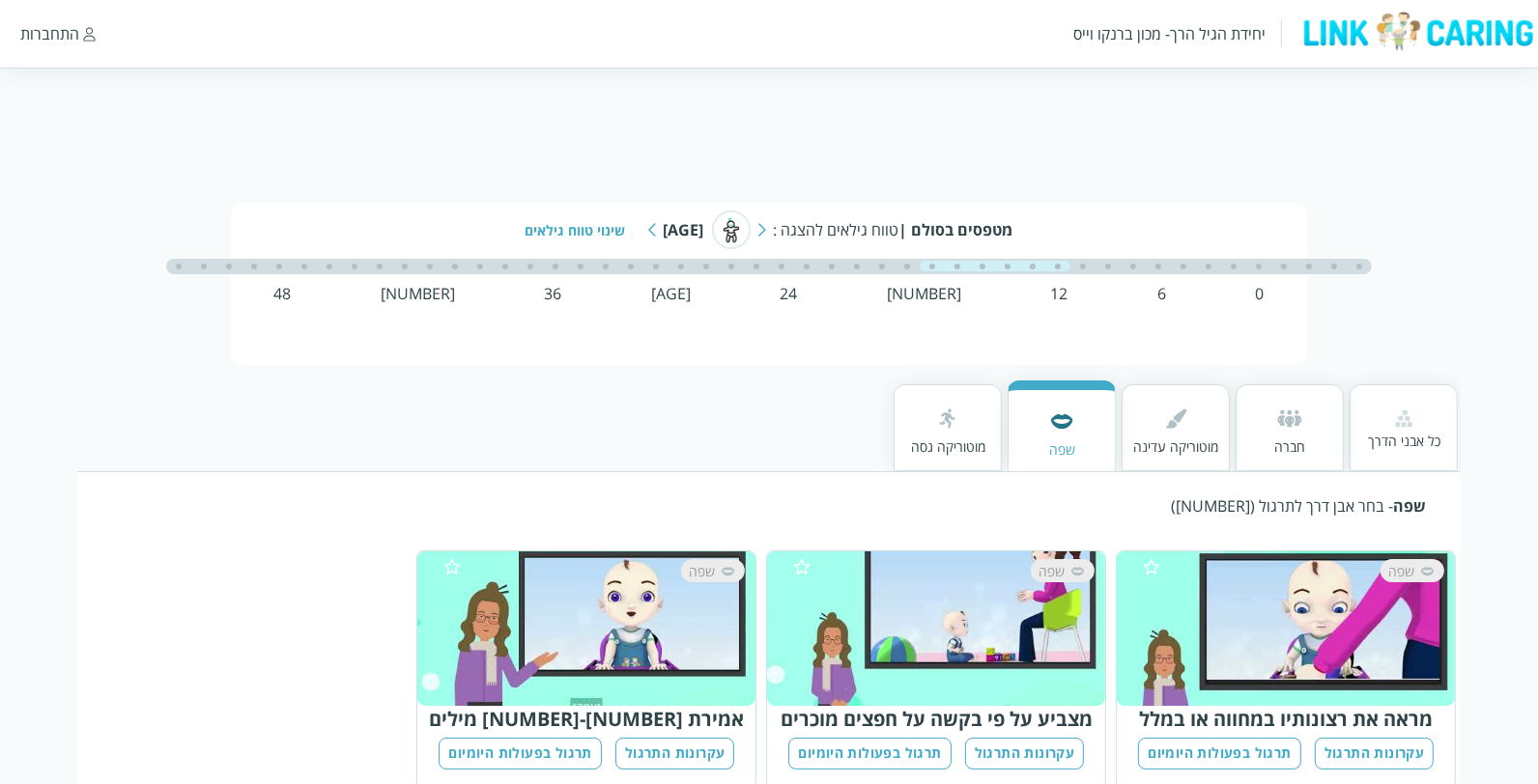 scroll, scrollTop: 45, scrollLeft: 0, axis: vertical 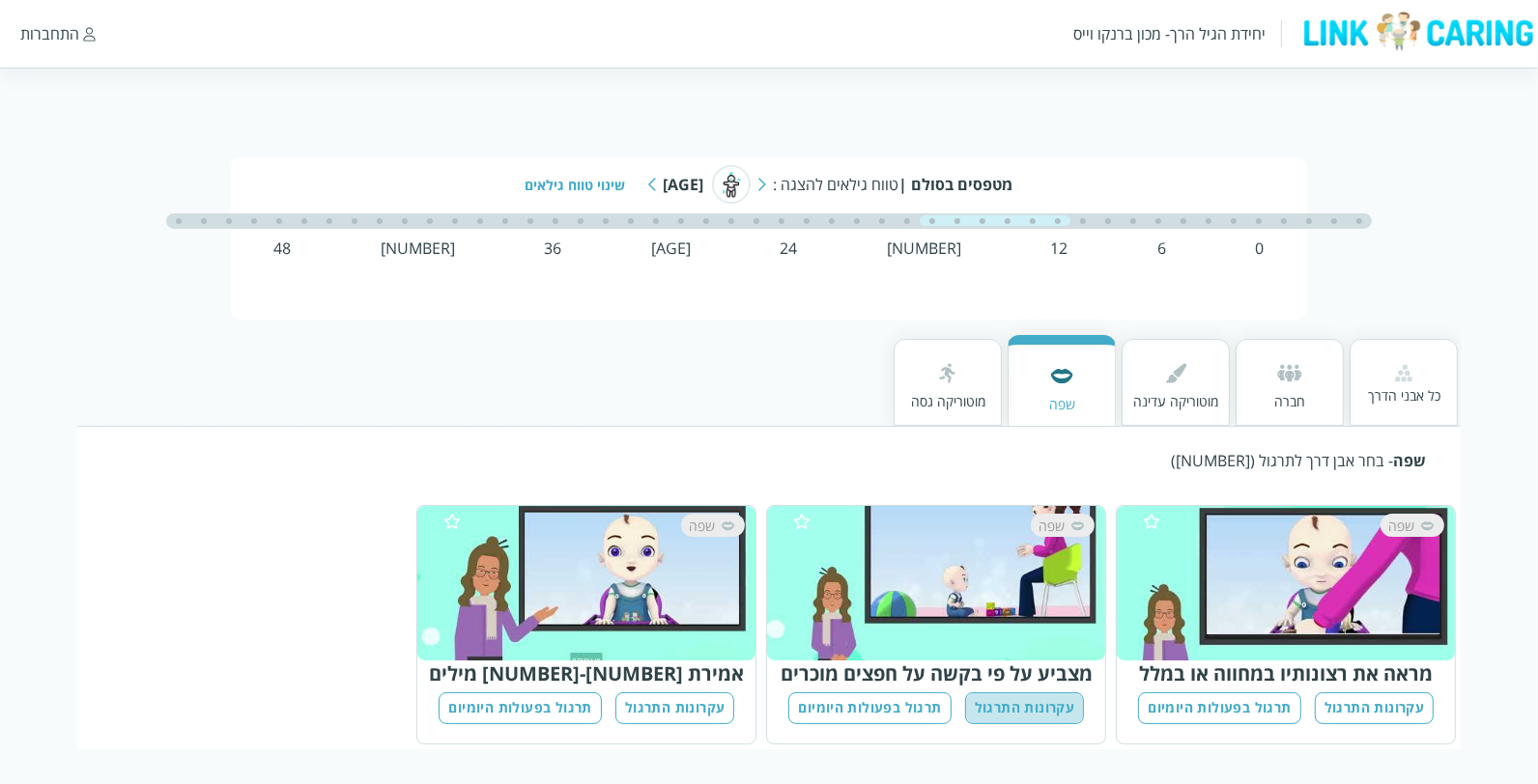 click on "עקרונות התרגול" at bounding box center [1025, 708] 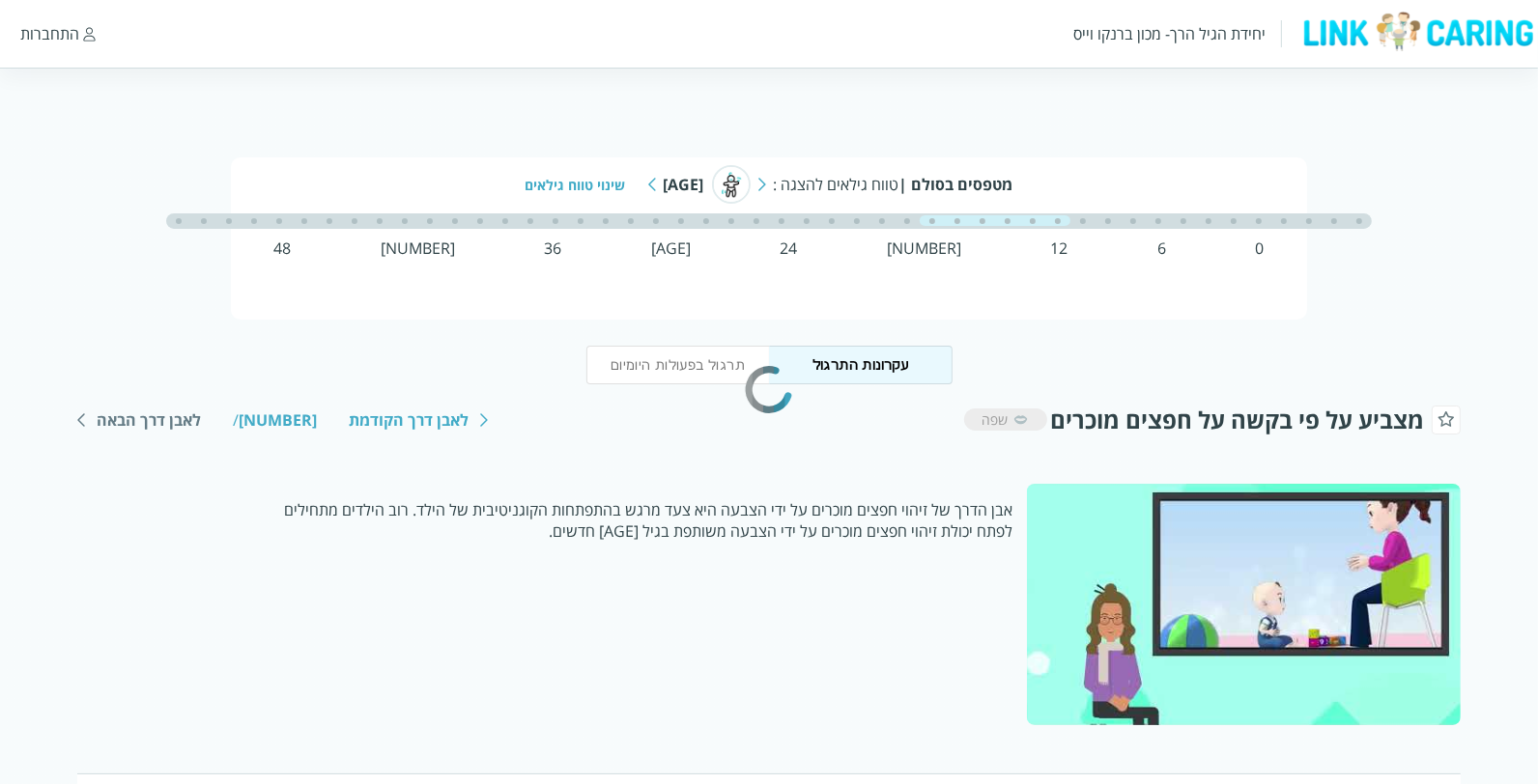 scroll, scrollTop: 0, scrollLeft: 0, axis: both 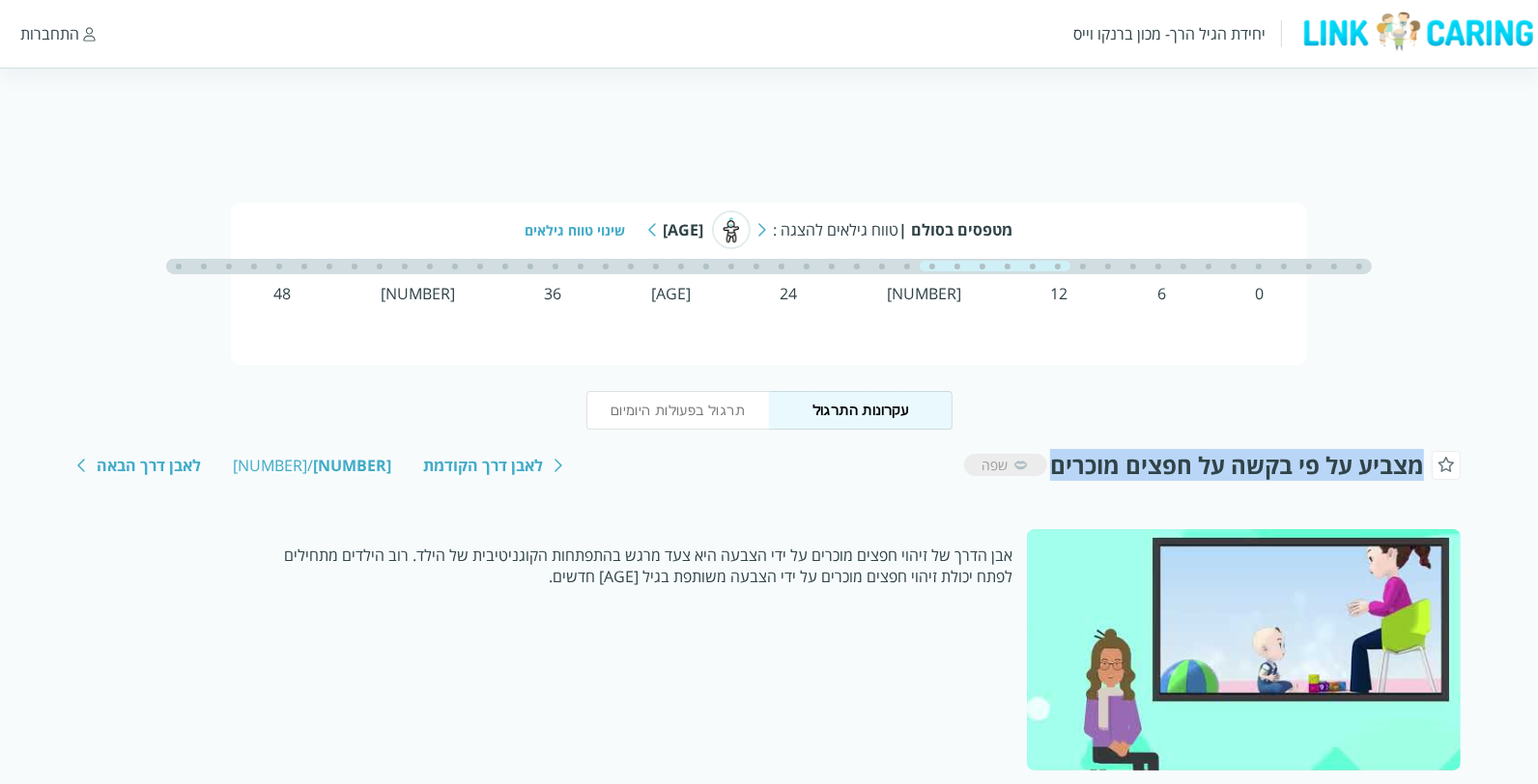 drag, startPoint x: 1056, startPoint y: 469, endPoint x: 1426, endPoint y: 482, distance: 370.22831 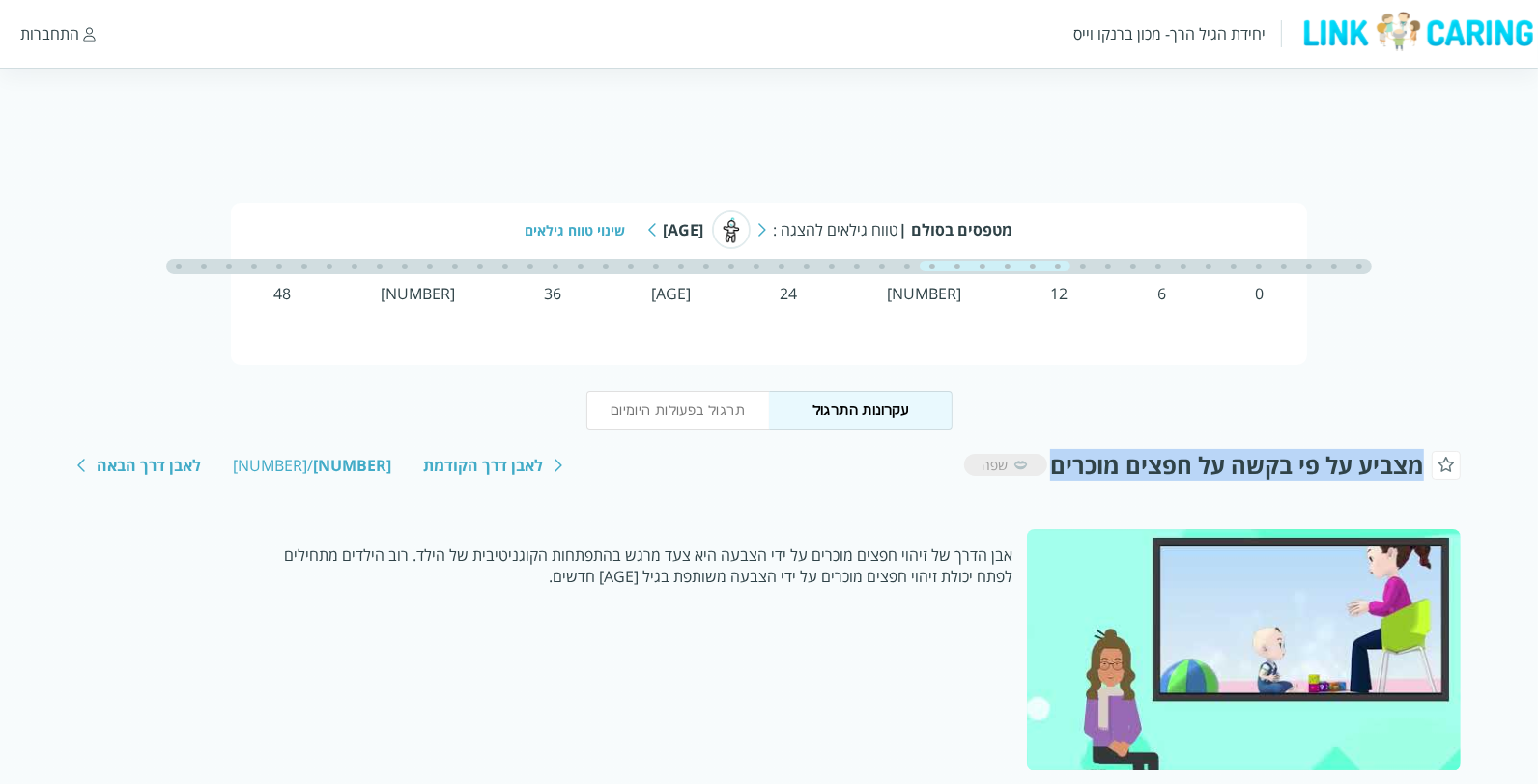 click on "מצביע על פי בקשה על חפצים מוכרים שפה לאבן דרך הקודמת 5 / 7 לאבן דרך הבאה "אבן הדרך של זיהוי חפצים מוכרים על ידי הצבעה היא צעד מרגש בהתפתחות הקוגניטיבית של הילד. רוב הילדים מתחילים לפתח יכולת זיהוי חפצים מוכרים על ידי הצבעה משותפת בגיל [AGE]-[AGE] חדשים."" at bounding box center [769, 609] 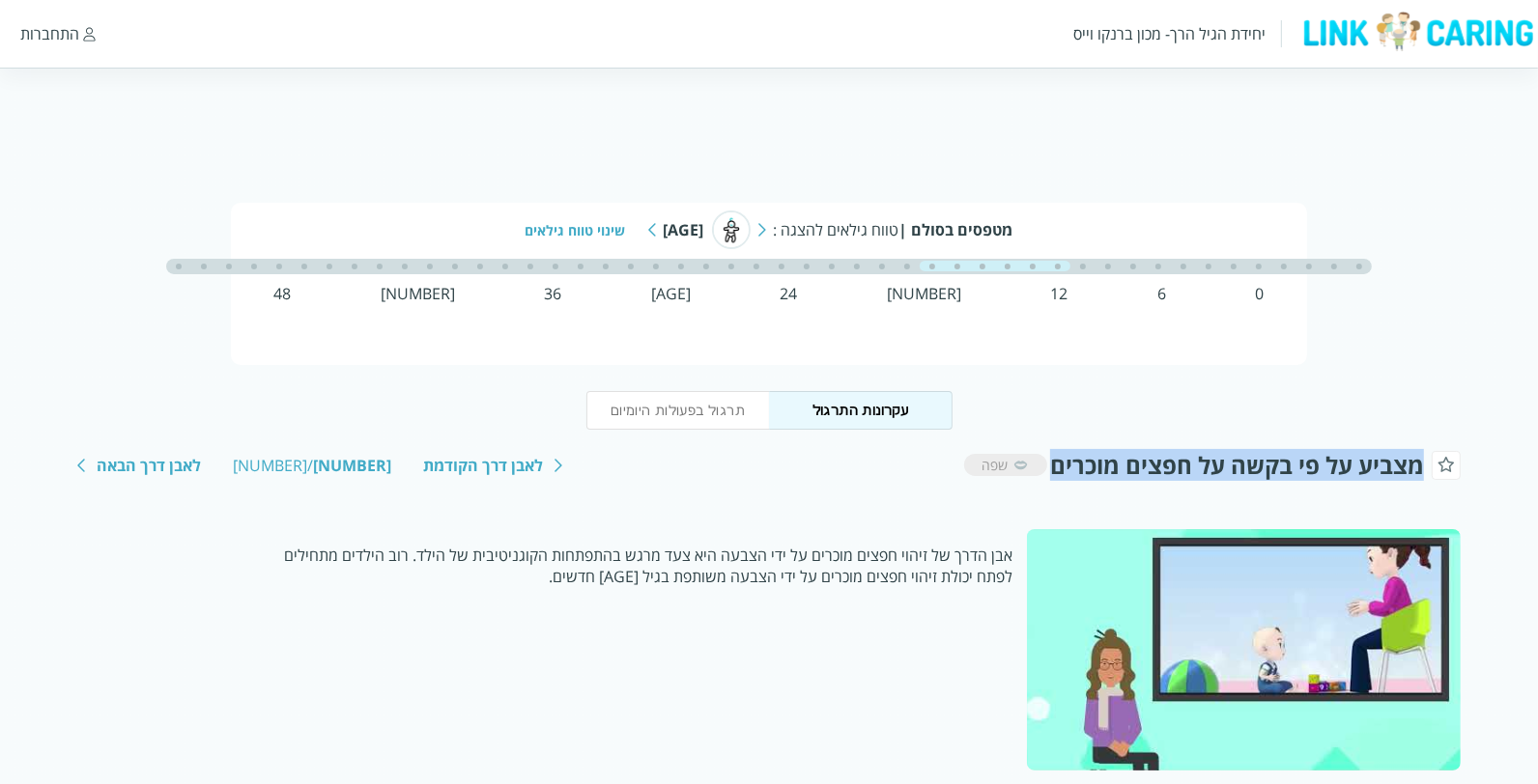 copy on "מצביע על פי בקשה על חפצים מוכרים" 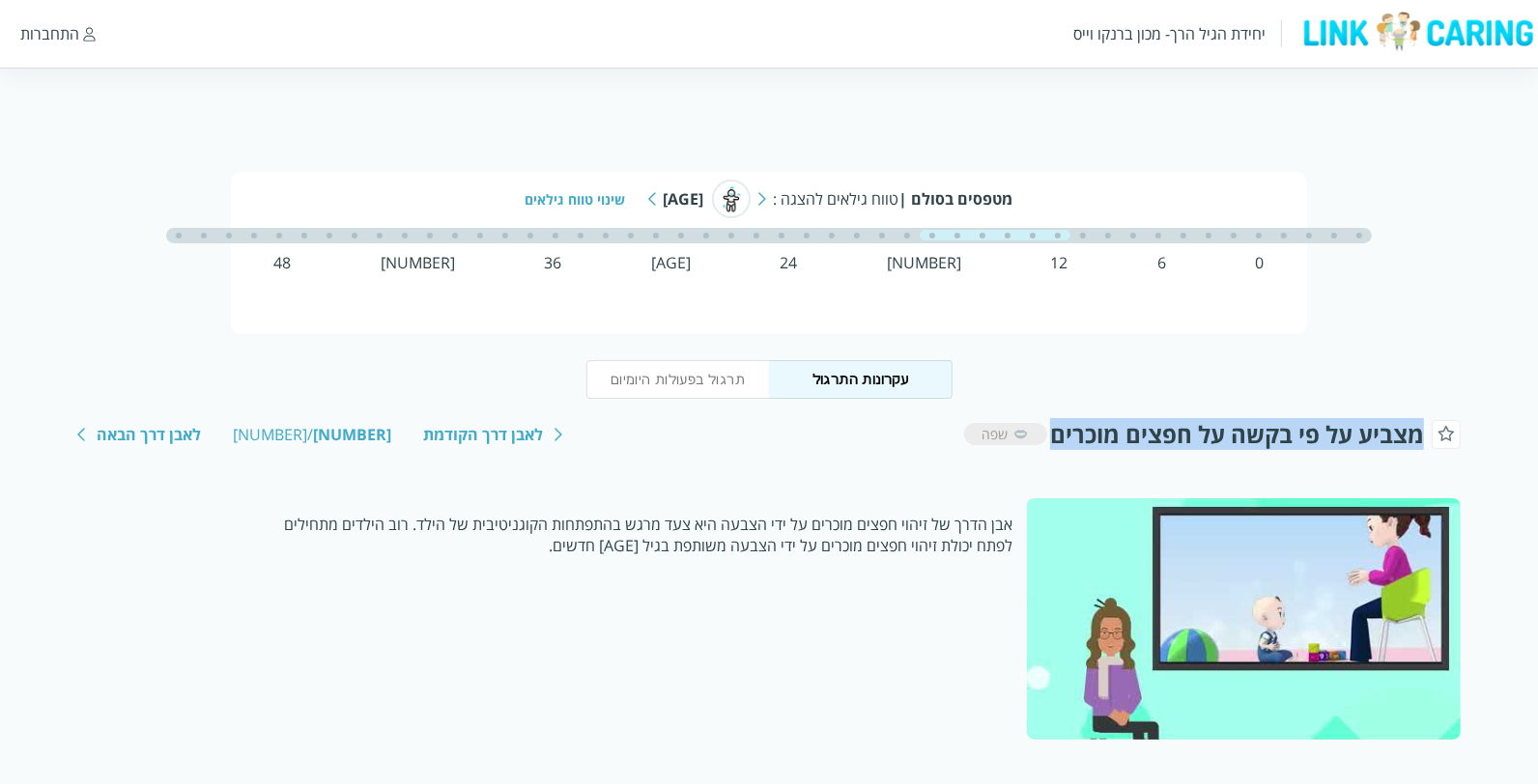 scroll, scrollTop: 17, scrollLeft: 0, axis: vertical 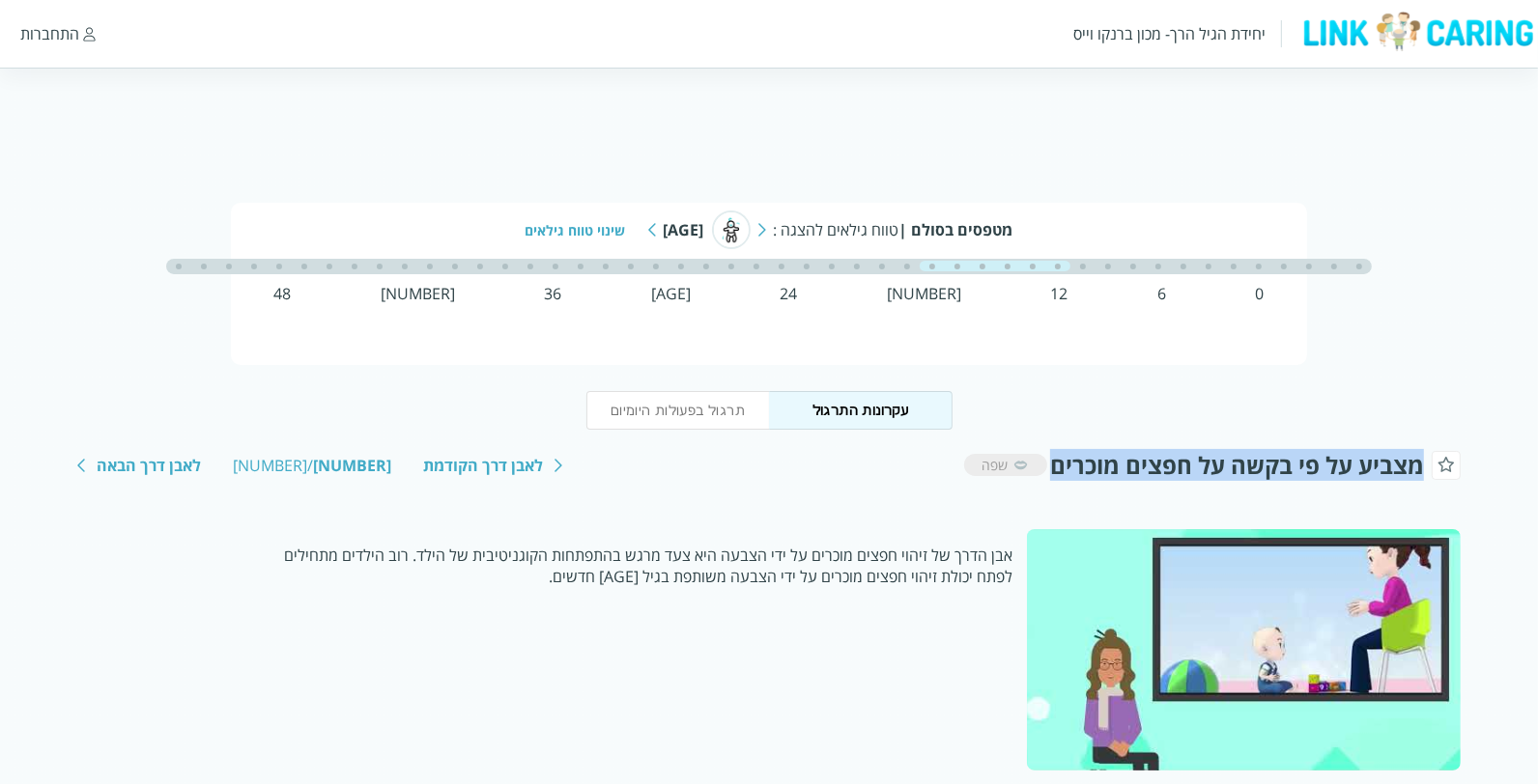 click at bounding box center (762, 230) 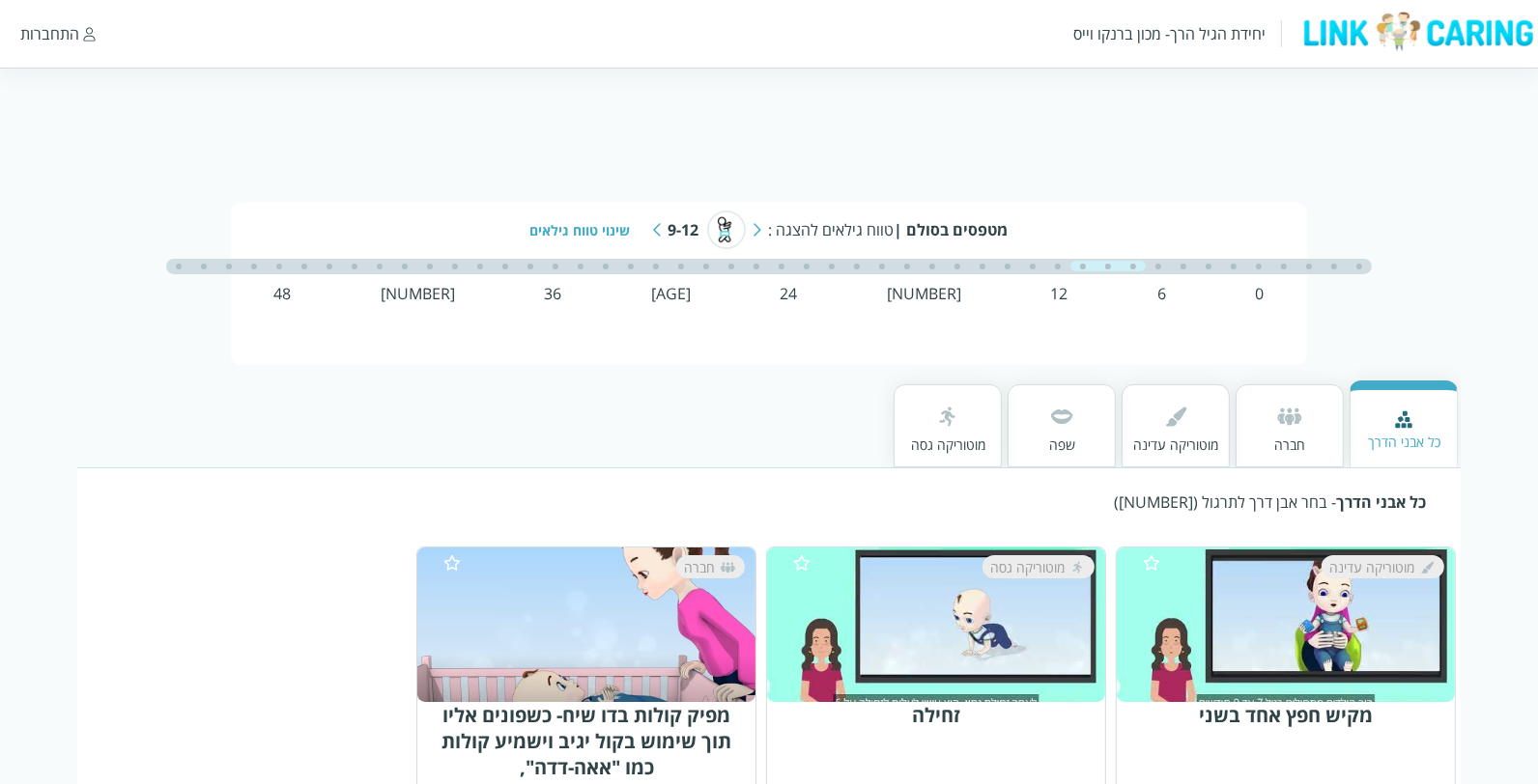 click at bounding box center [657, 230] 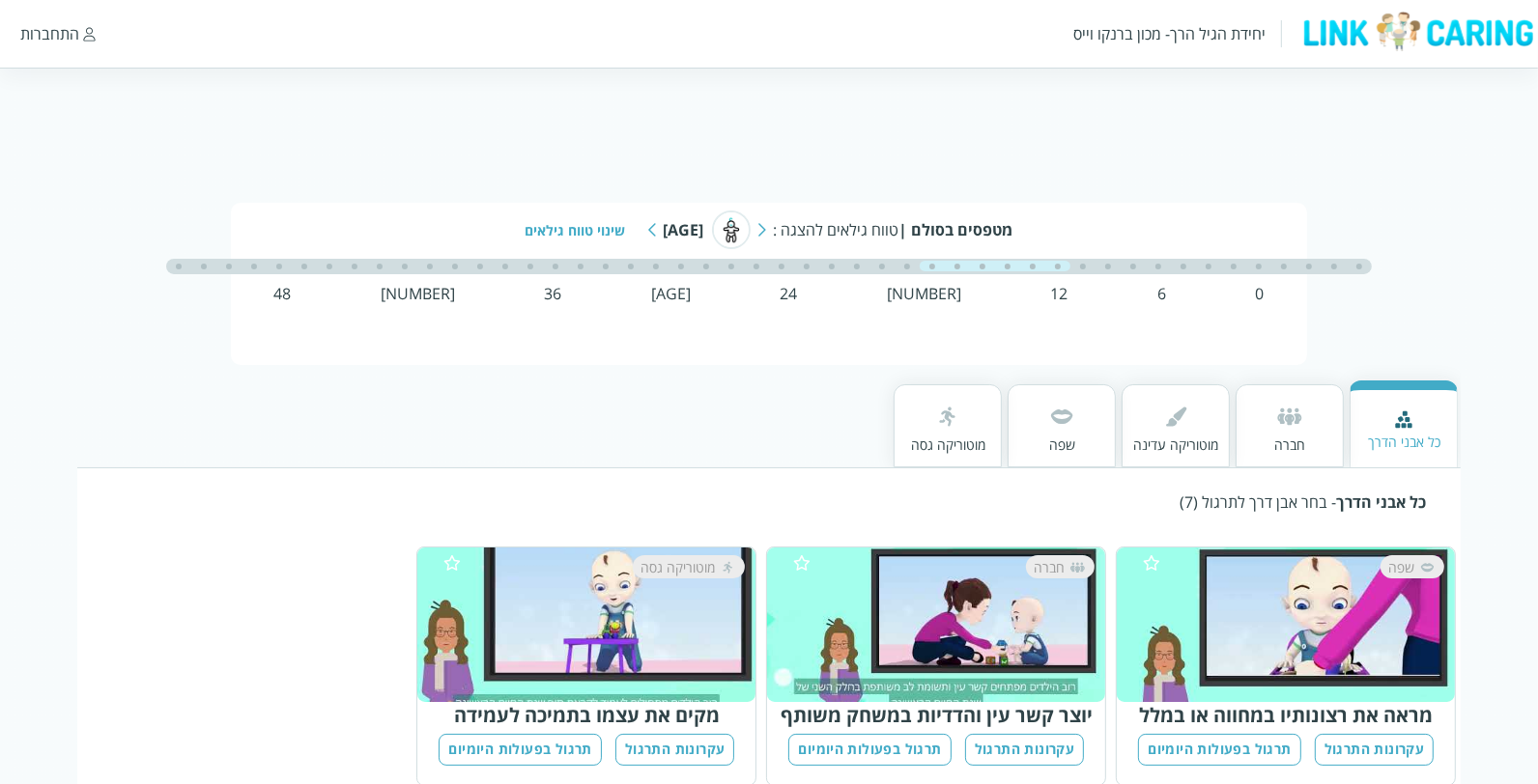 click at bounding box center (1062, 416) 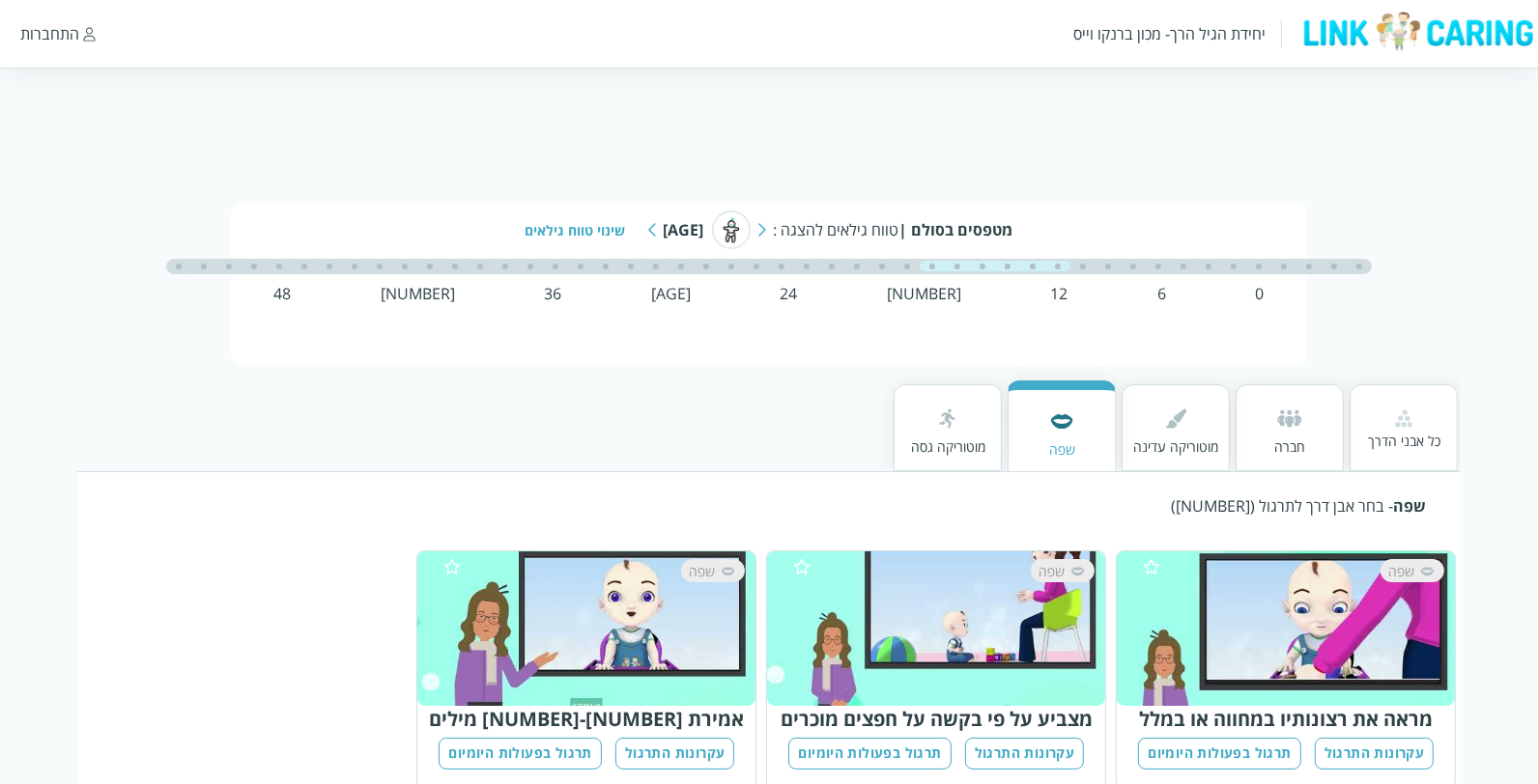 scroll, scrollTop: 45, scrollLeft: 0, axis: vertical 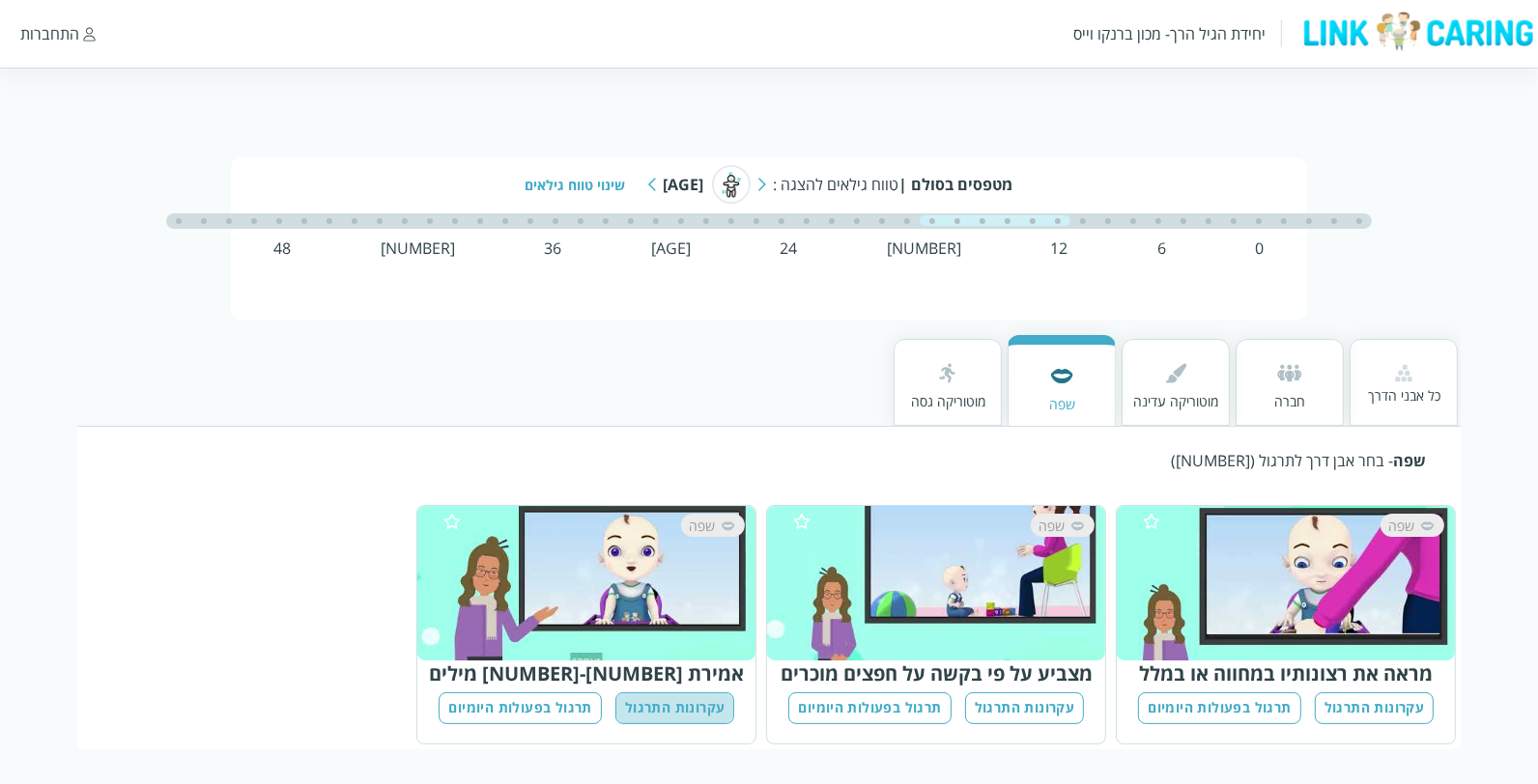 click on "עקרונות התרגול" at bounding box center [675, 708] 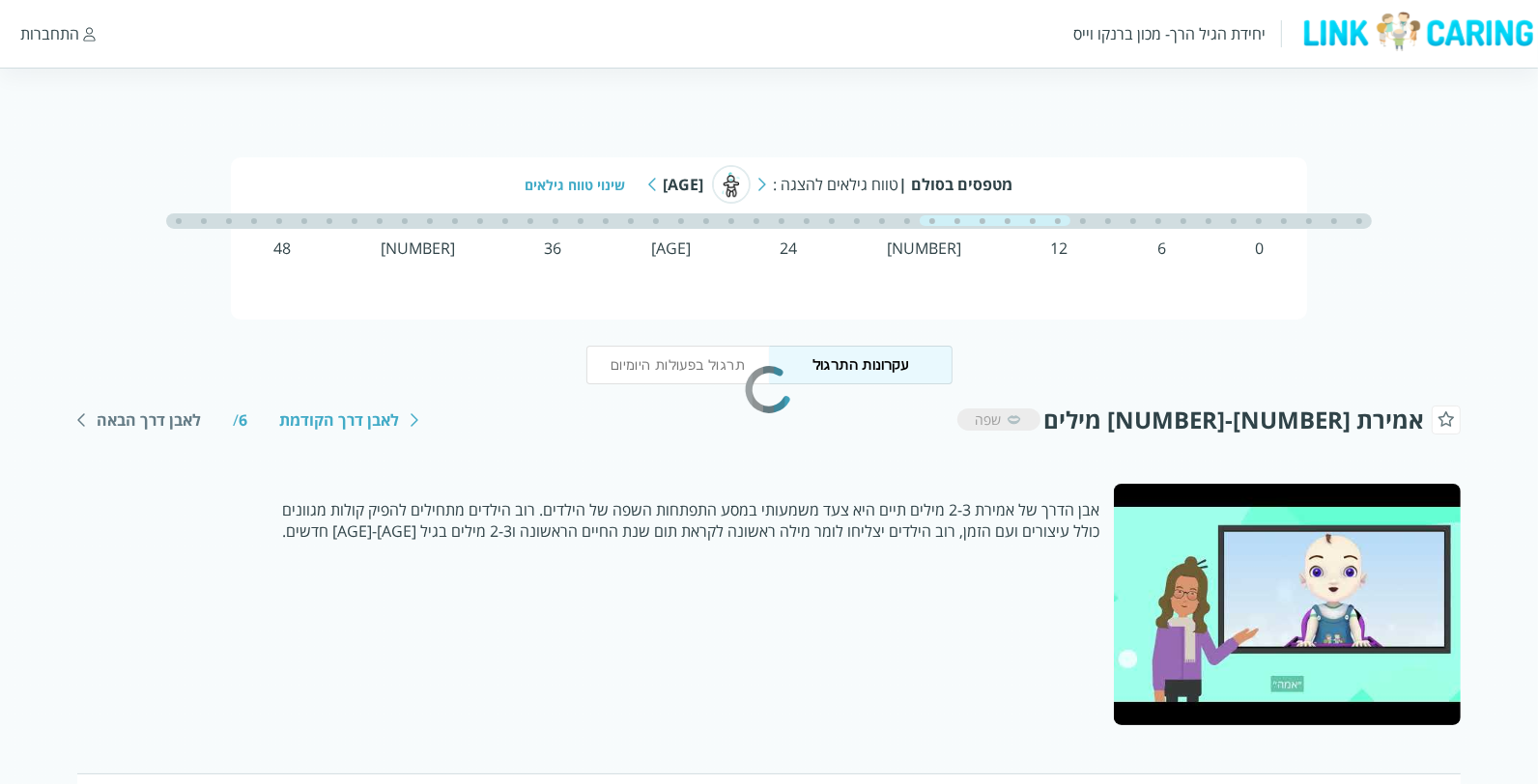scroll, scrollTop: 0, scrollLeft: 0, axis: both 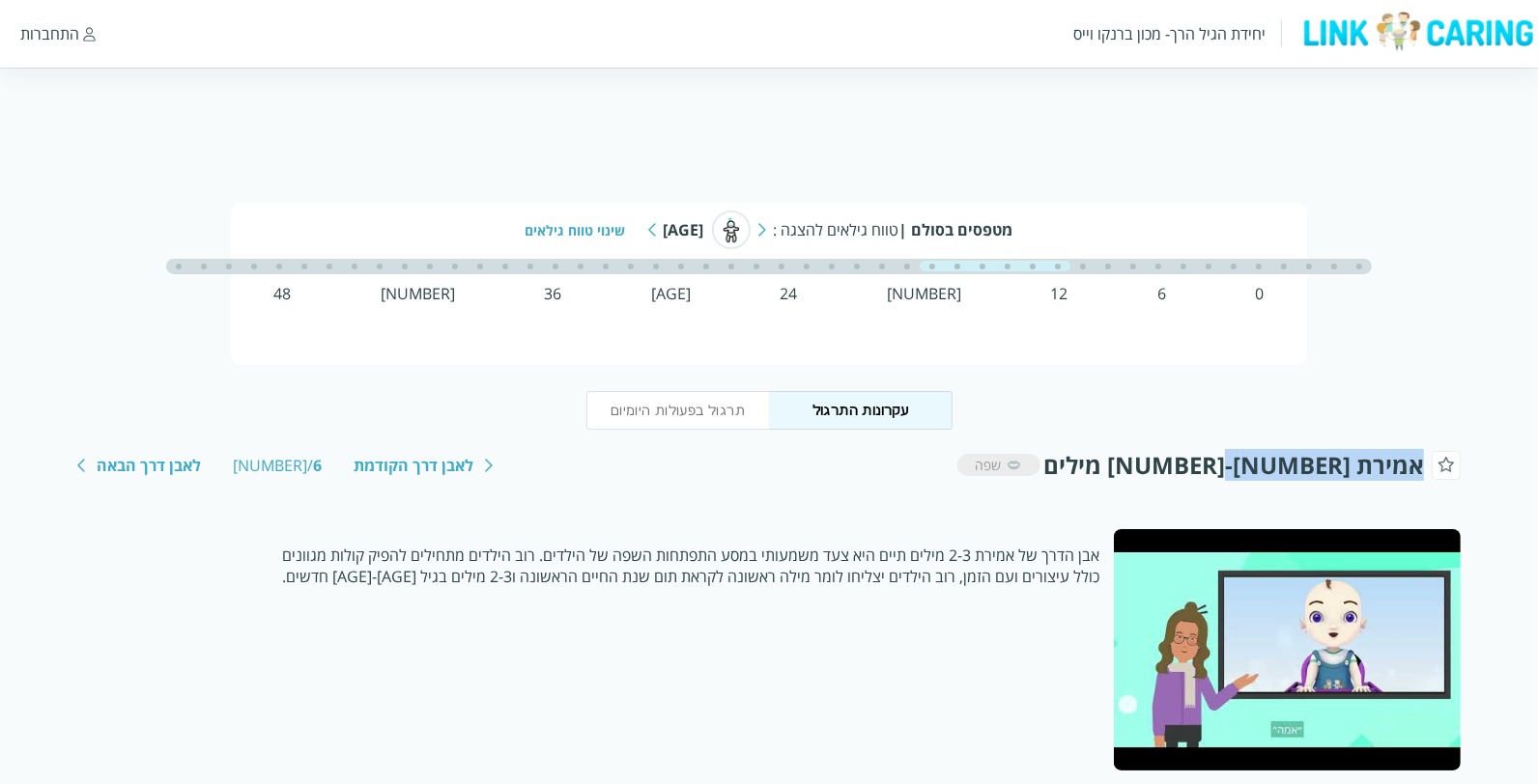drag, startPoint x: 1258, startPoint y: 470, endPoint x: 1426, endPoint y: 462, distance: 168.1904 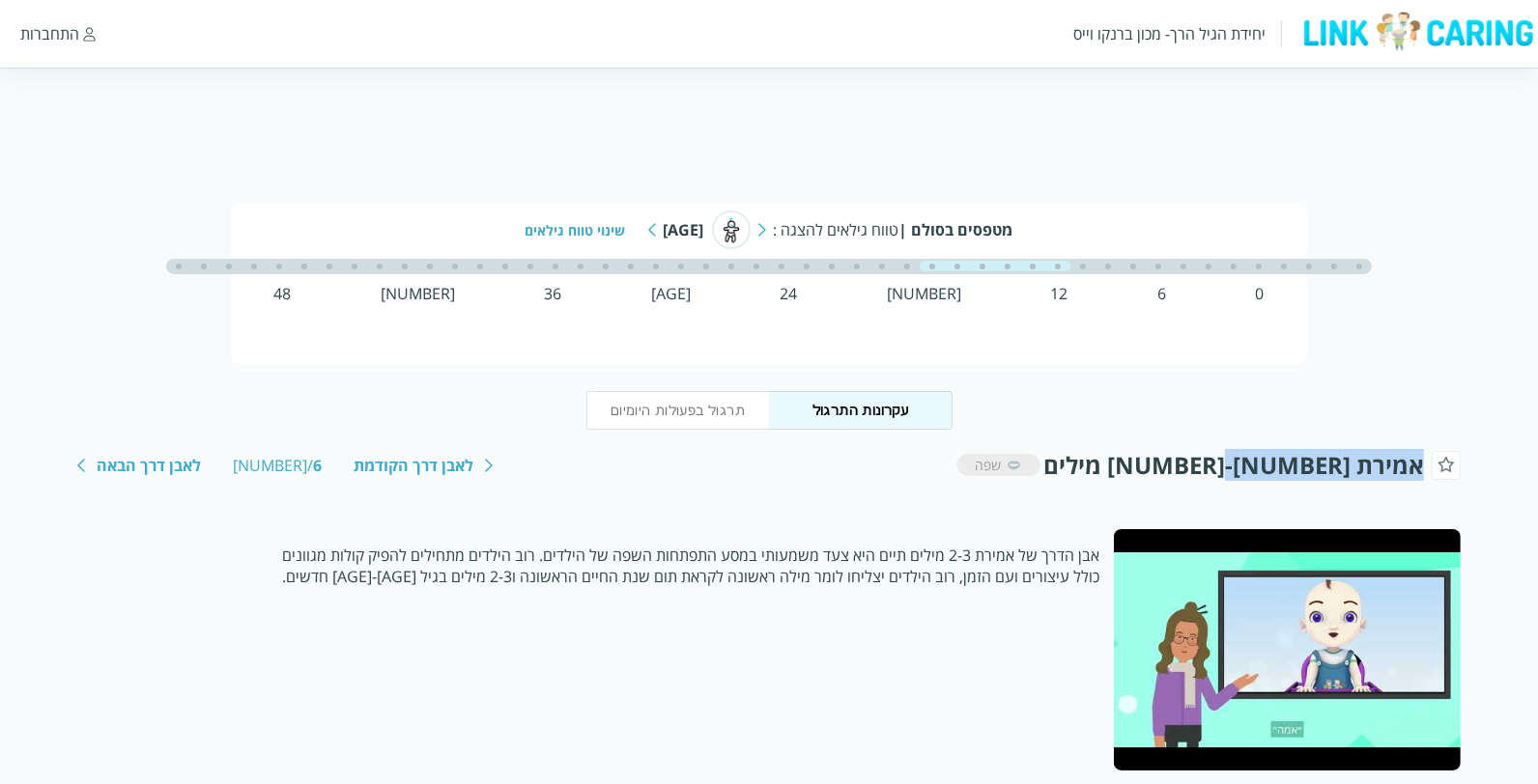 click on "אמירת [NUMBER]-[NUMBER] מילים" at bounding box center [1252, 464] 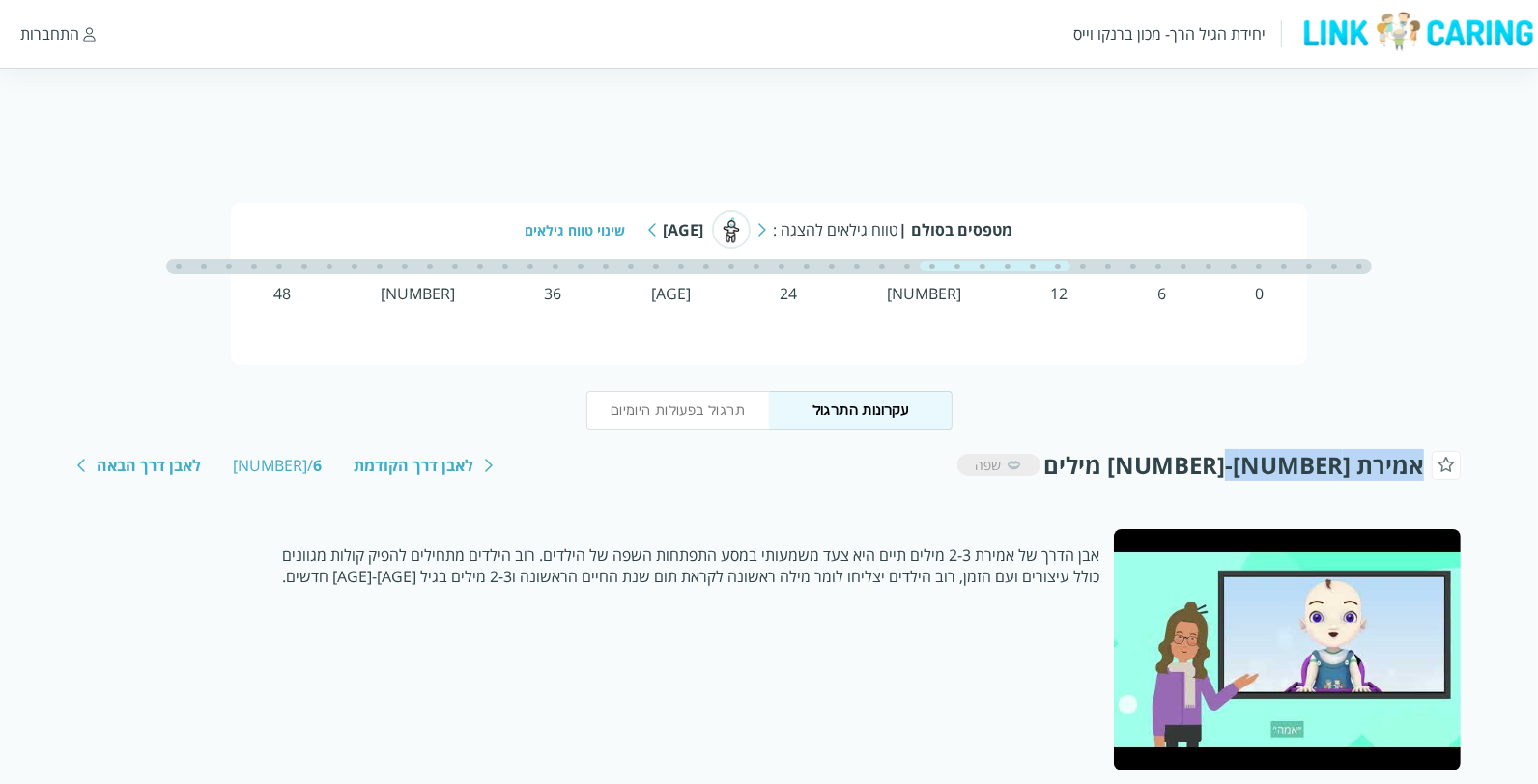 copy on "אמירת [NUMBER]-[NUMBER] מילים" 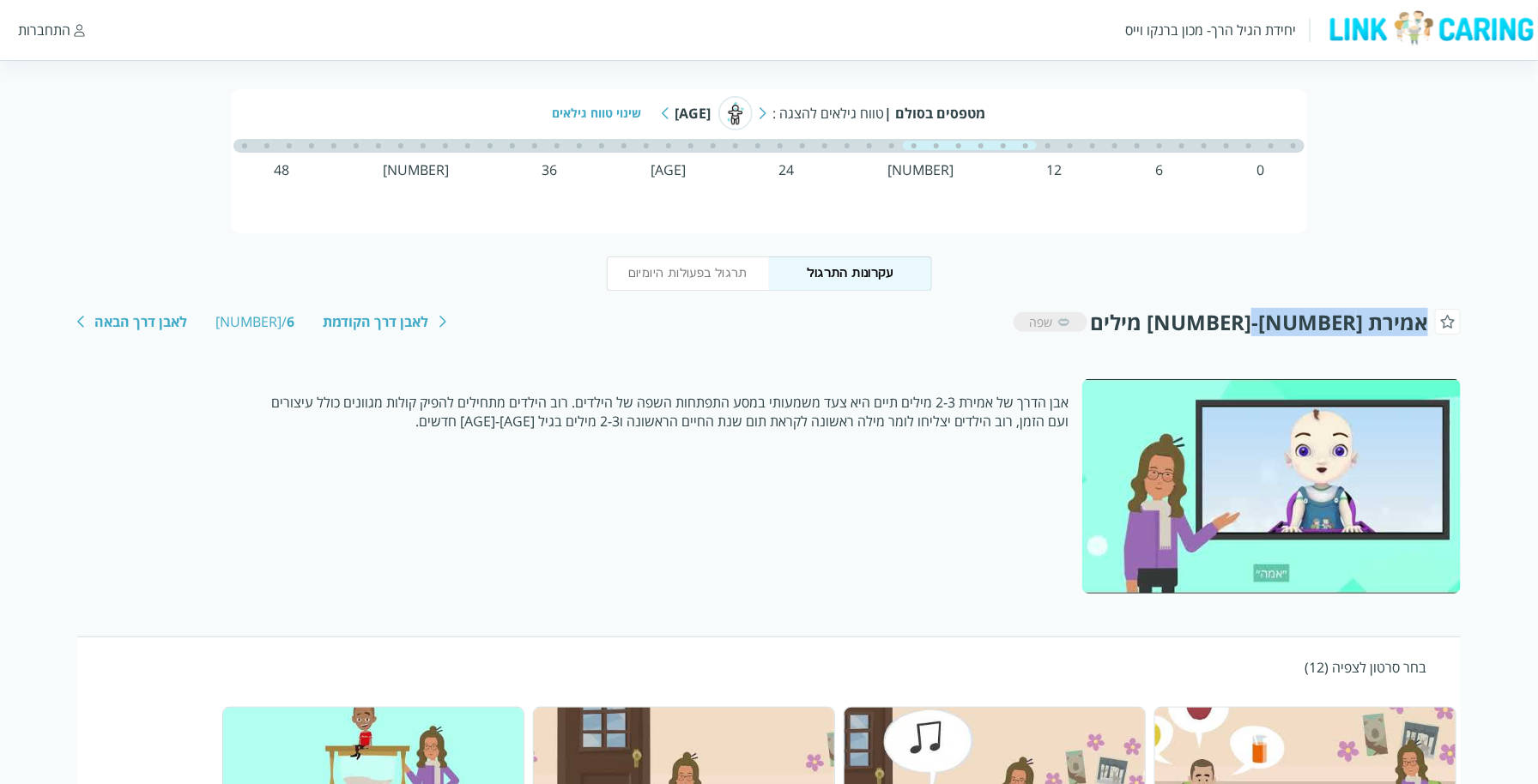 scroll, scrollTop: 0, scrollLeft: 0, axis: both 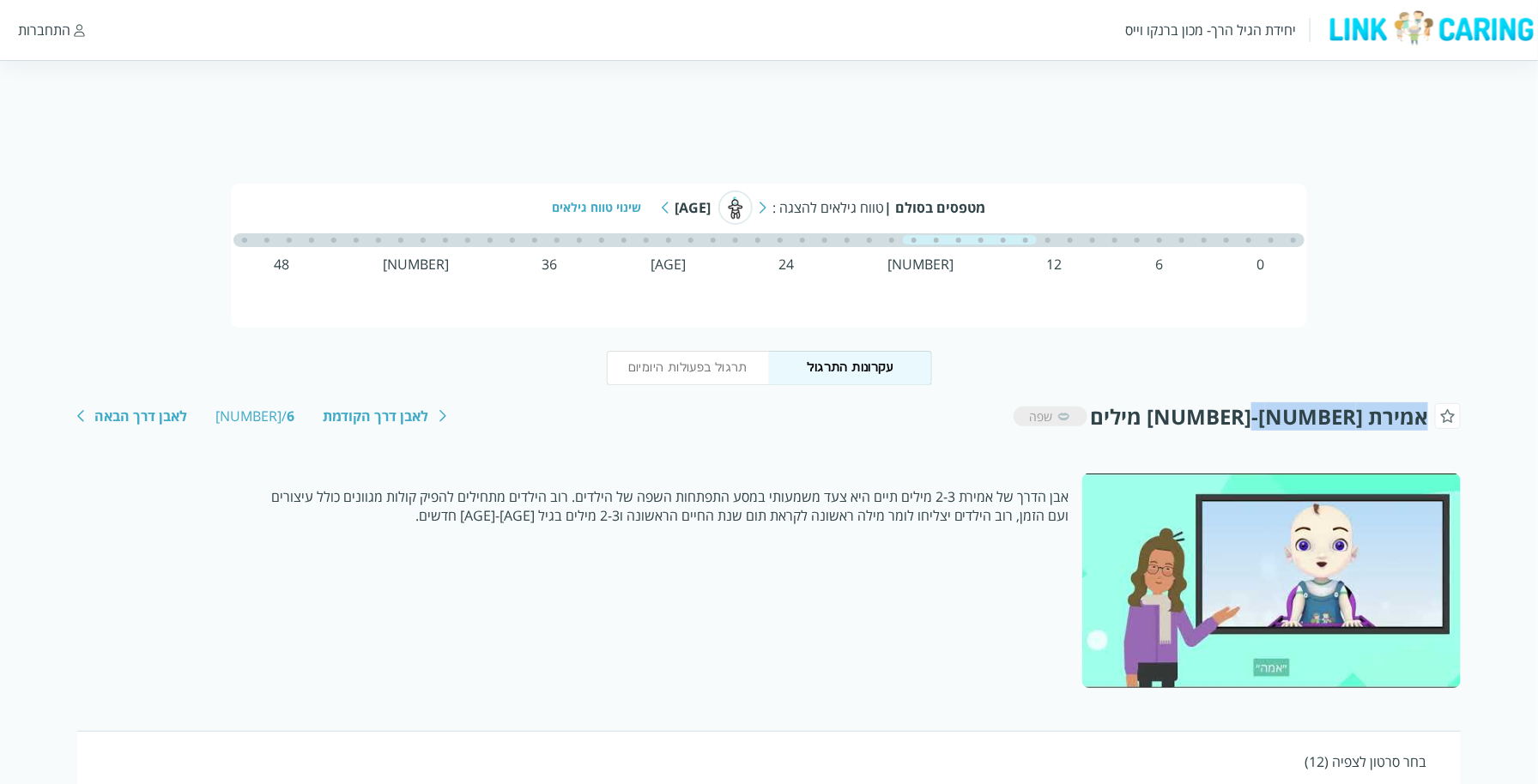 click at bounding box center [763, 208] 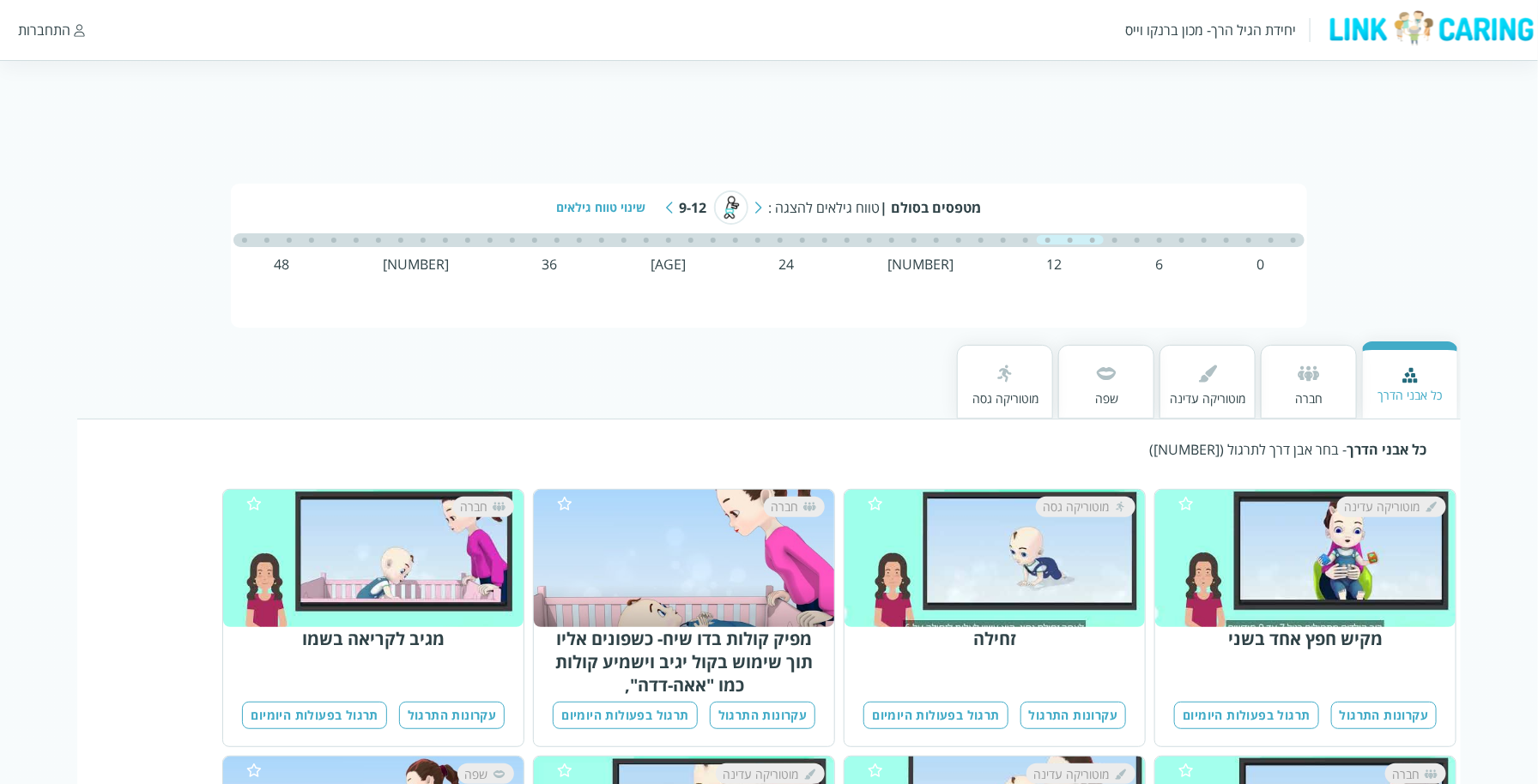 click at bounding box center [669, 208] 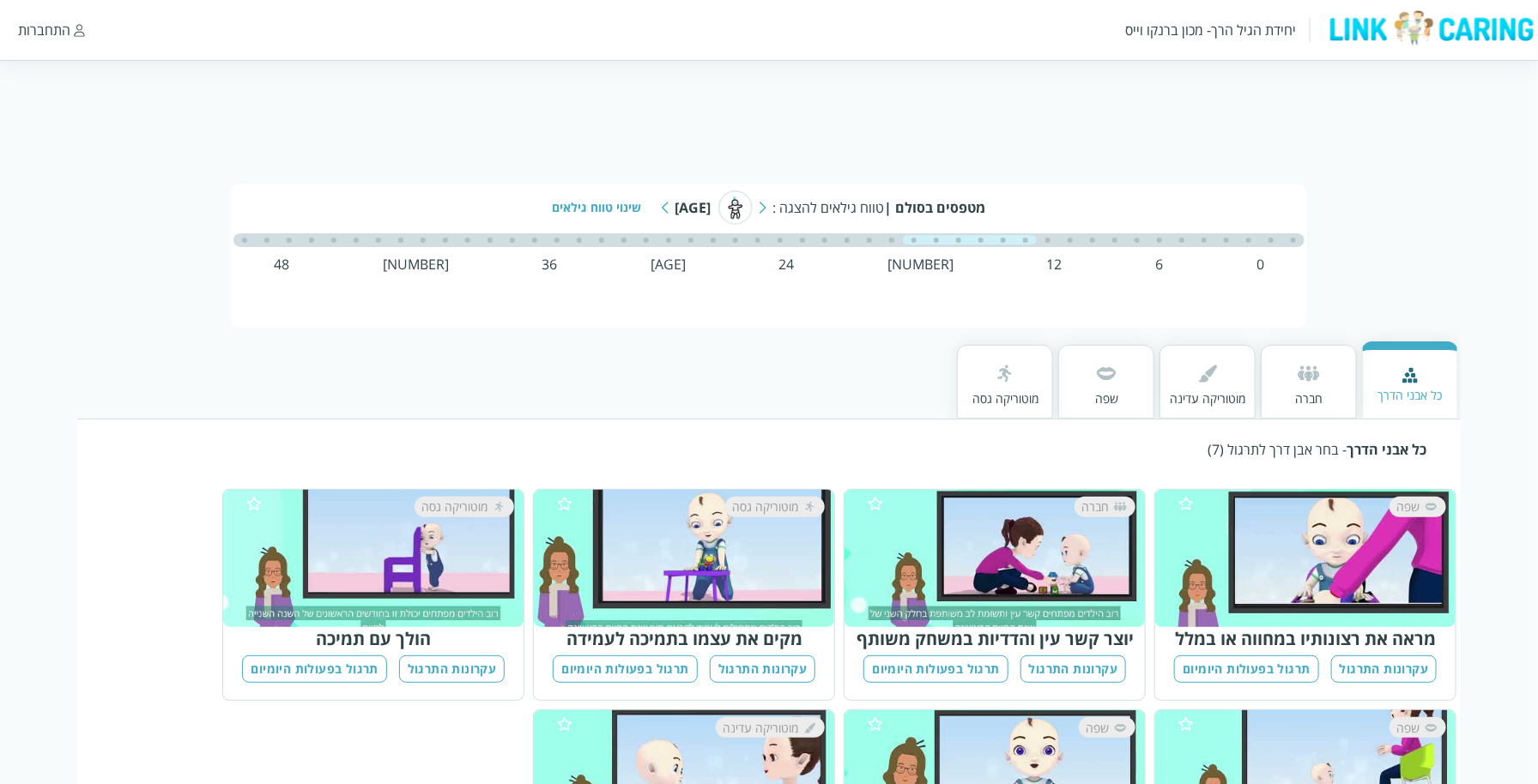 click on "שפה" at bounding box center [1106, 398] 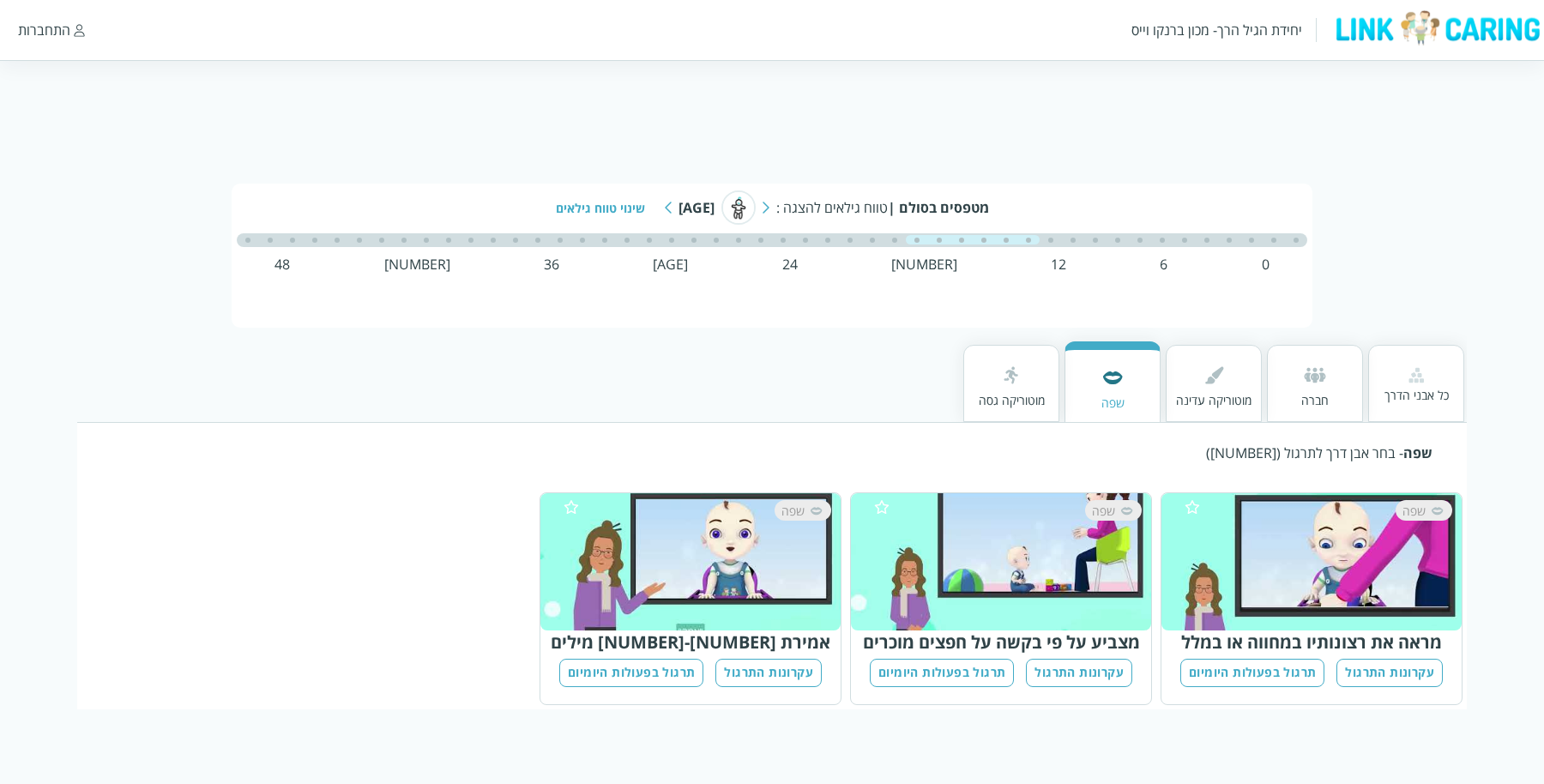 click at bounding box center (668, 208) 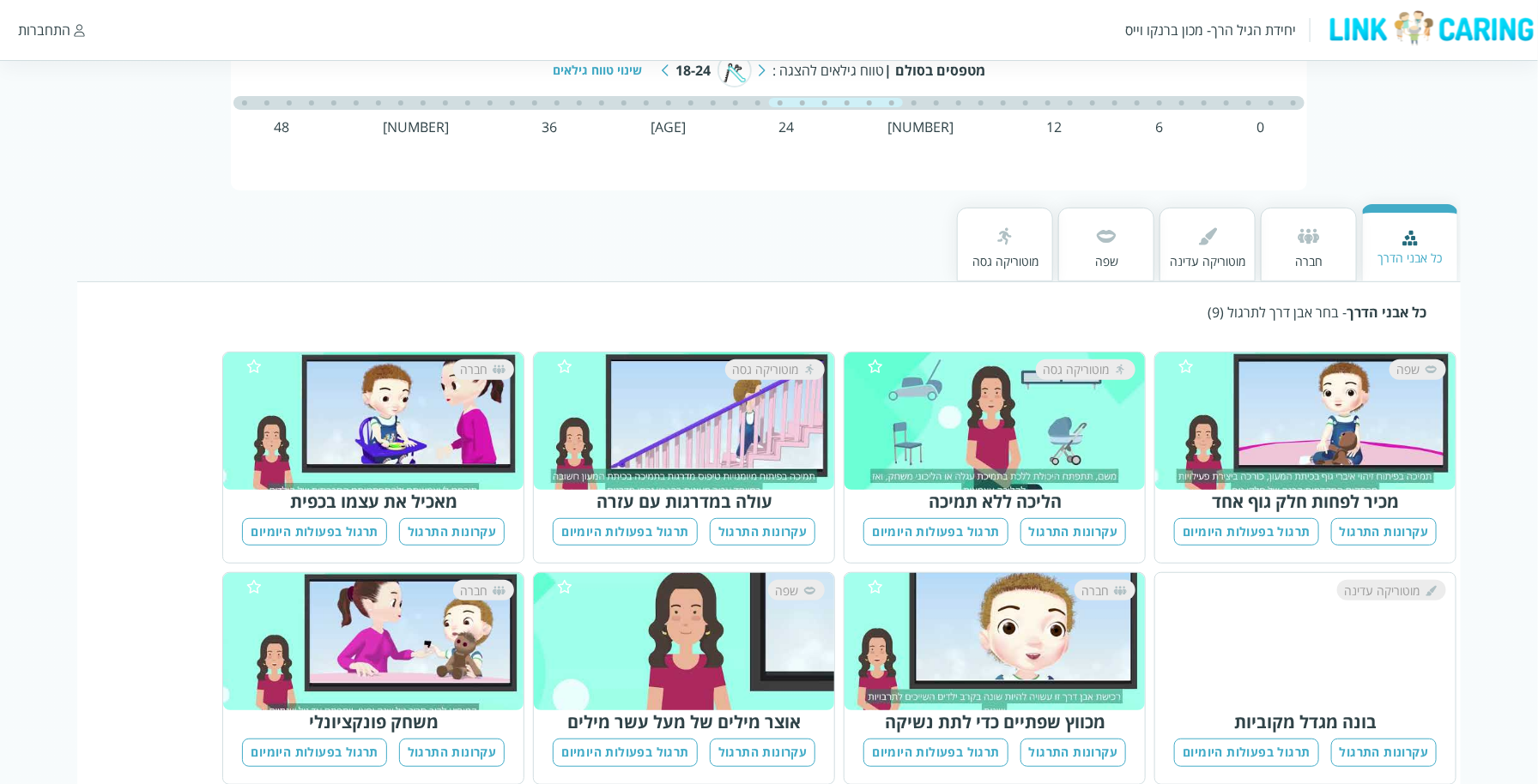 scroll, scrollTop: 0, scrollLeft: 0, axis: both 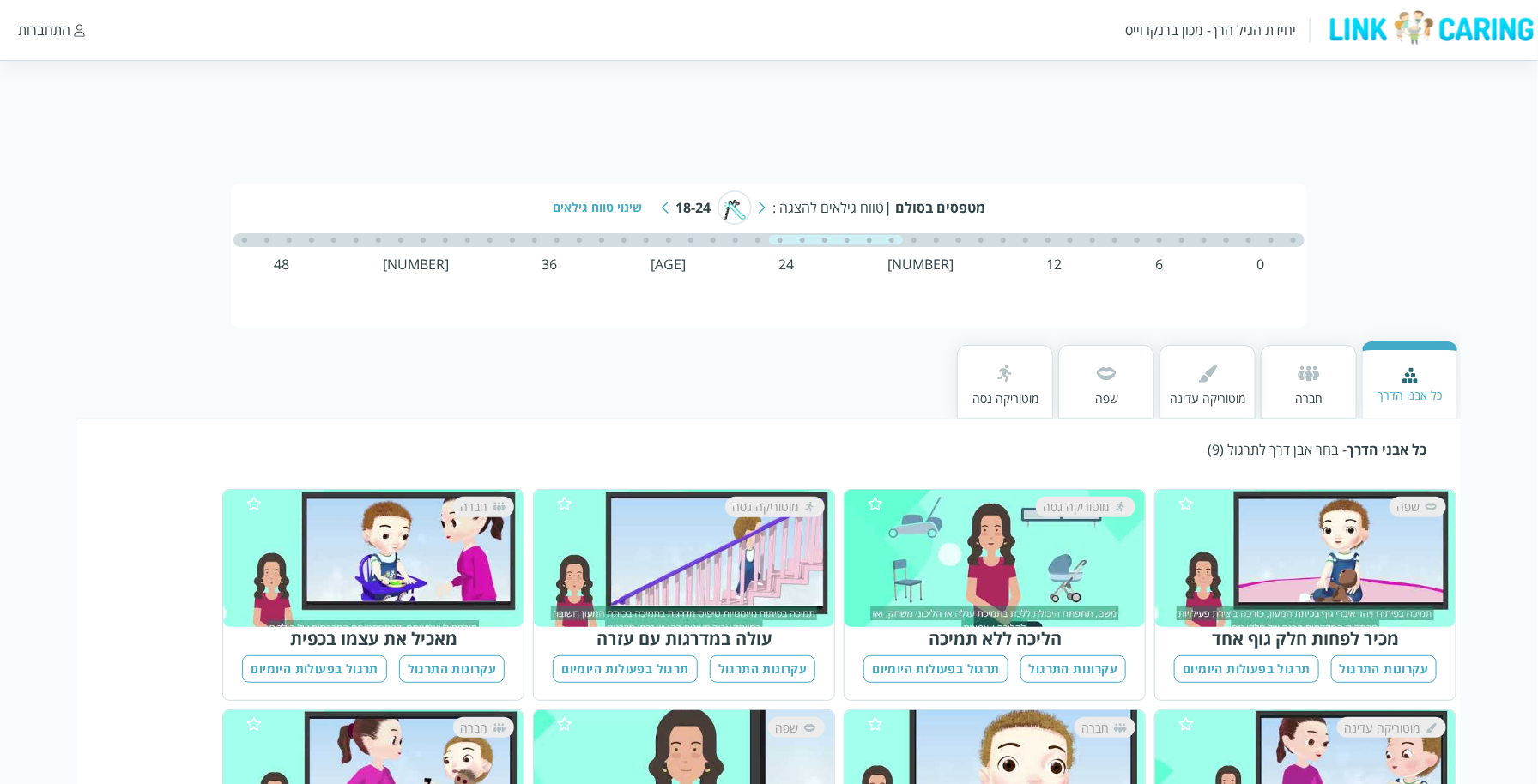 click on "שפה" at bounding box center (1106, 382) 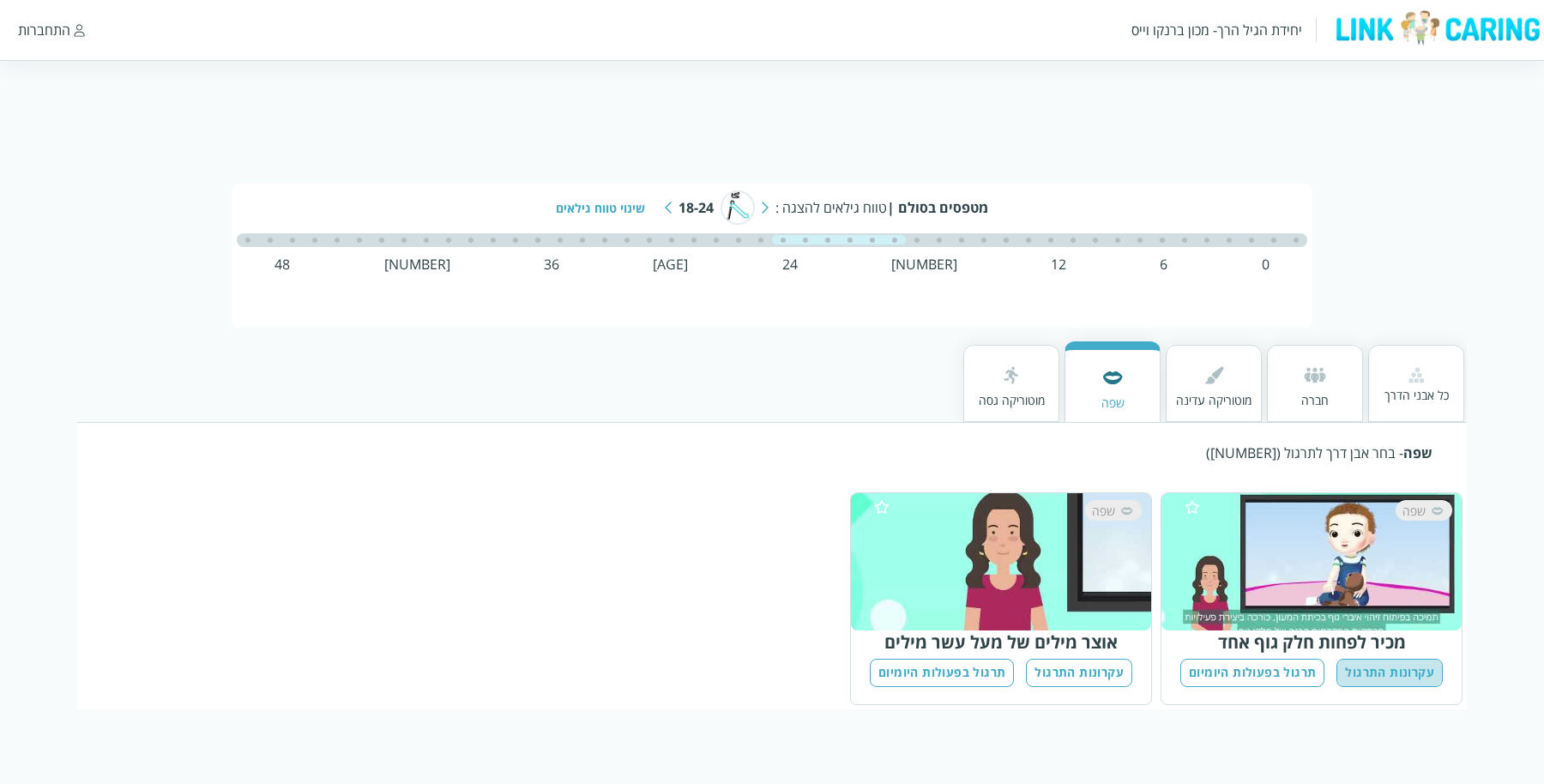 click on "עקרונות התרגול" at bounding box center [1390, 672] 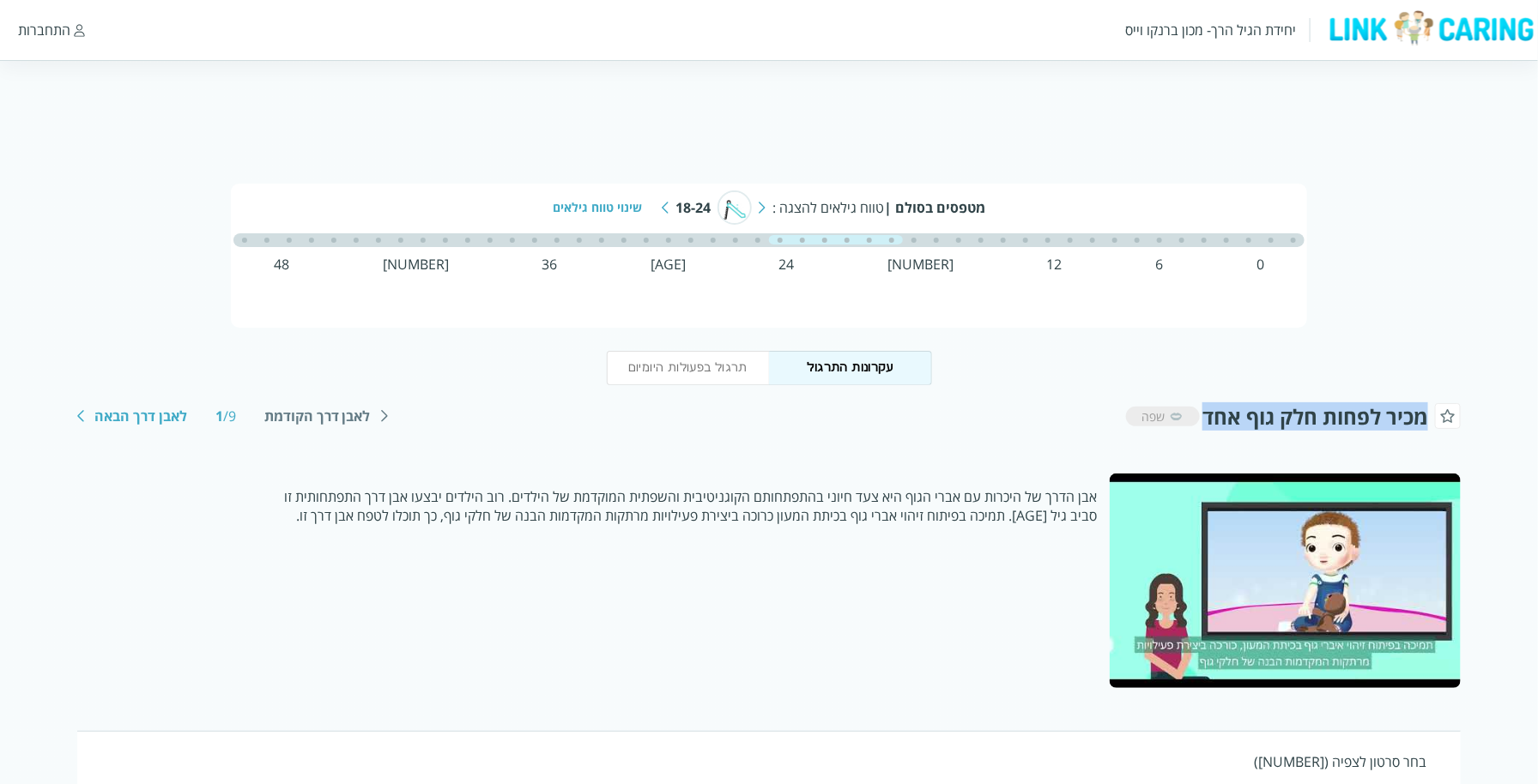 drag, startPoint x: 1206, startPoint y: 417, endPoint x: 1426, endPoint y: 428, distance: 220.27483 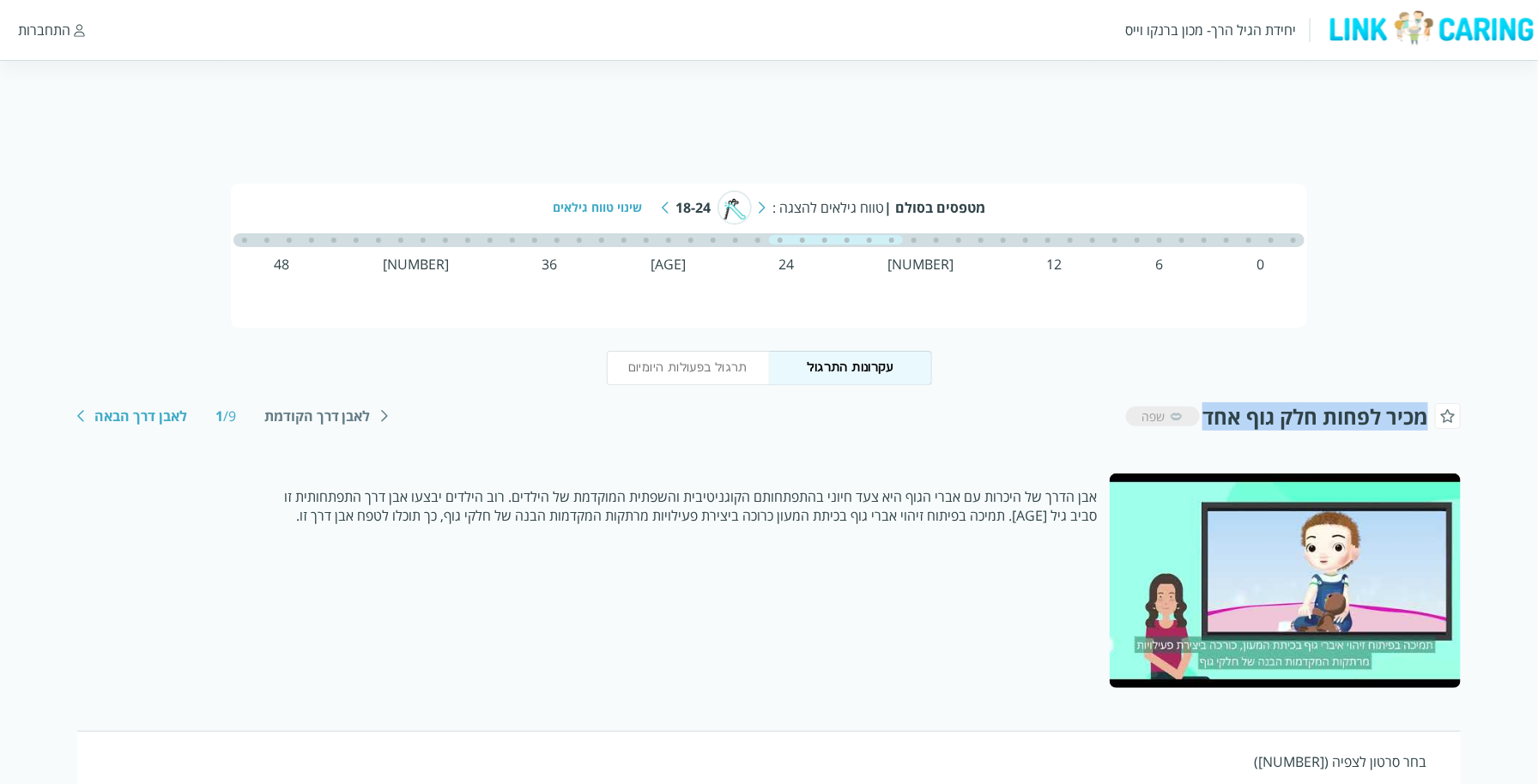 click on "מכיר לפחות חלק גוף אחד" at bounding box center [1315, 416] 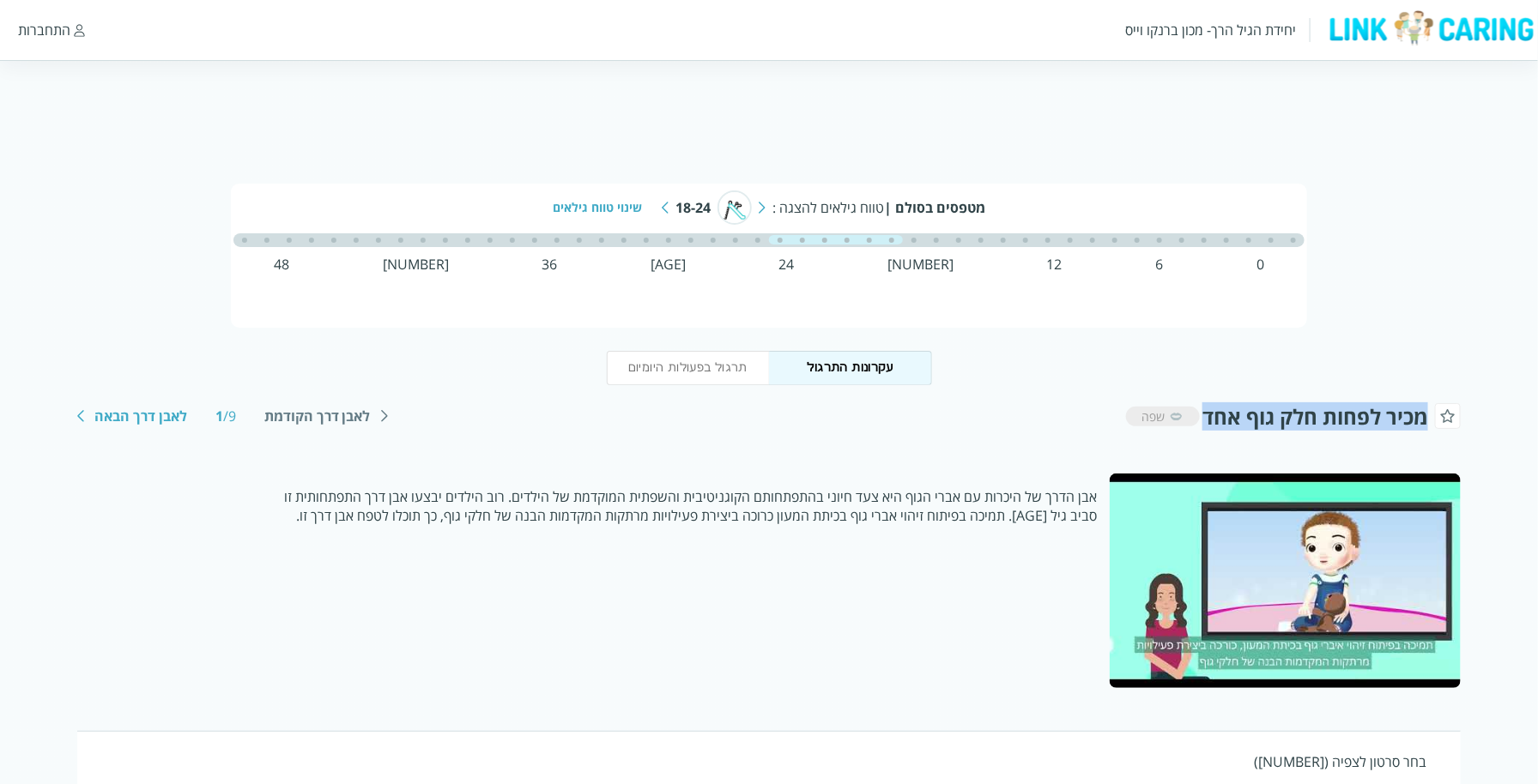 copy on "מכיר לפחות חלק גוף אחד" 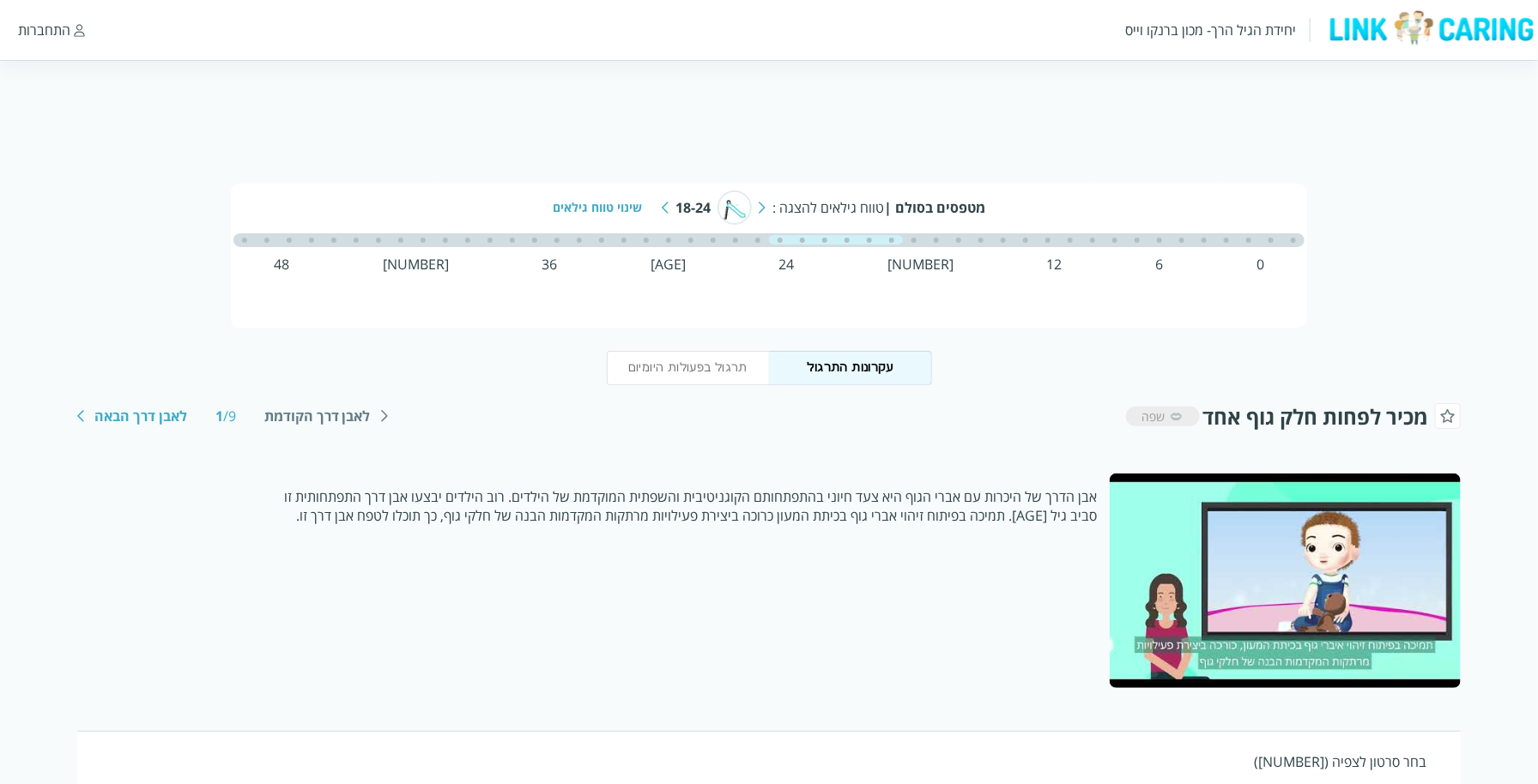 click on "אבן הדרך של היכרות עם אברי הגוף היא צעד חיוני בהתפתחותם הקוגניטיבית והשפתית המוקדמת של הילדים. רוב הילדים יבצעו אבן דרך התפתחותית זו סביב גיל [AGE]. תמיכה בפיתוח זיהוי אברי גוף בכיתת המעון כרוכה ביצירת פעילויות מרתקות המקדמות הבנה של חלקי גוף, כך תוכלו לטפח אבן דרך זו." at bounding box center (594, 581) 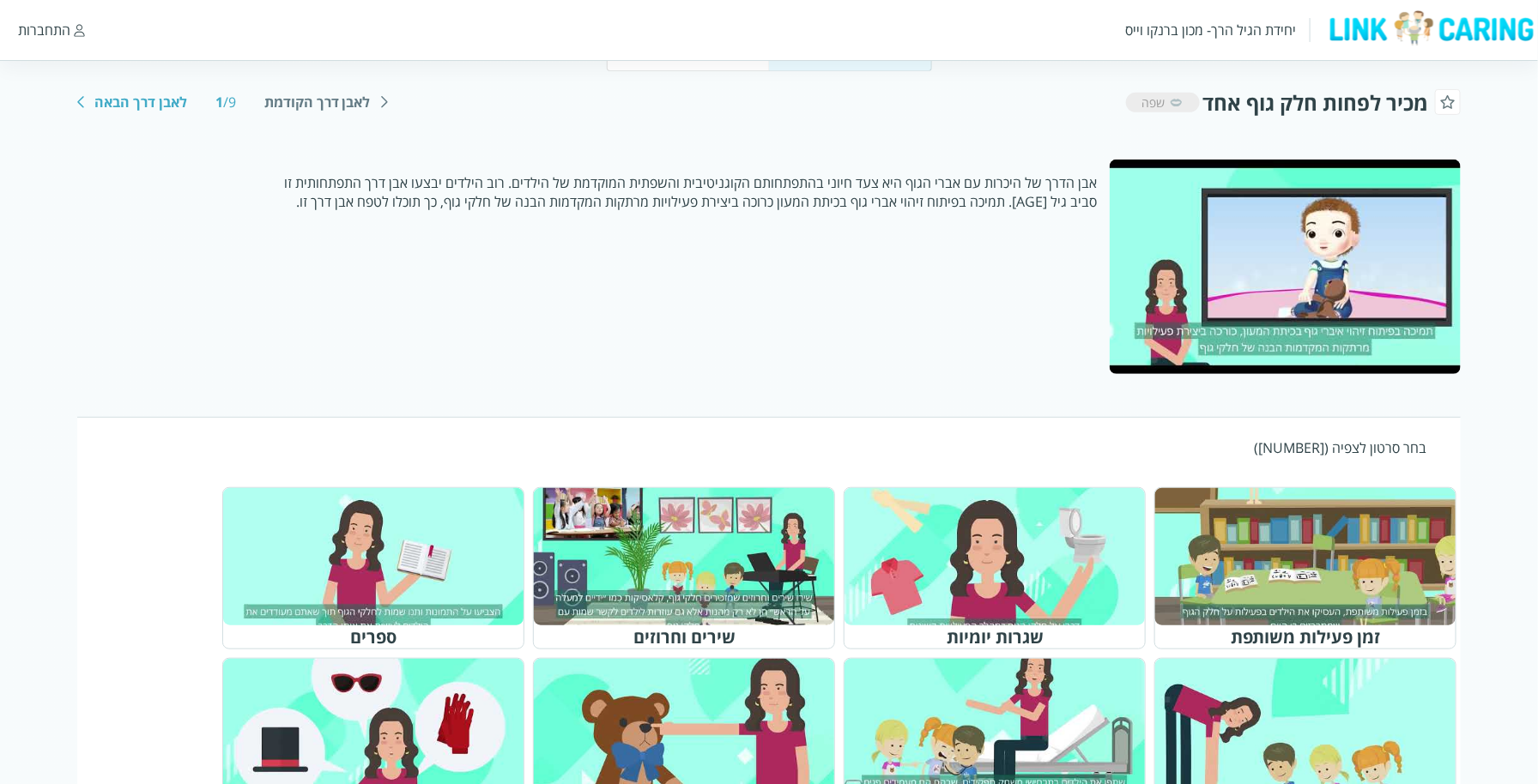scroll, scrollTop: 0, scrollLeft: 0, axis: both 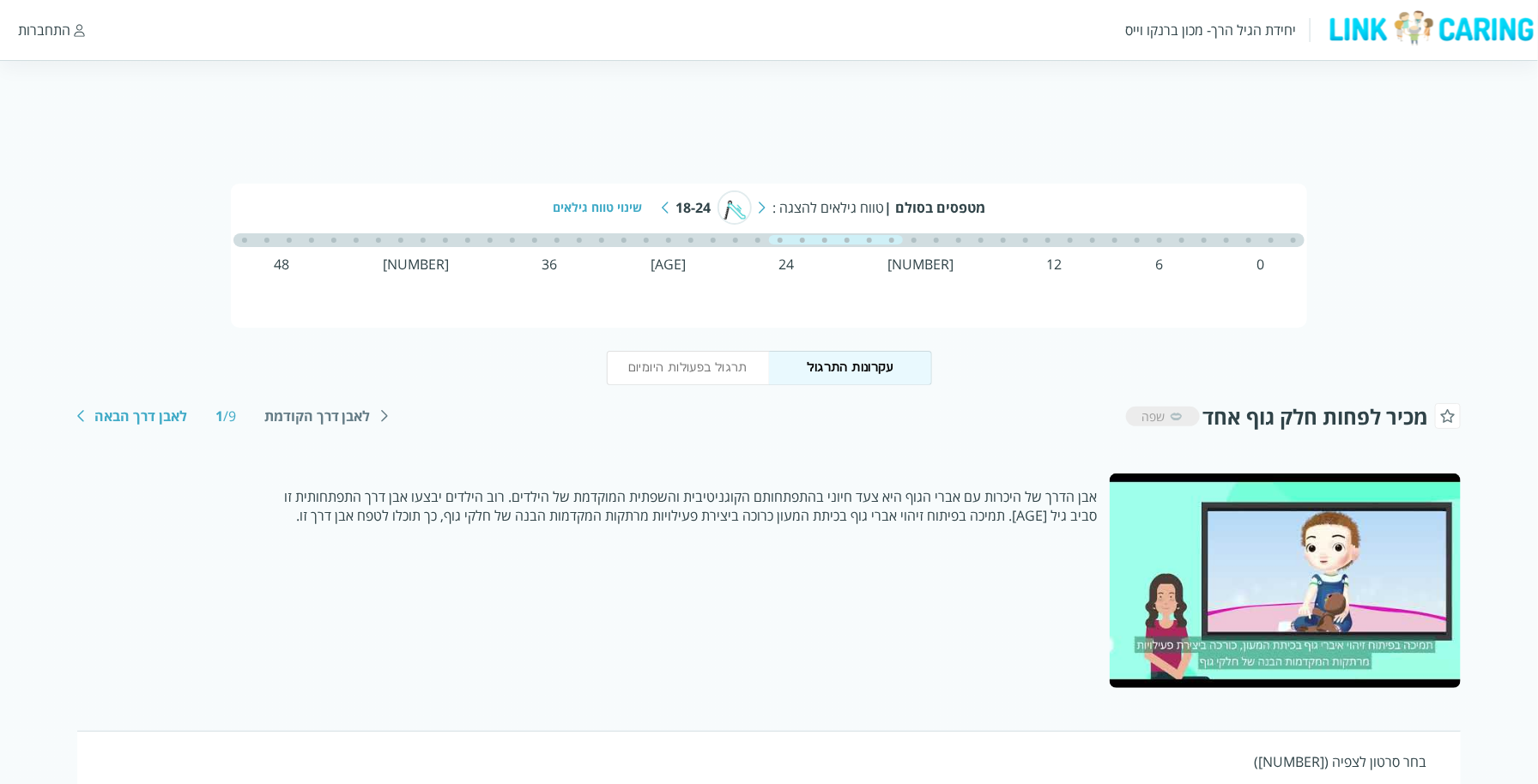 click on "לאבן דרך הקודמת" at bounding box center (326, 416) 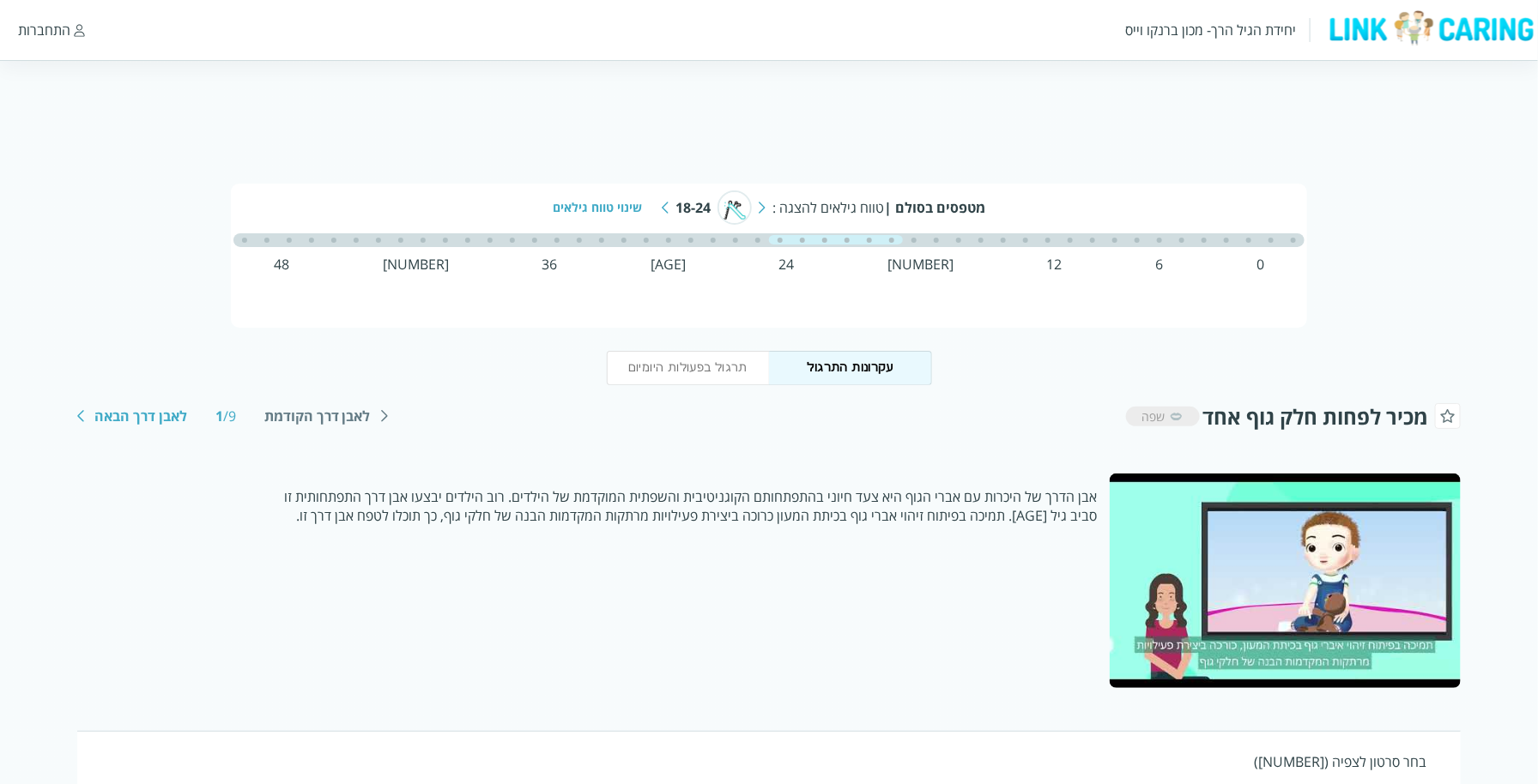 click at bounding box center (762, 208) 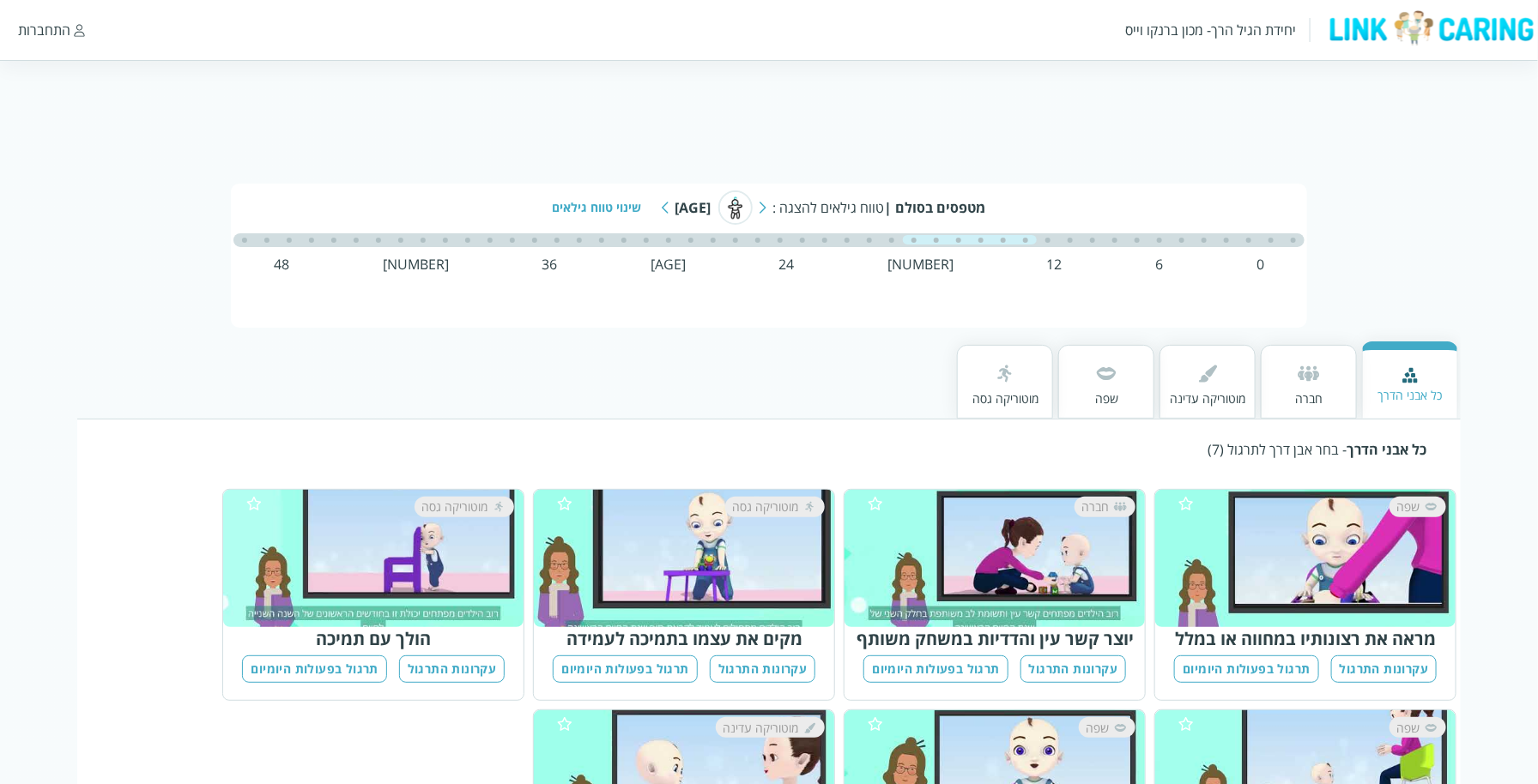 click on "מטפסים בסולם |  טווח גילאים להצגה : [AGE]-[AGE] שינוי טווח גילאים" at bounding box center [769, 208] 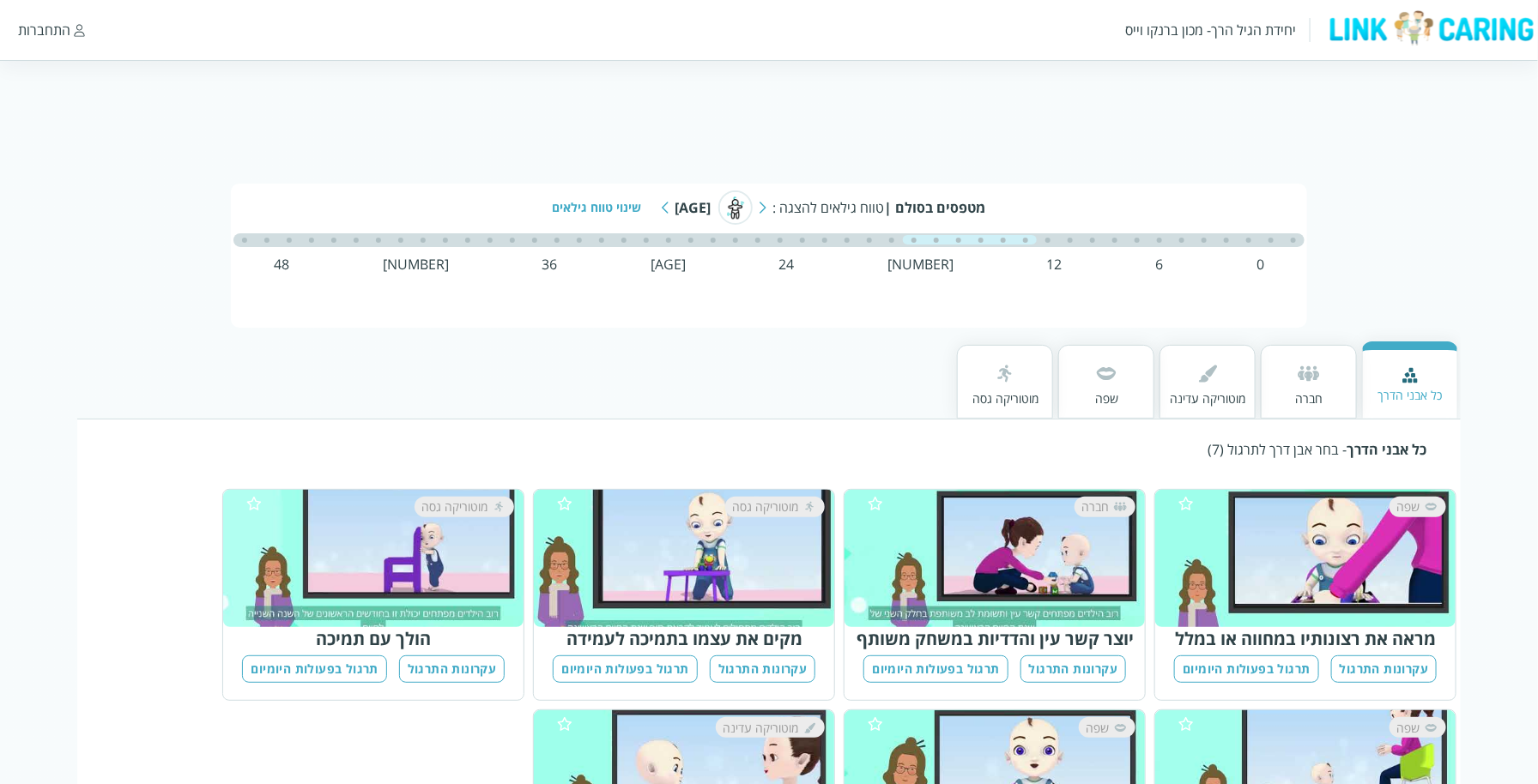 click at bounding box center (665, 208) 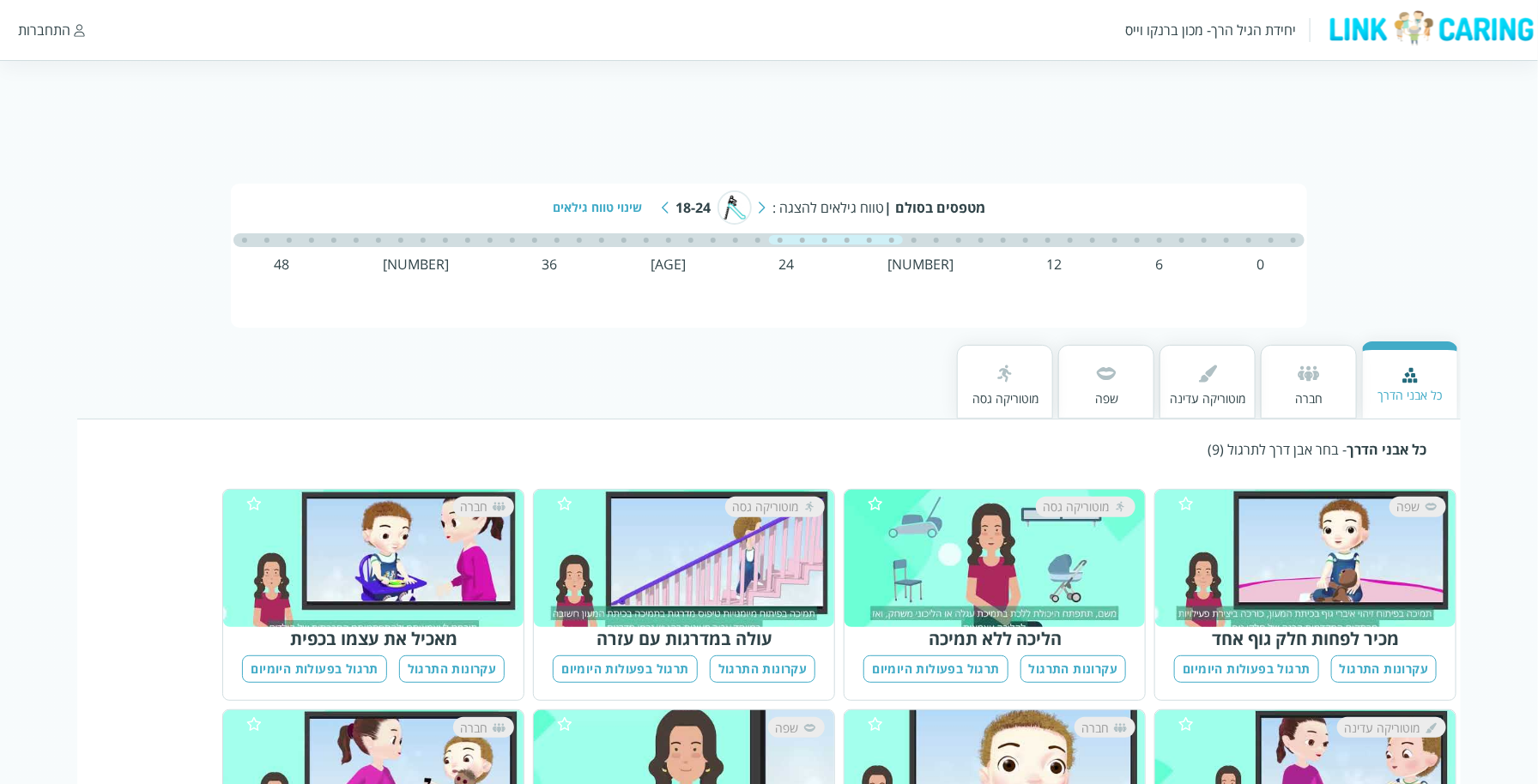 click on "שפה" at bounding box center [1106, 382] 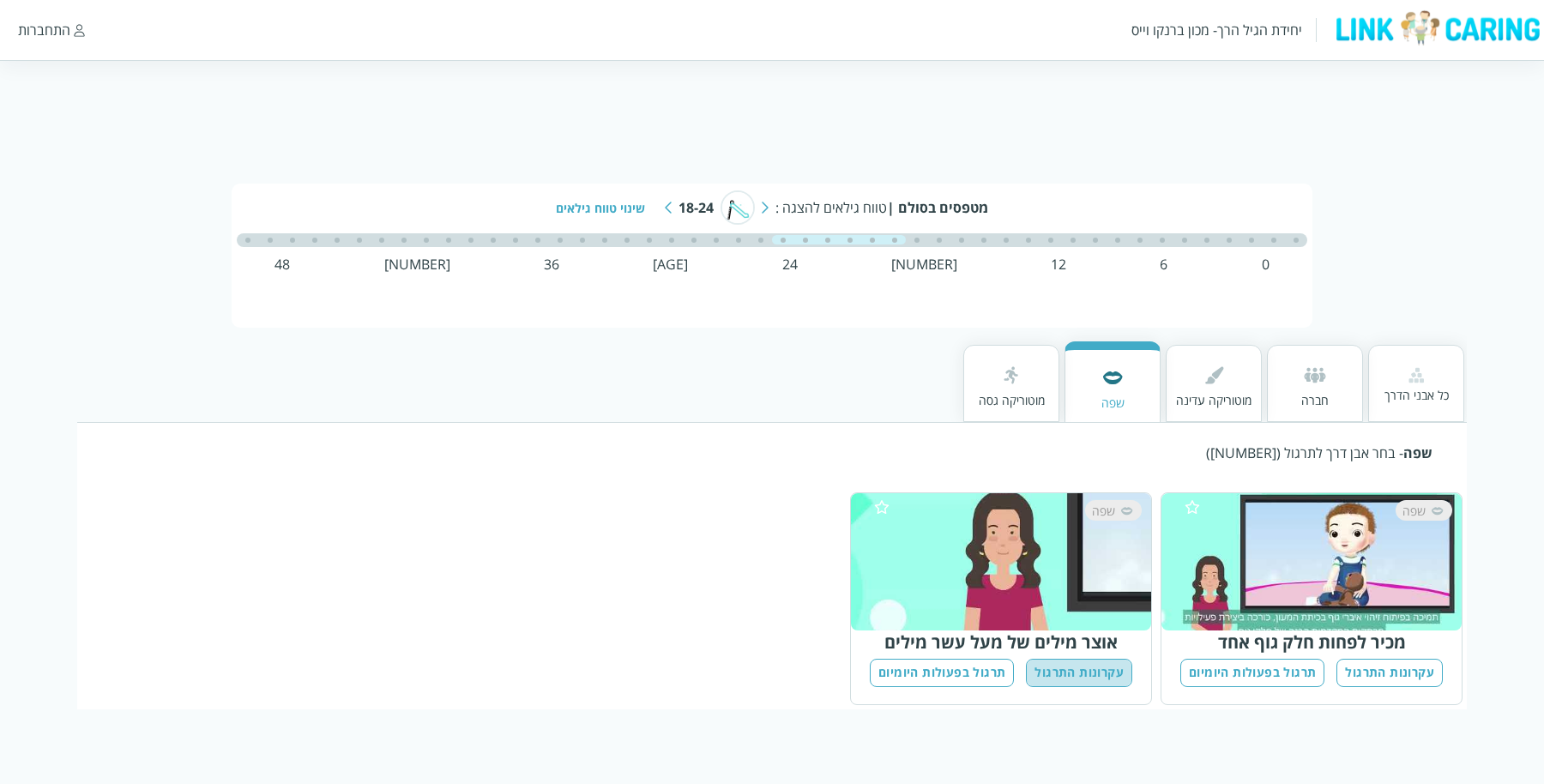 click on "עקרונות התרגול" at bounding box center (1079, 672) 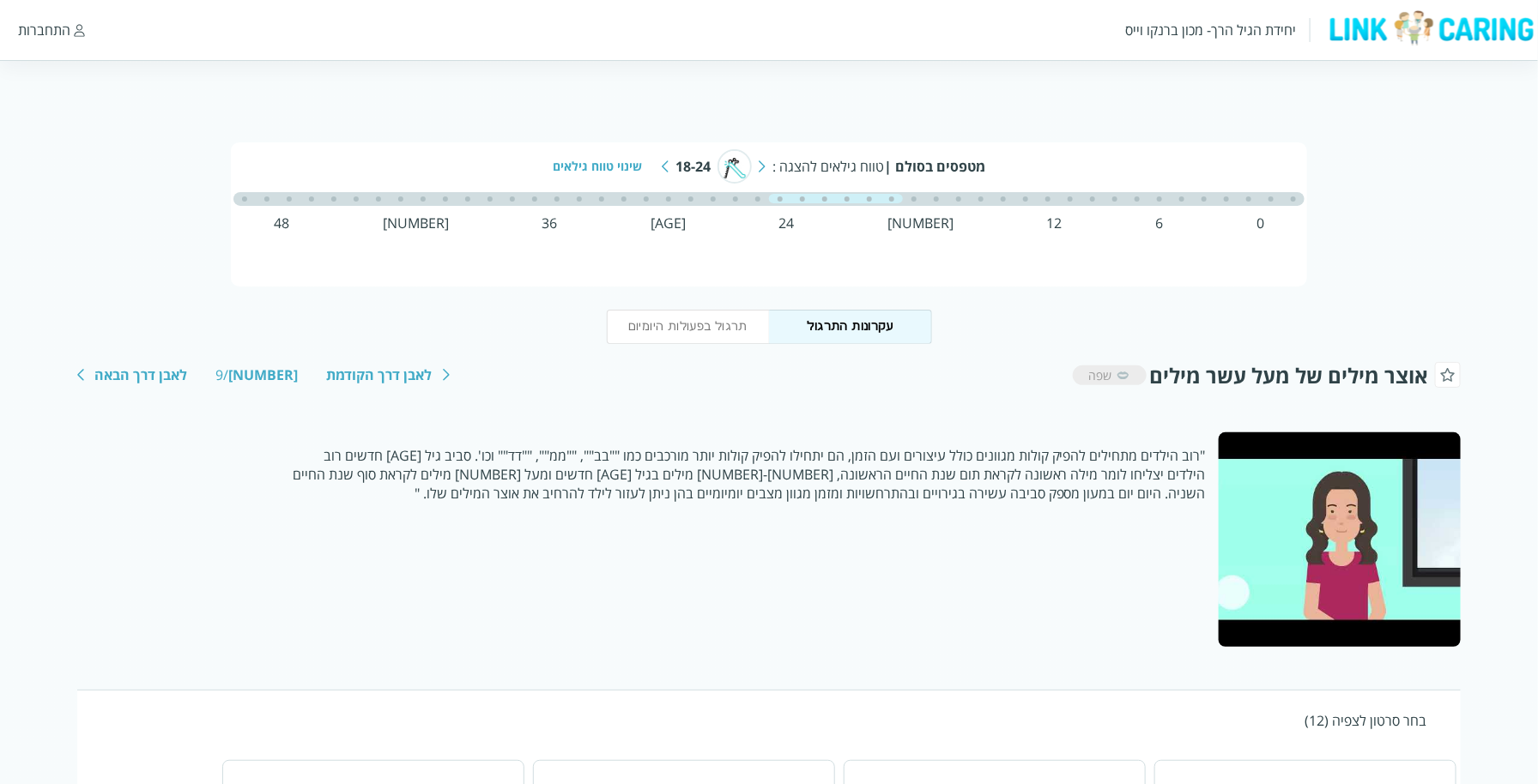 scroll, scrollTop: 43, scrollLeft: 0, axis: vertical 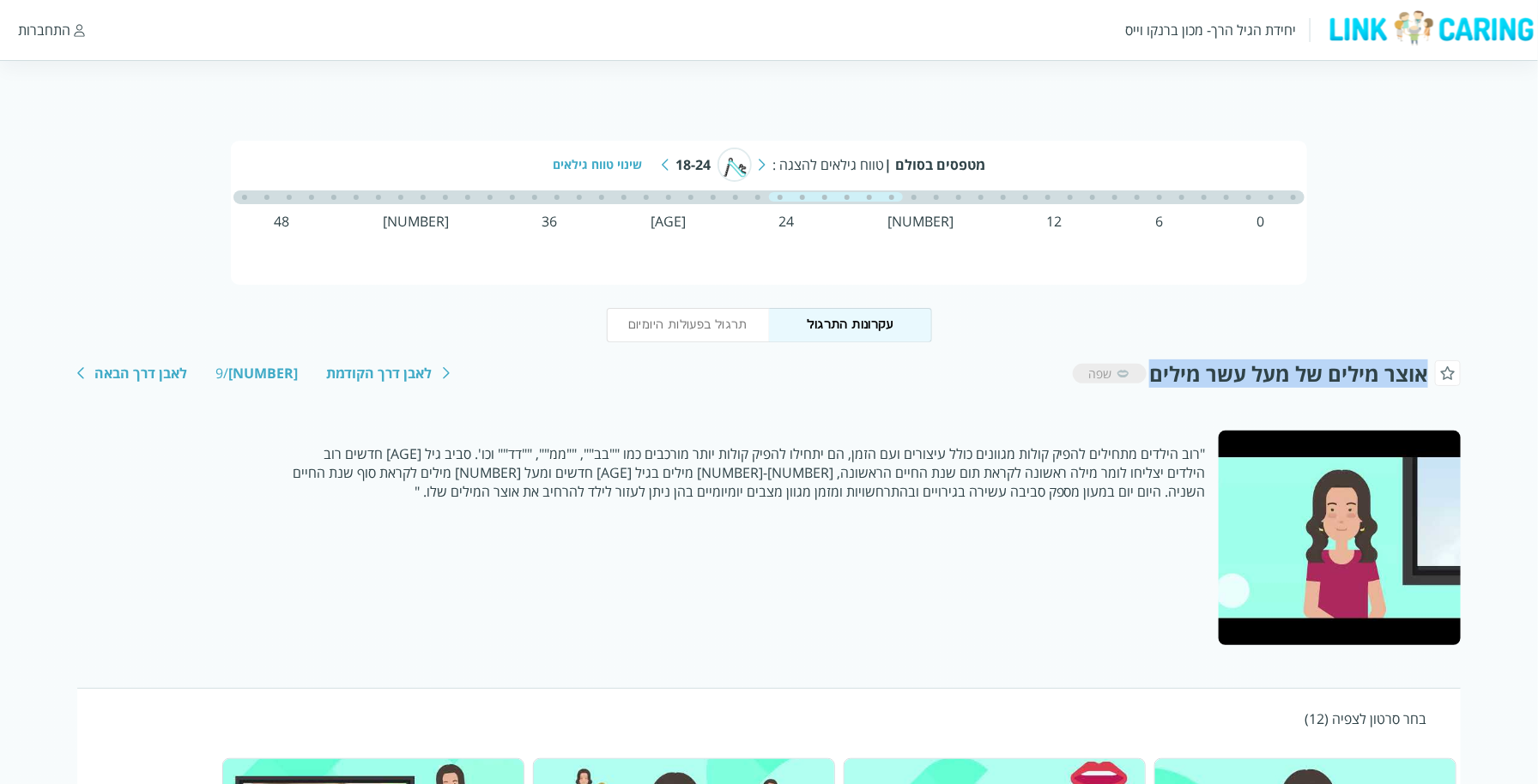 drag, startPoint x: 1155, startPoint y: 373, endPoint x: 1429, endPoint y: 371, distance: 274.0073 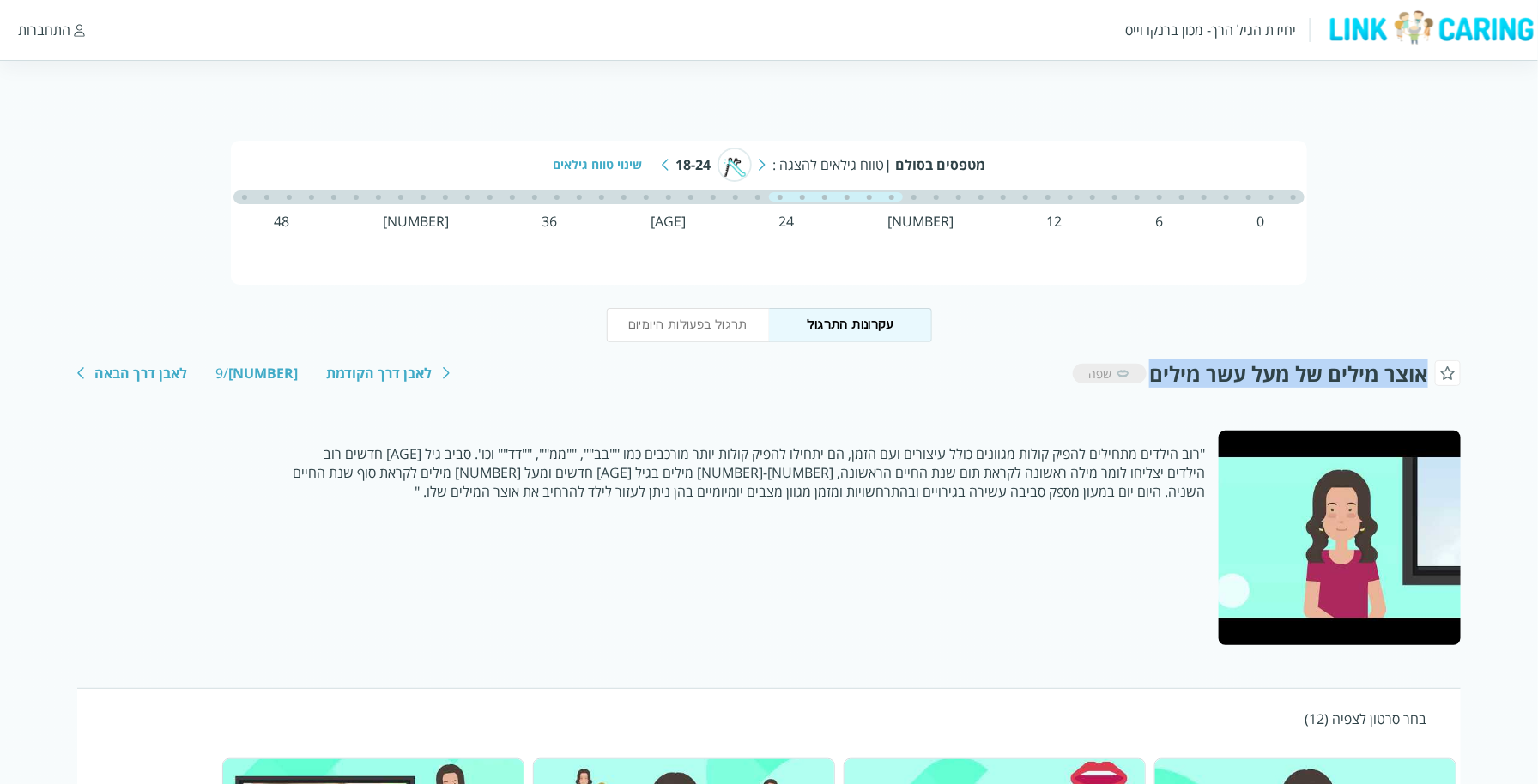 click on "אוצר מילים של מעל עשר מילים" at bounding box center (1305, 373) 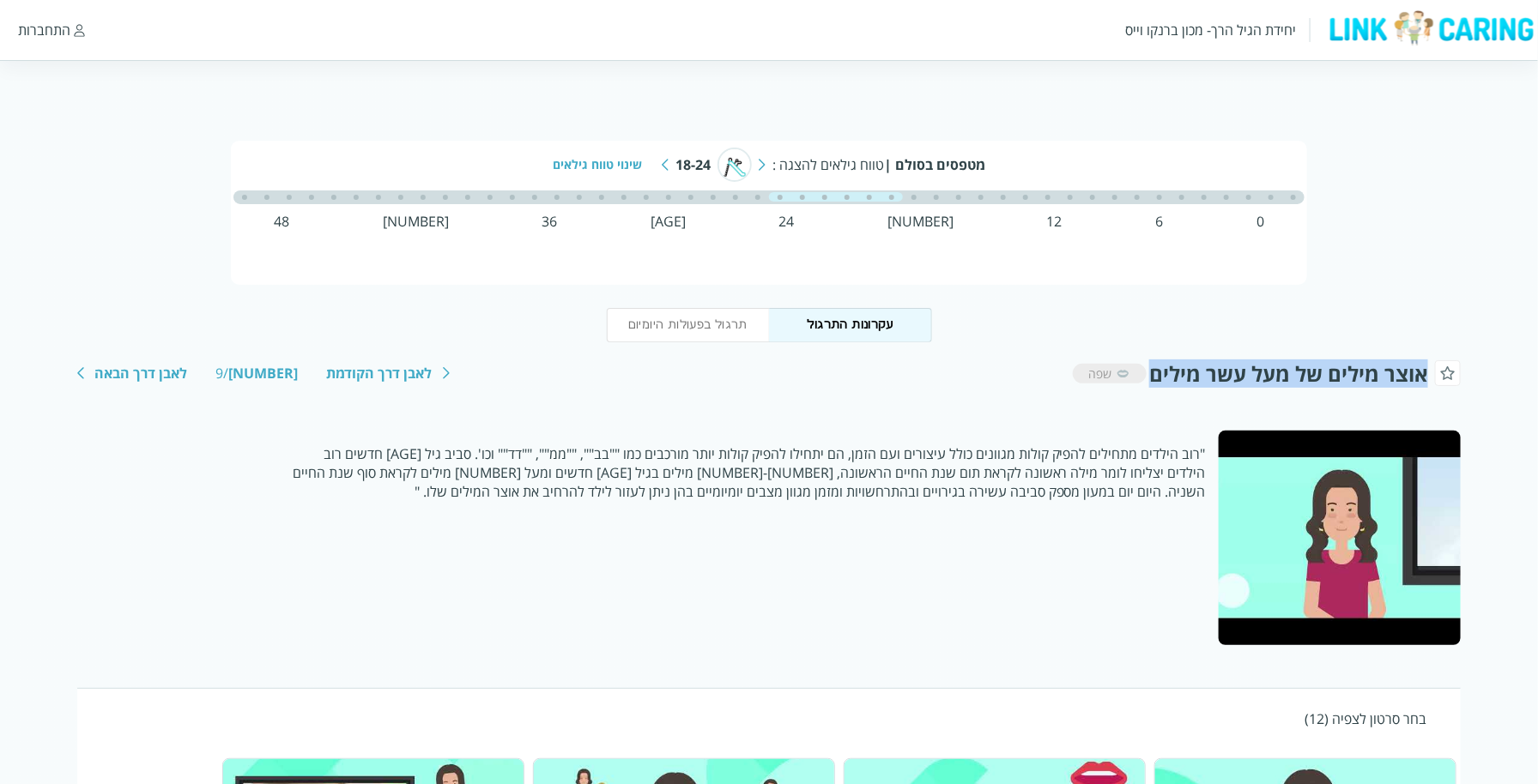 copy on "אוצר מילים של מעל עשר מילים" 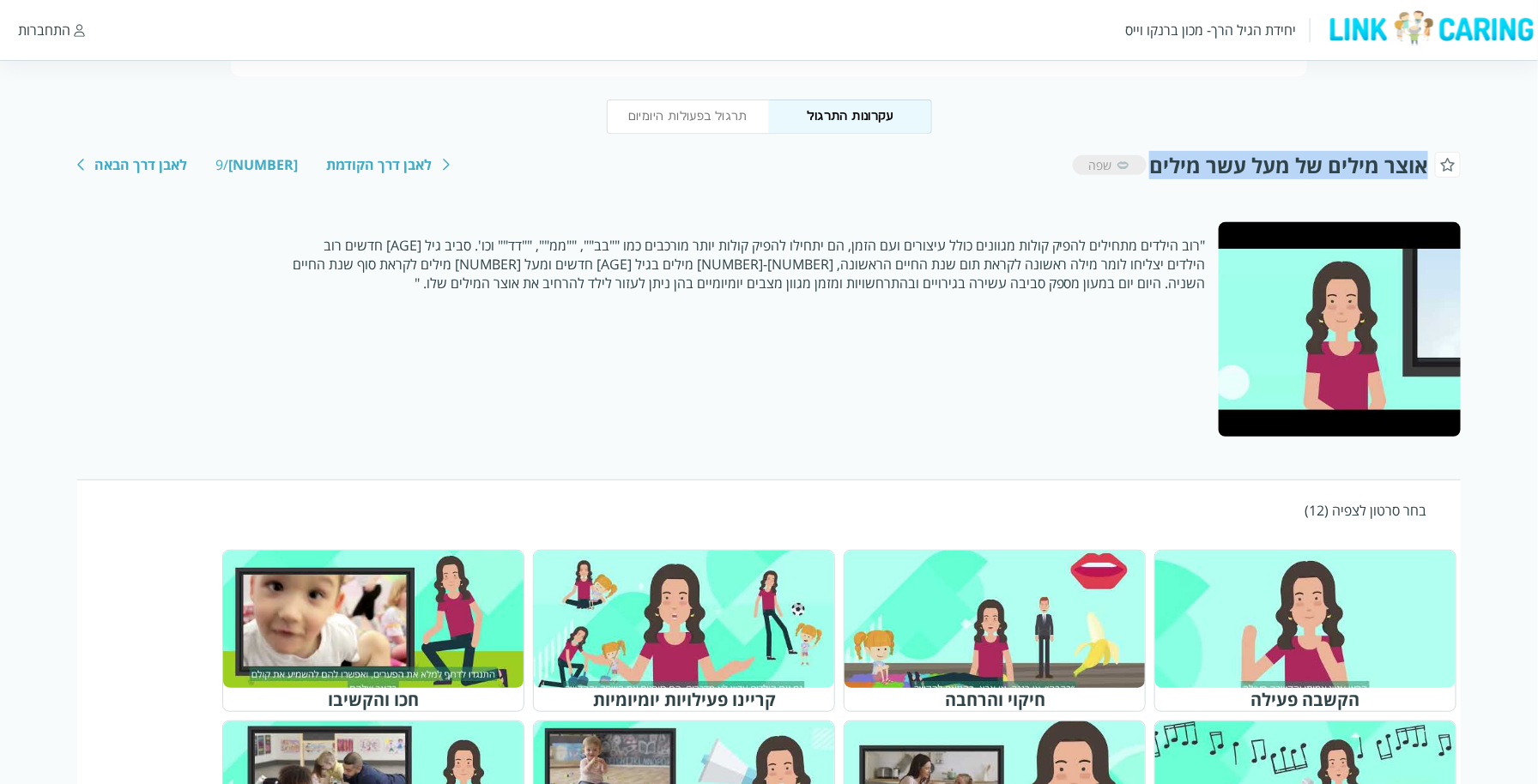 scroll, scrollTop: 0, scrollLeft: 0, axis: both 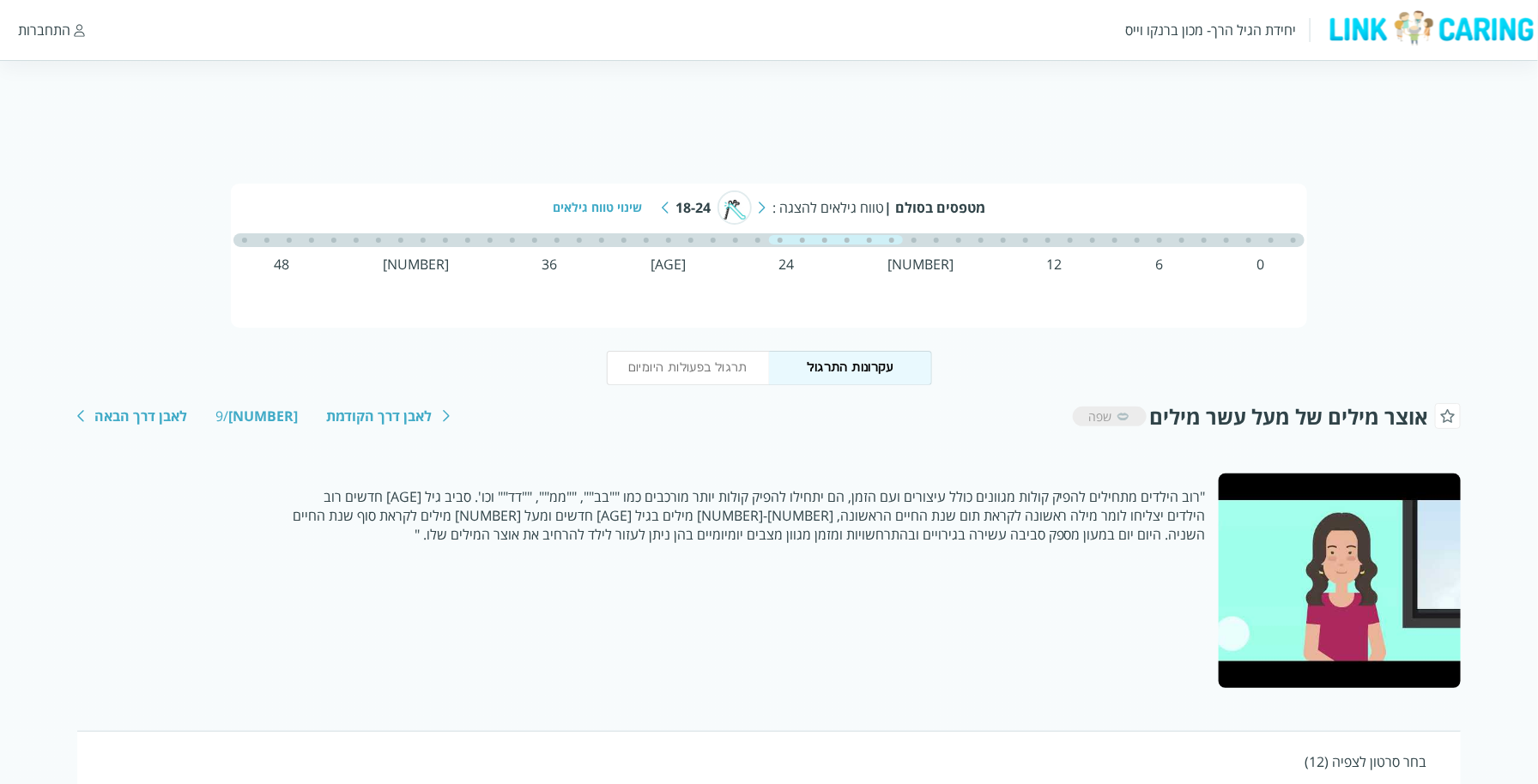 click on "מטפסים בסולם |  טווח גילאים להצגה : [AGE] שינוי טווח גילאים" at bounding box center (769, 208) 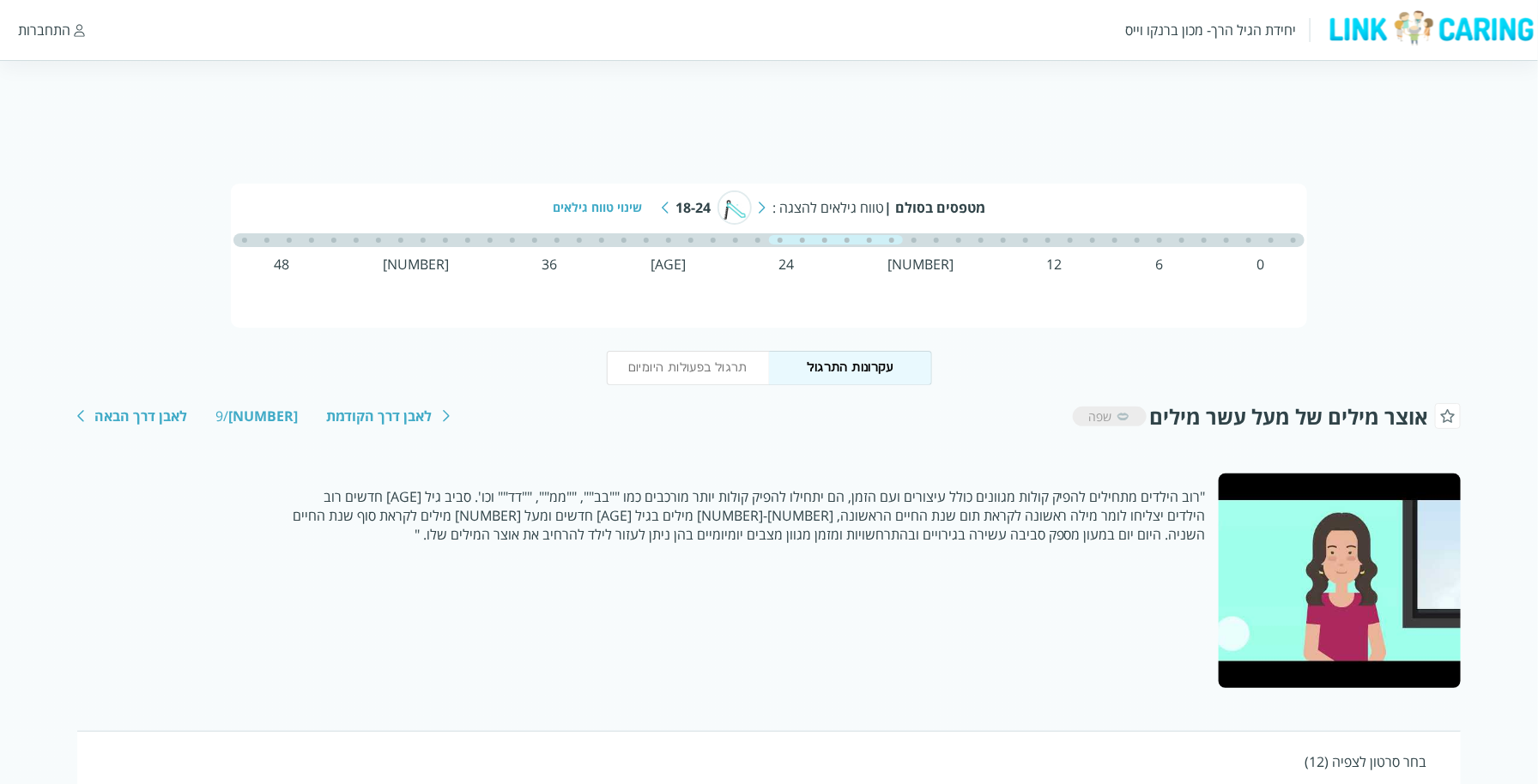 click at bounding box center [665, 208] 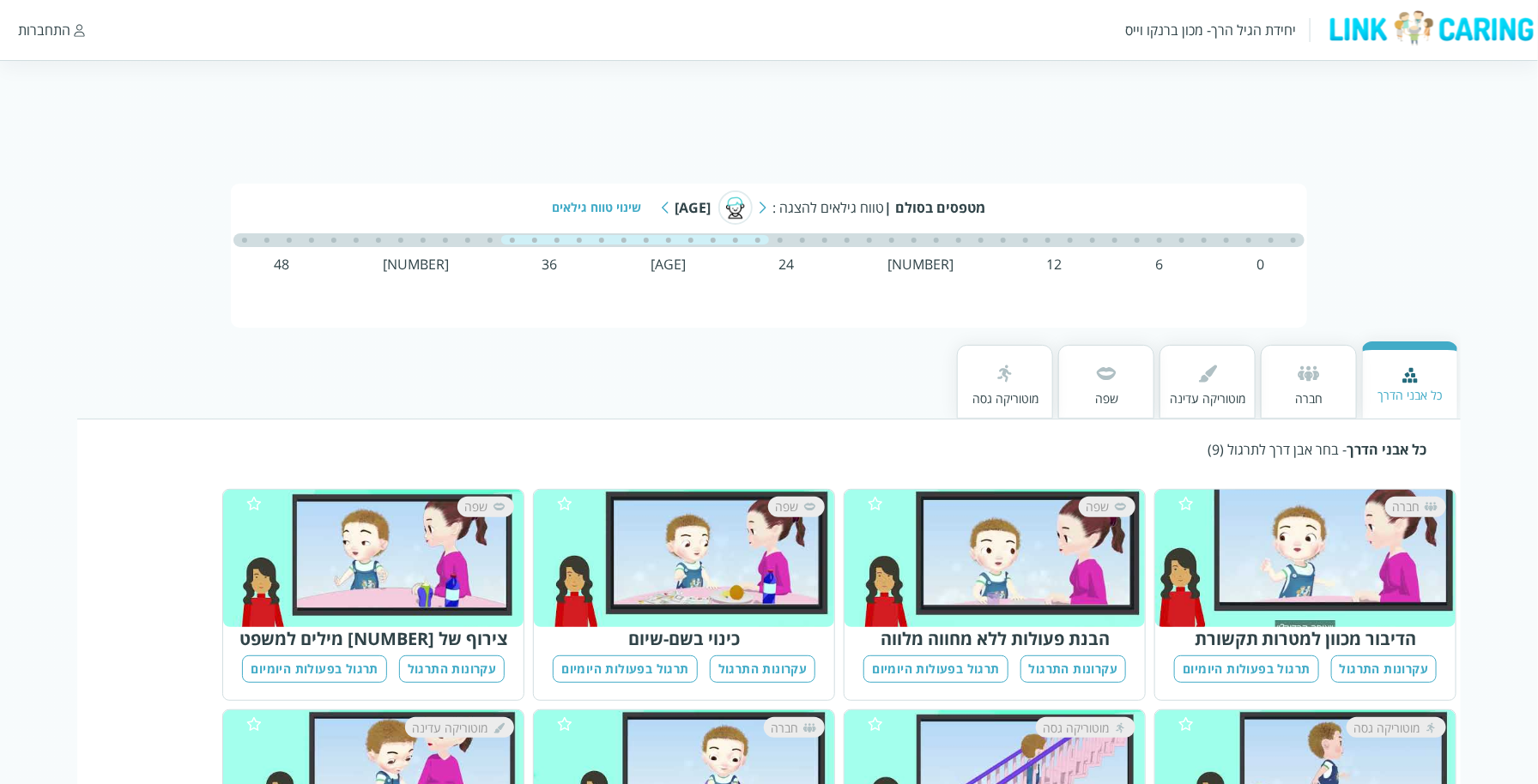 click at bounding box center [1106, 375] 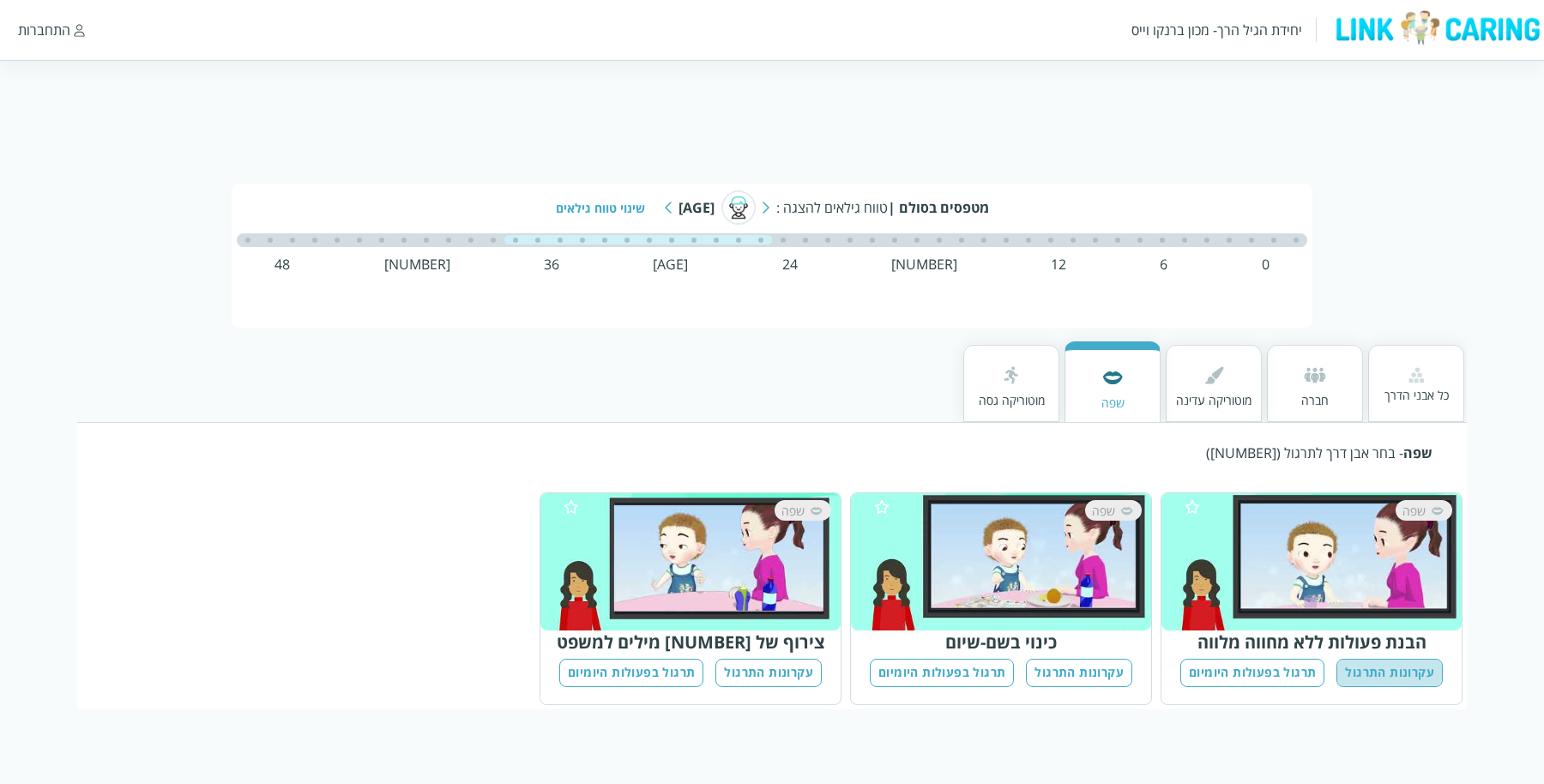 click on "עקרונות התרגול" at bounding box center (1390, 672) 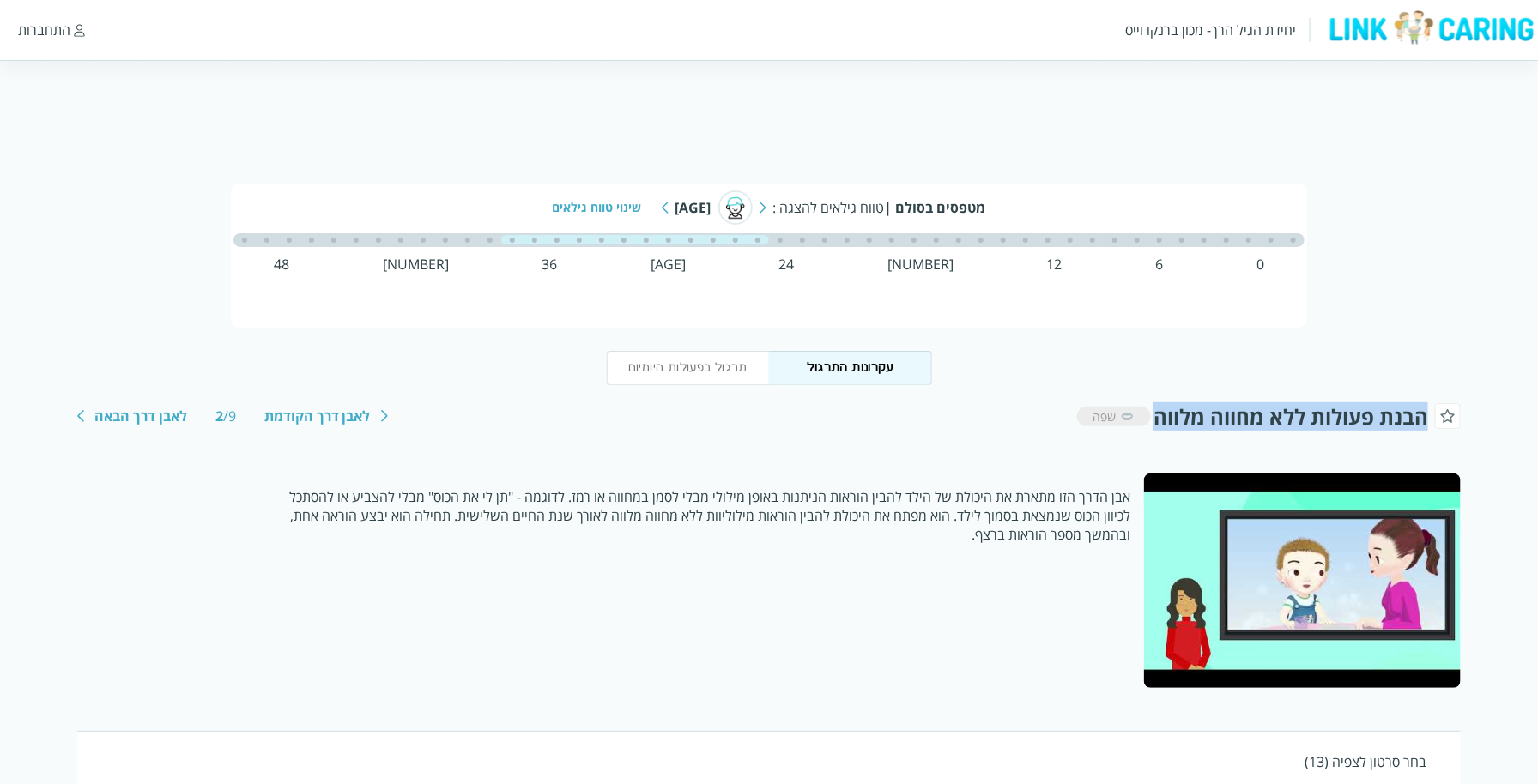 drag, startPoint x: 1154, startPoint y: 420, endPoint x: 1432, endPoint y: 419, distance: 278.0018 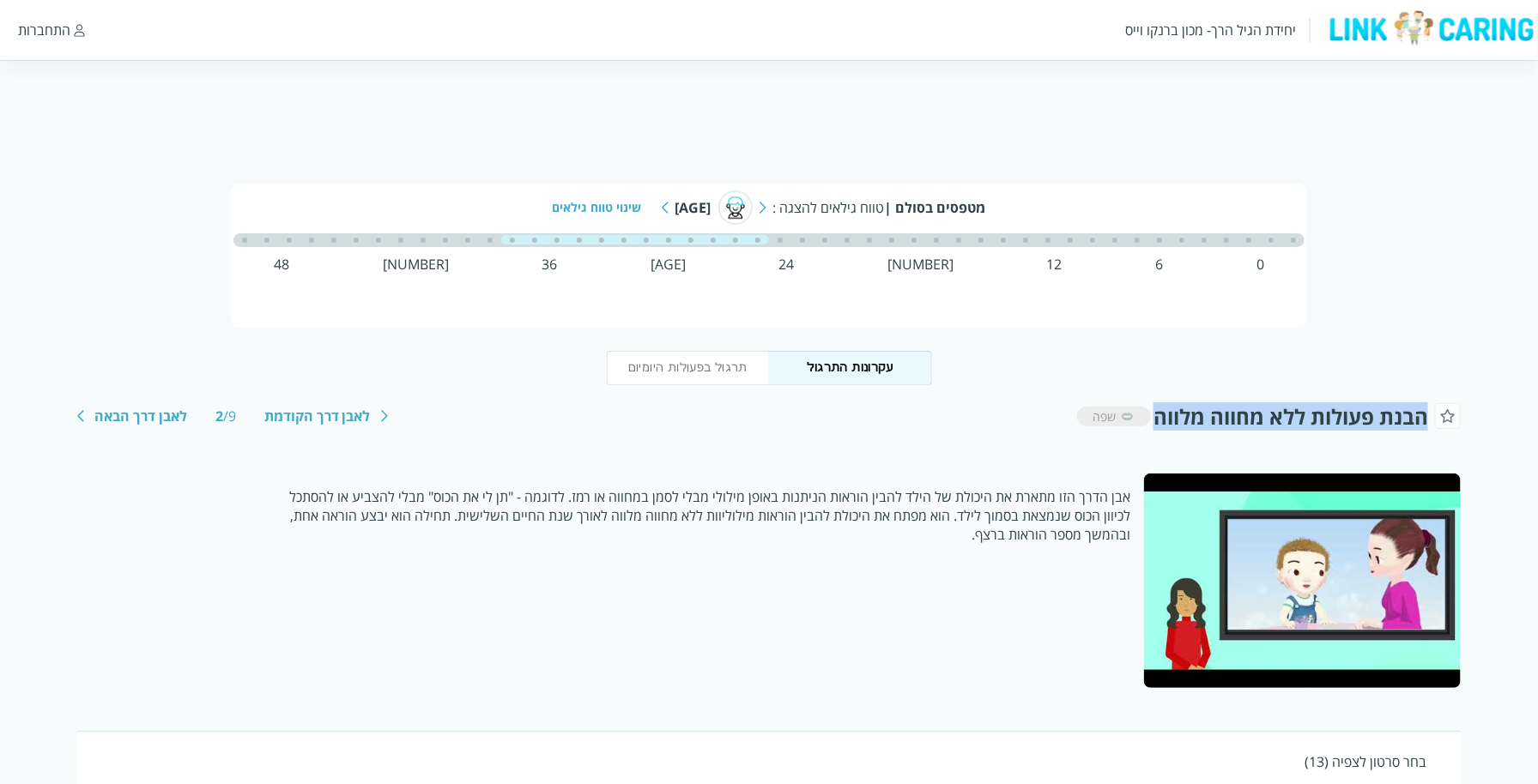 click on "הבנת פעולות ללא מחווה מלווה" at bounding box center (1307, 416) 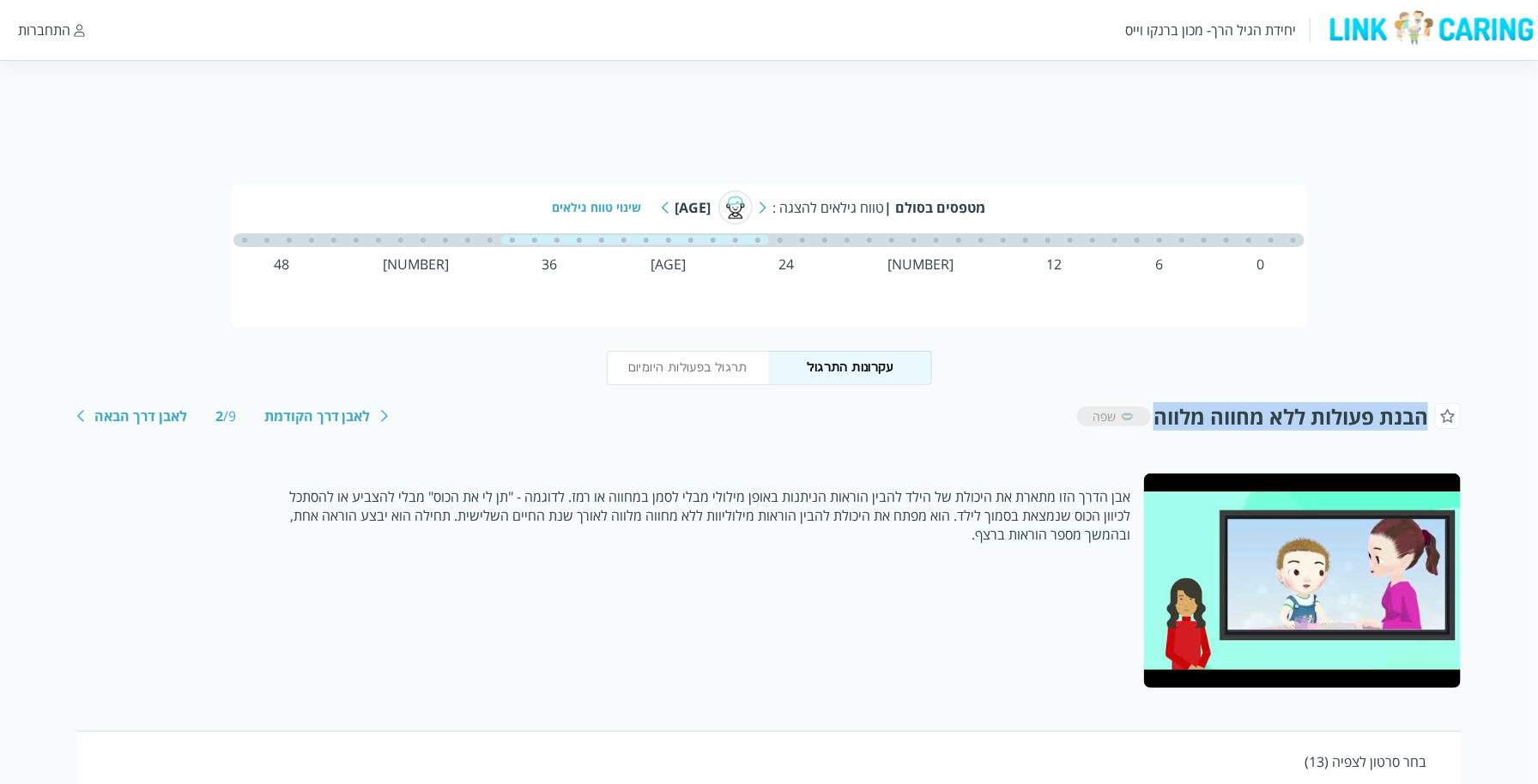 copy on "הבנת פעולות ללא מחווה מלווה" 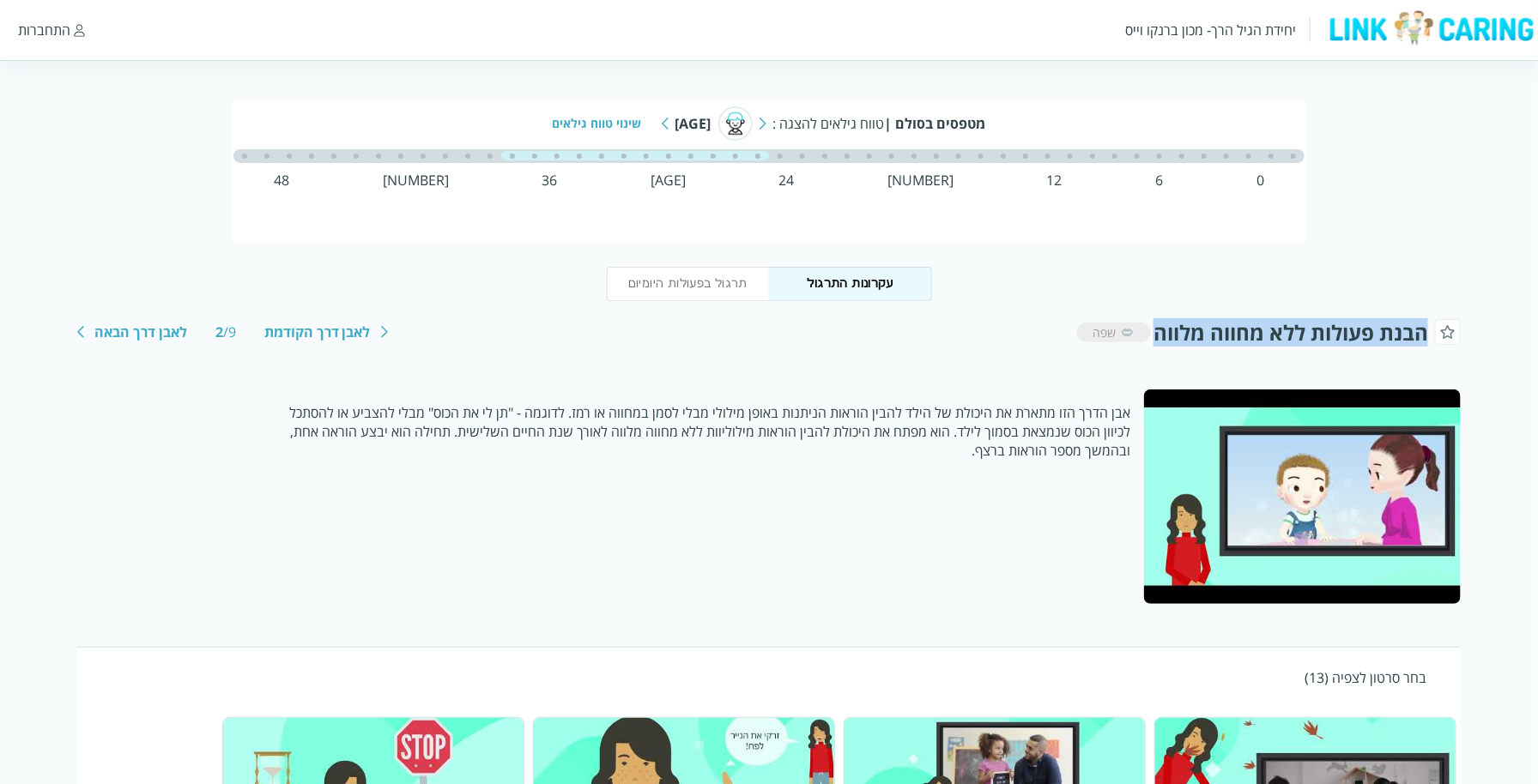 scroll, scrollTop: 0, scrollLeft: 0, axis: both 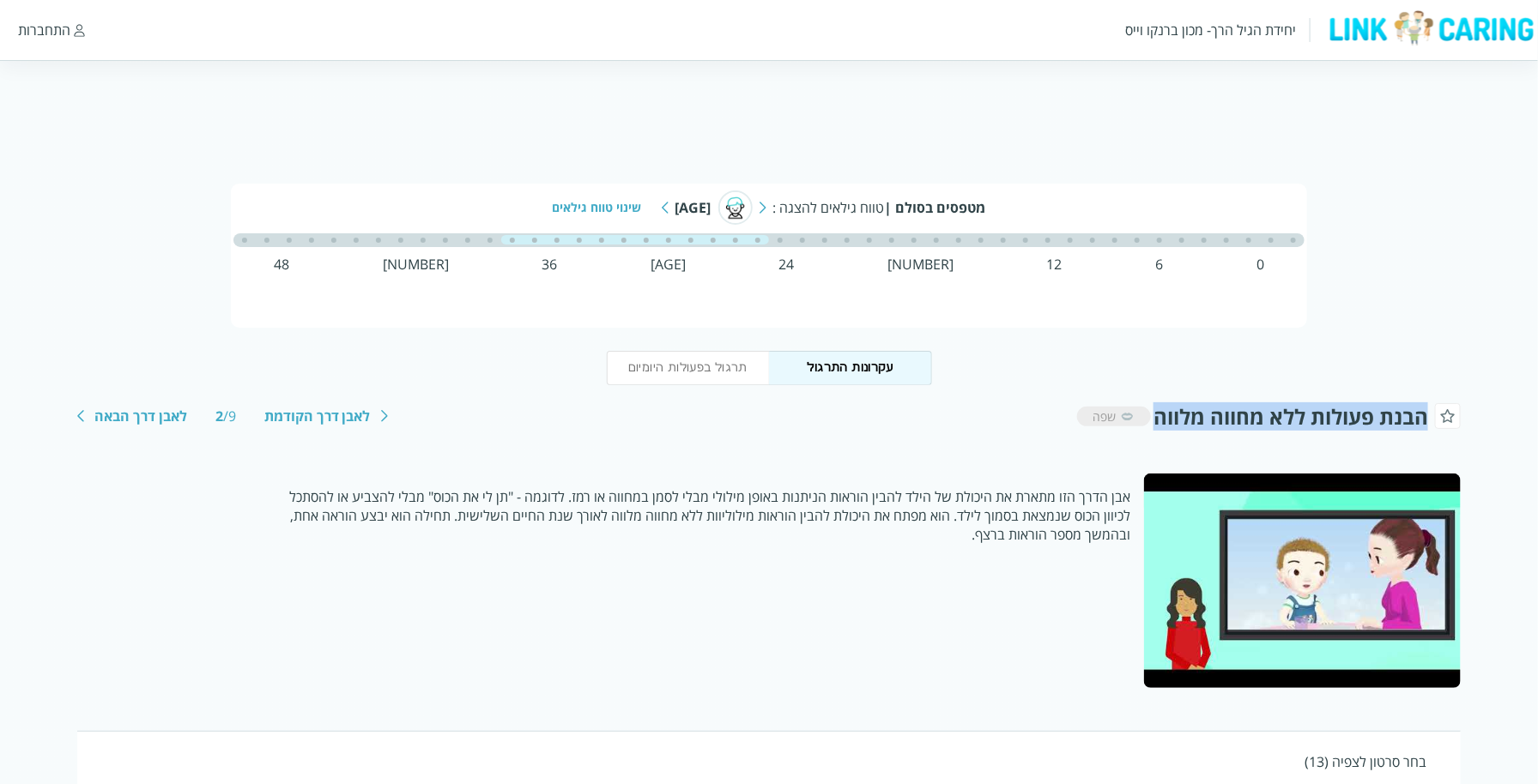 click at bounding box center [763, 208] 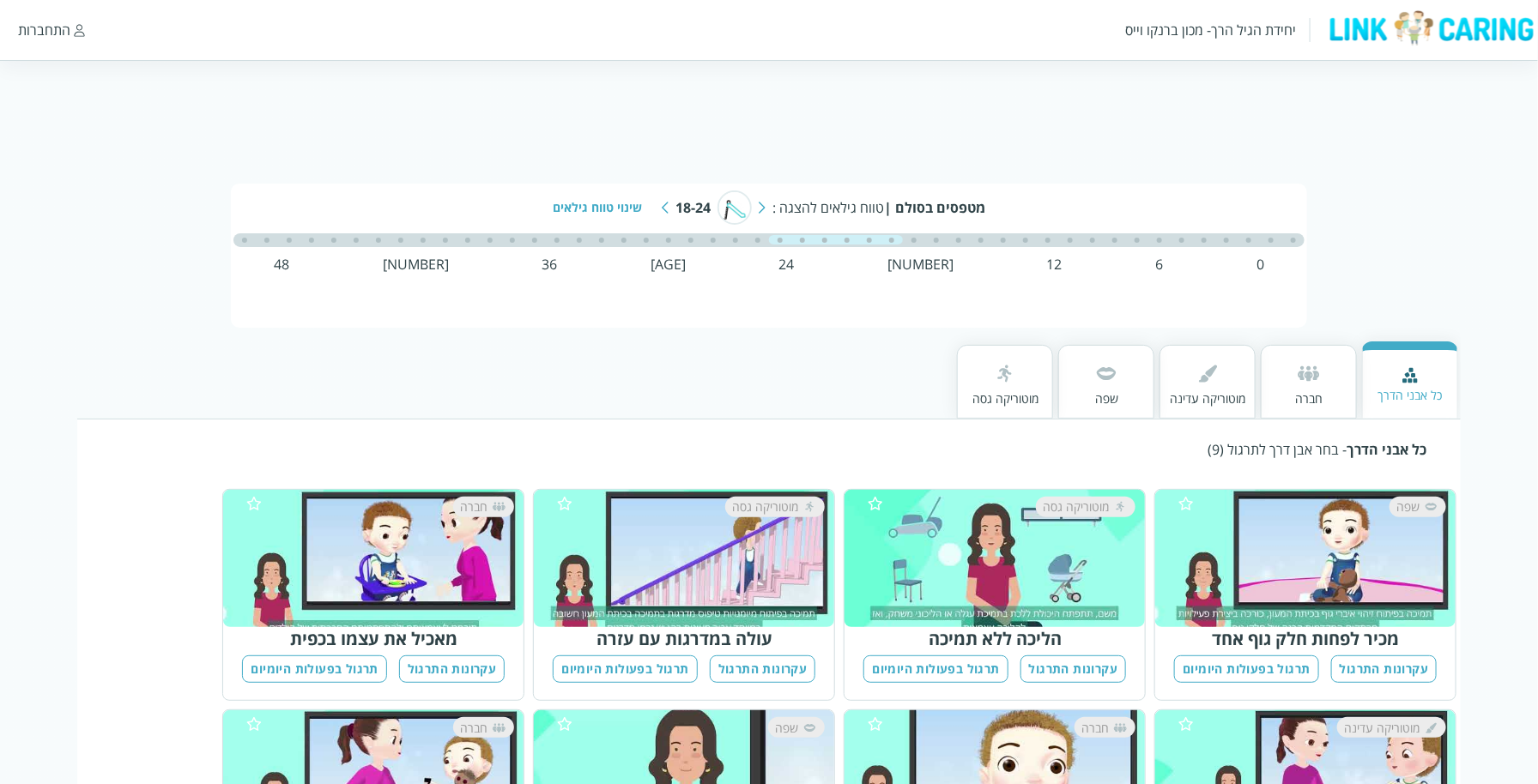 click on "מטפסים בסולם |  טווח גילאים להצגה : [AGE] שינוי טווח גילאים" at bounding box center (769, 208) 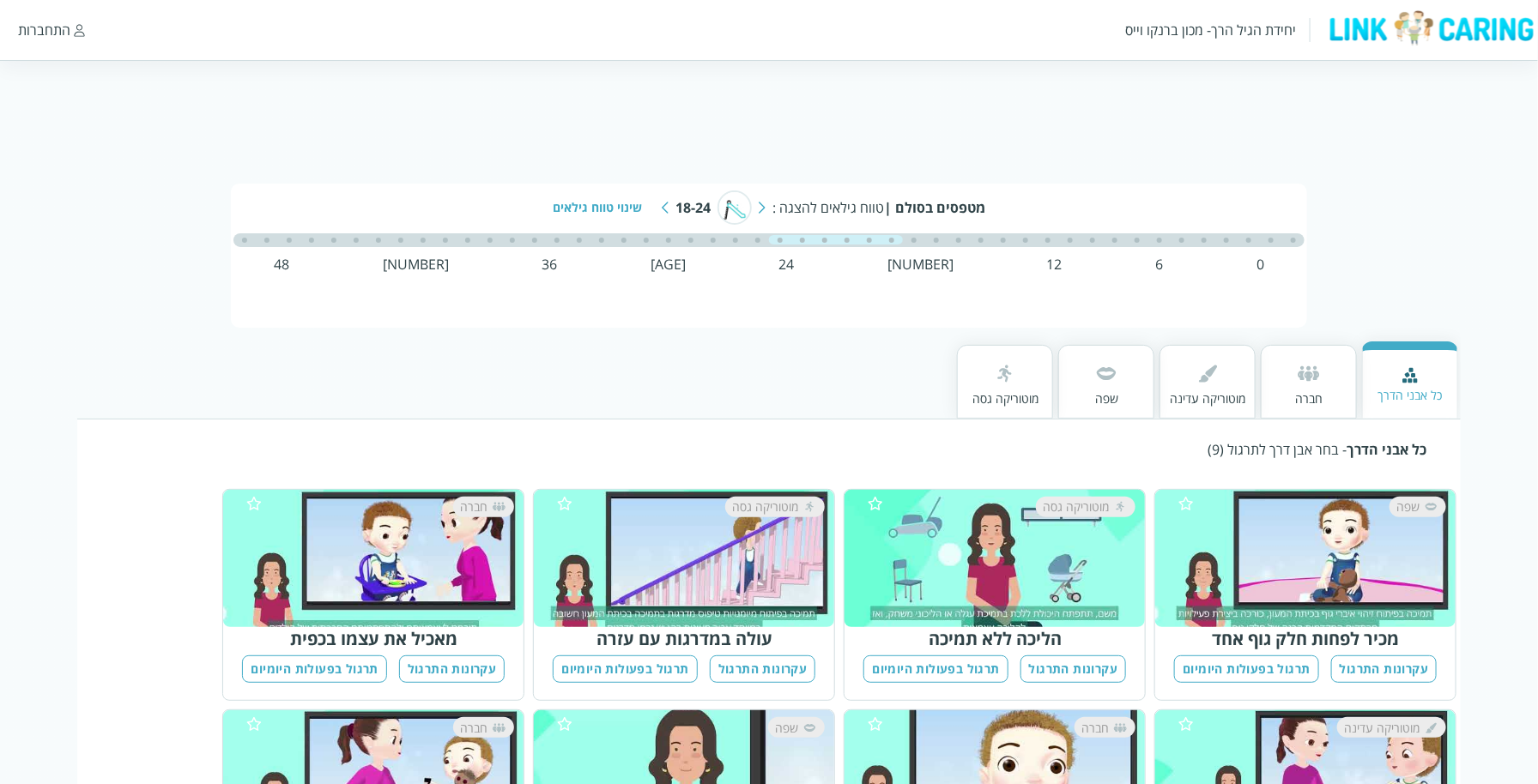 click at bounding box center (665, 208) 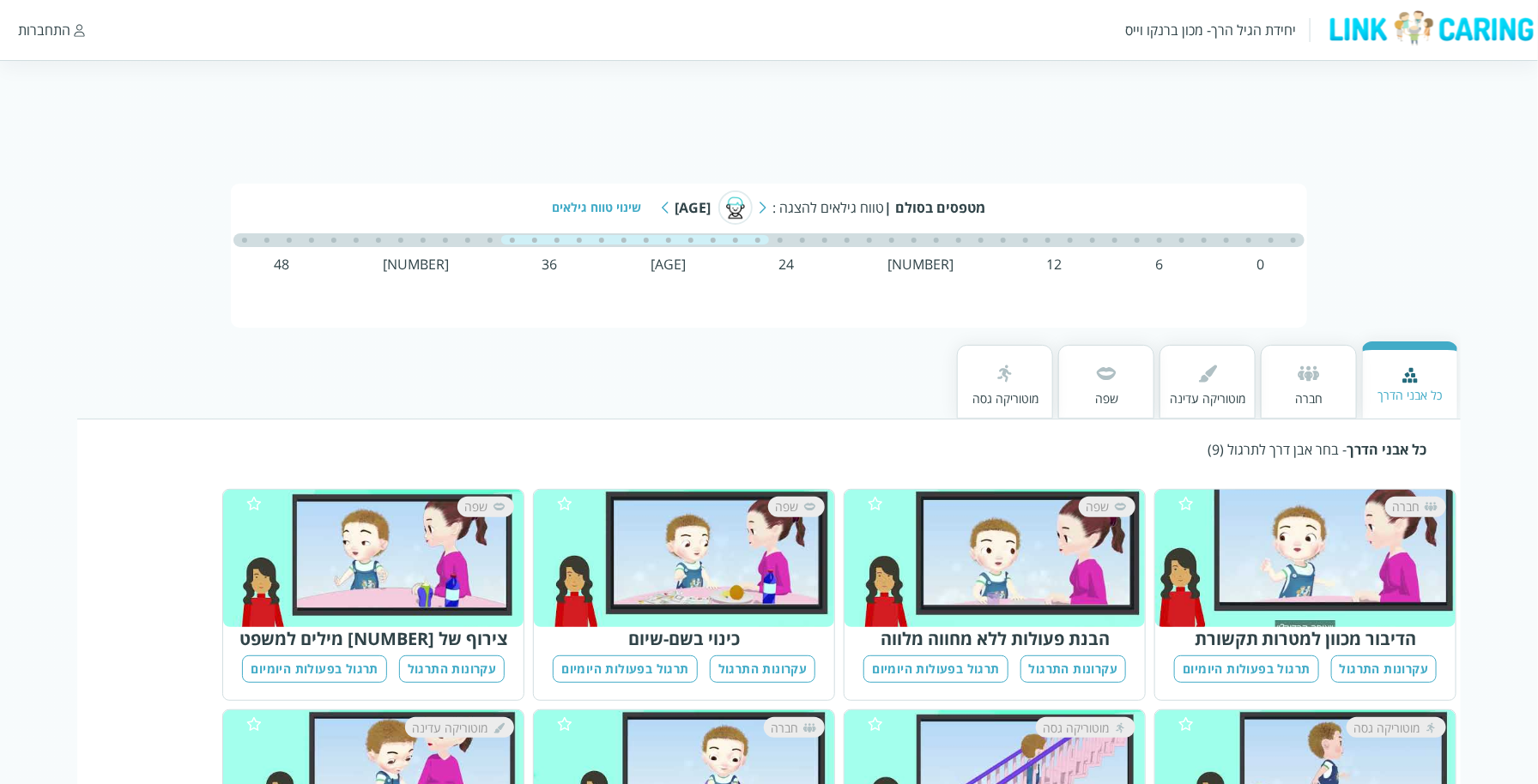 click on "שפה" at bounding box center (1106, 382) 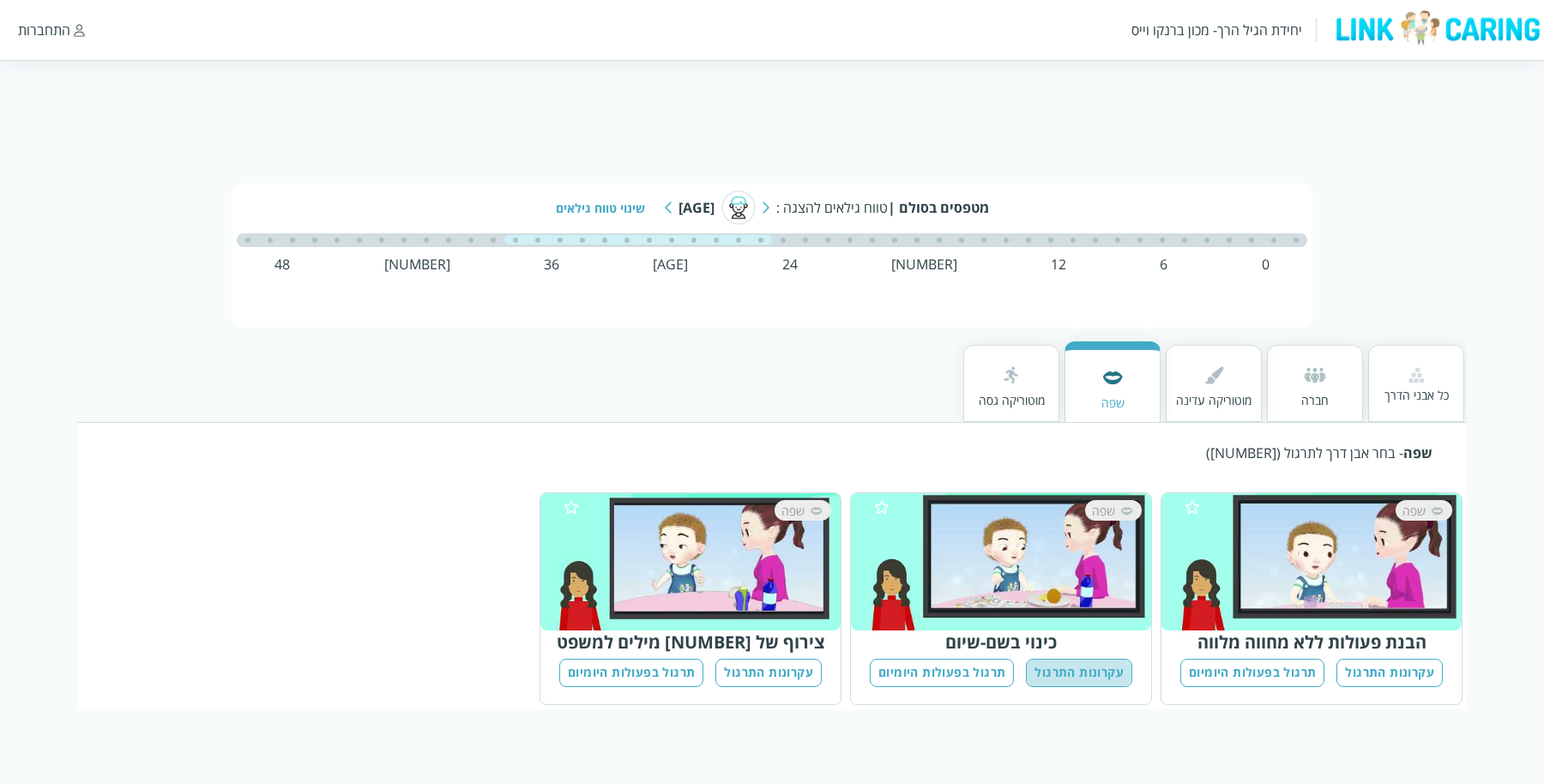 click on "עקרונות התרגול" at bounding box center (1079, 672) 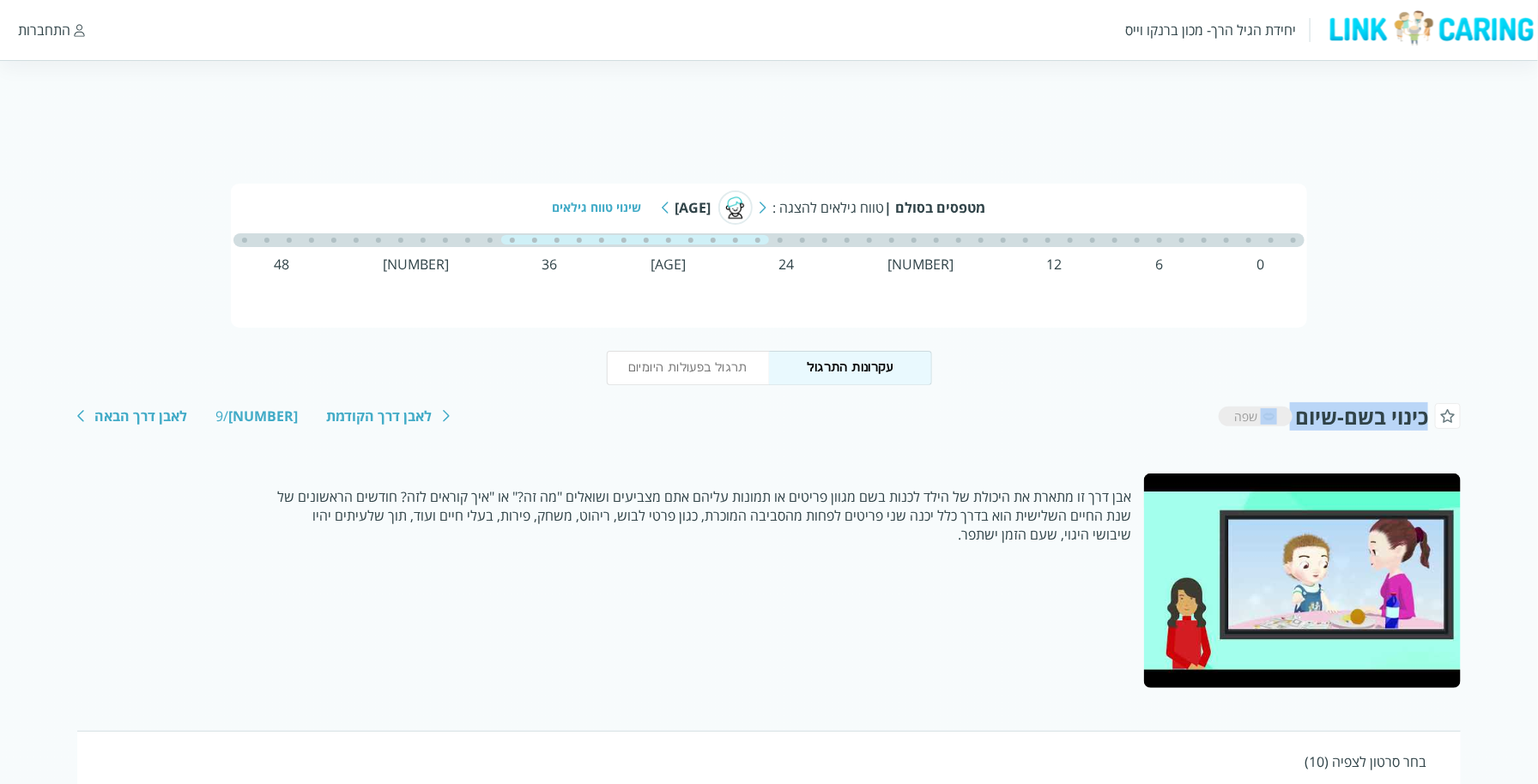 drag, startPoint x: 1296, startPoint y: 417, endPoint x: 1426, endPoint y: 417, distance: 130 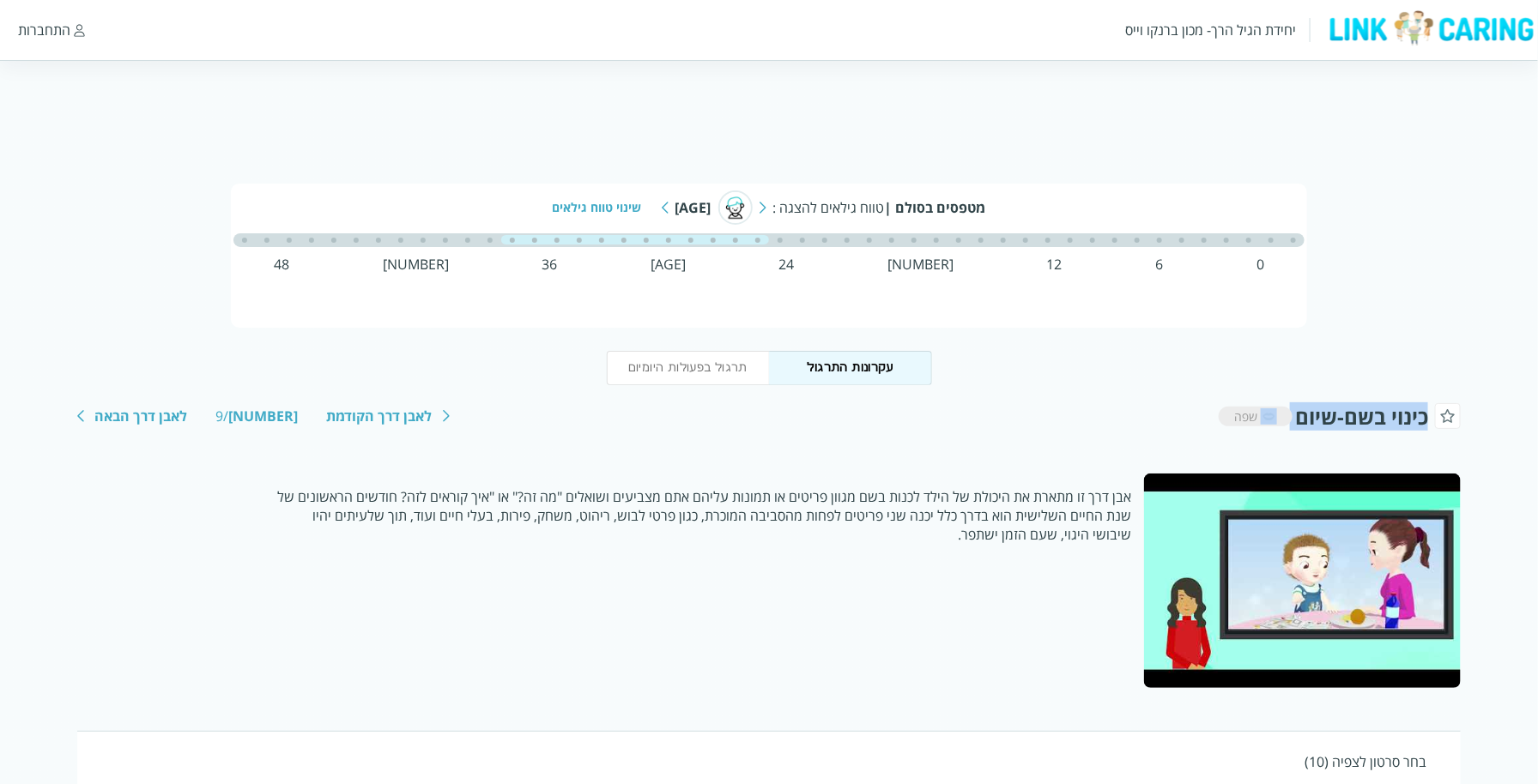click on "כינוי בשם-שיום שפה לאבן דרך הקודמת 3 / 9 לאבן דרך הבאה" at bounding box center [769, 416] 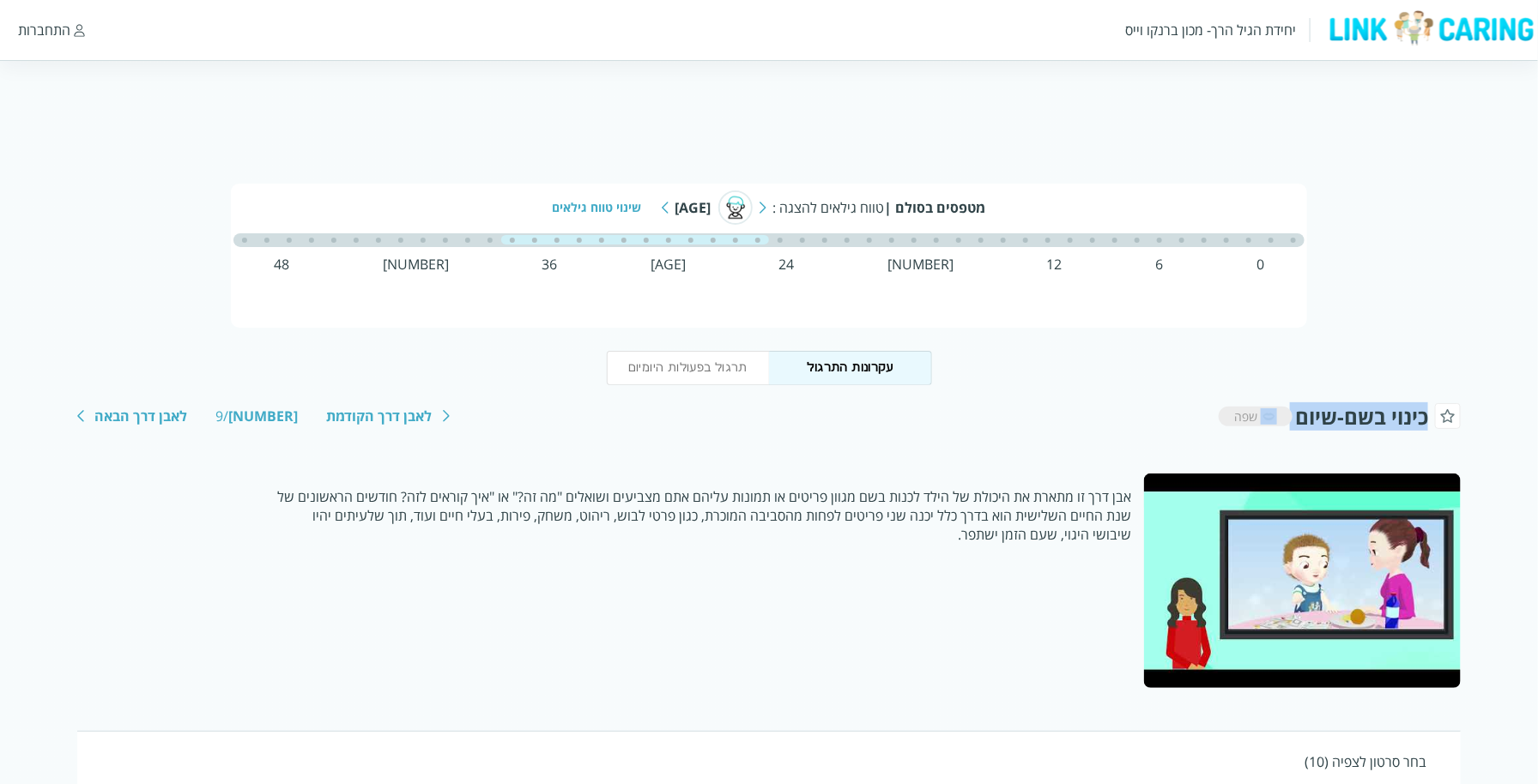 copy on "כינוי בשם-שיום" 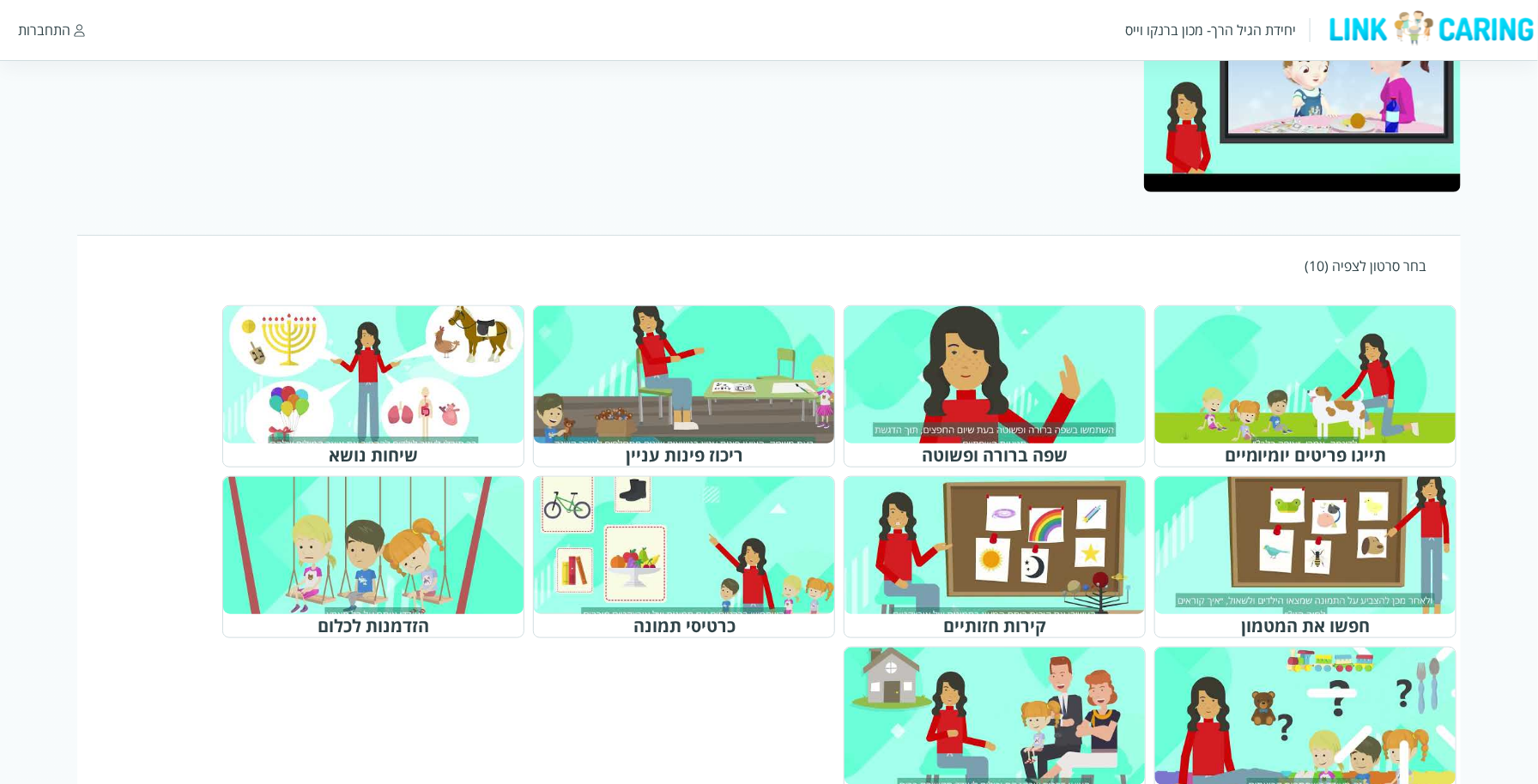 scroll, scrollTop: 498, scrollLeft: 0, axis: vertical 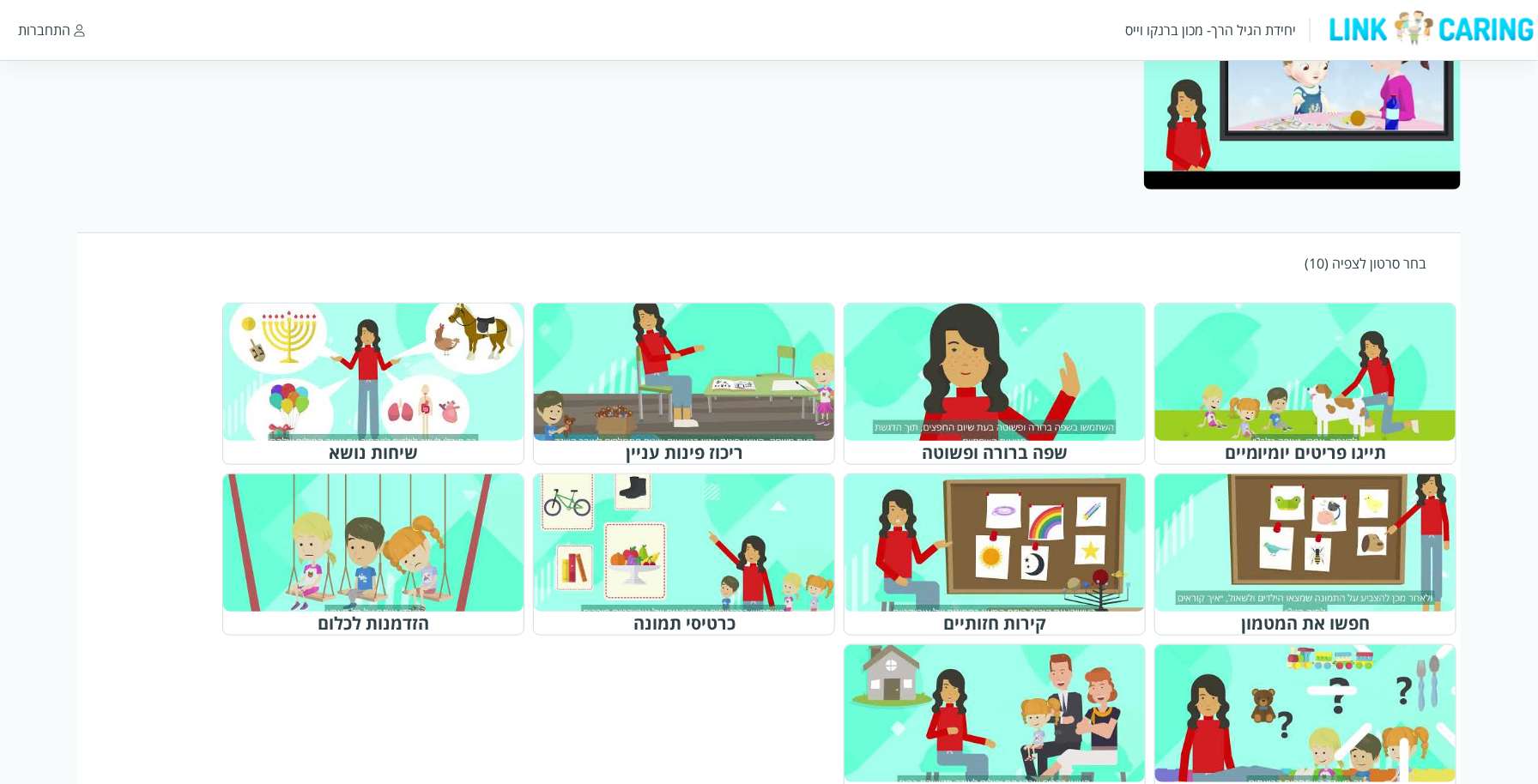 click at bounding box center [692, 372] 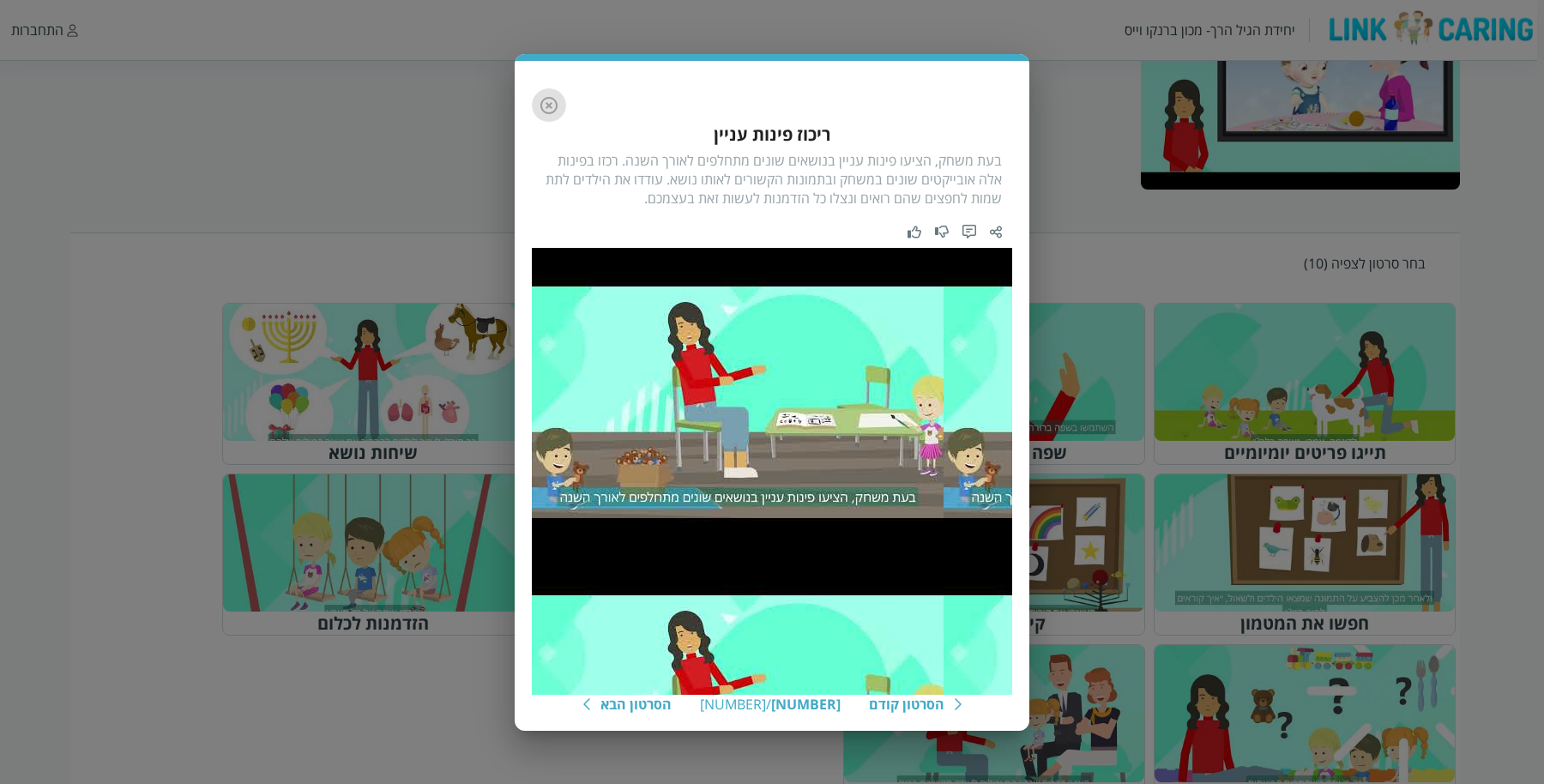 click 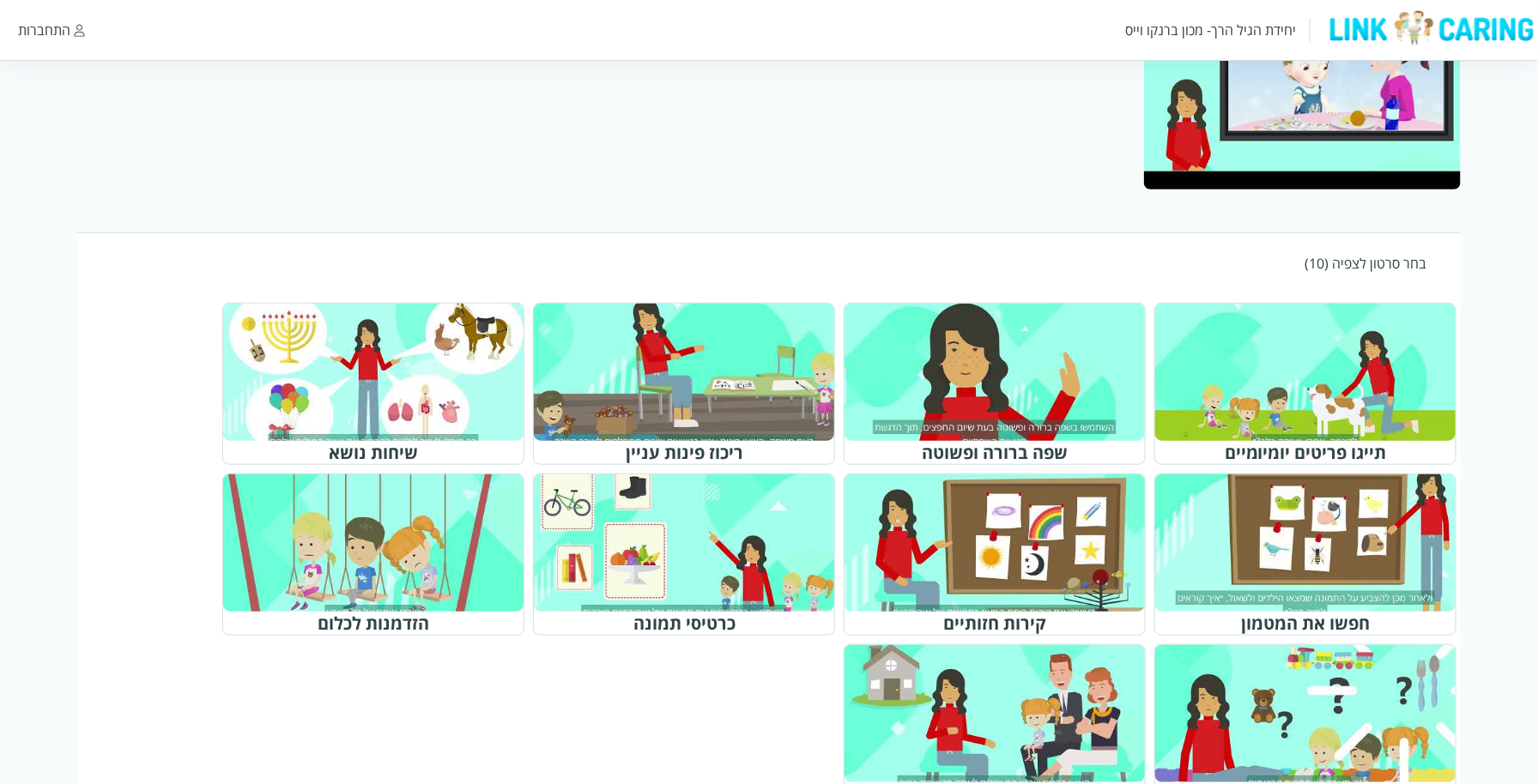 click at bounding box center (1313, 372) 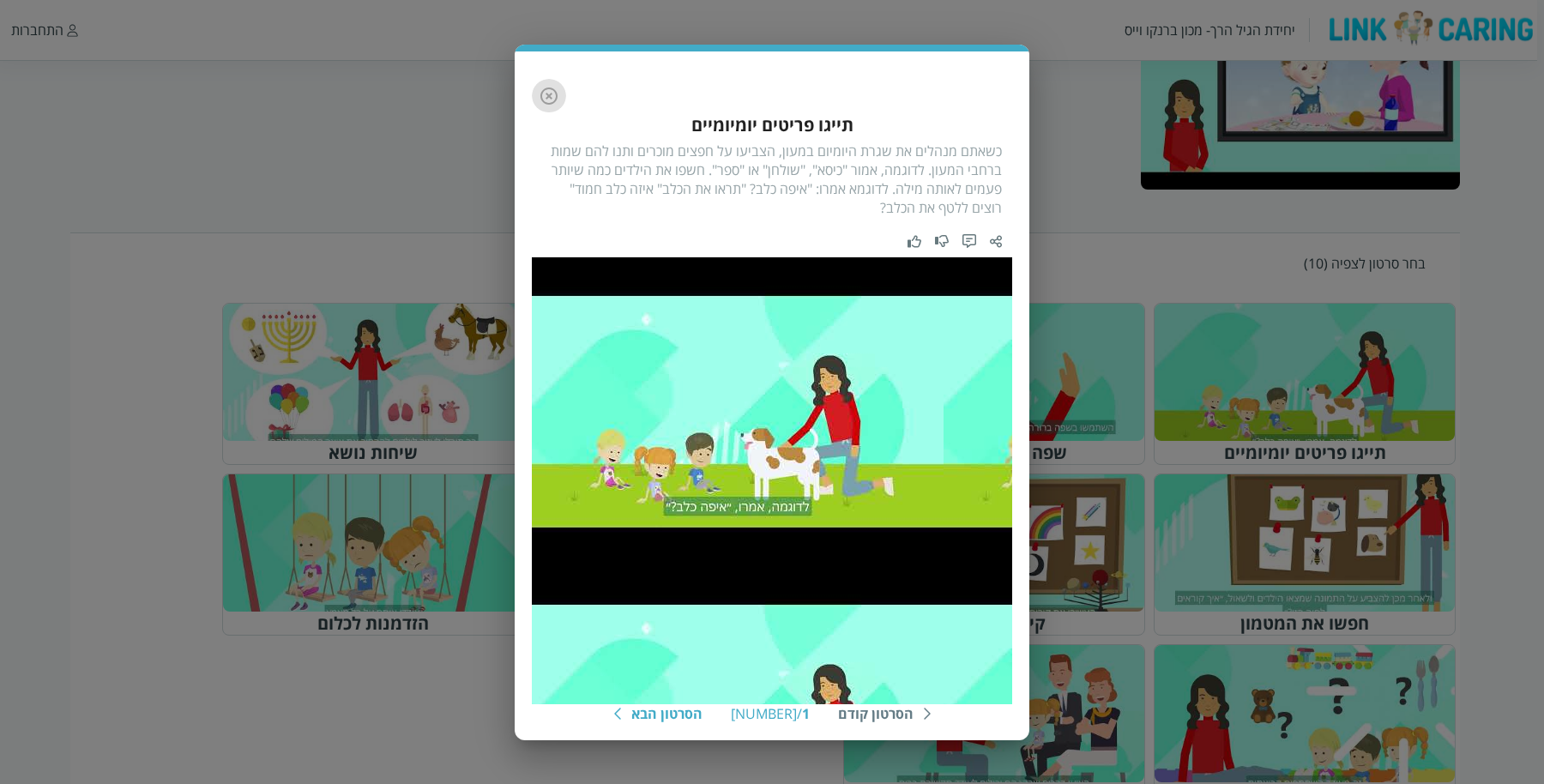 click 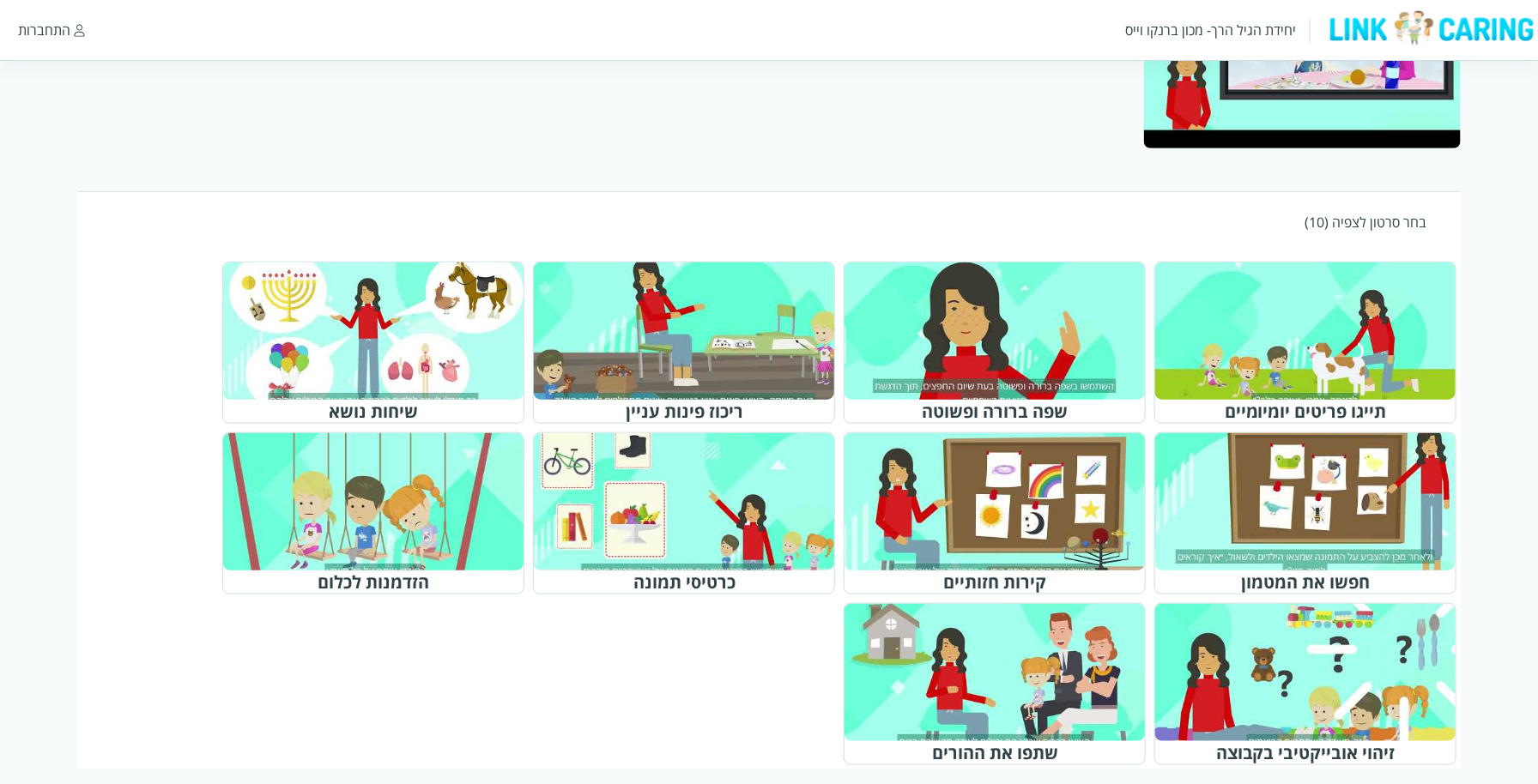 scroll, scrollTop: 556, scrollLeft: 0, axis: vertical 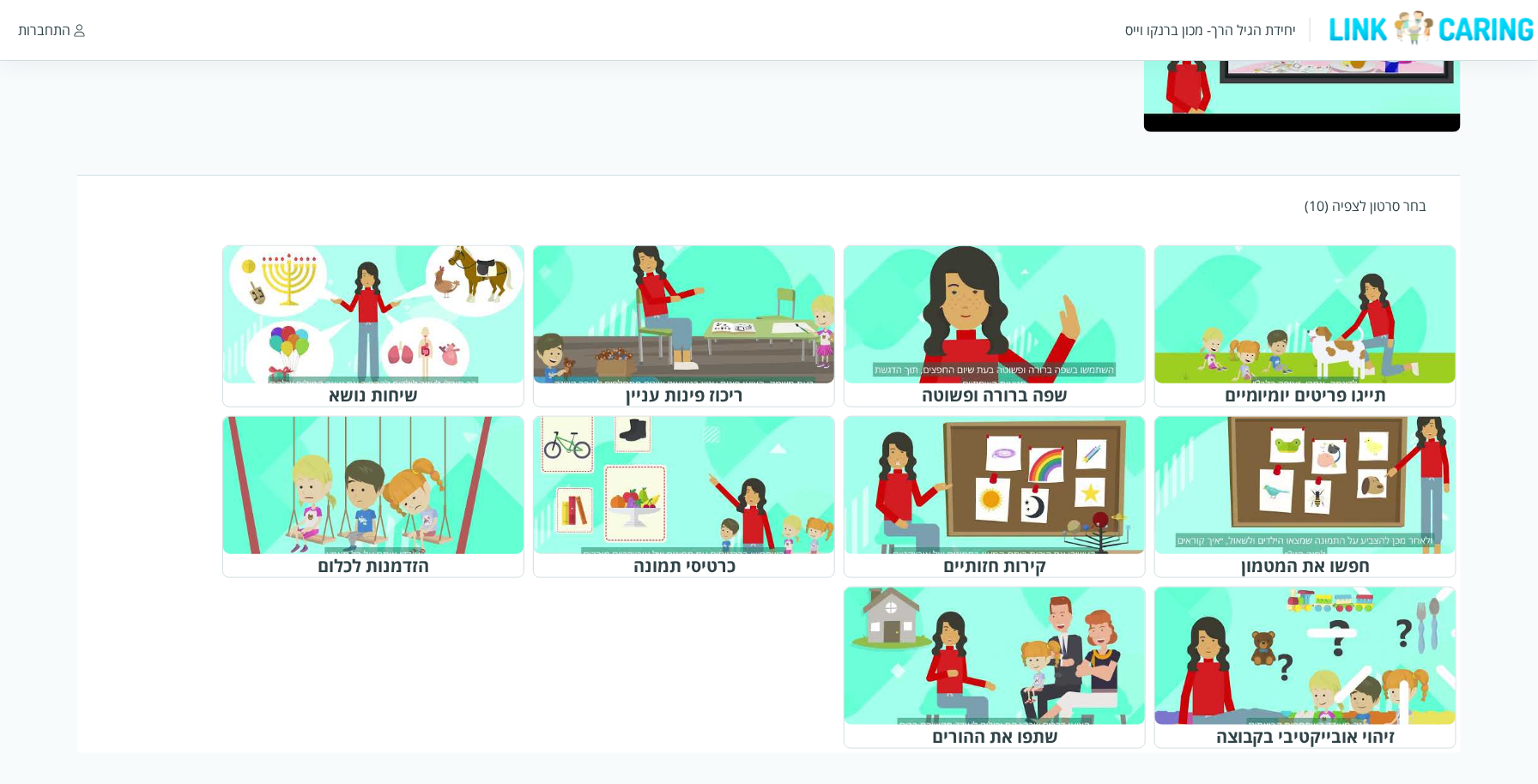 click at bounding box center [1313, 315] 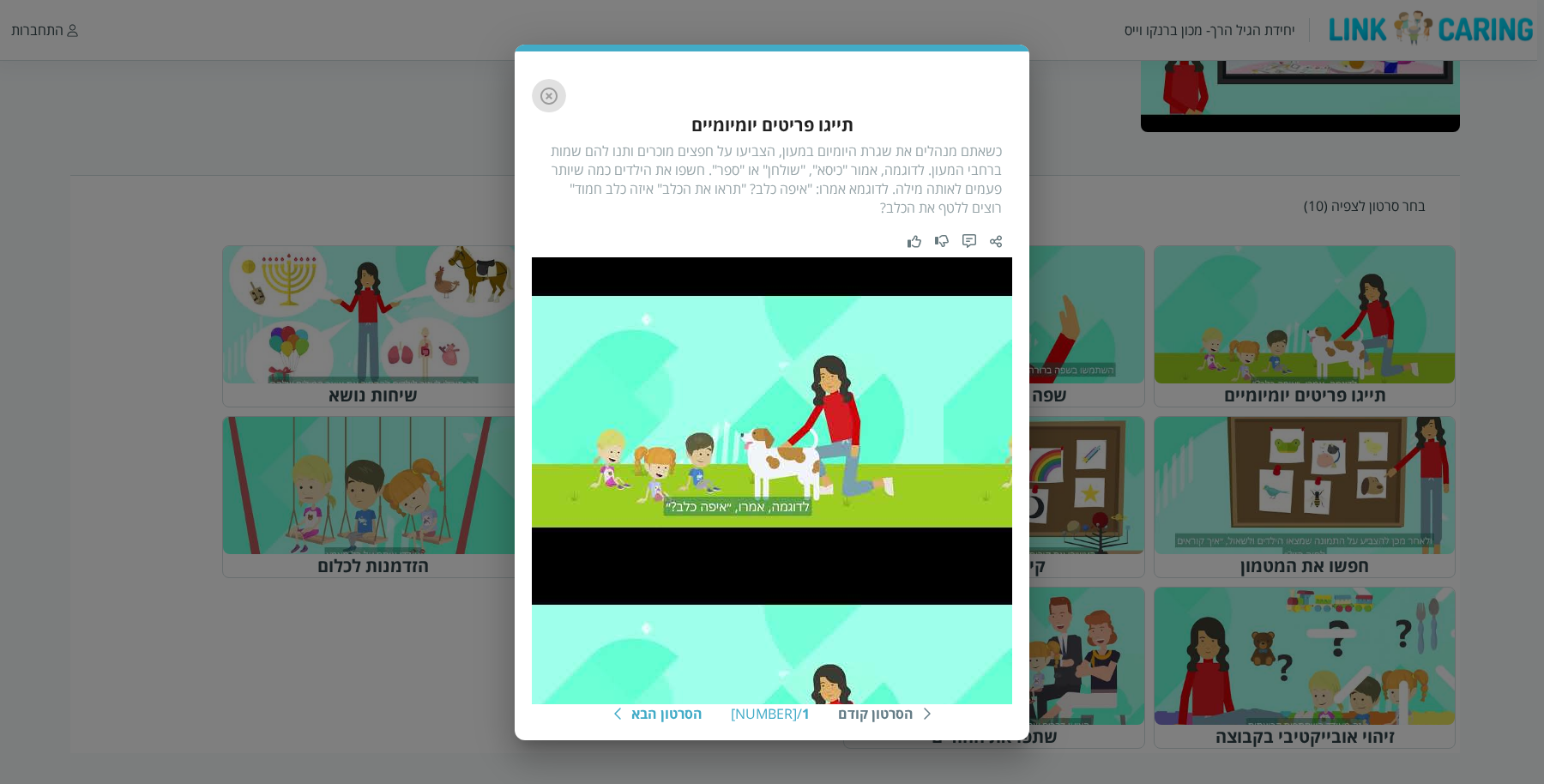 click 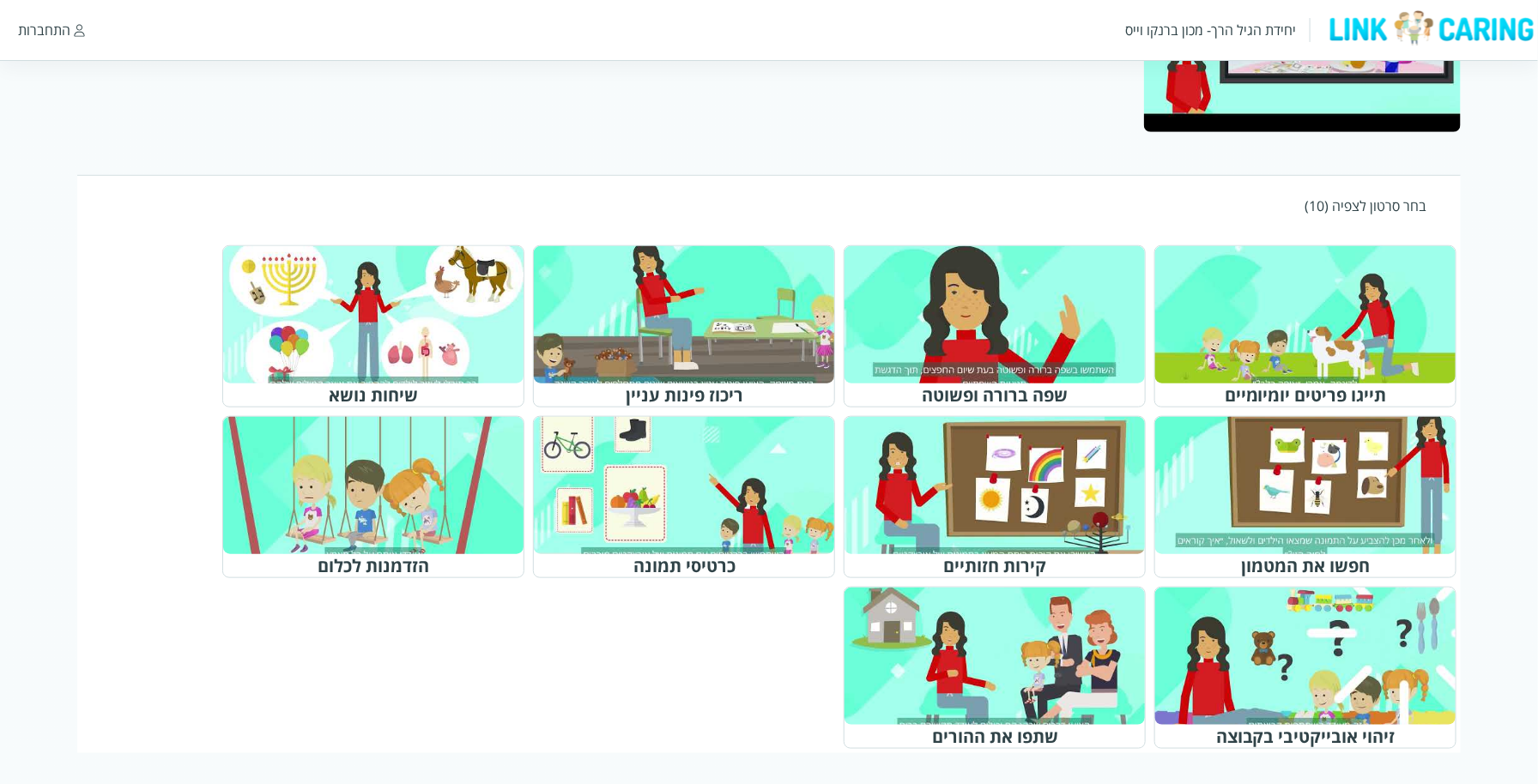 scroll, scrollTop: 0, scrollLeft: 0, axis: both 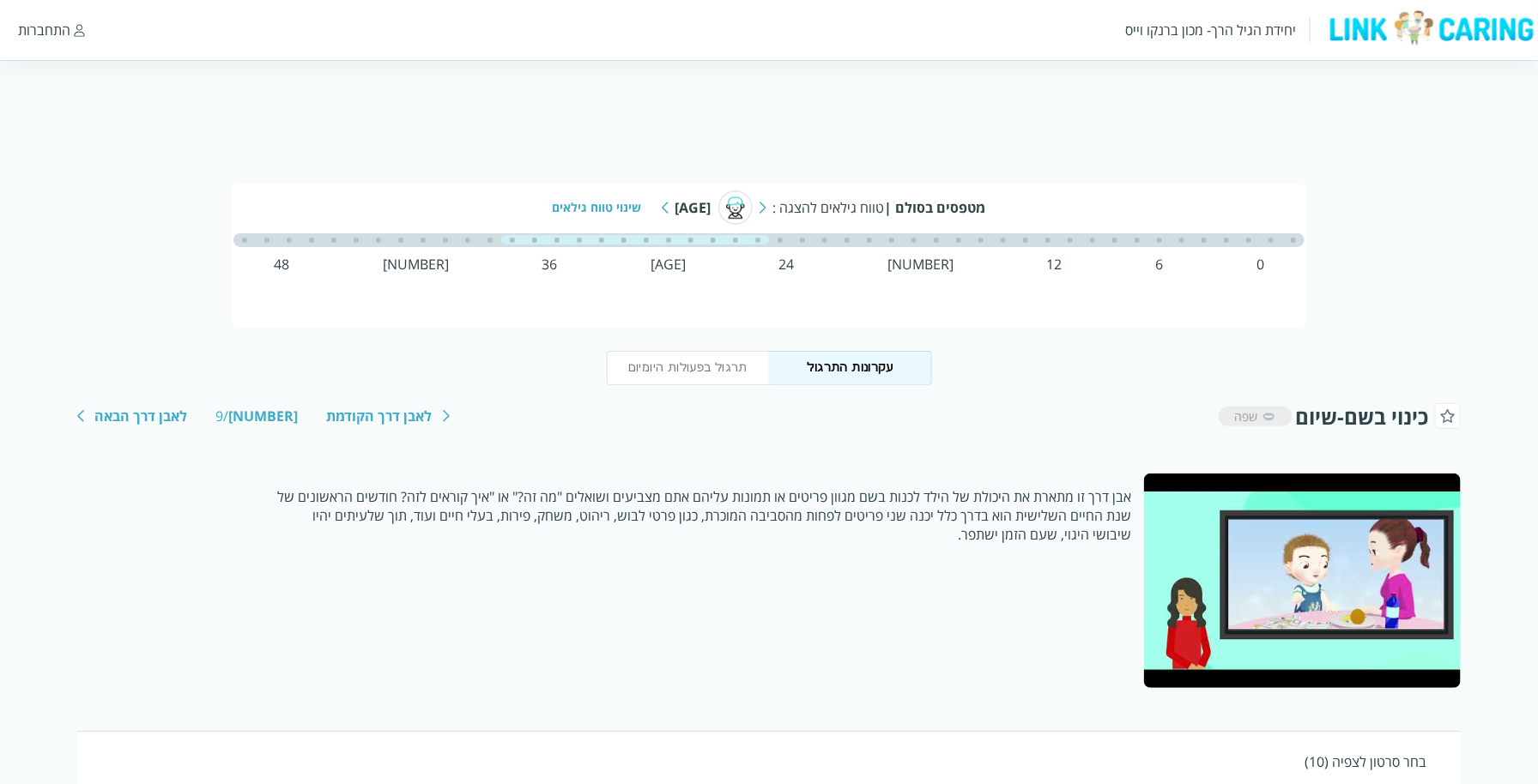 click on "מטפסים בסולם |  טווח גילאים להצגה : [AGE] שינוי טווח גילאים" at bounding box center (769, 208) 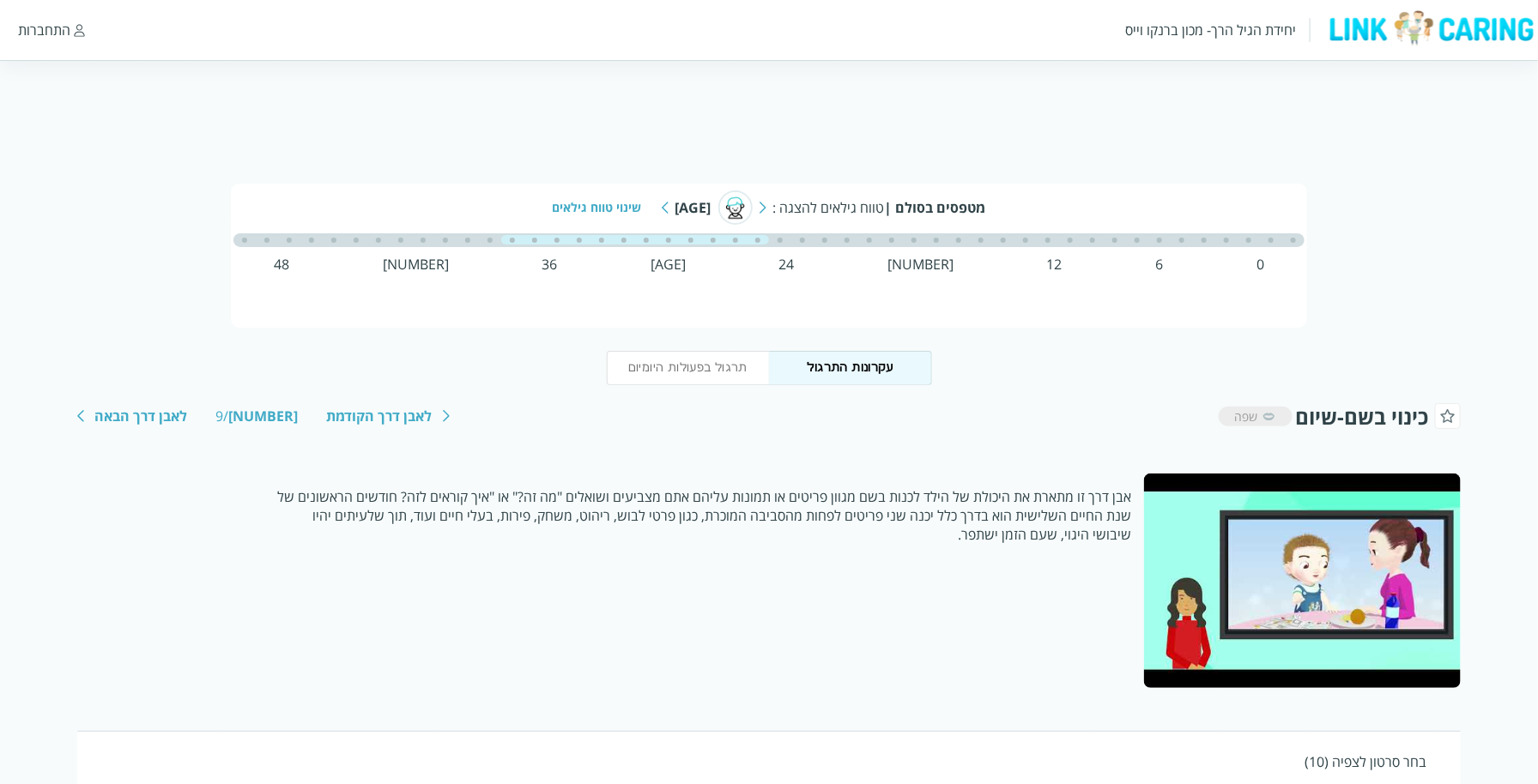 click at bounding box center (763, 208) 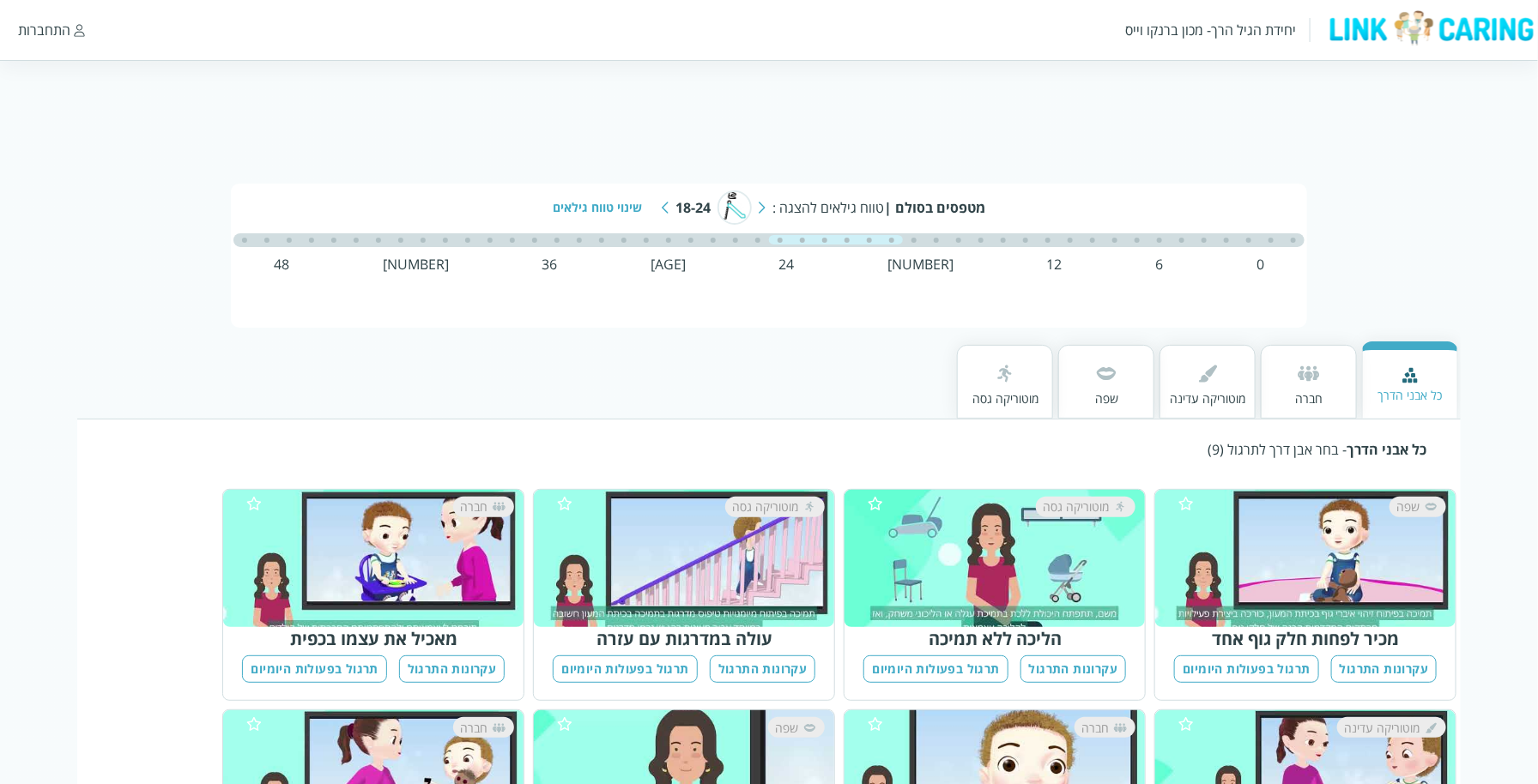 click at bounding box center (665, 208) 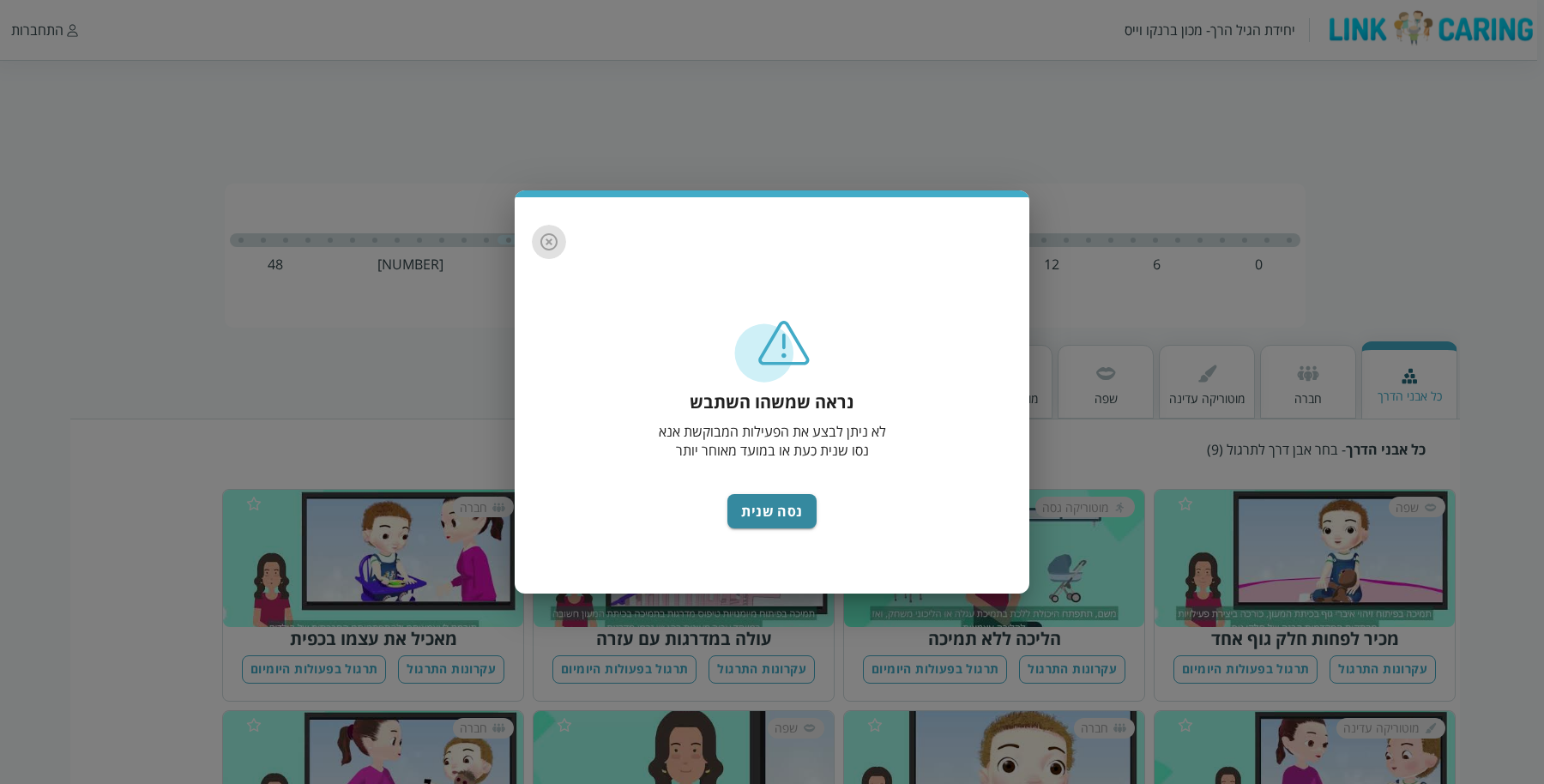 click 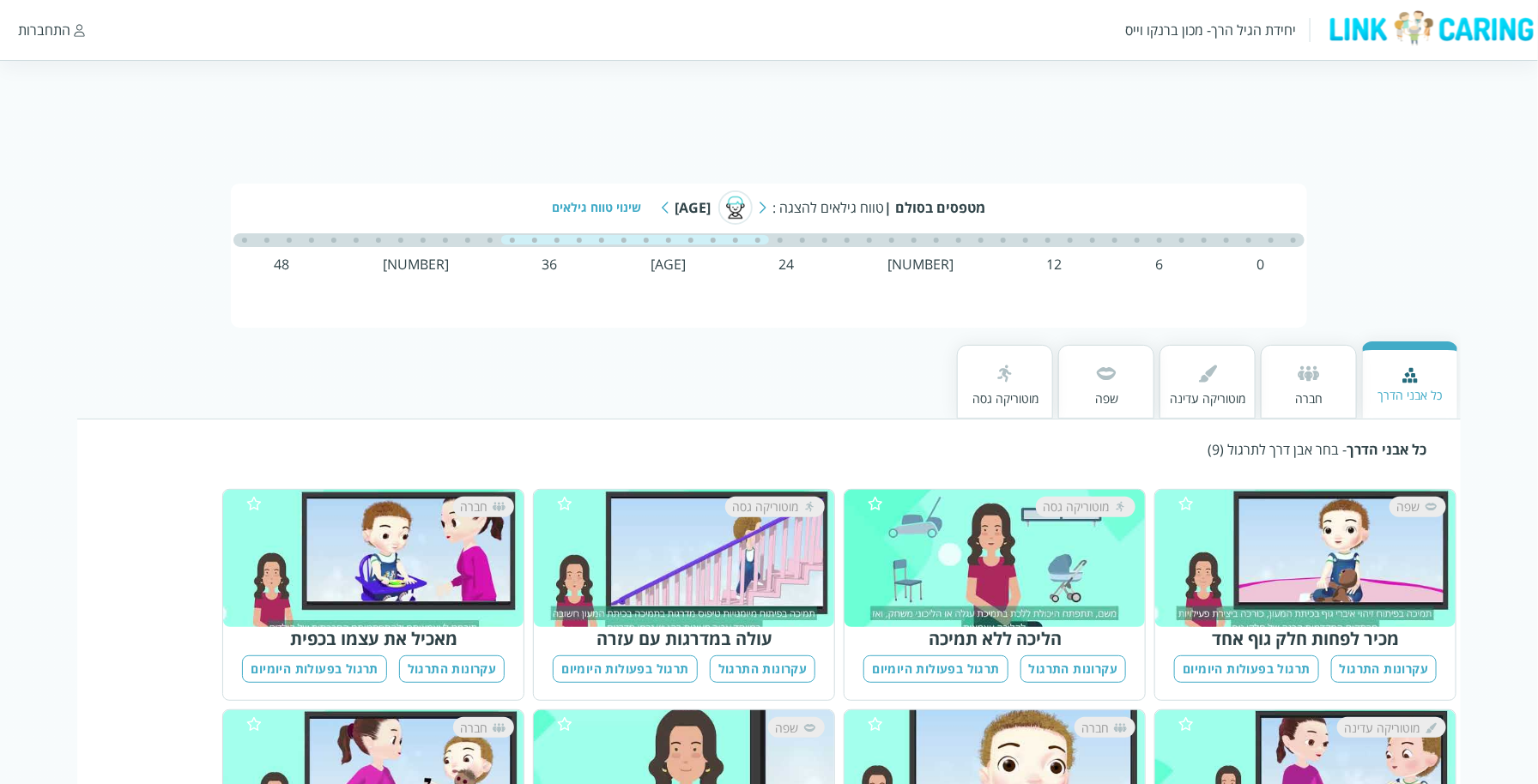 click on "שפה" at bounding box center [1106, 398] 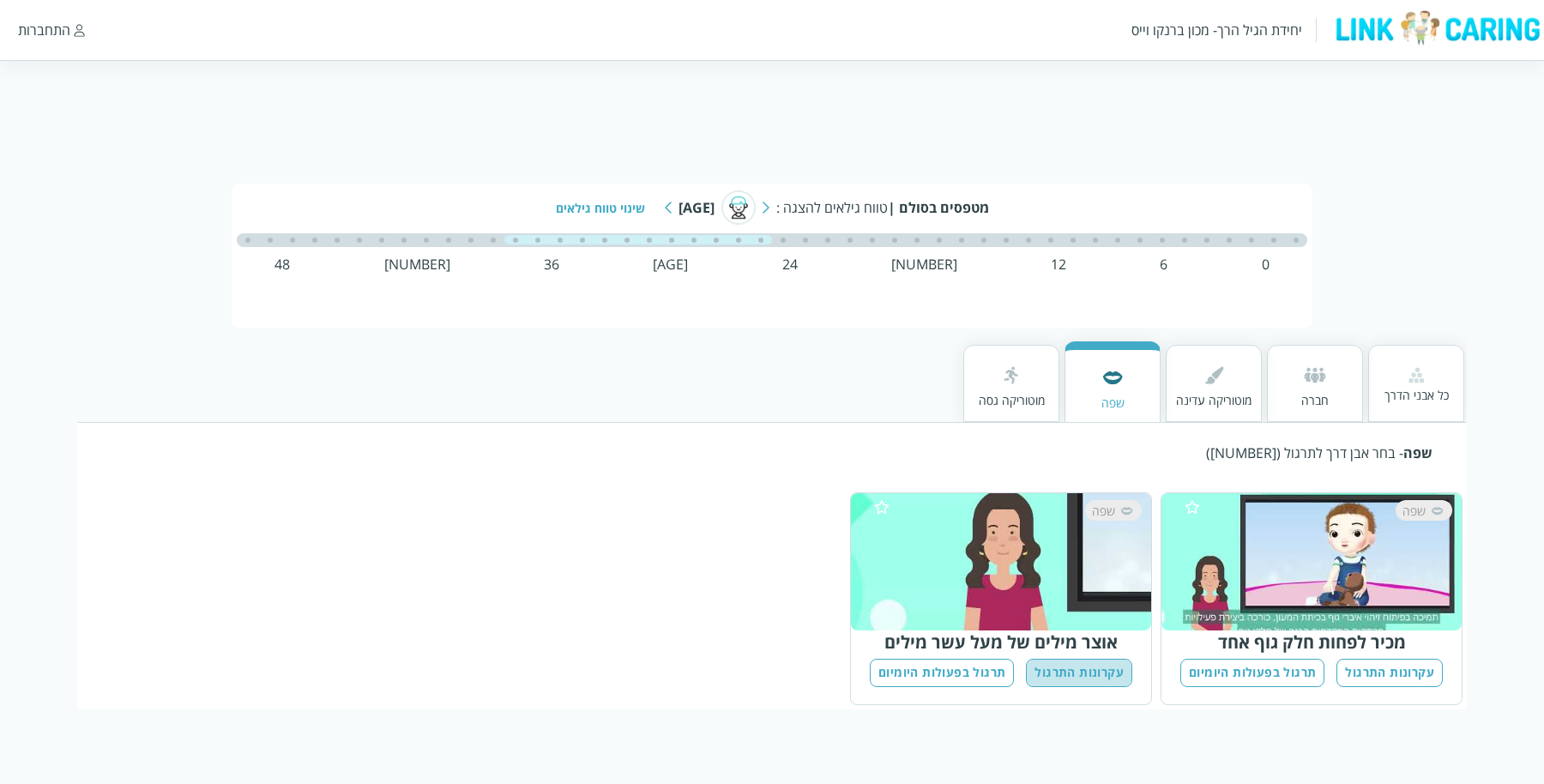 click on "עקרונות התרגול" at bounding box center (1079, 672) 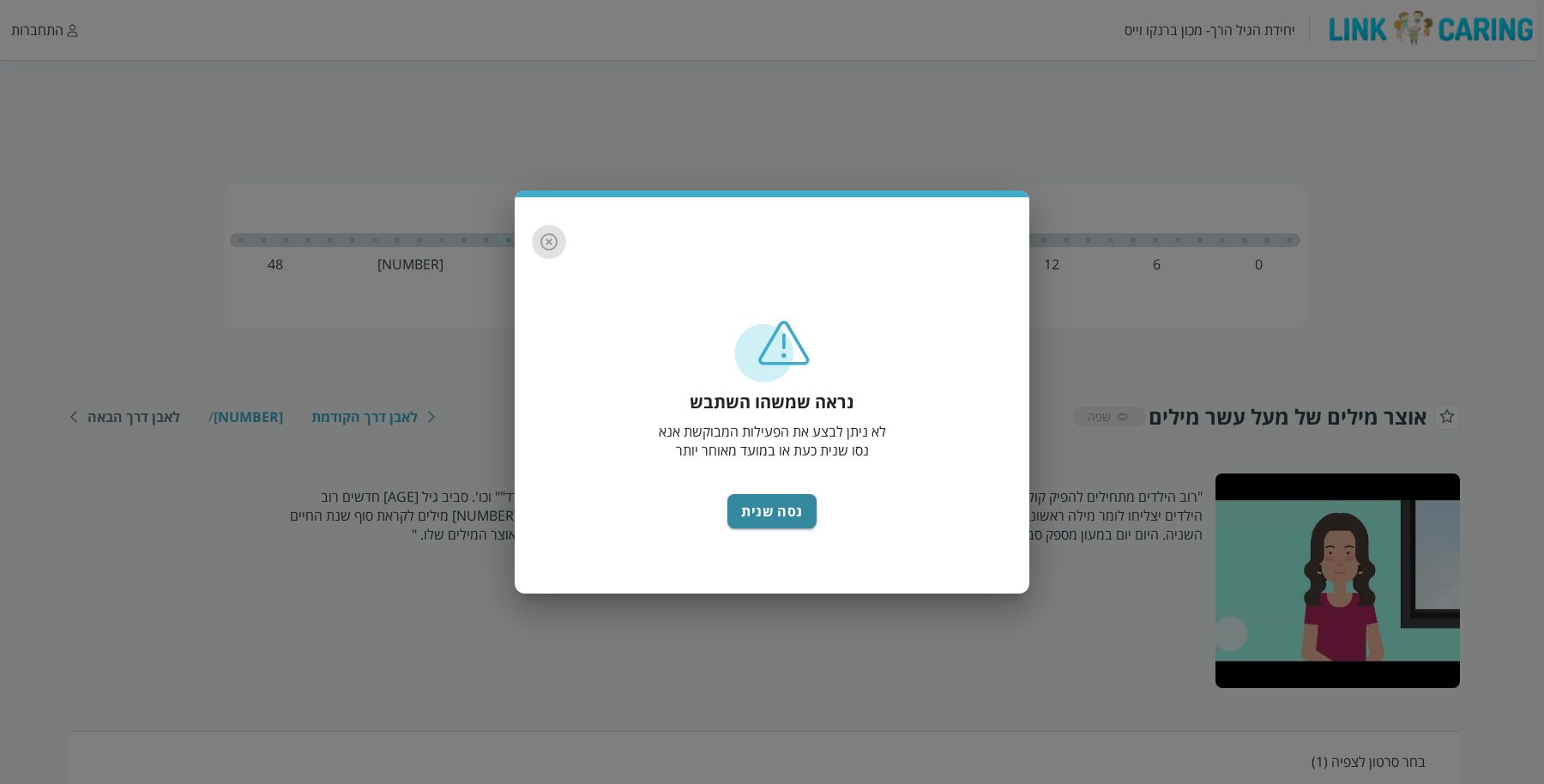 click 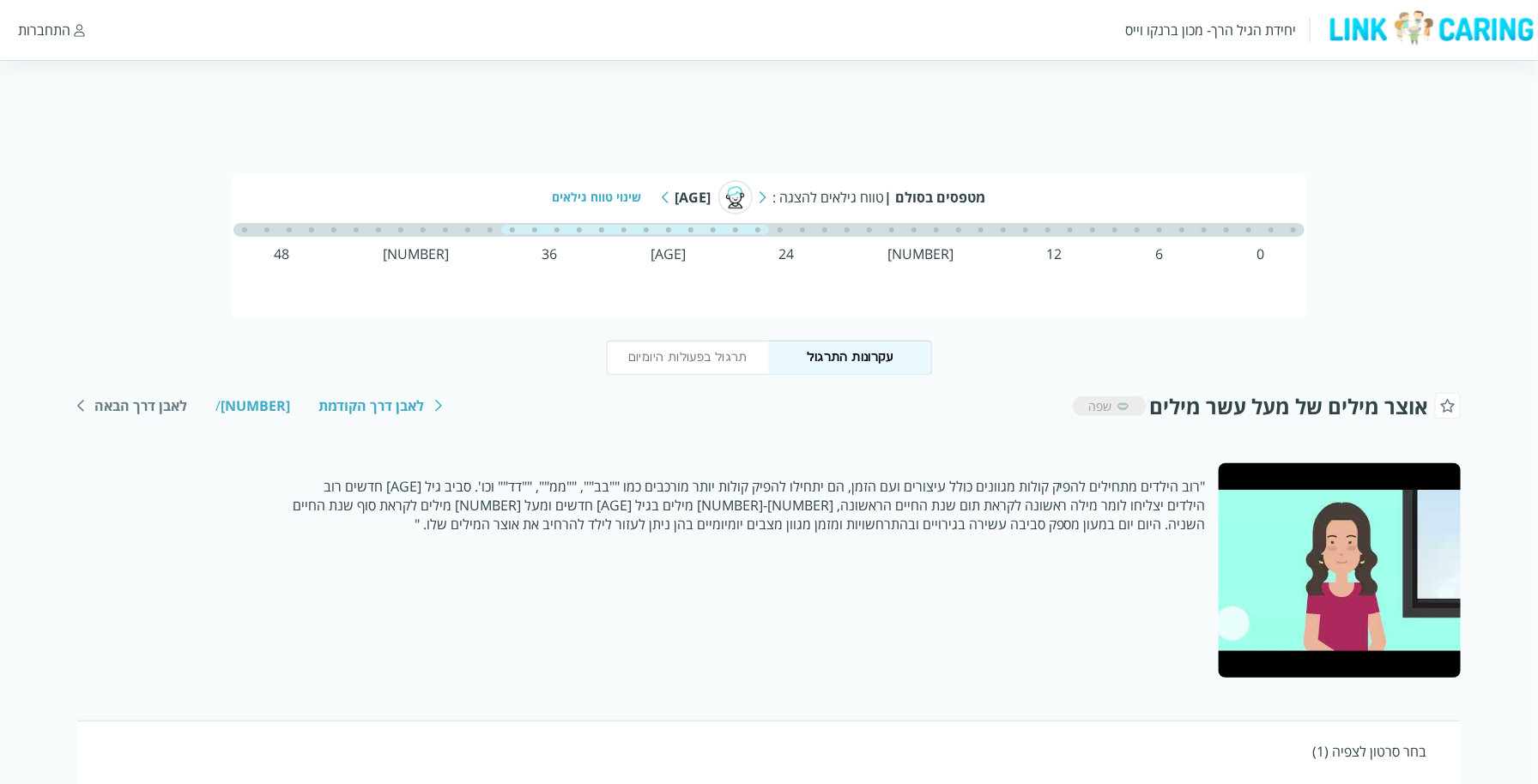 scroll, scrollTop: 15, scrollLeft: 0, axis: vertical 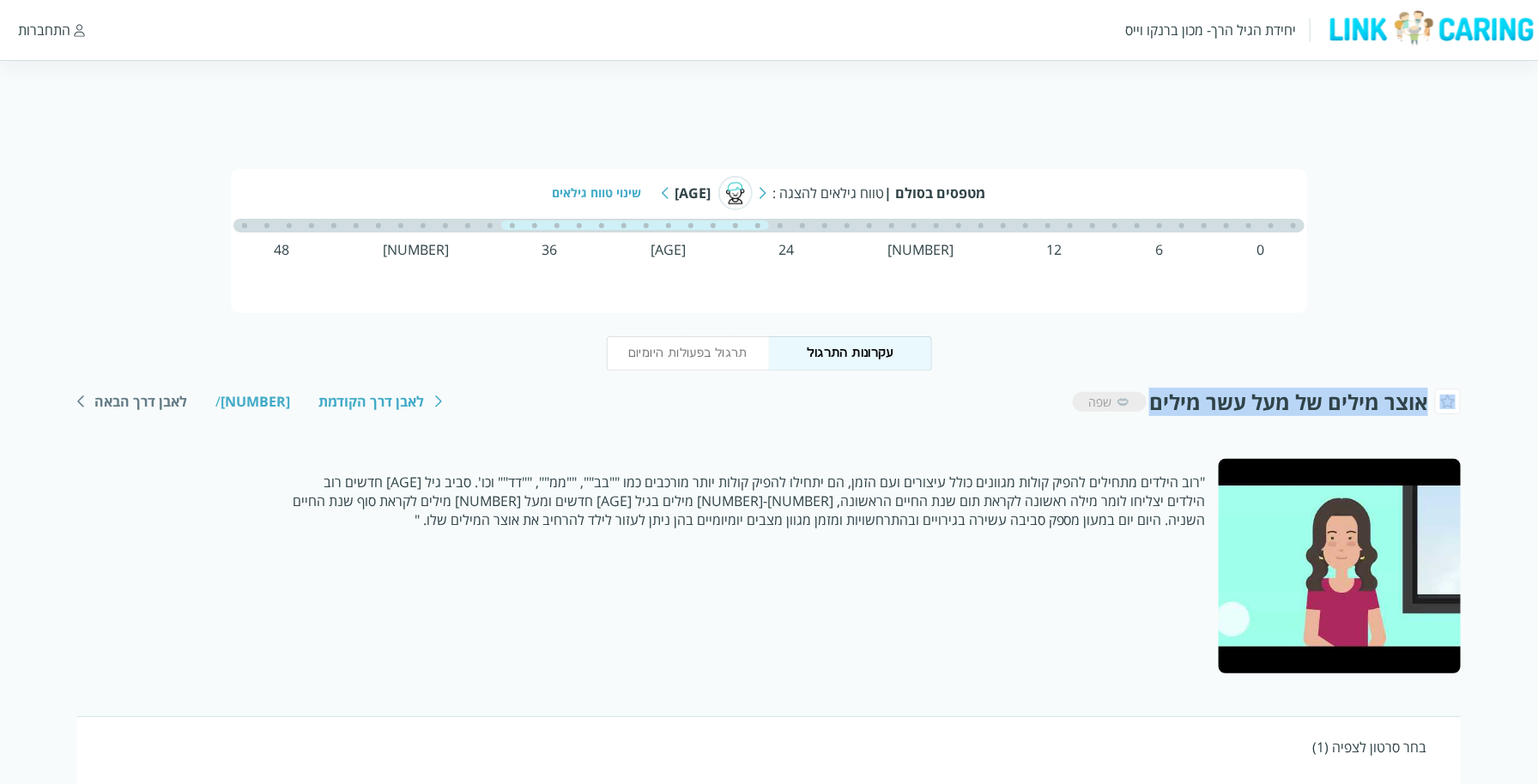drag, startPoint x: 1154, startPoint y: 402, endPoint x: 1433, endPoint y: 396, distance: 279.06451 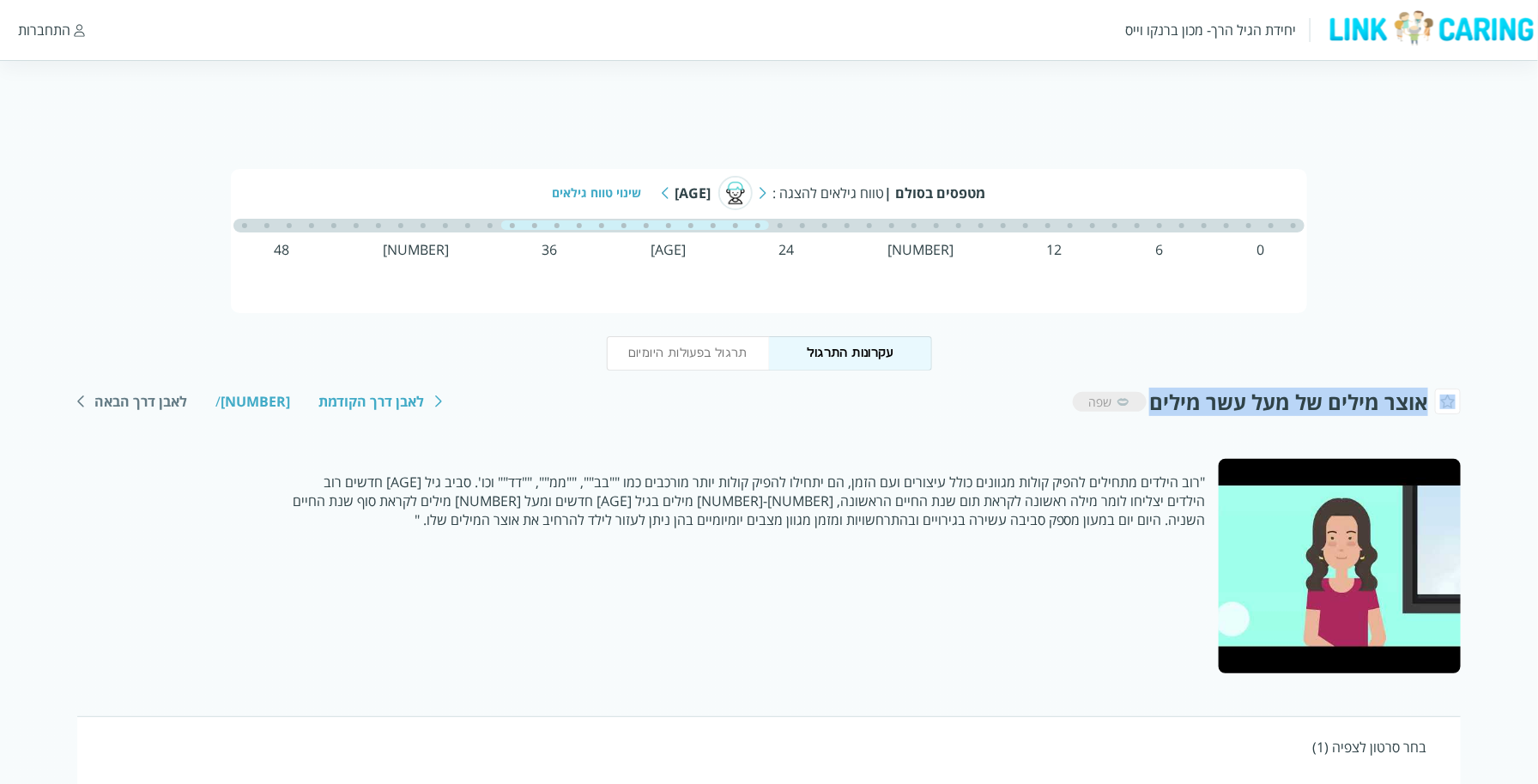 click on "אוצר מילים של מעל עשר מילים" at bounding box center [1305, 401] 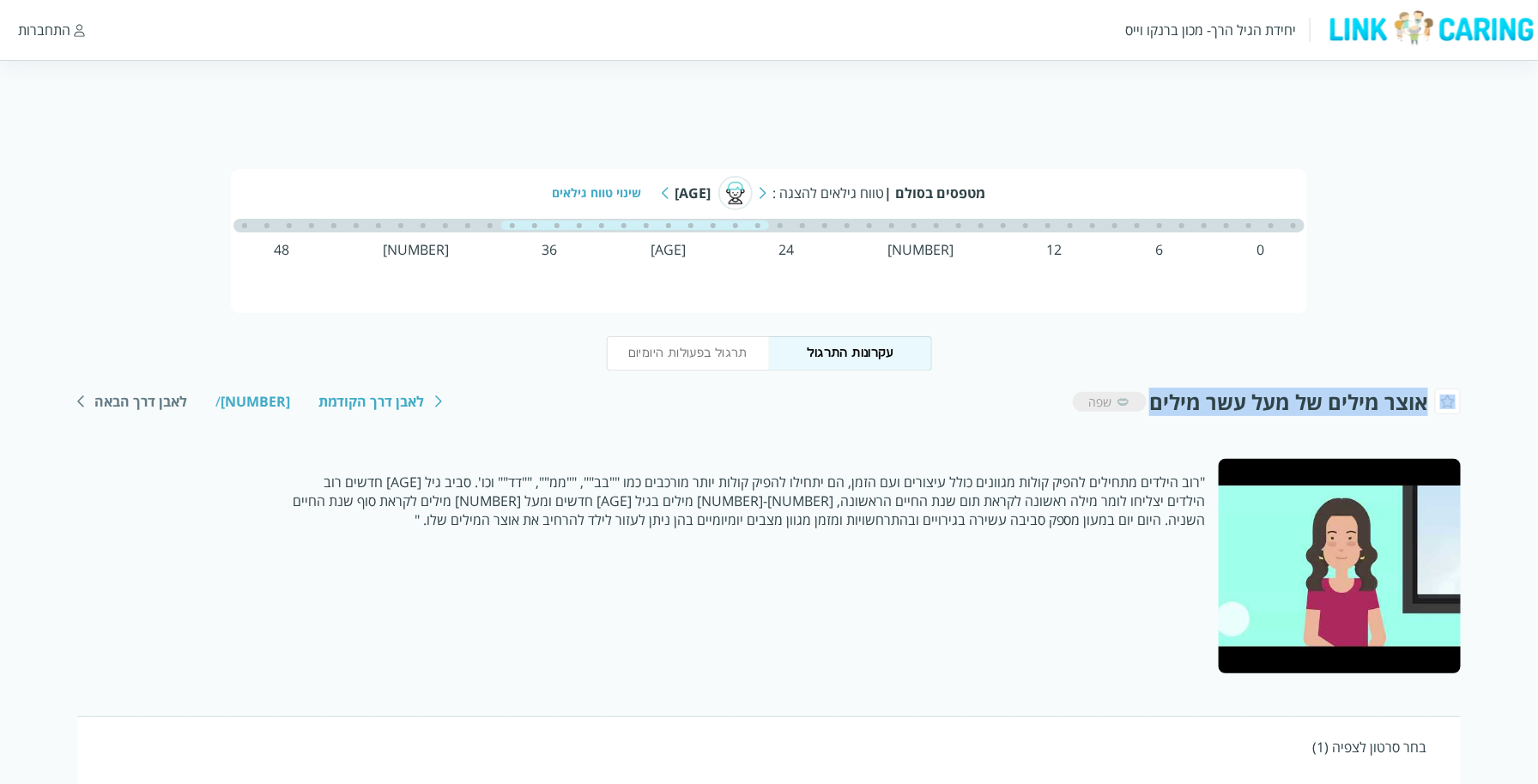 scroll, scrollTop: 215, scrollLeft: 0, axis: vertical 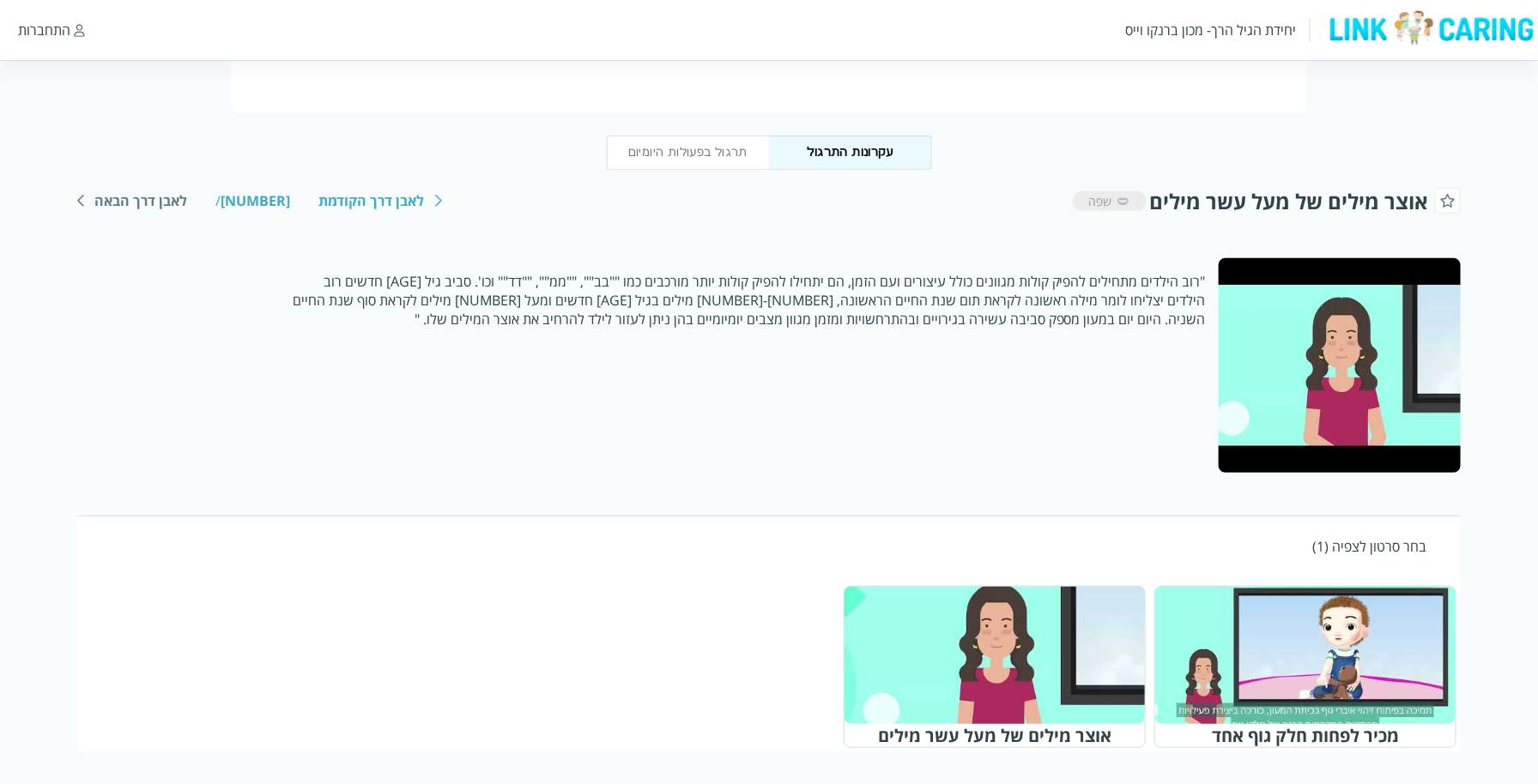 click on "בחר סרטון לצפיה (1)" at bounding box center (769, 546) 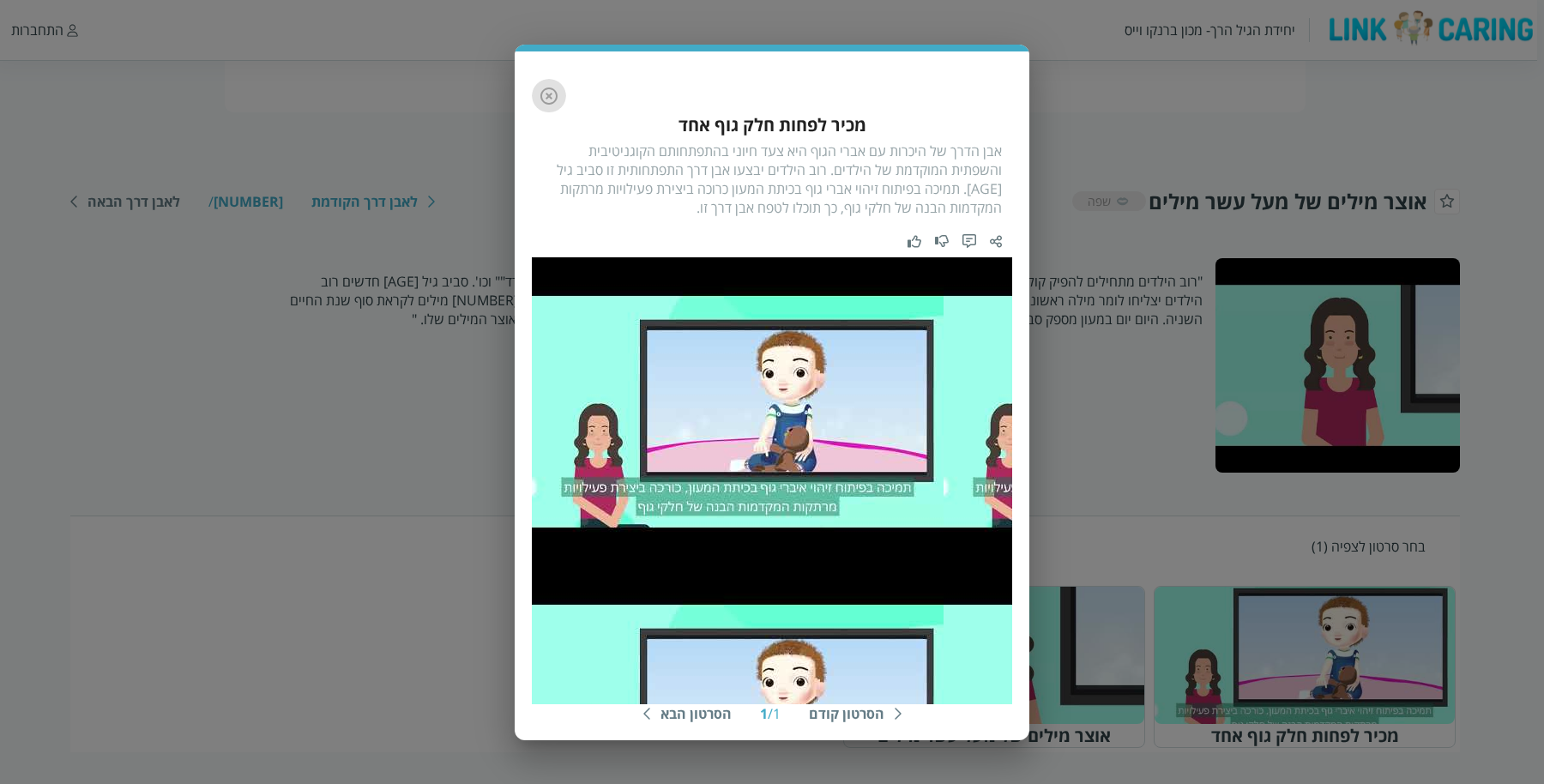 click 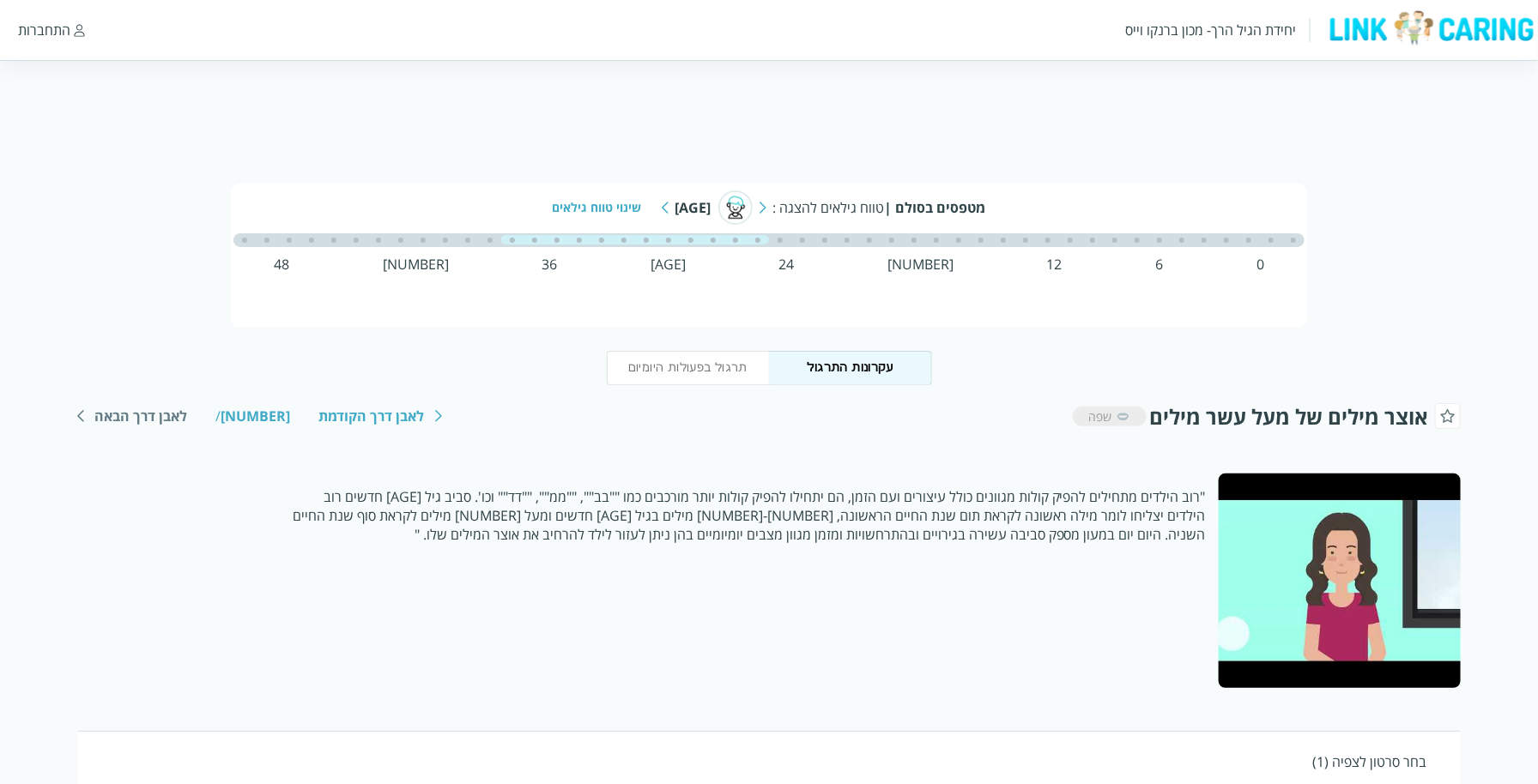 scroll, scrollTop: 215, scrollLeft: 0, axis: vertical 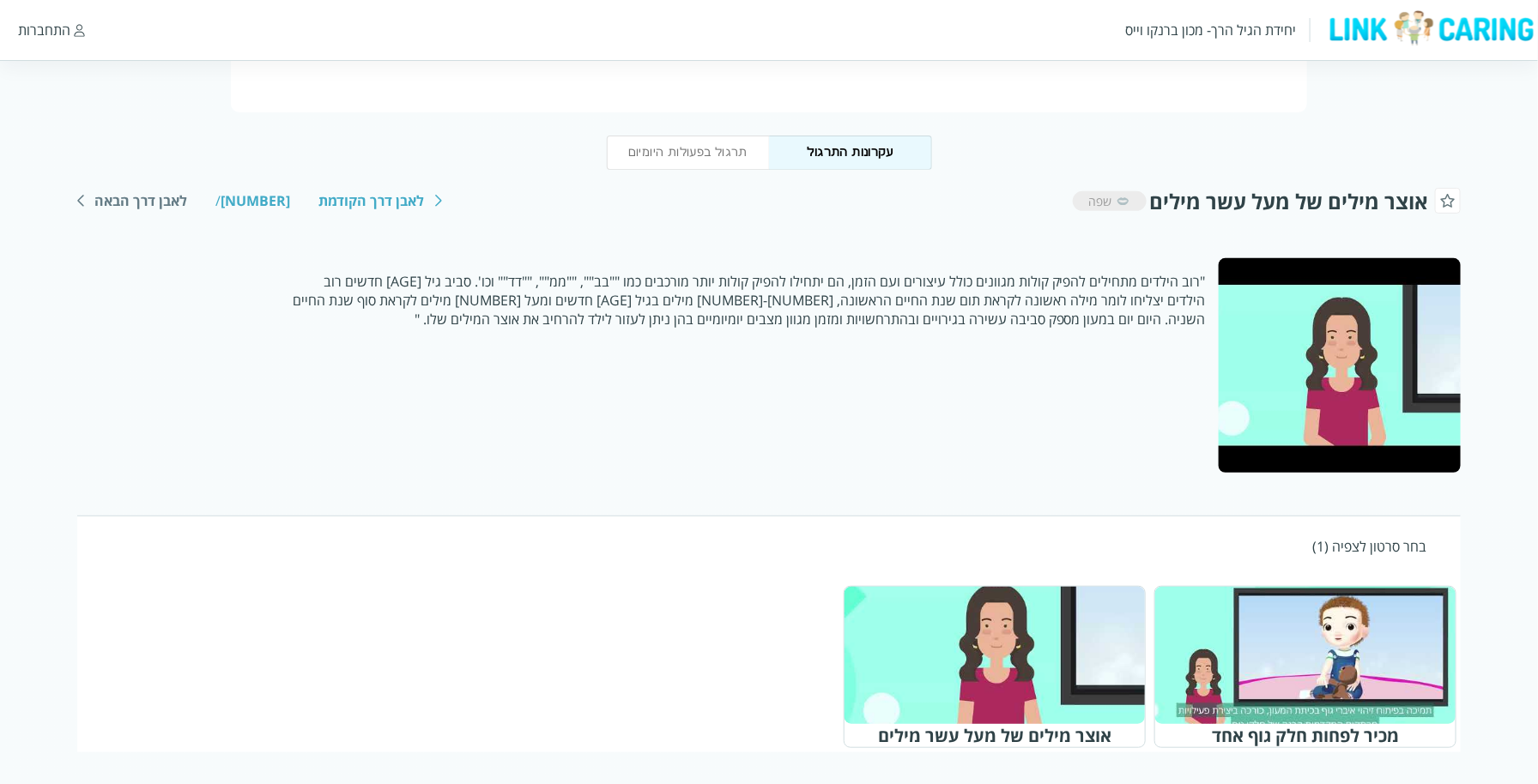 click at bounding box center (1002, 655) 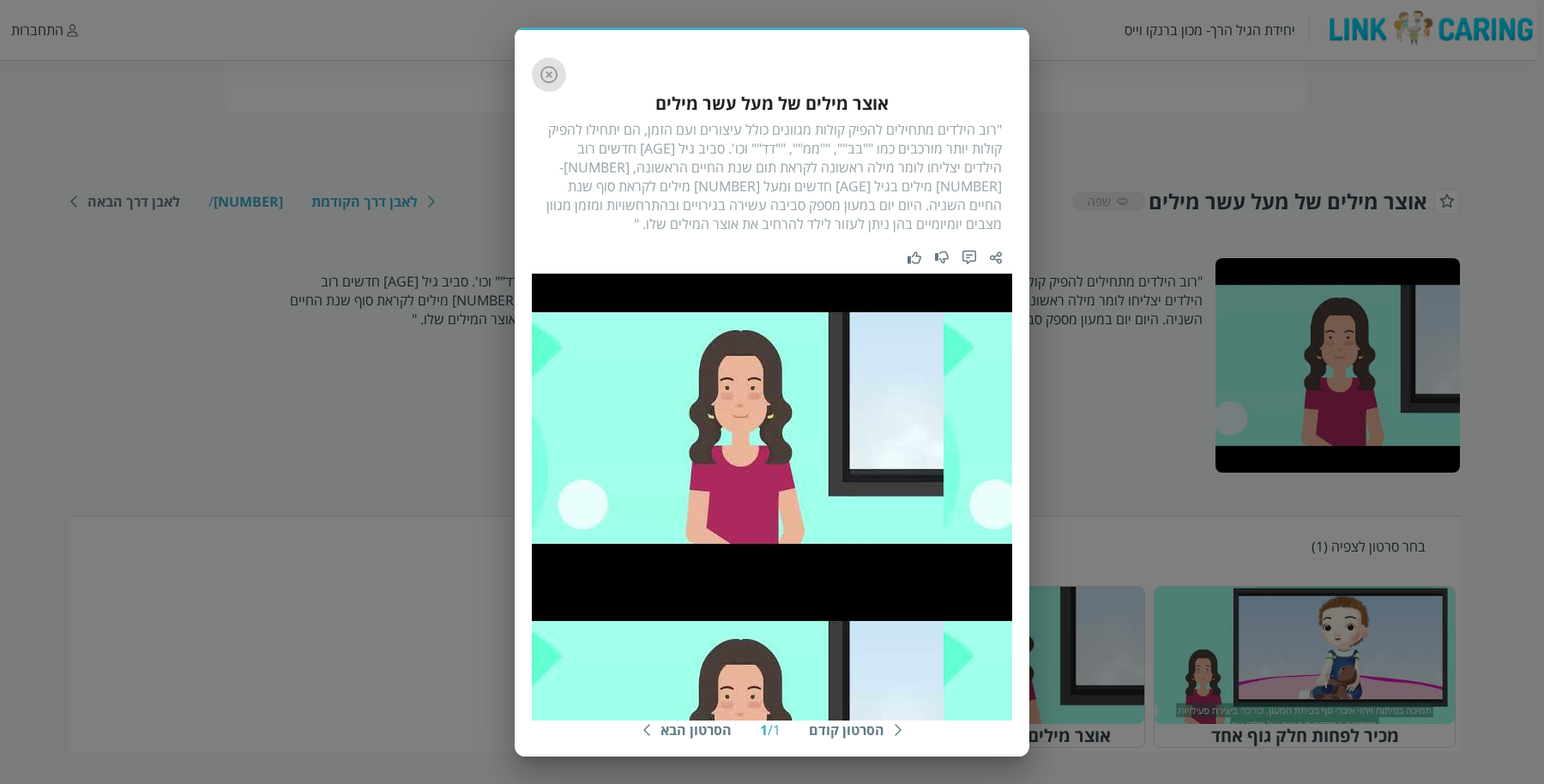 click 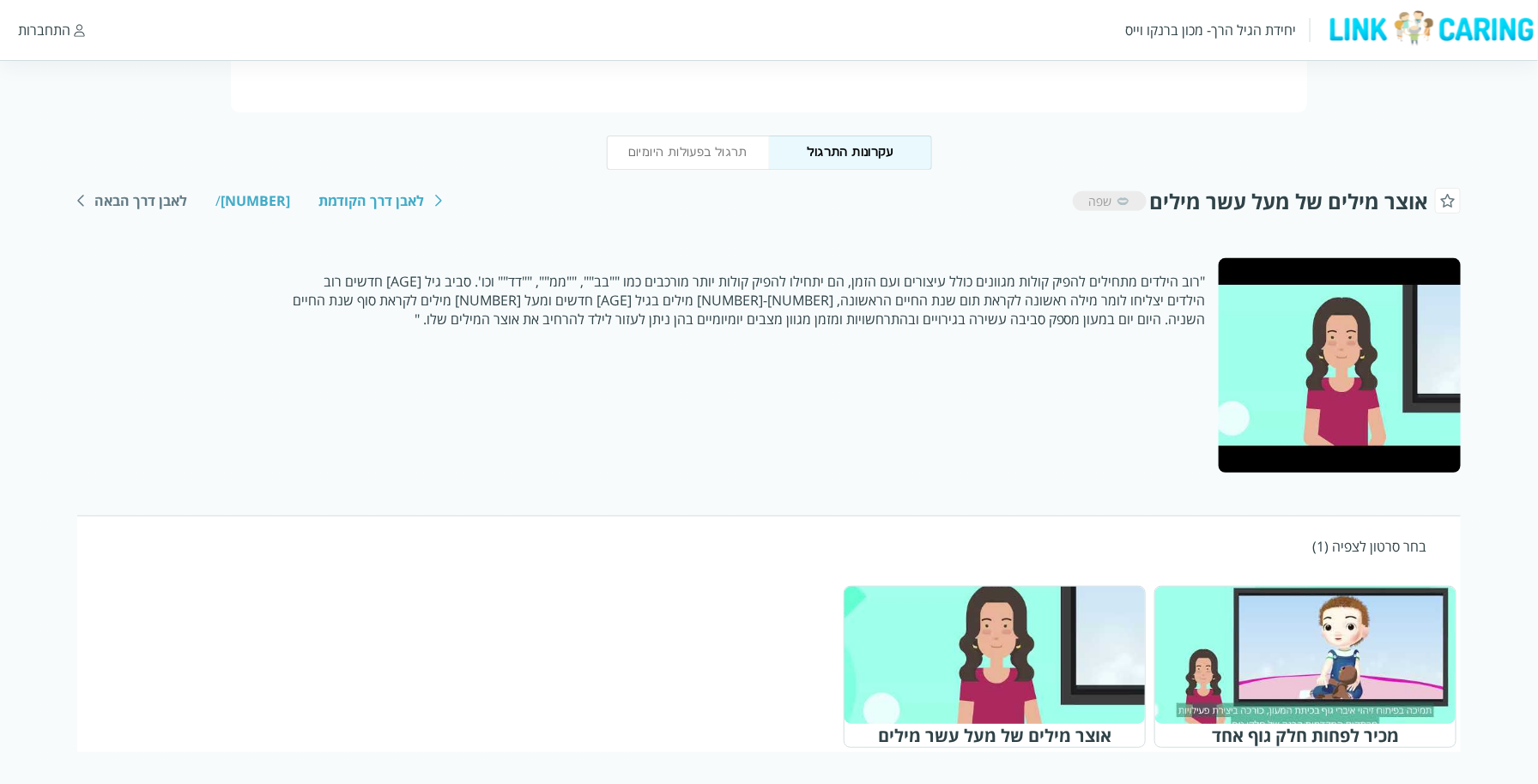scroll, scrollTop: 0, scrollLeft: 0, axis: both 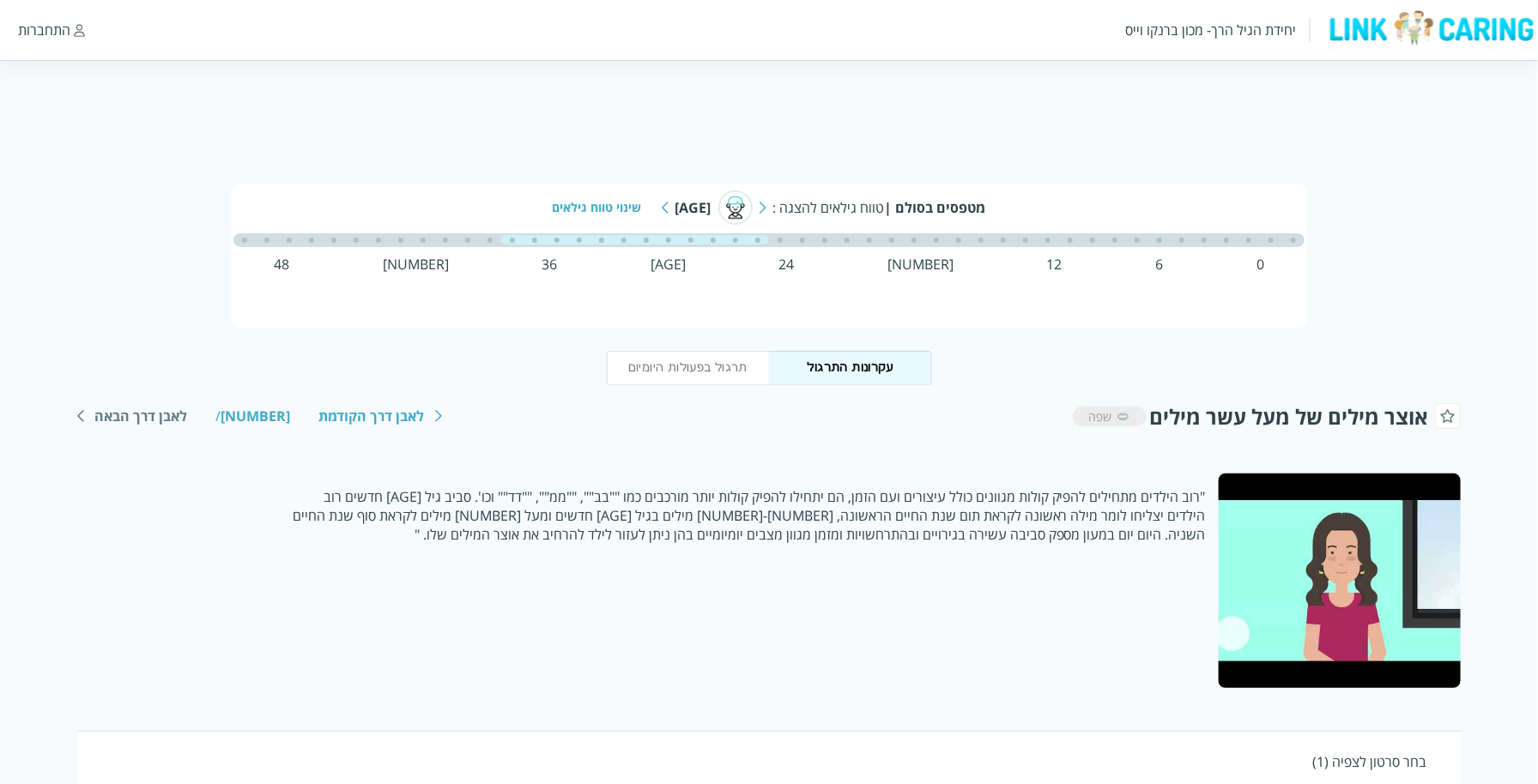 click at bounding box center (665, 208) 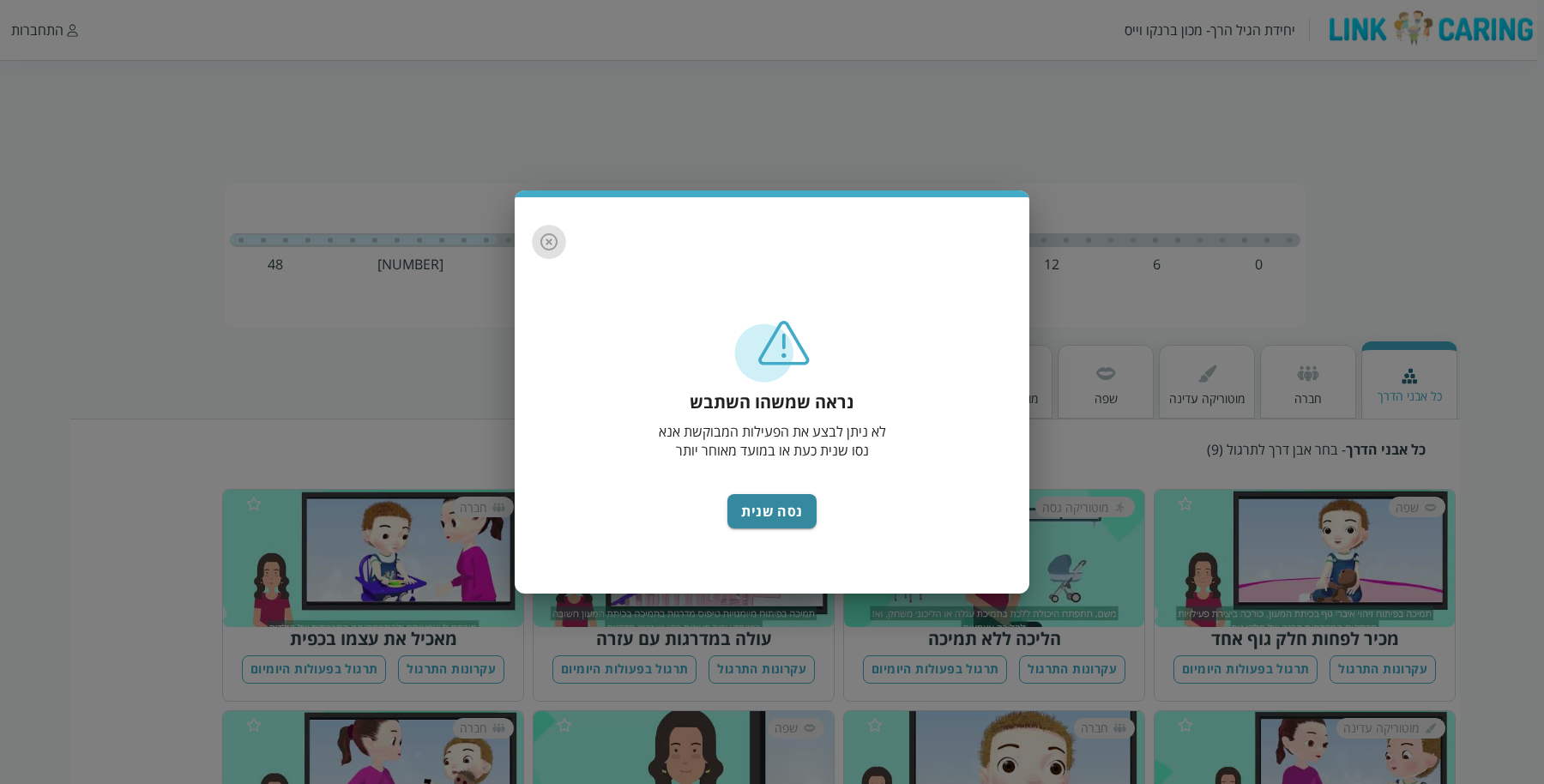 click 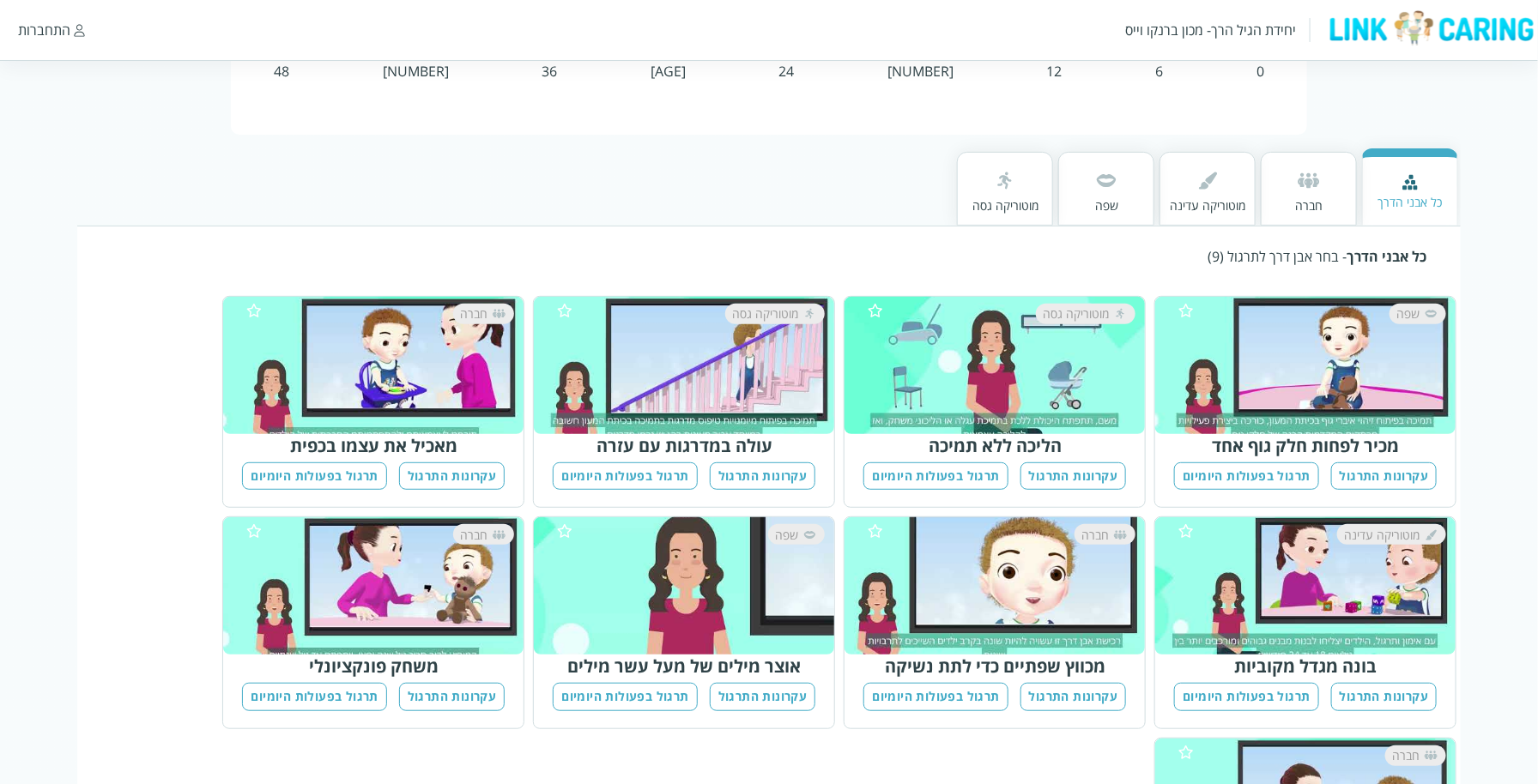scroll, scrollTop: 197, scrollLeft: 0, axis: vertical 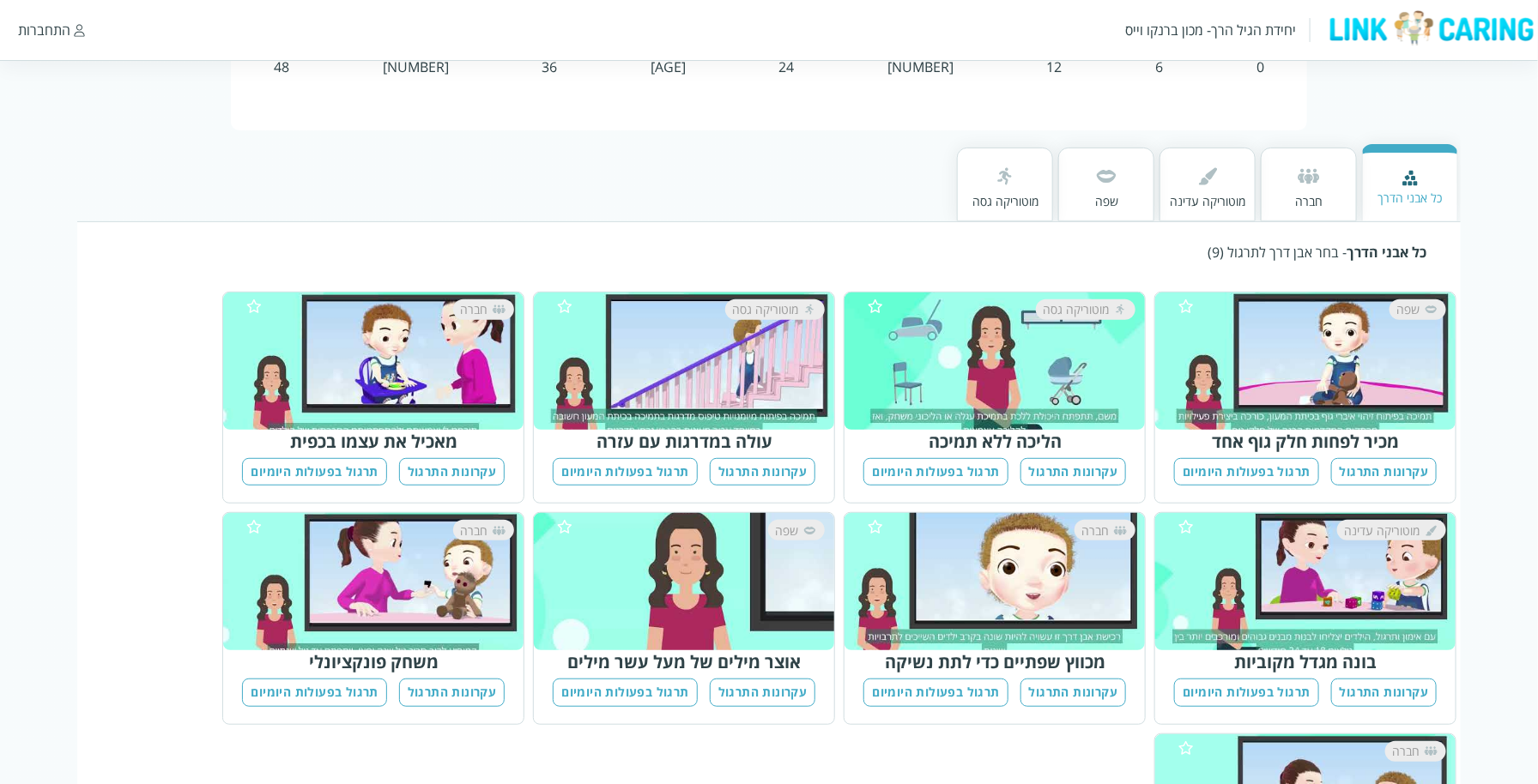 click at bounding box center [1106, 178] 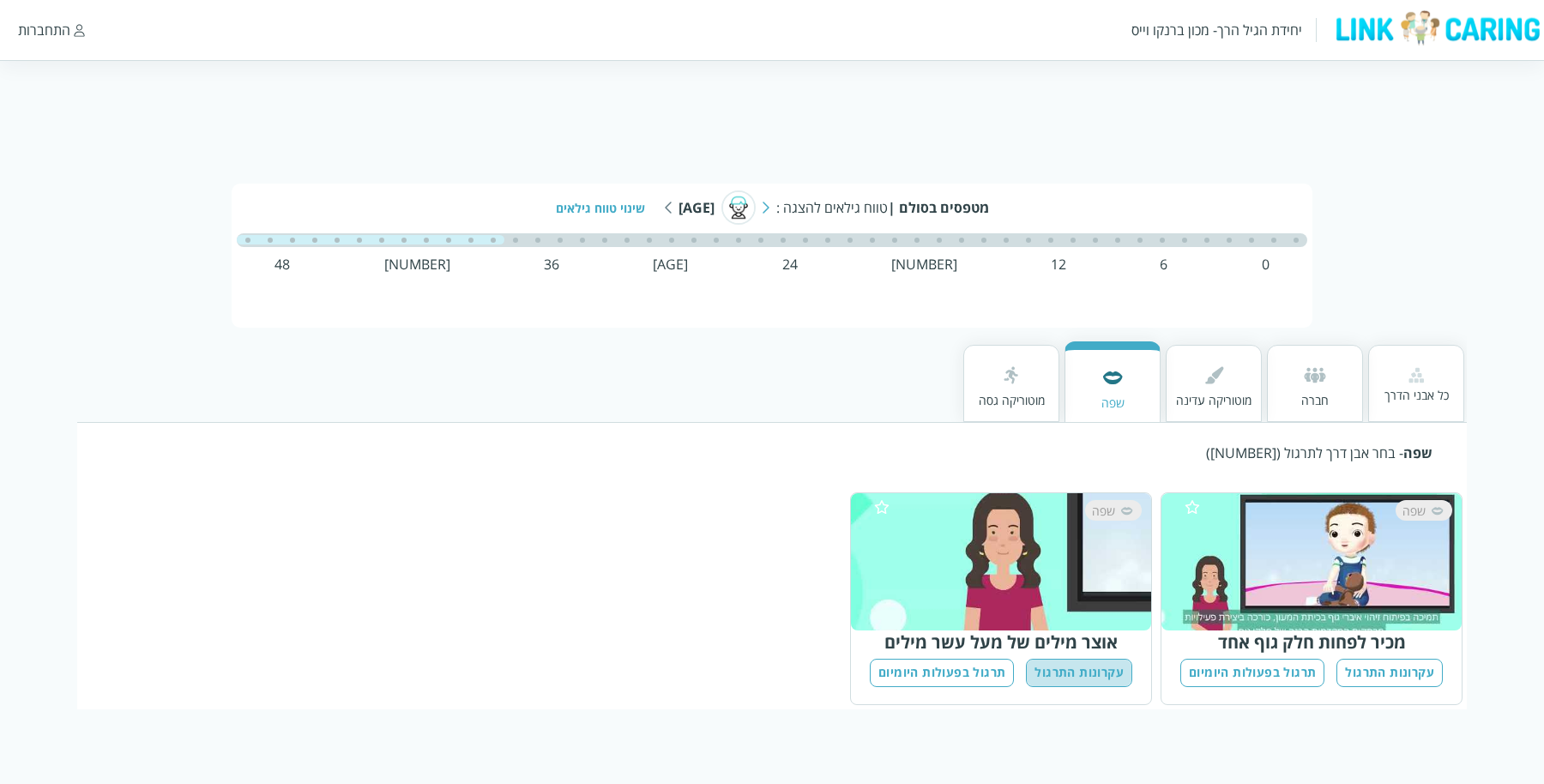 click on "עקרונות התרגול" at bounding box center [1079, 672] 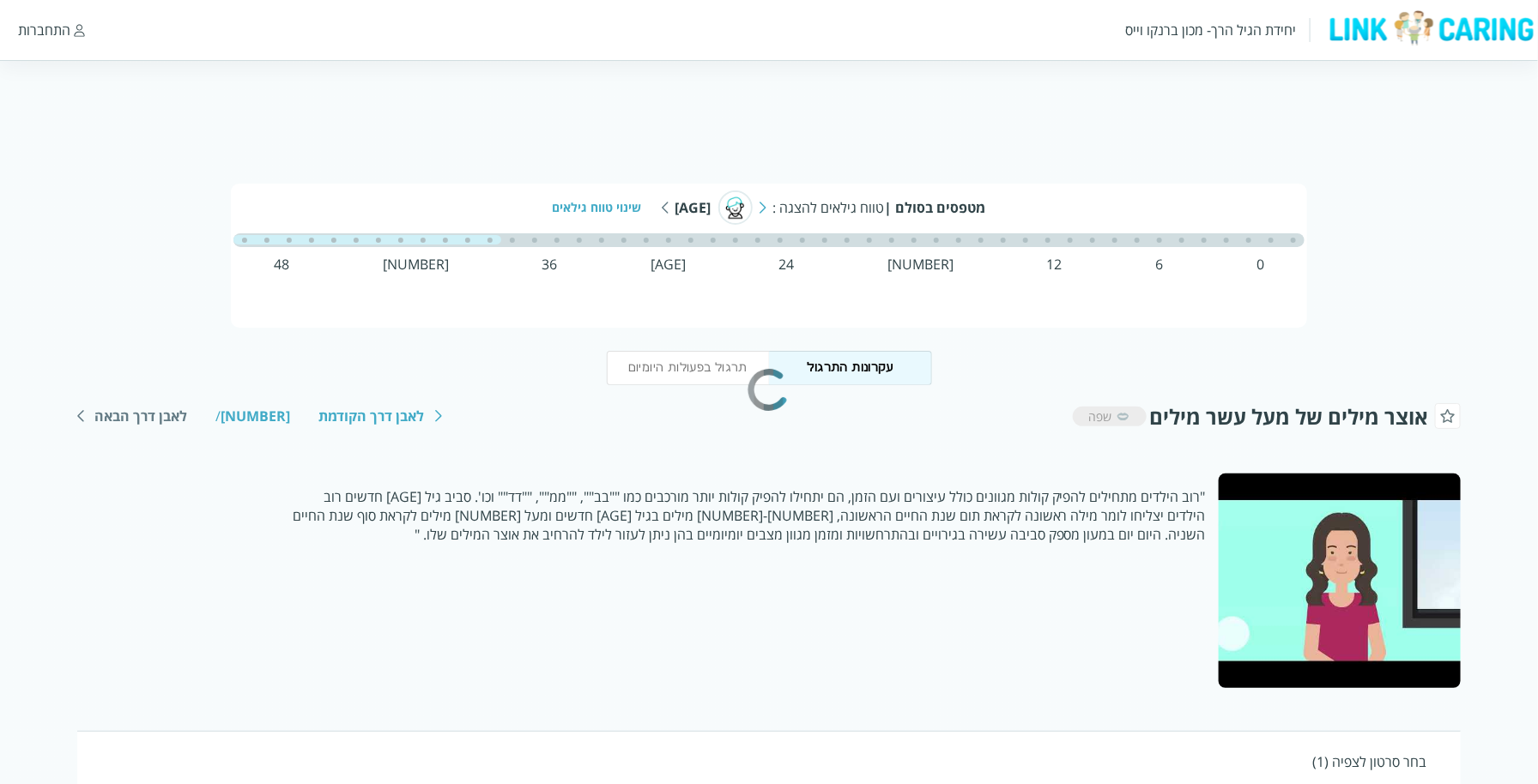 scroll, scrollTop: 215, scrollLeft: 0, axis: vertical 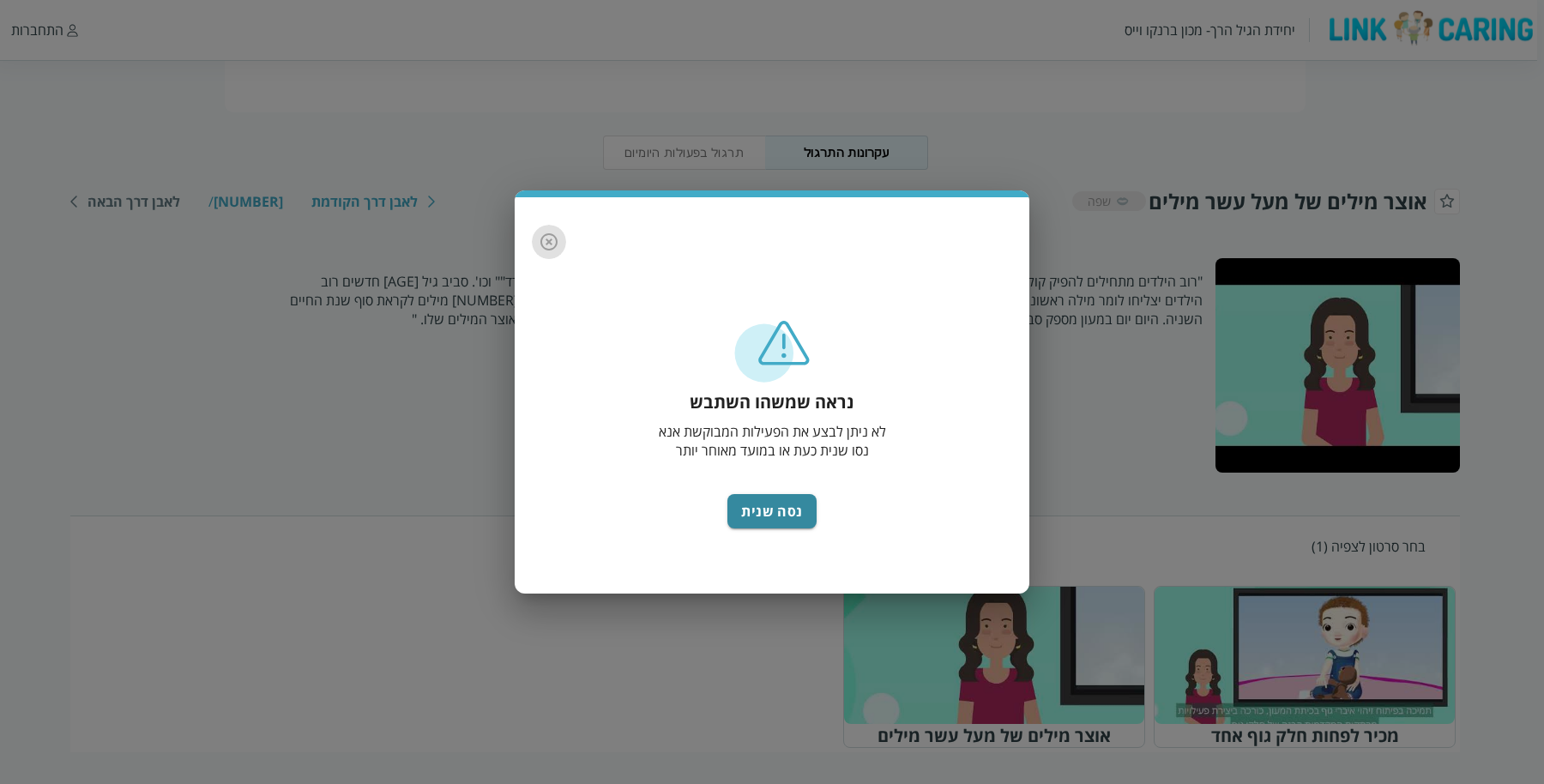 click 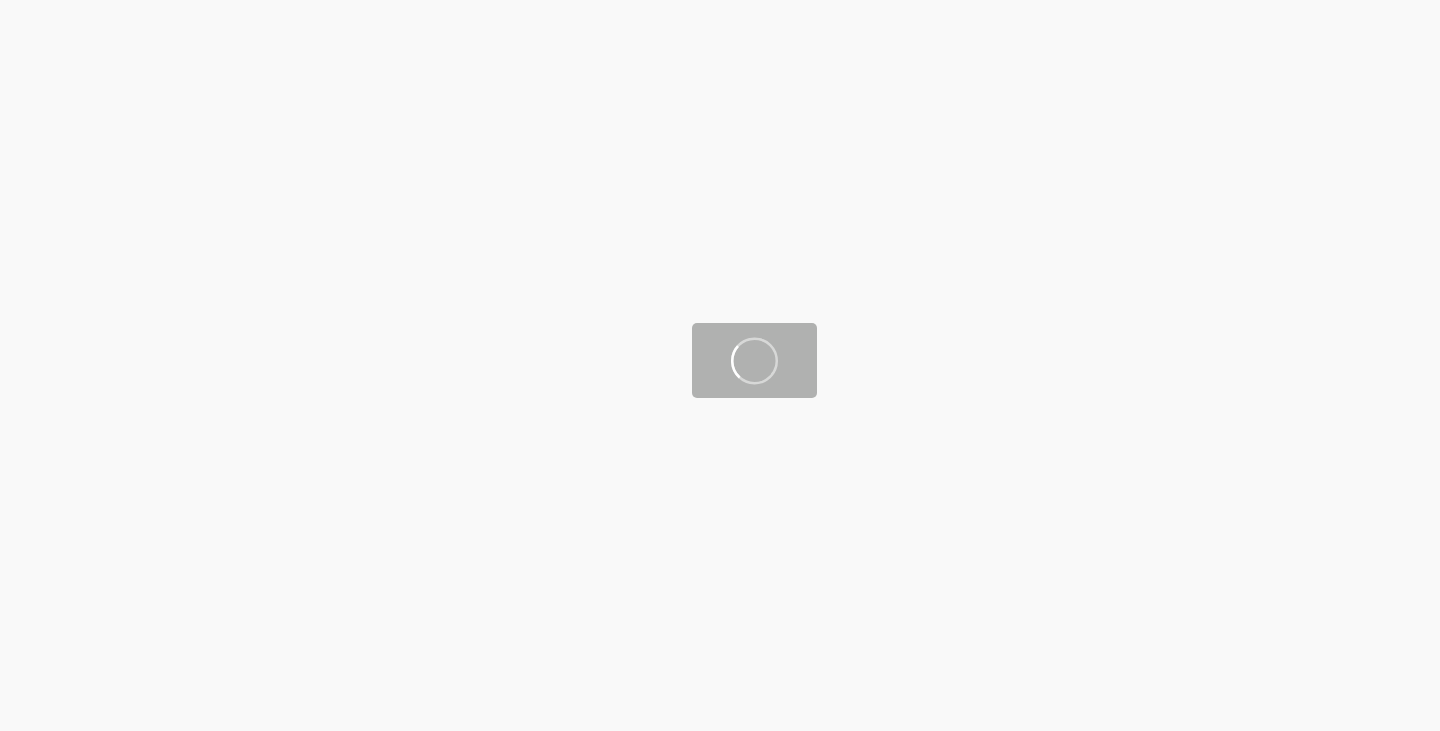 scroll, scrollTop: 0, scrollLeft: 0, axis: both 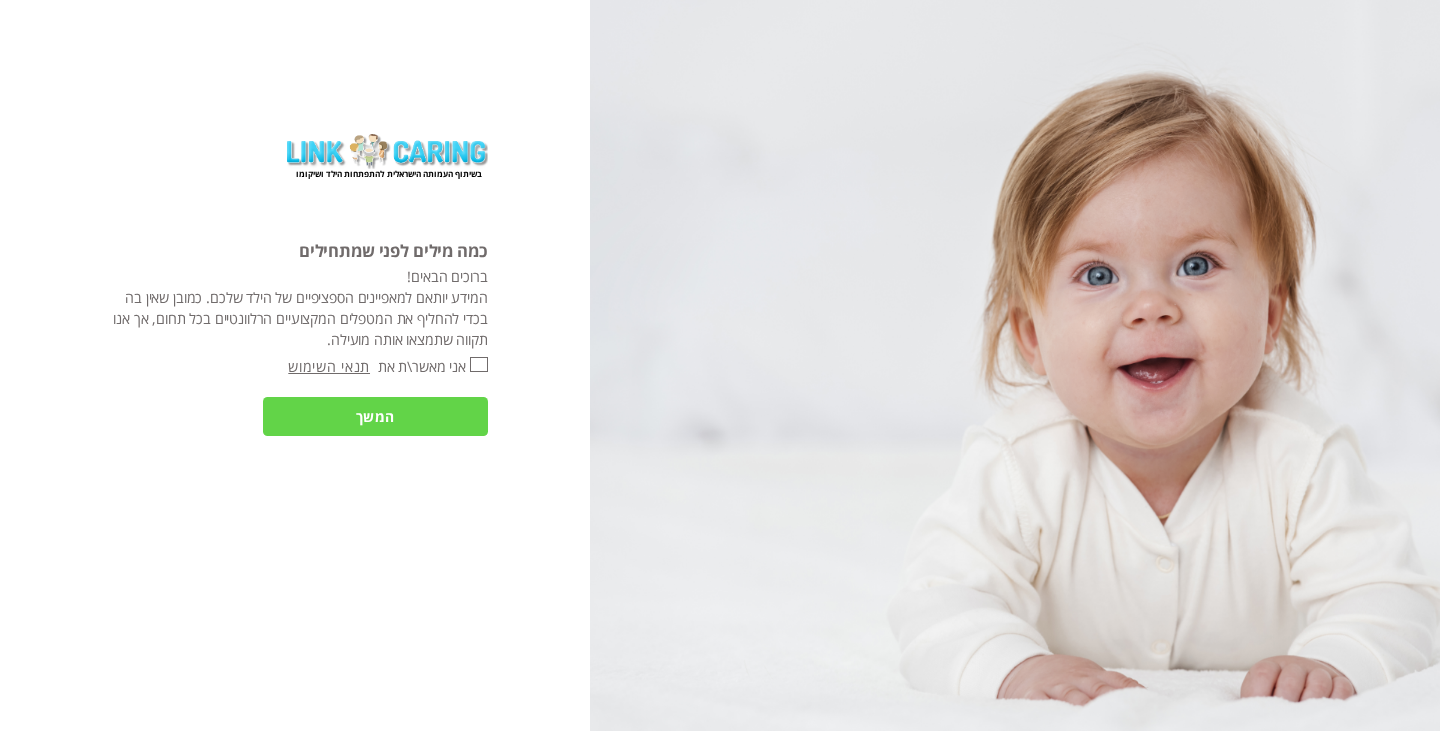 click on "אני מאשר\ת את" at bounding box center (479, 364) 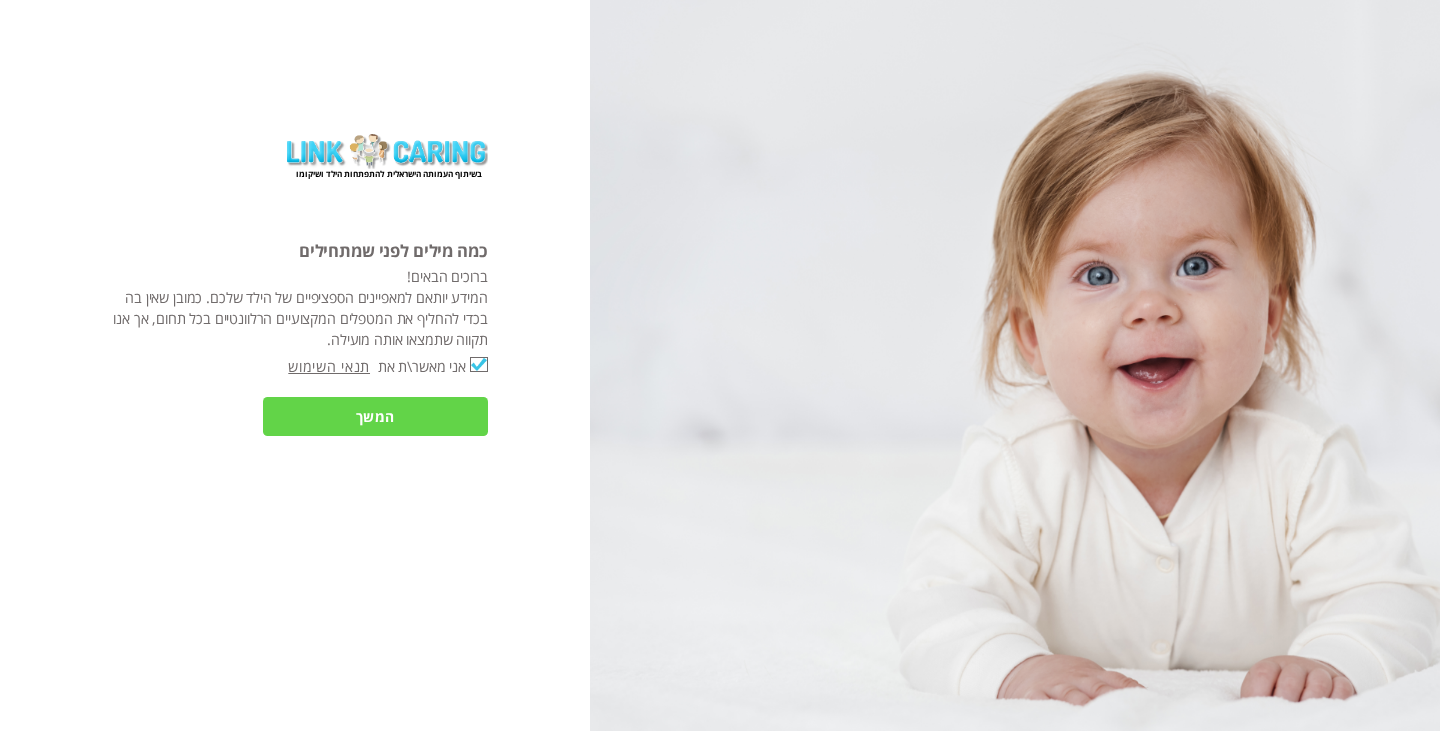 click on "המשך" at bounding box center (375, 416) 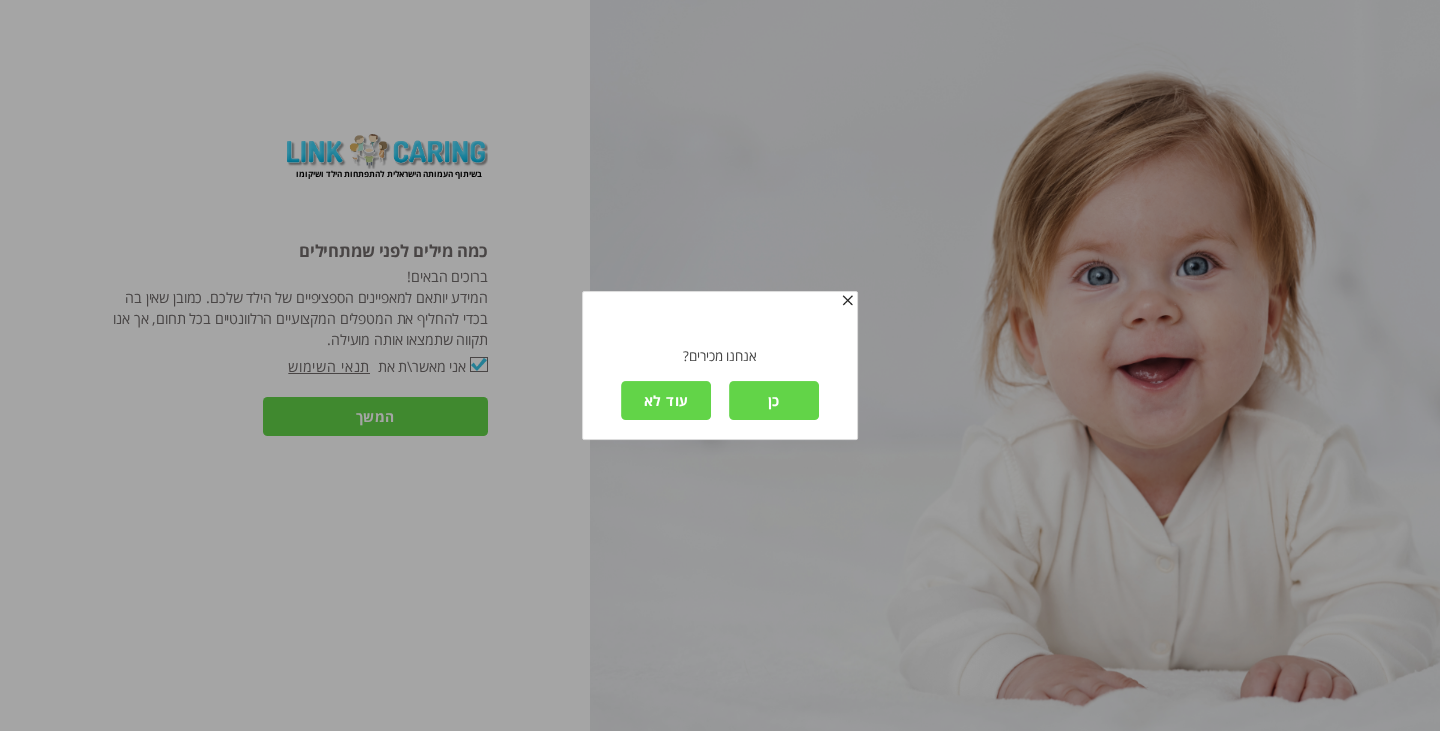click on "עוד לא" at bounding box center [666, 400] 